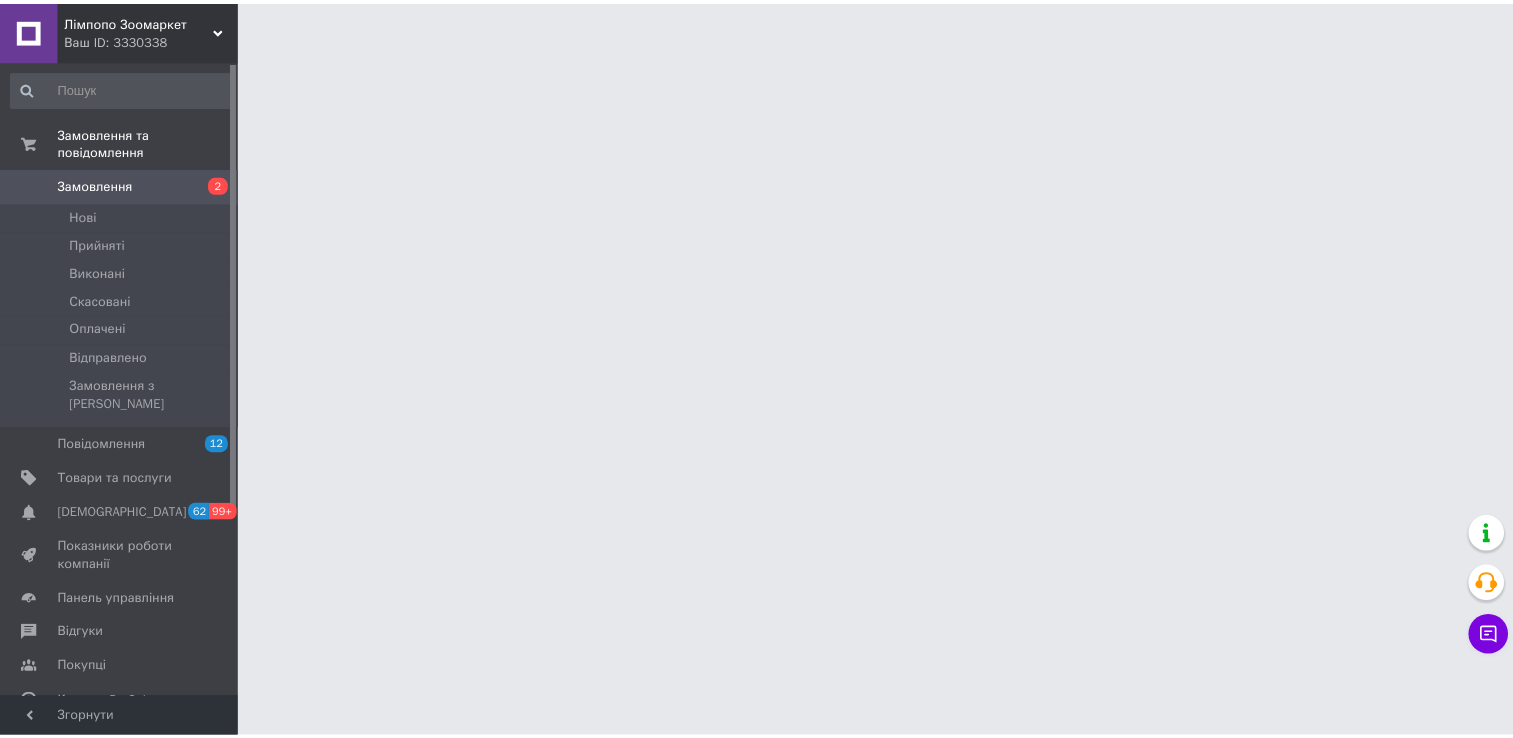 scroll, scrollTop: 0, scrollLeft: 0, axis: both 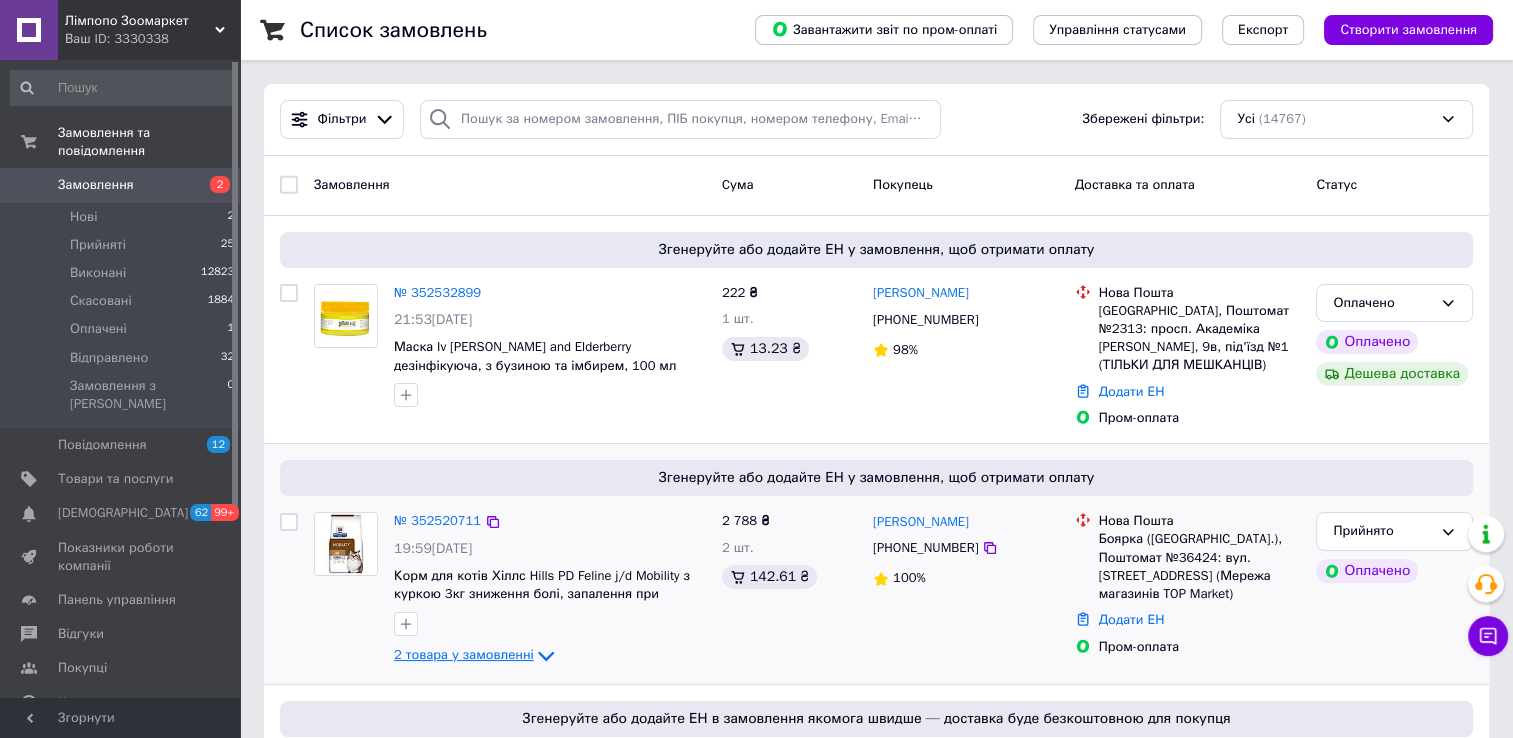 click on "2 товара у замовленні" at bounding box center (464, 655) 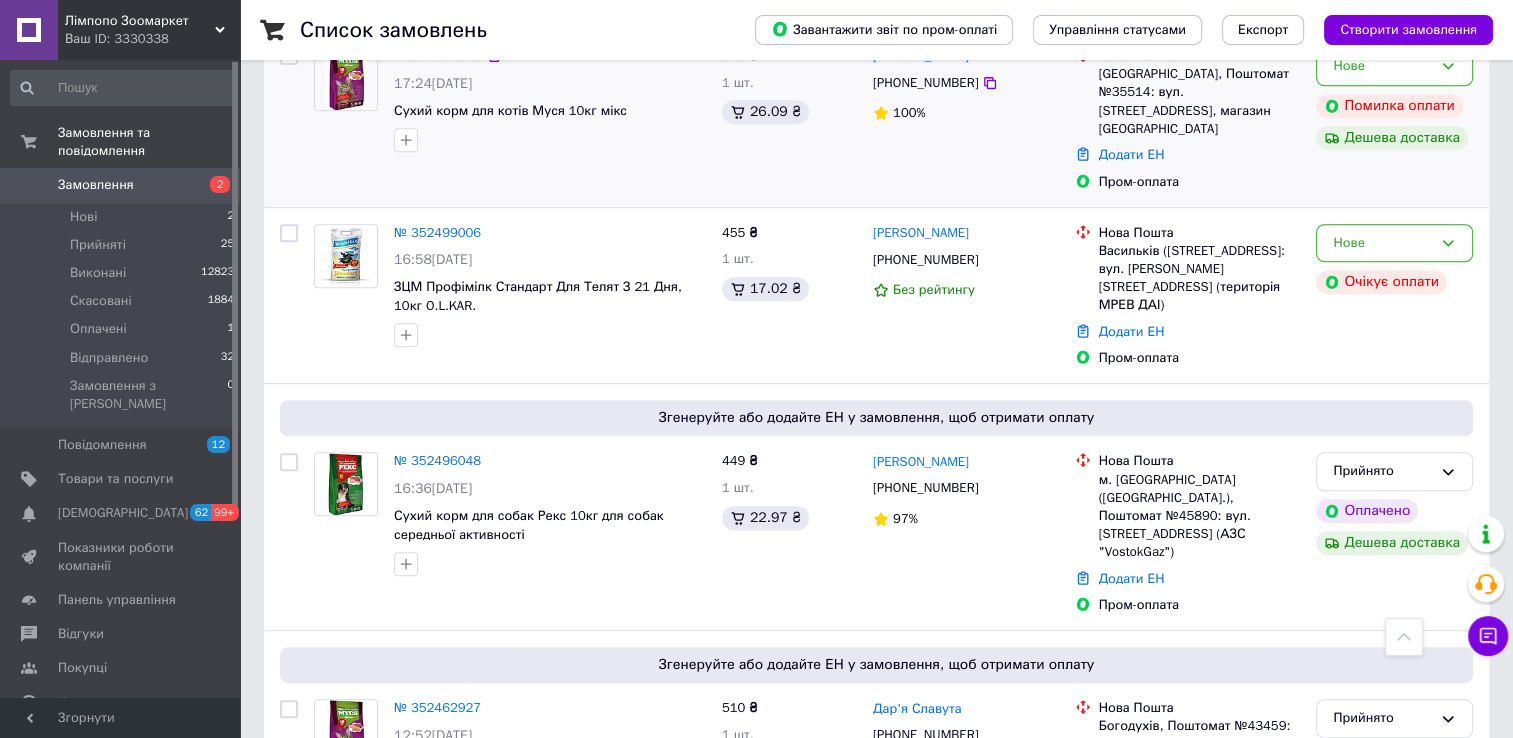 scroll, scrollTop: 900, scrollLeft: 0, axis: vertical 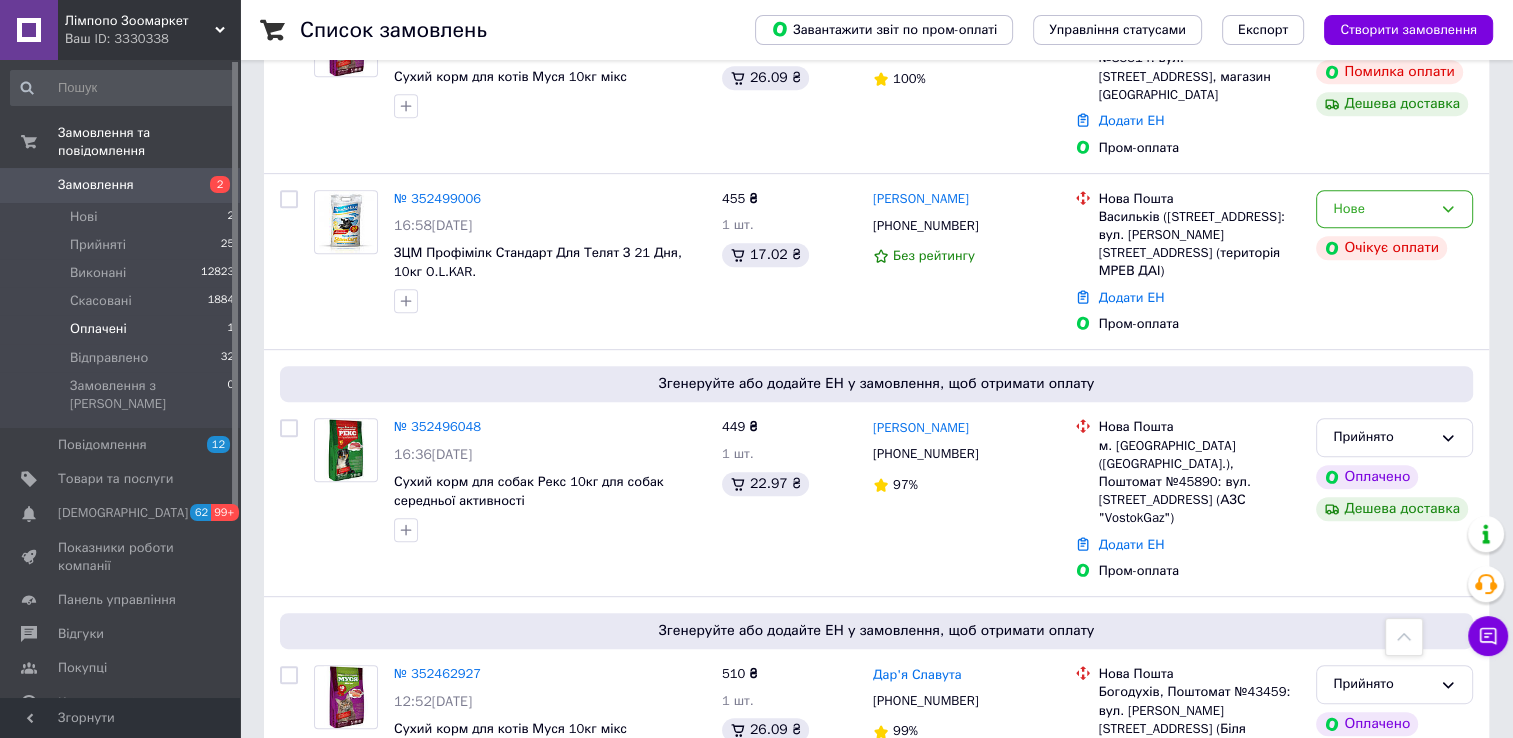 click on "Оплачені" at bounding box center (98, 329) 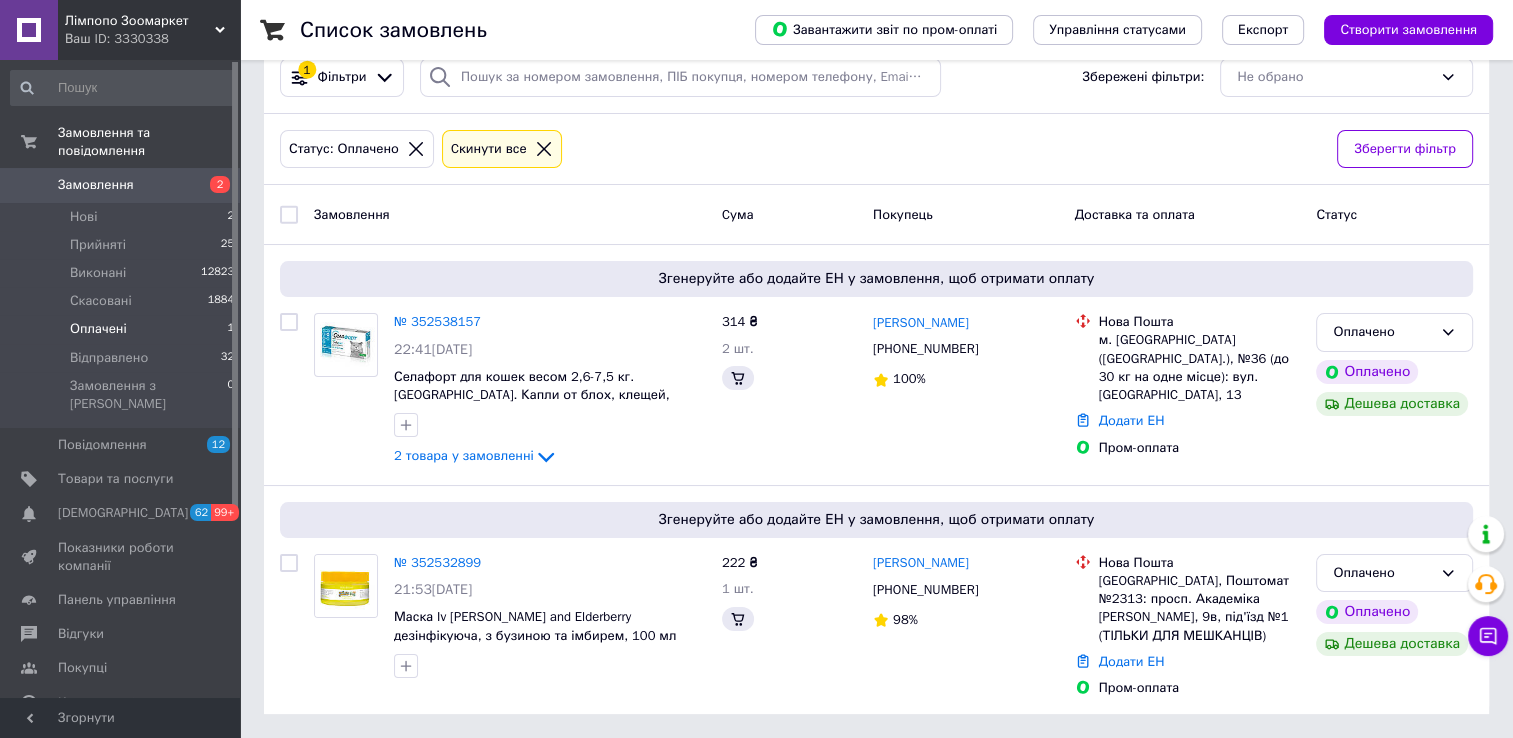 scroll, scrollTop: 0, scrollLeft: 0, axis: both 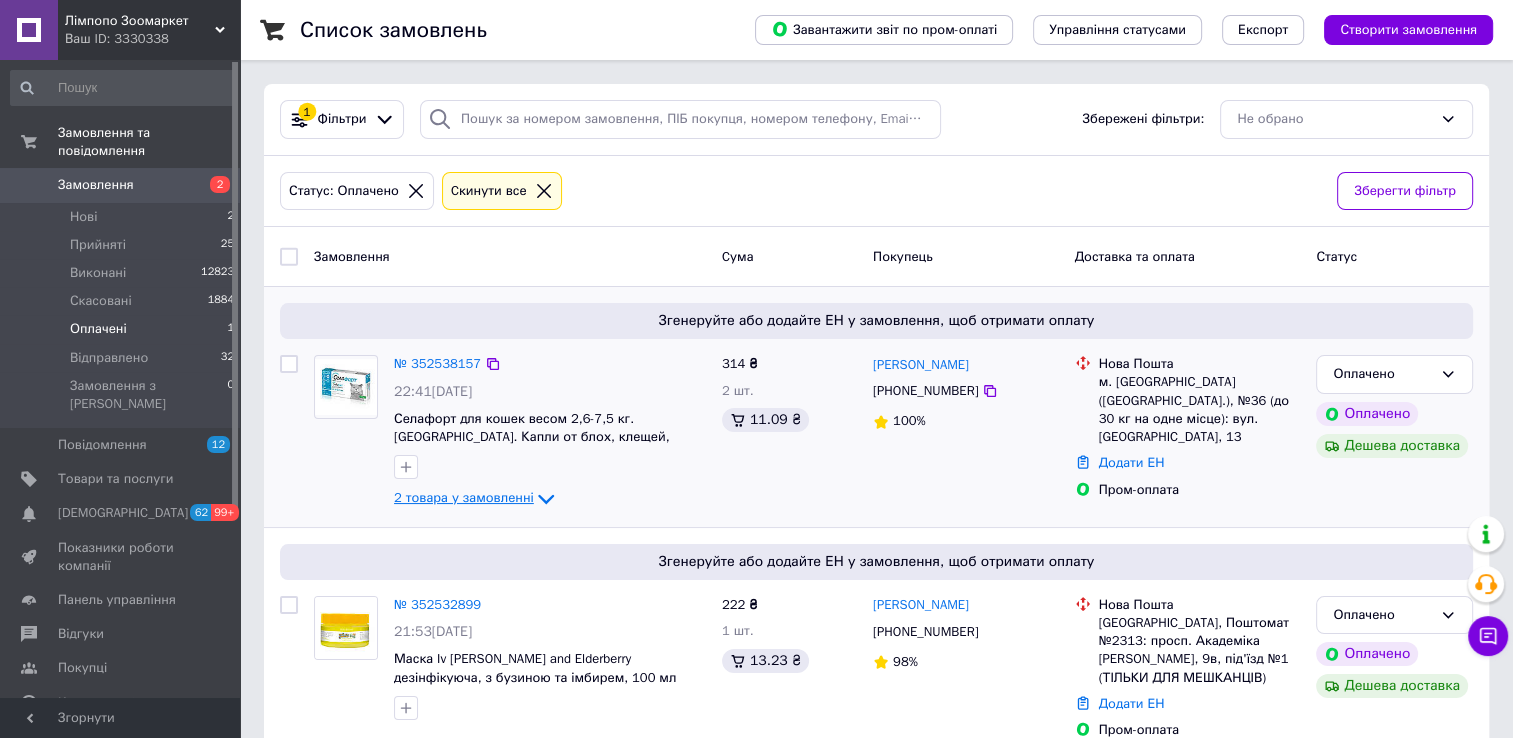 click on "2 товара у замовленні" at bounding box center (464, 498) 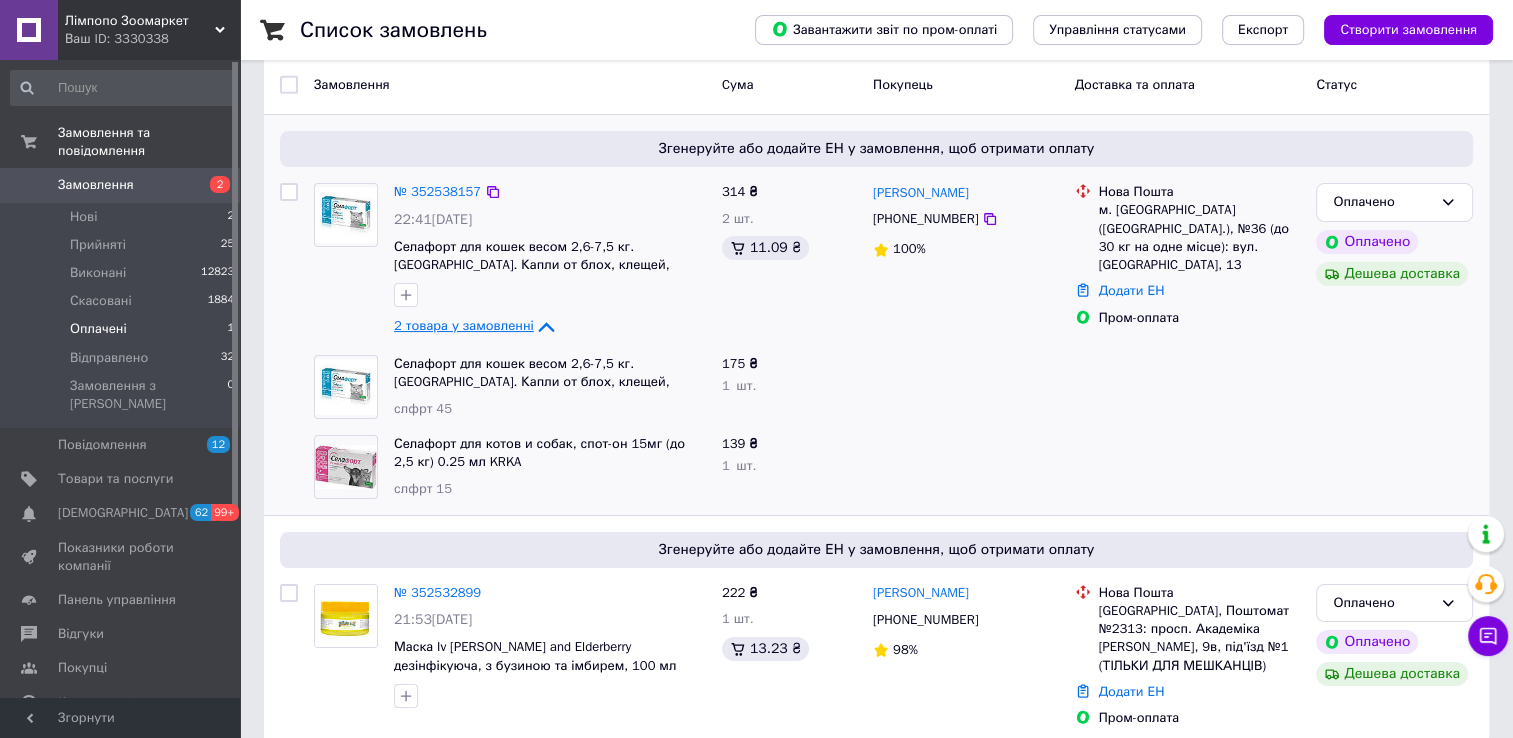 scroll, scrollTop: 181, scrollLeft: 0, axis: vertical 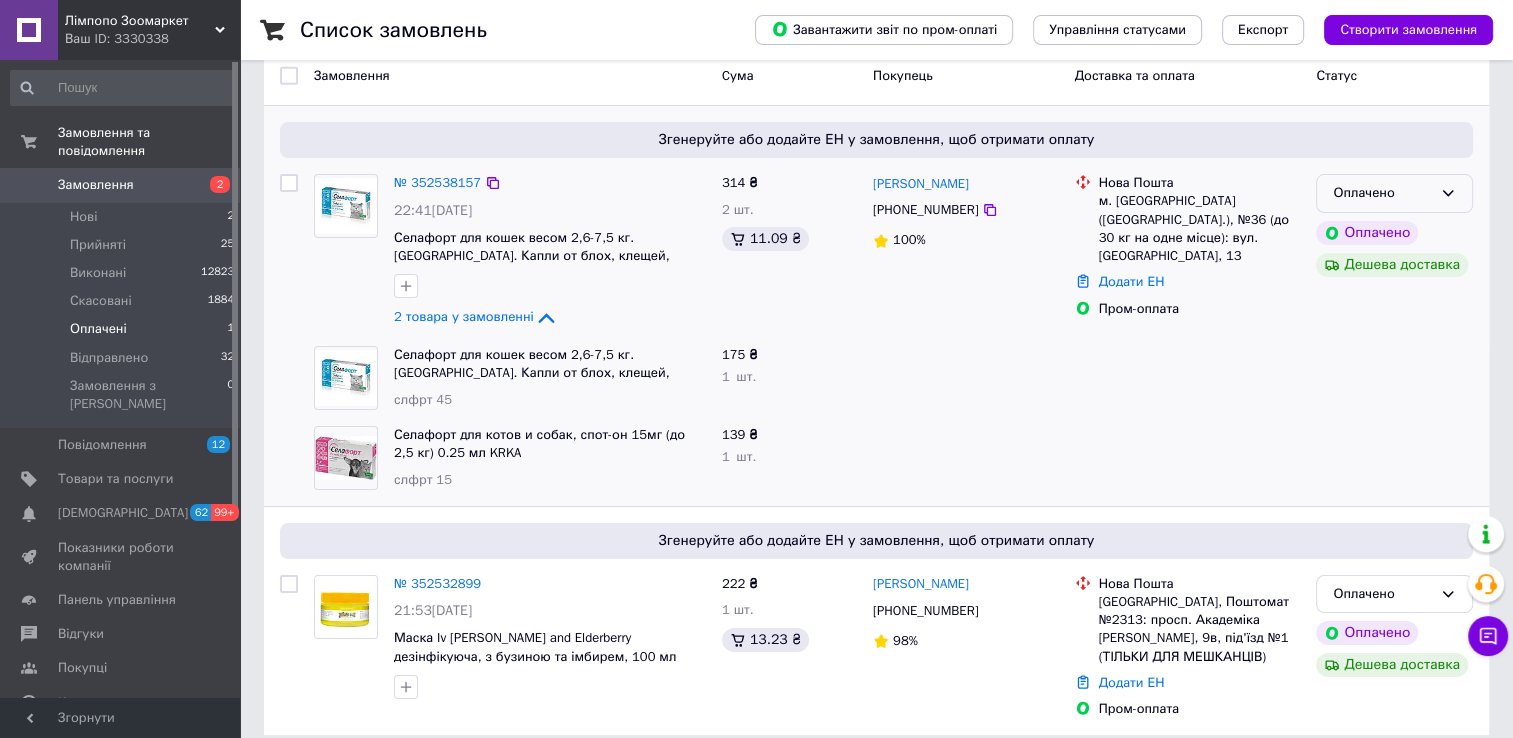 click on "Оплачено" at bounding box center (1394, 193) 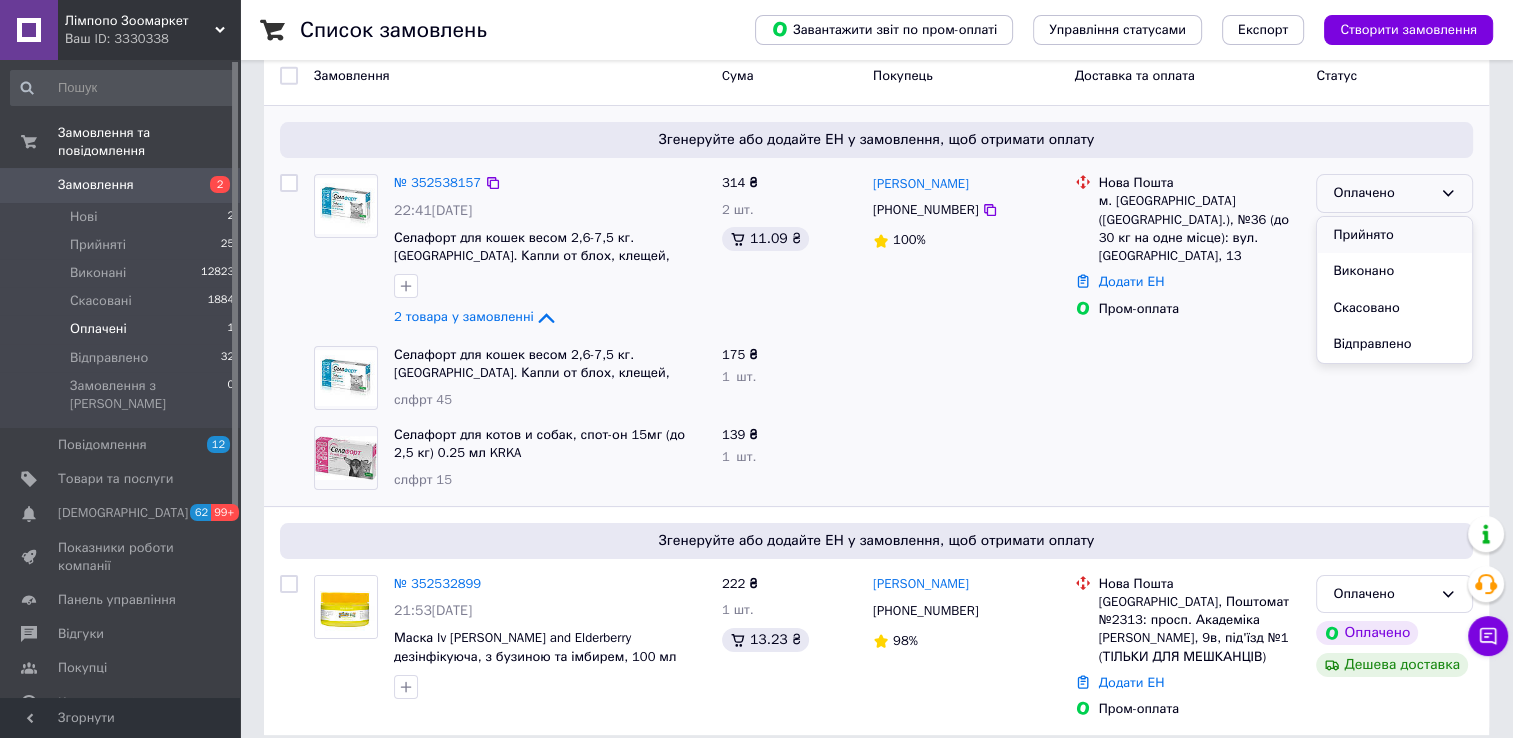 click on "Прийнято" at bounding box center (1394, 235) 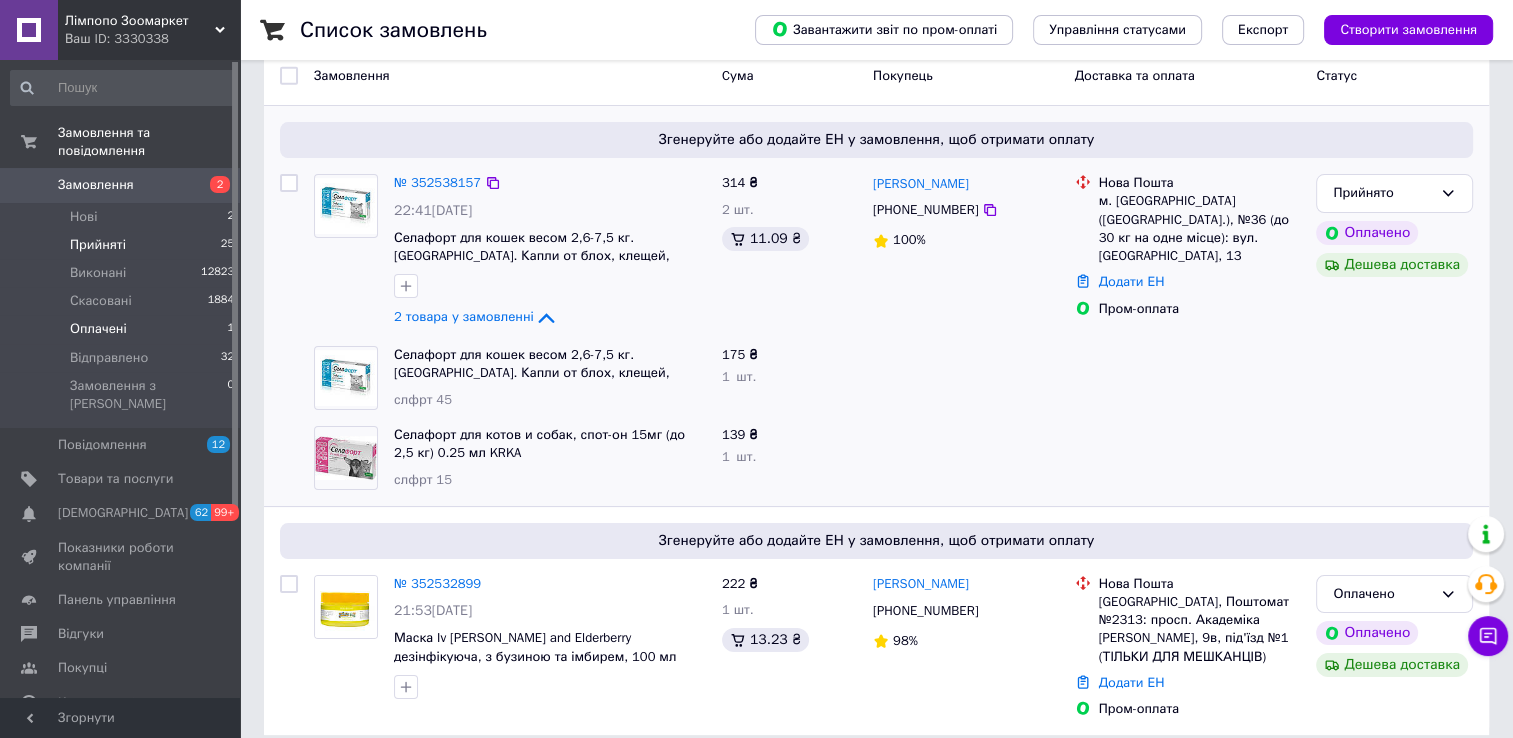 click on "Прийняті 25" at bounding box center (123, 245) 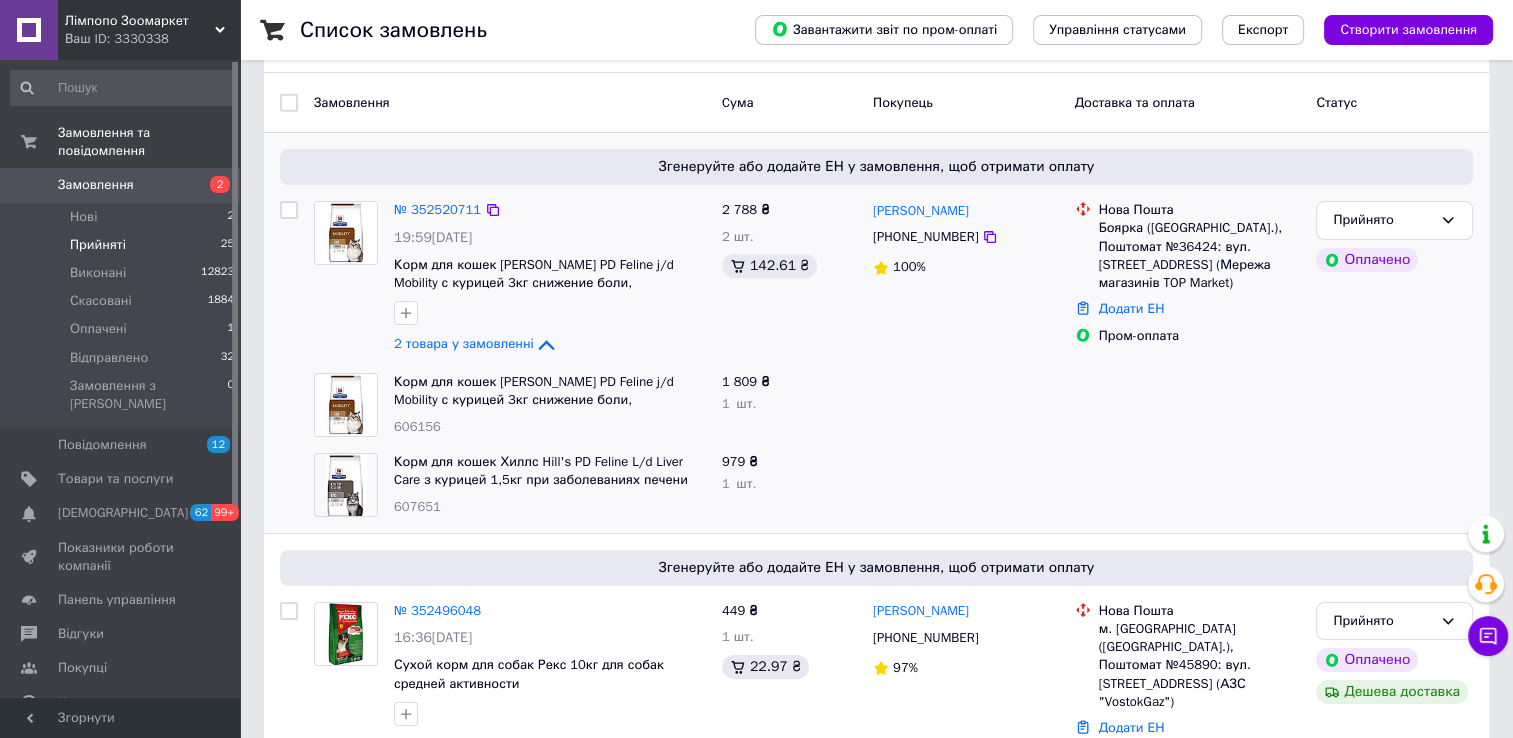 scroll, scrollTop: 200, scrollLeft: 0, axis: vertical 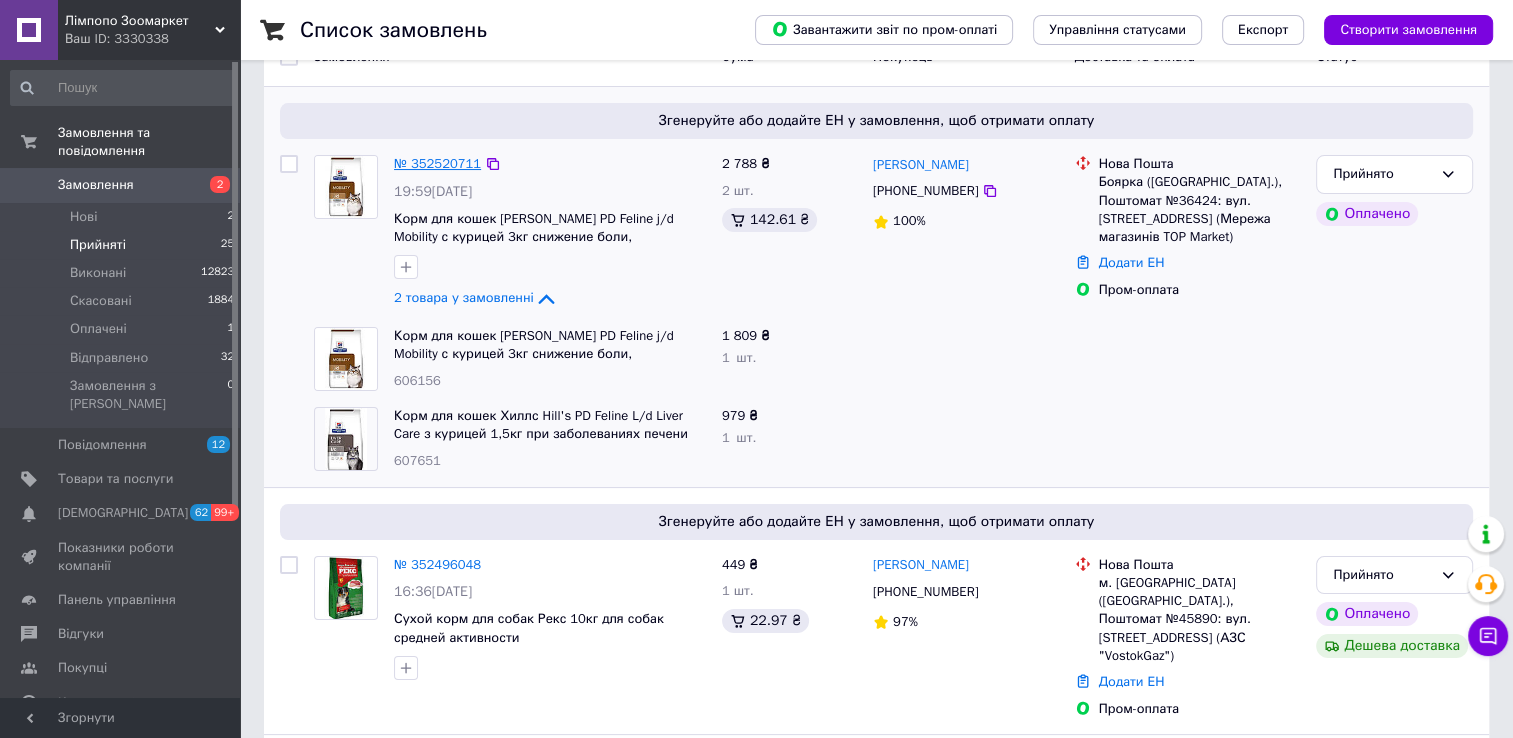 click on "№ 352520711" at bounding box center [437, 163] 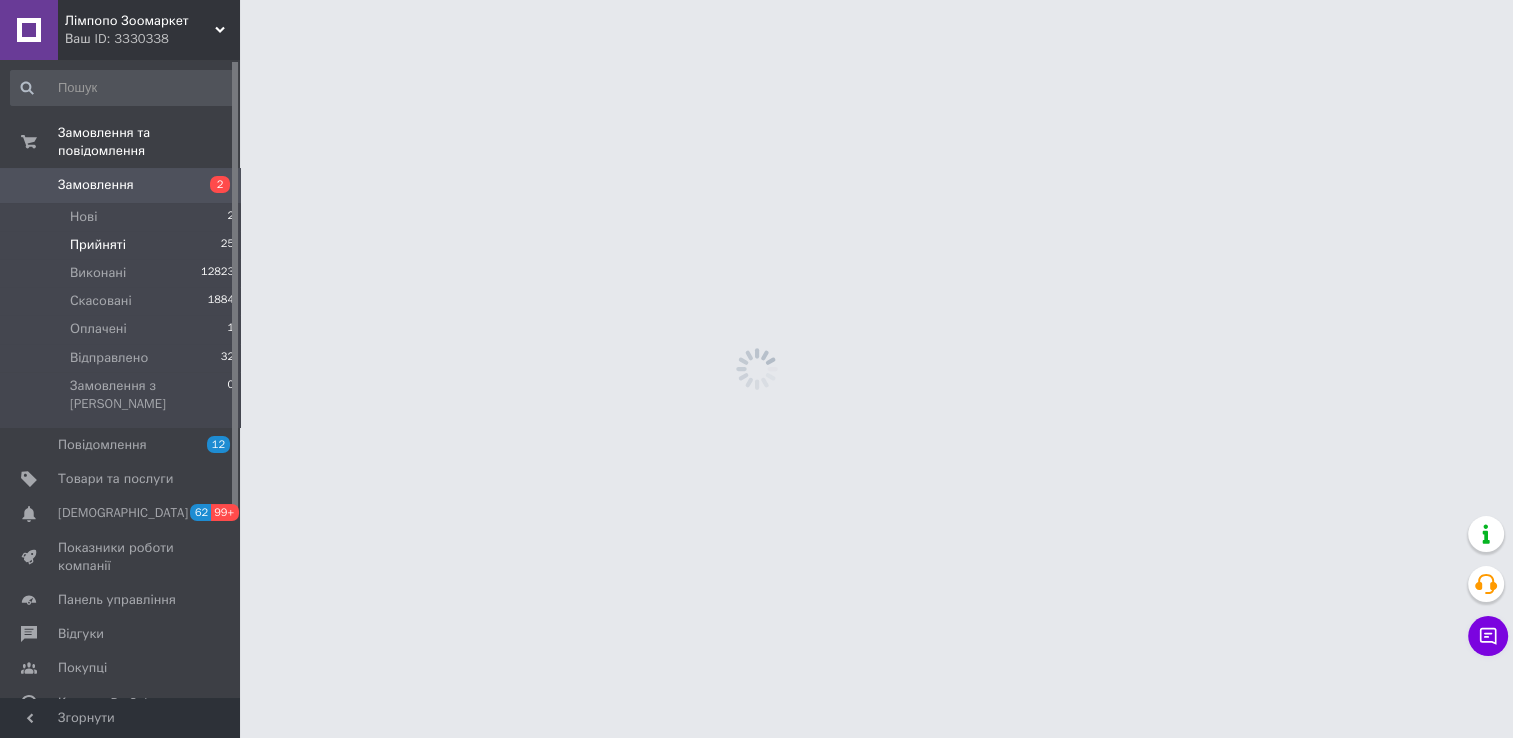 scroll, scrollTop: 0, scrollLeft: 0, axis: both 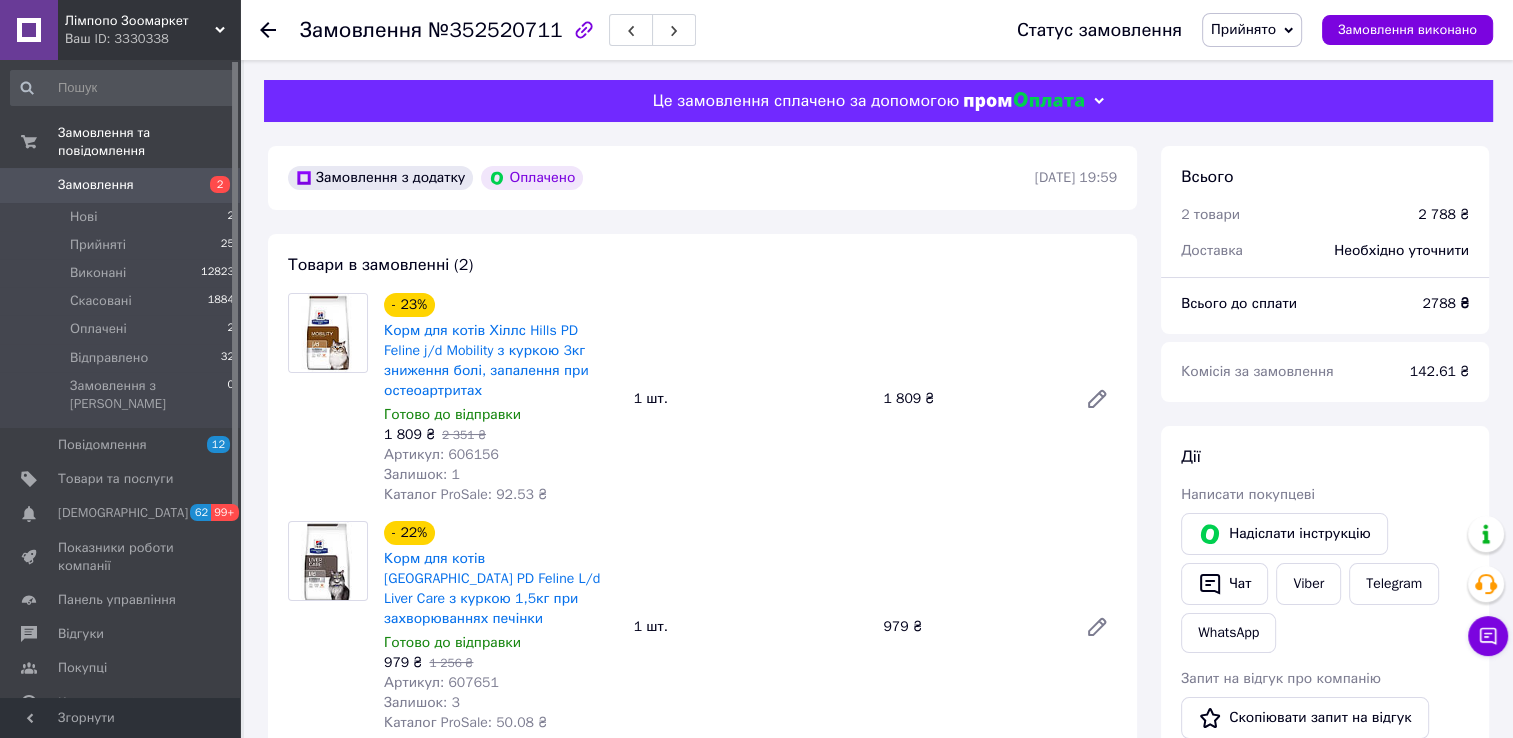 click 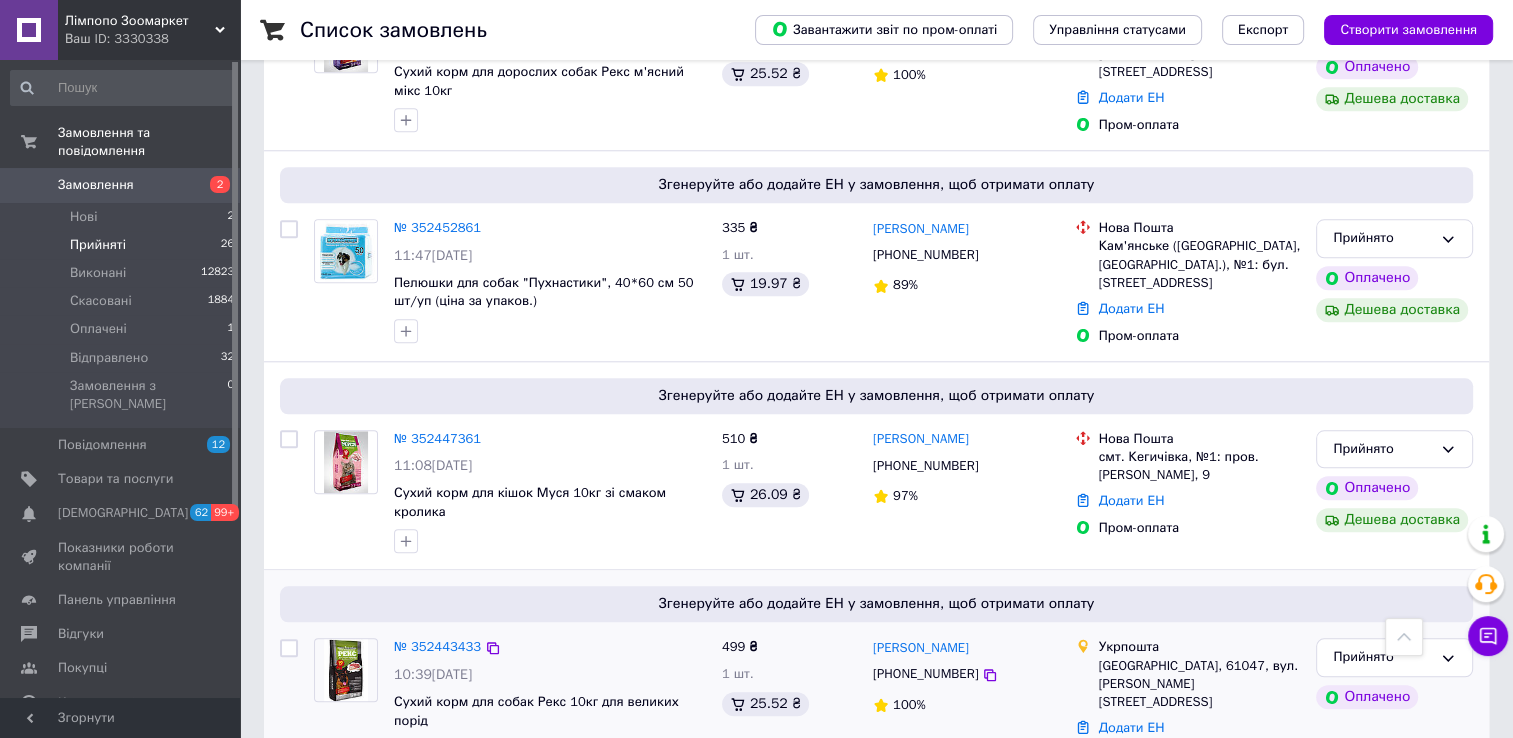 scroll, scrollTop: 1900, scrollLeft: 0, axis: vertical 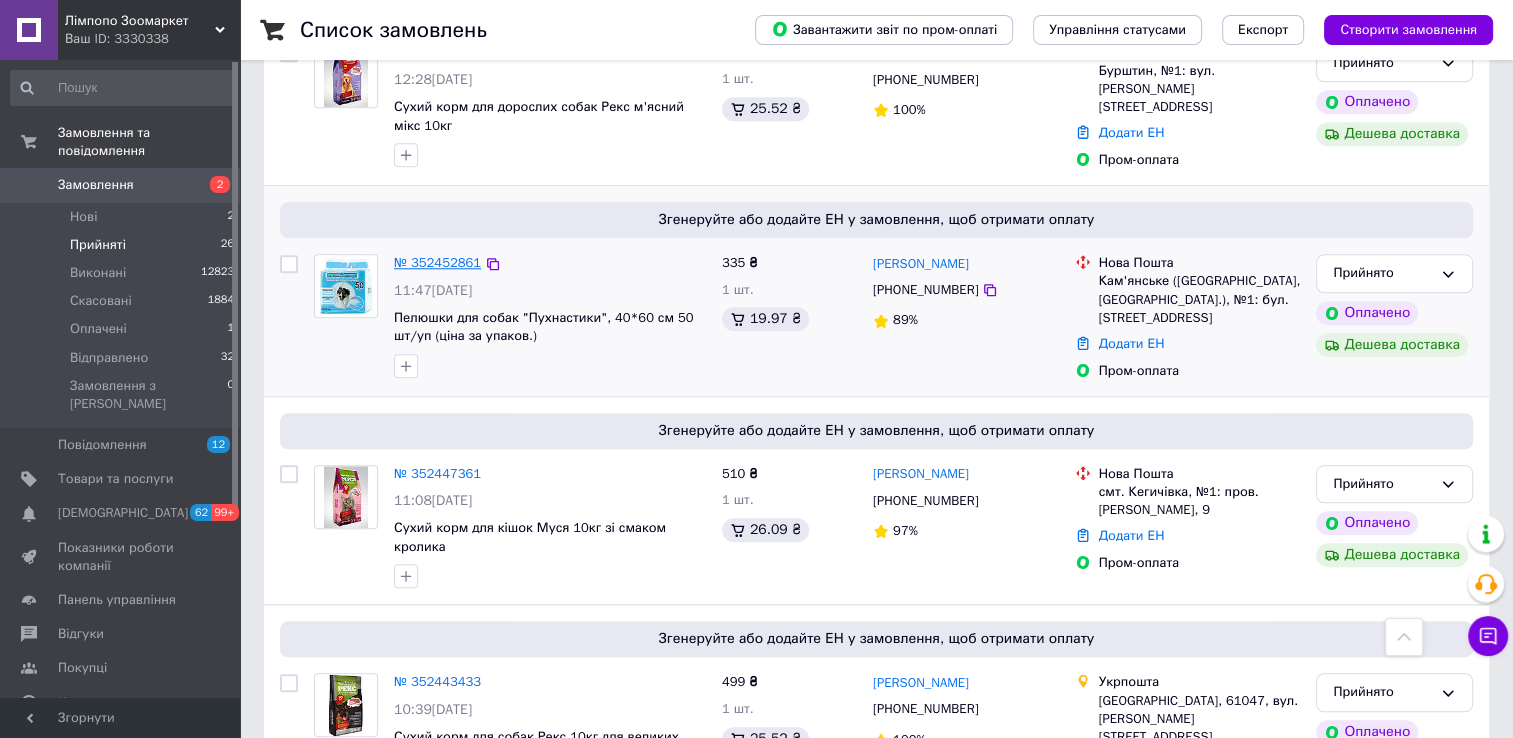 click on "№ 352452861" at bounding box center [437, 262] 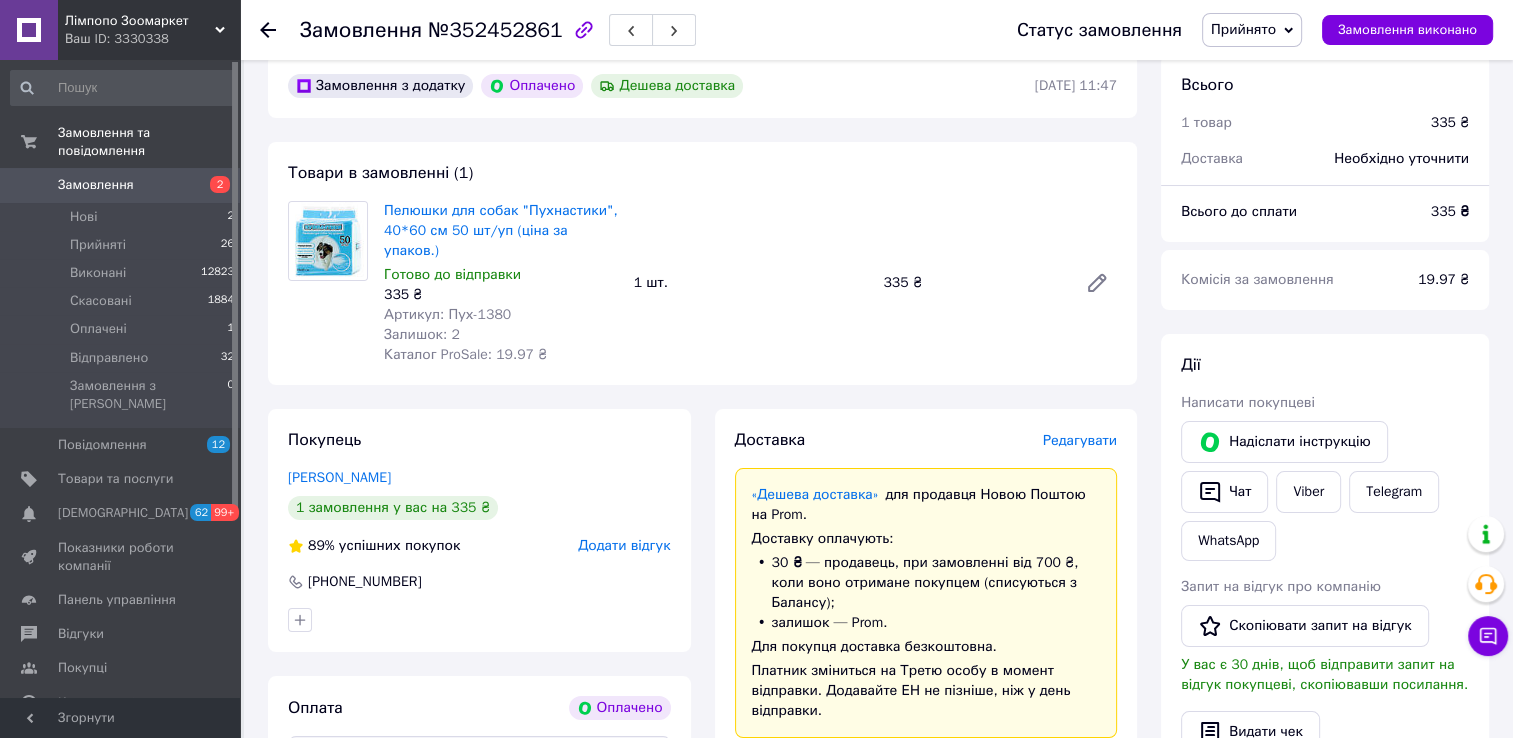 scroll, scrollTop: 88, scrollLeft: 0, axis: vertical 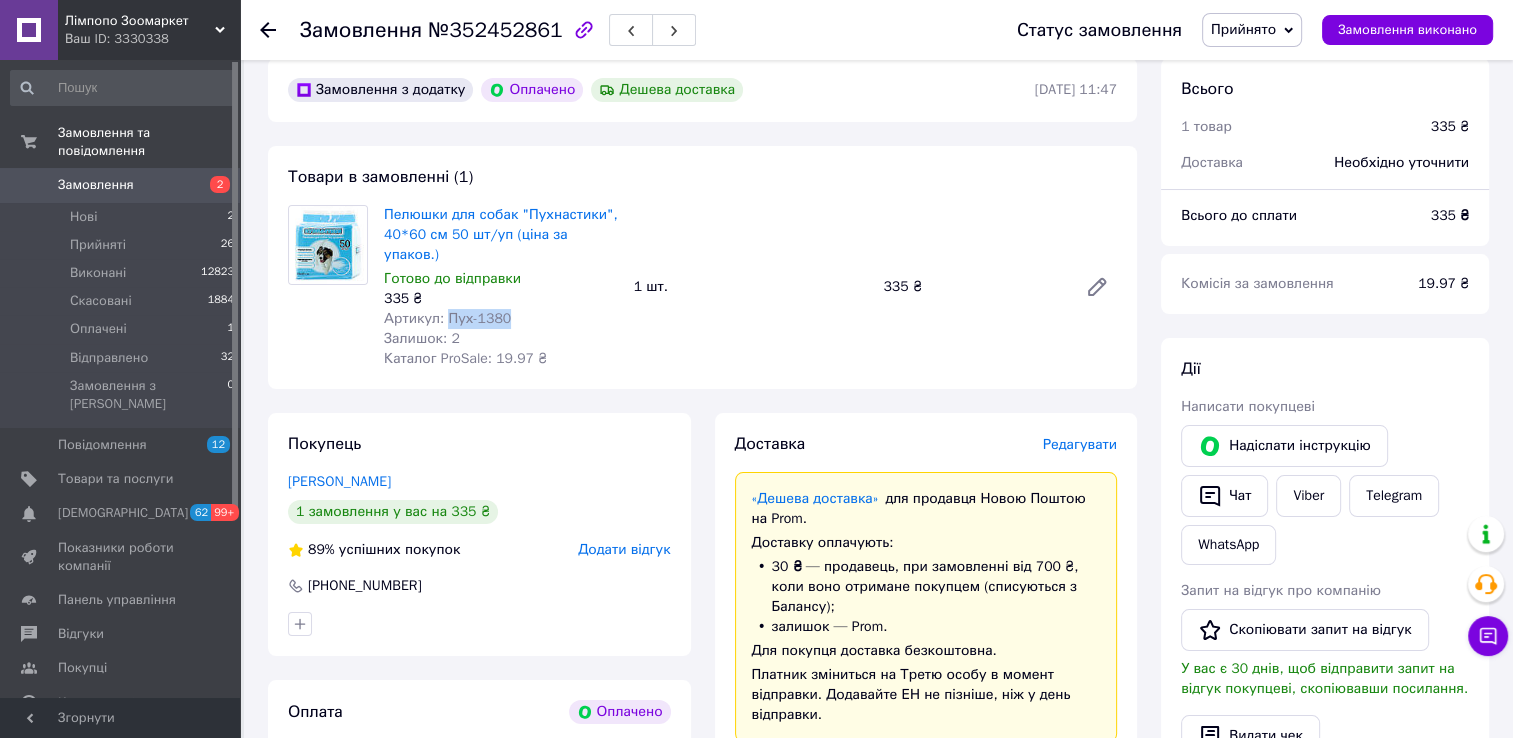 drag, startPoint x: 445, startPoint y: 295, endPoint x: 504, endPoint y: 302, distance: 59.413803 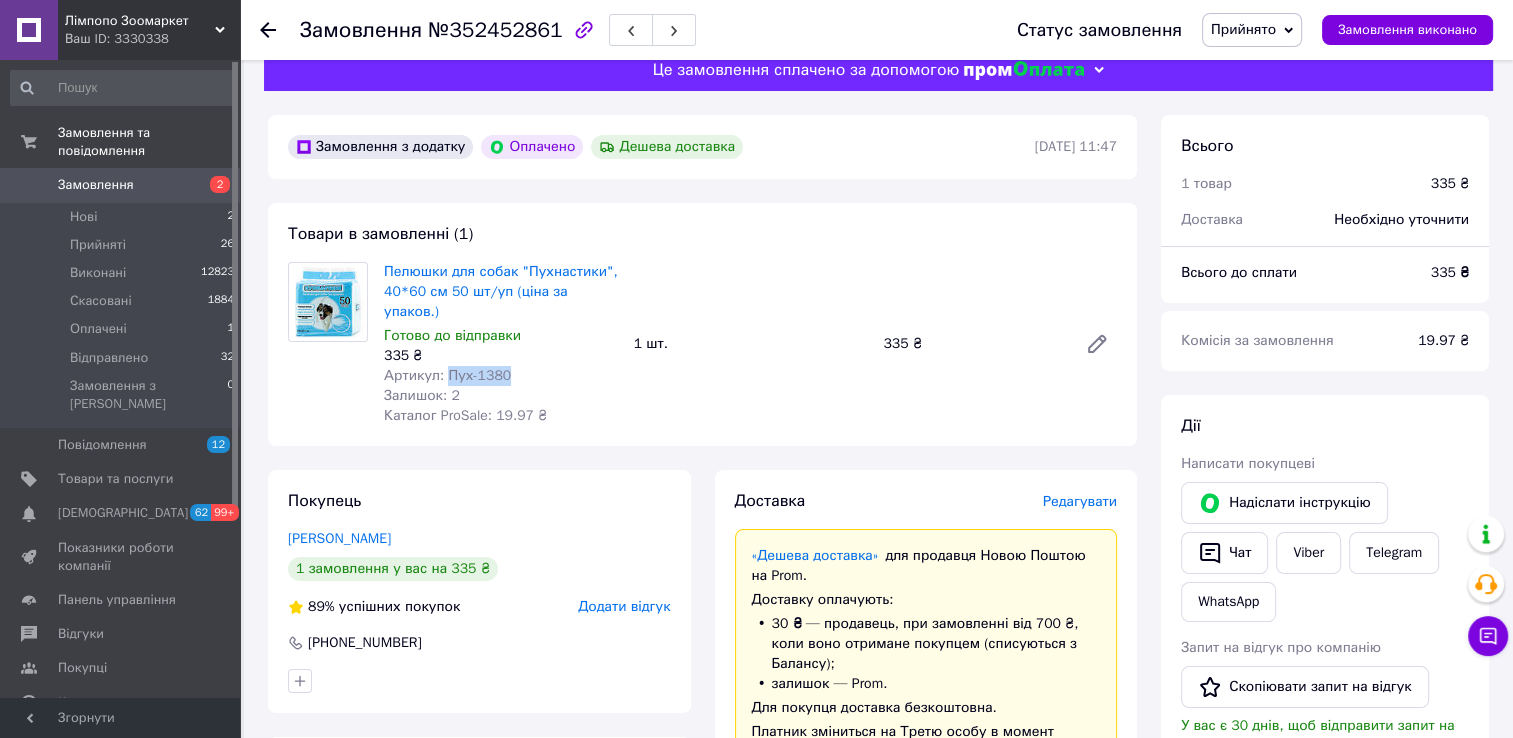 scroll, scrollTop: 0, scrollLeft: 0, axis: both 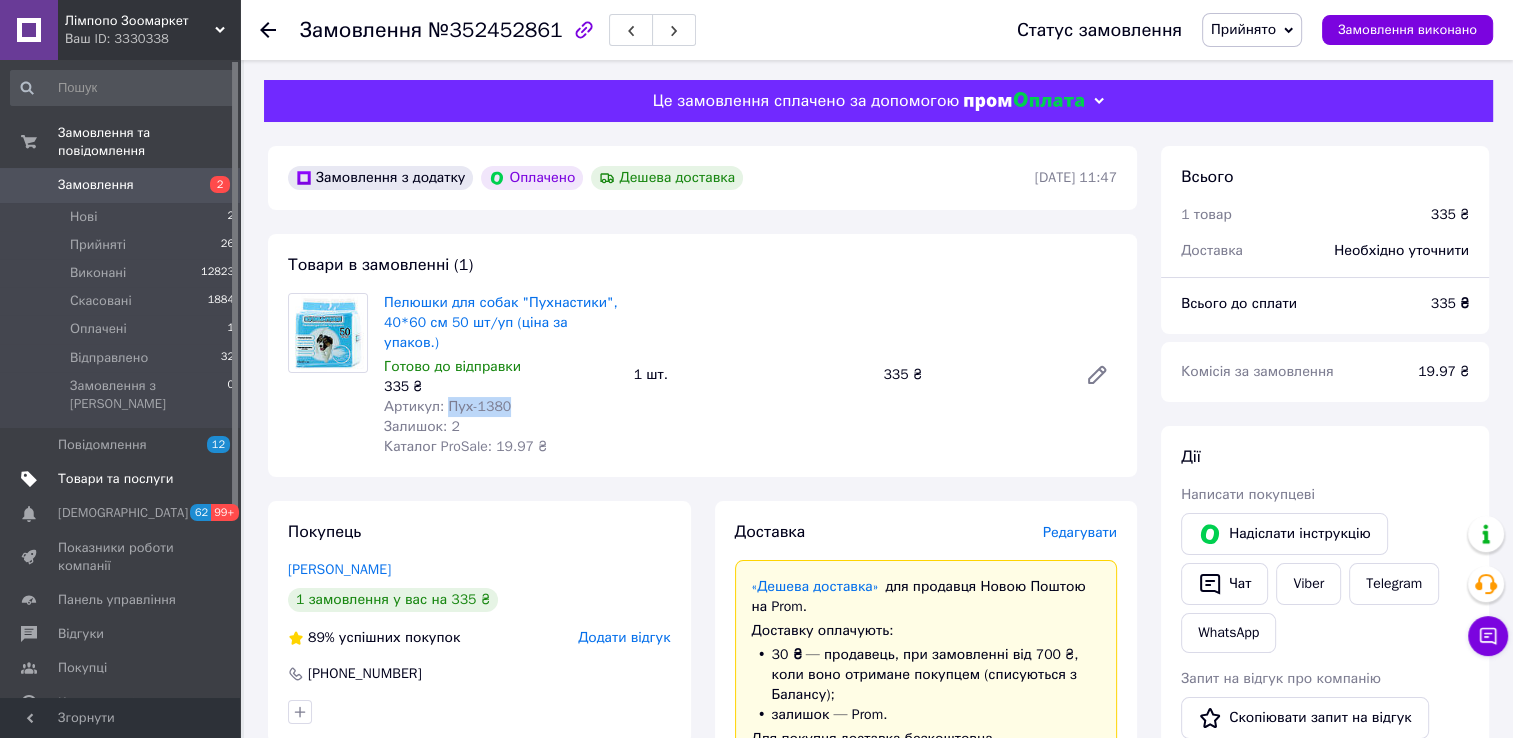 click on "Товари та послуги" at bounding box center [115, 479] 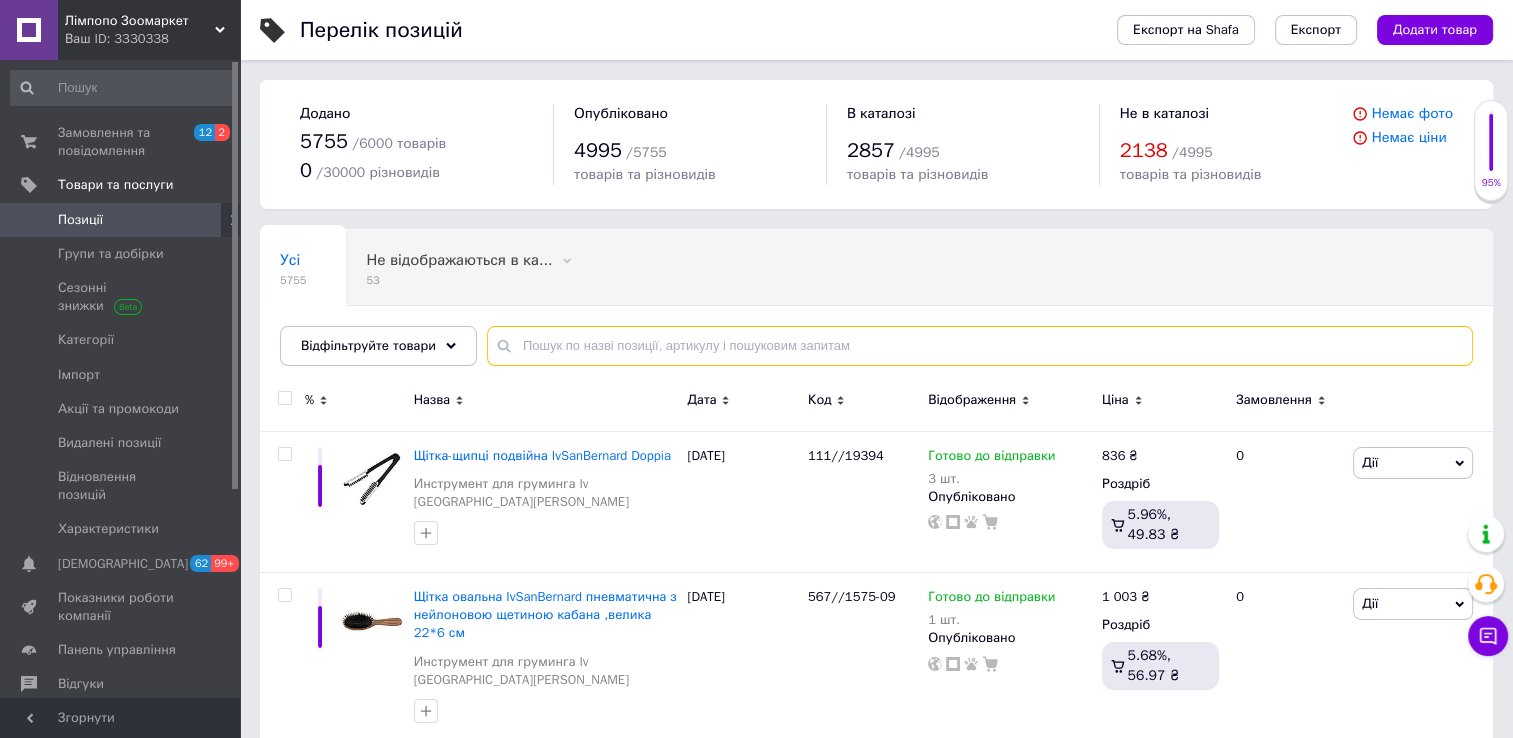 click at bounding box center (980, 346) 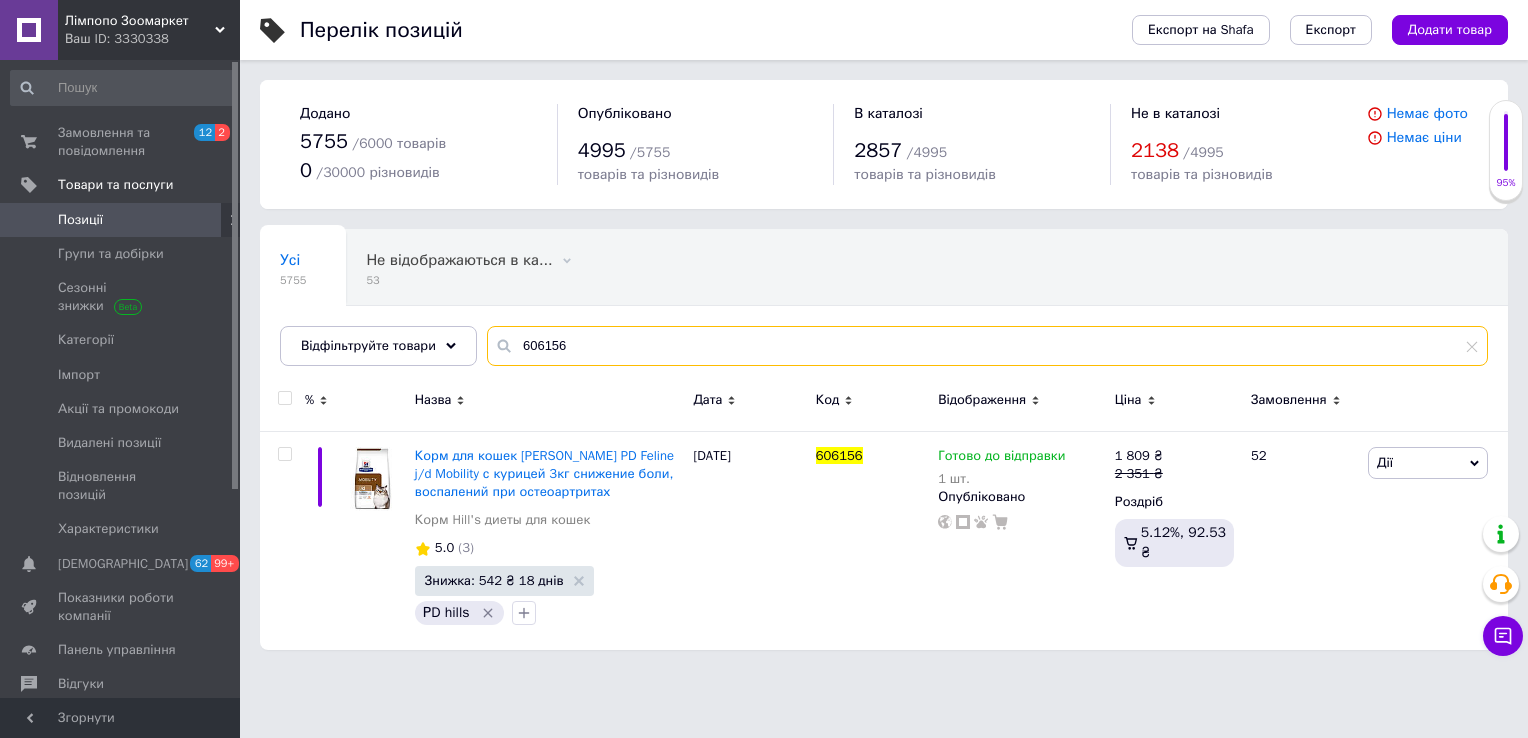 type on "606156" 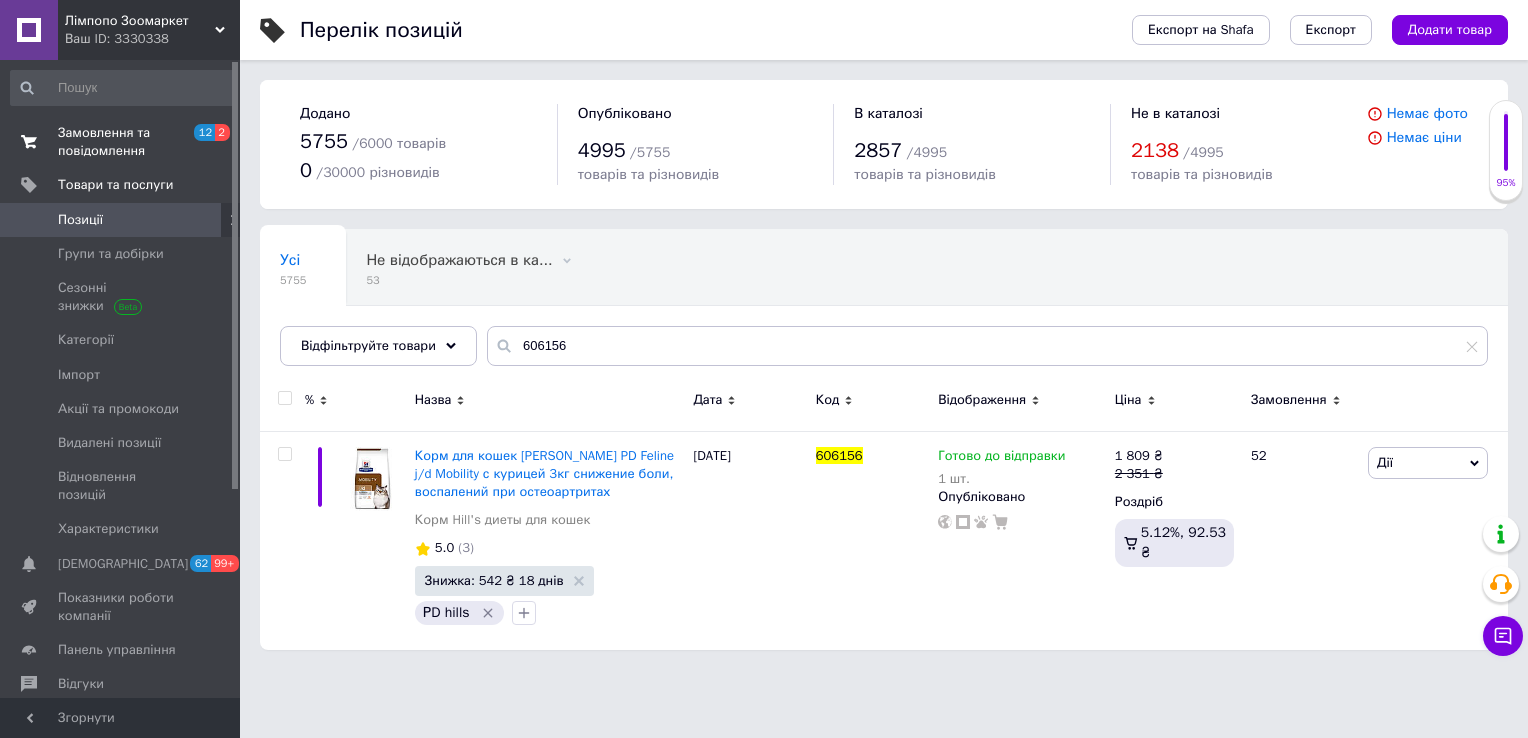 click on "Замовлення та повідомлення" at bounding box center (121, 142) 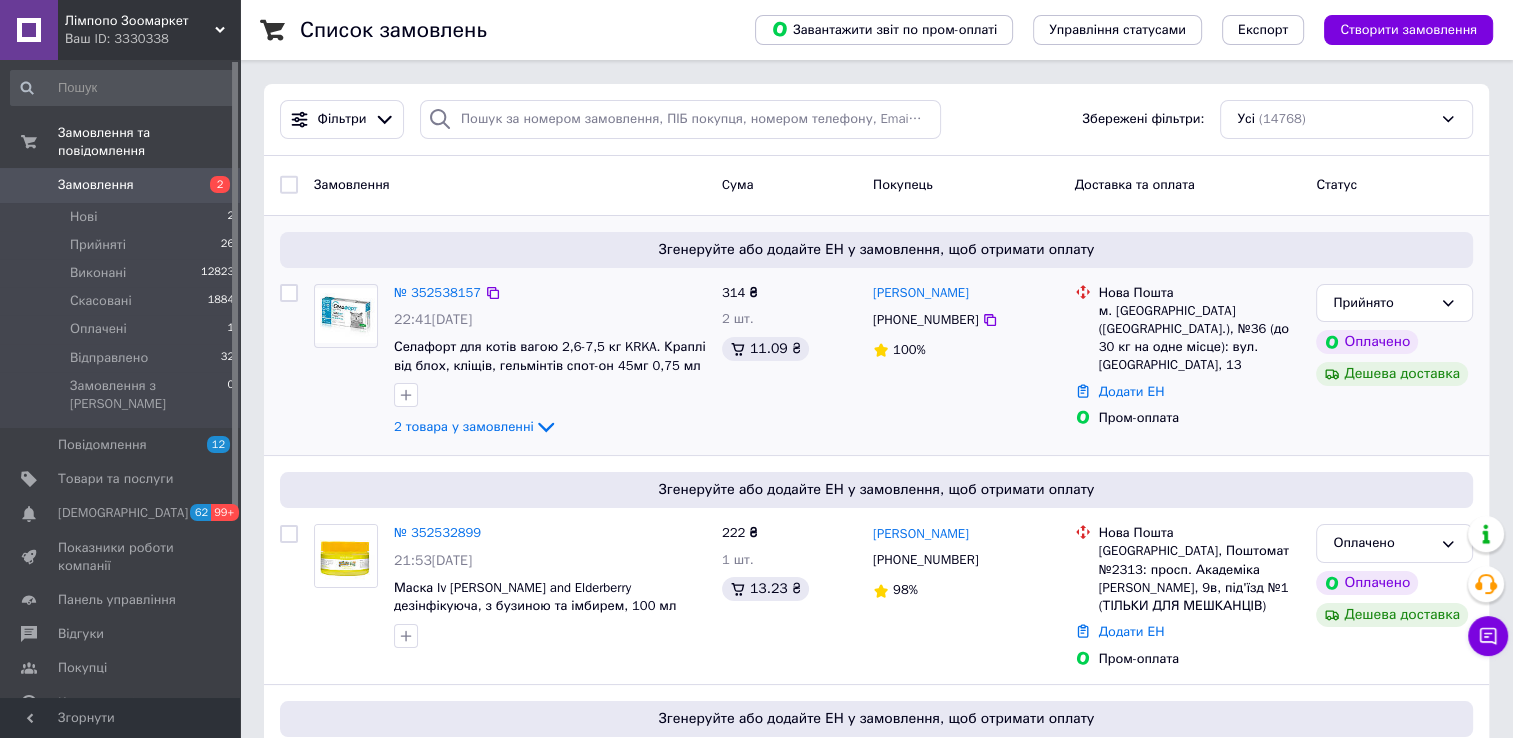 scroll, scrollTop: 300, scrollLeft: 0, axis: vertical 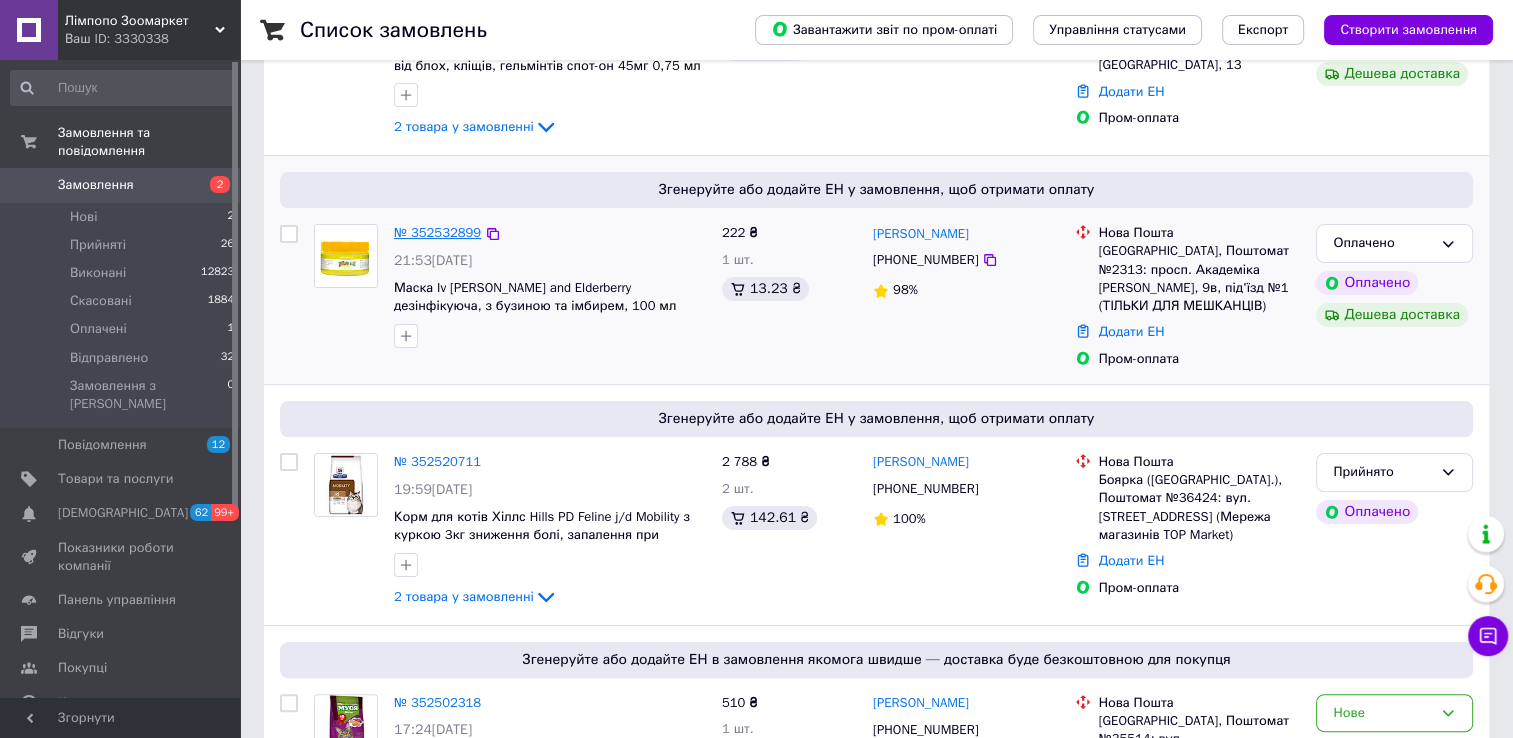 click on "№ 352532899" at bounding box center (437, 232) 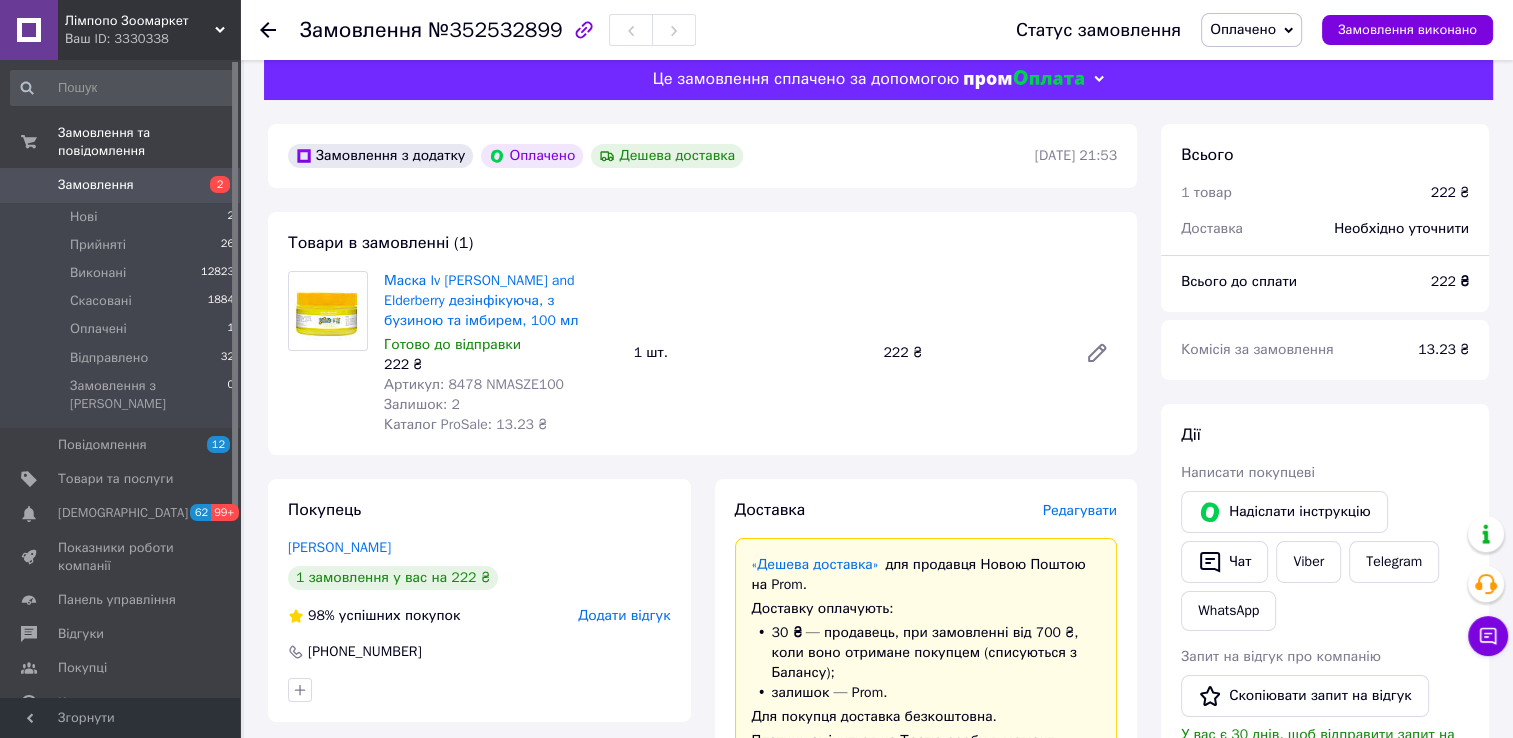 scroll, scrollTop: 0, scrollLeft: 0, axis: both 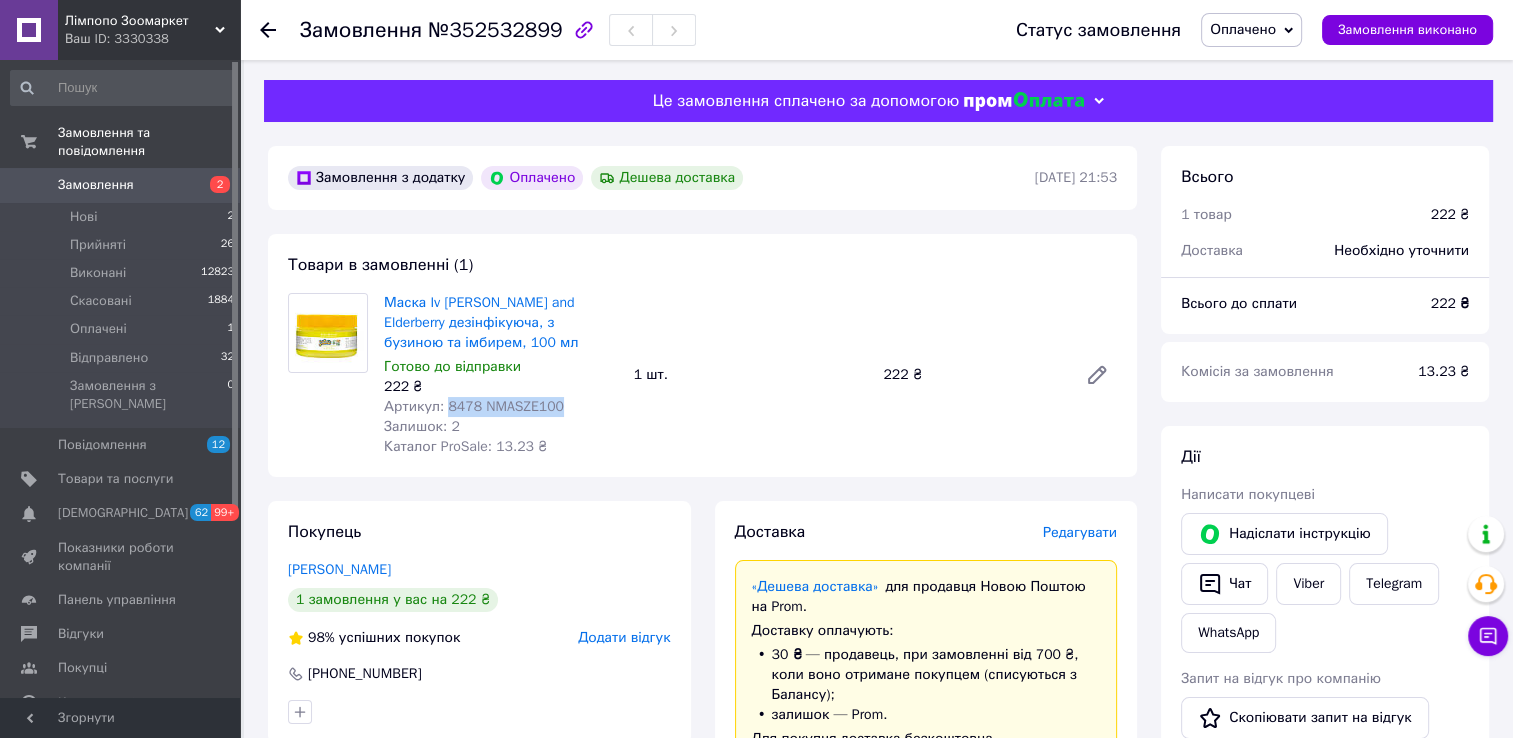 drag, startPoint x: 445, startPoint y: 408, endPoint x: 556, endPoint y: 410, distance: 111.01801 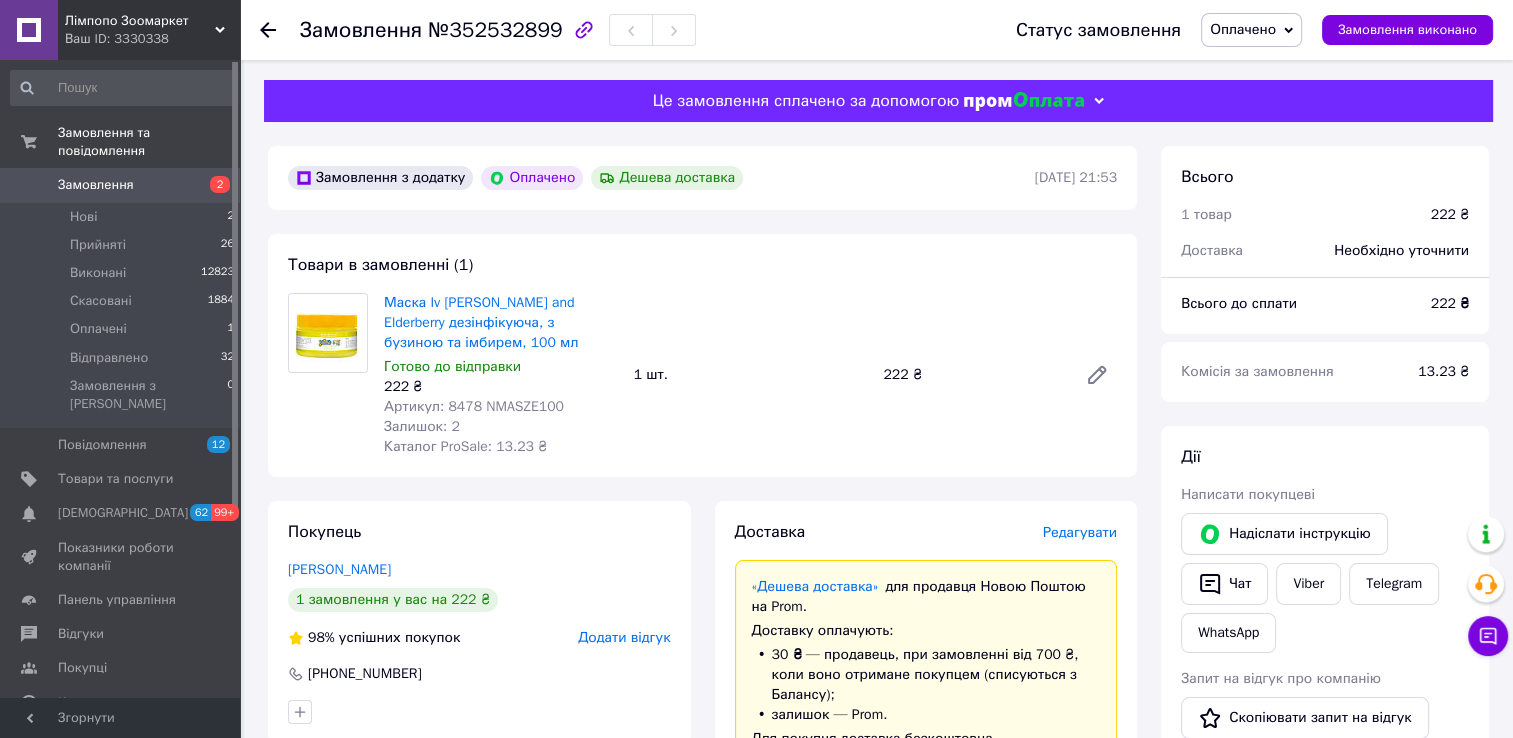click 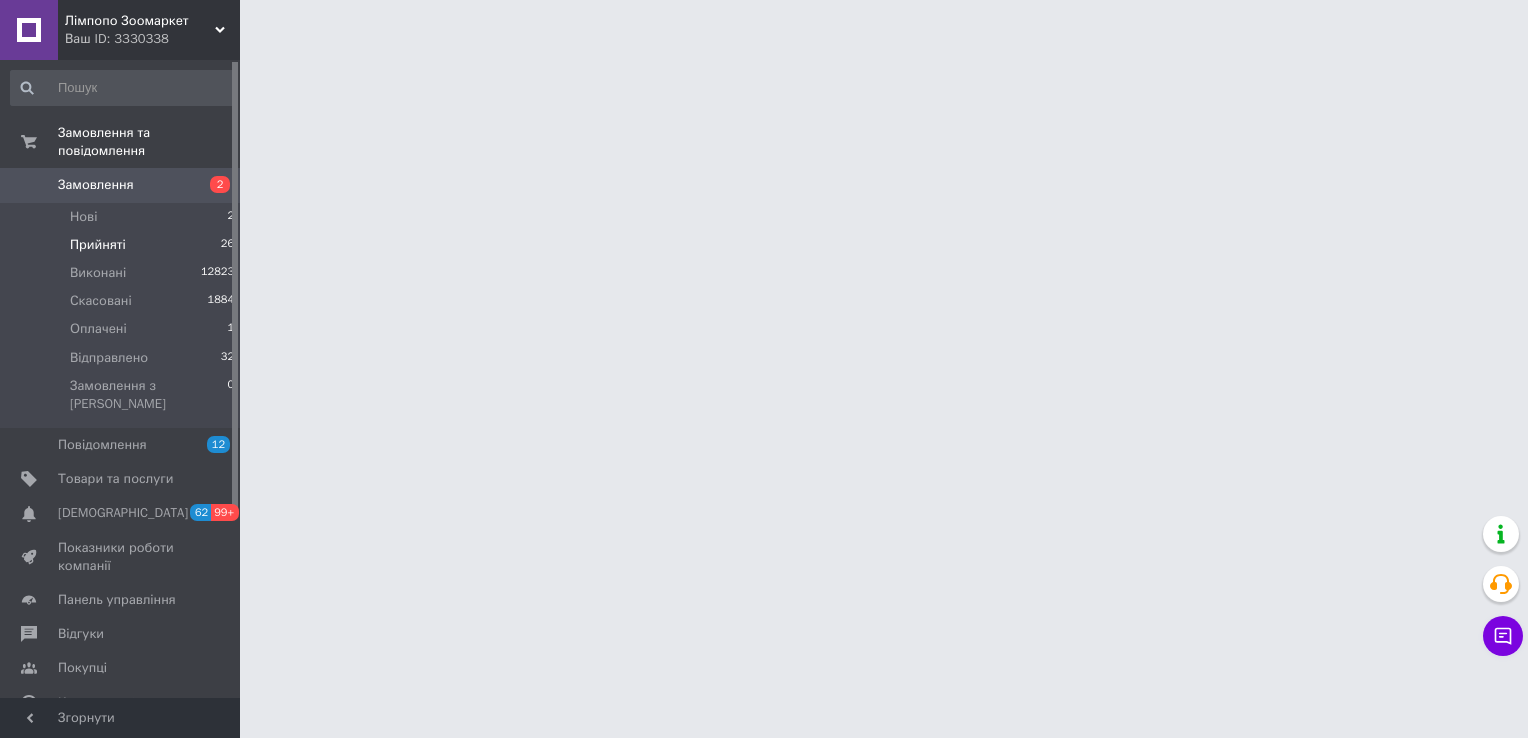 click on "Прийняті 26" at bounding box center (123, 245) 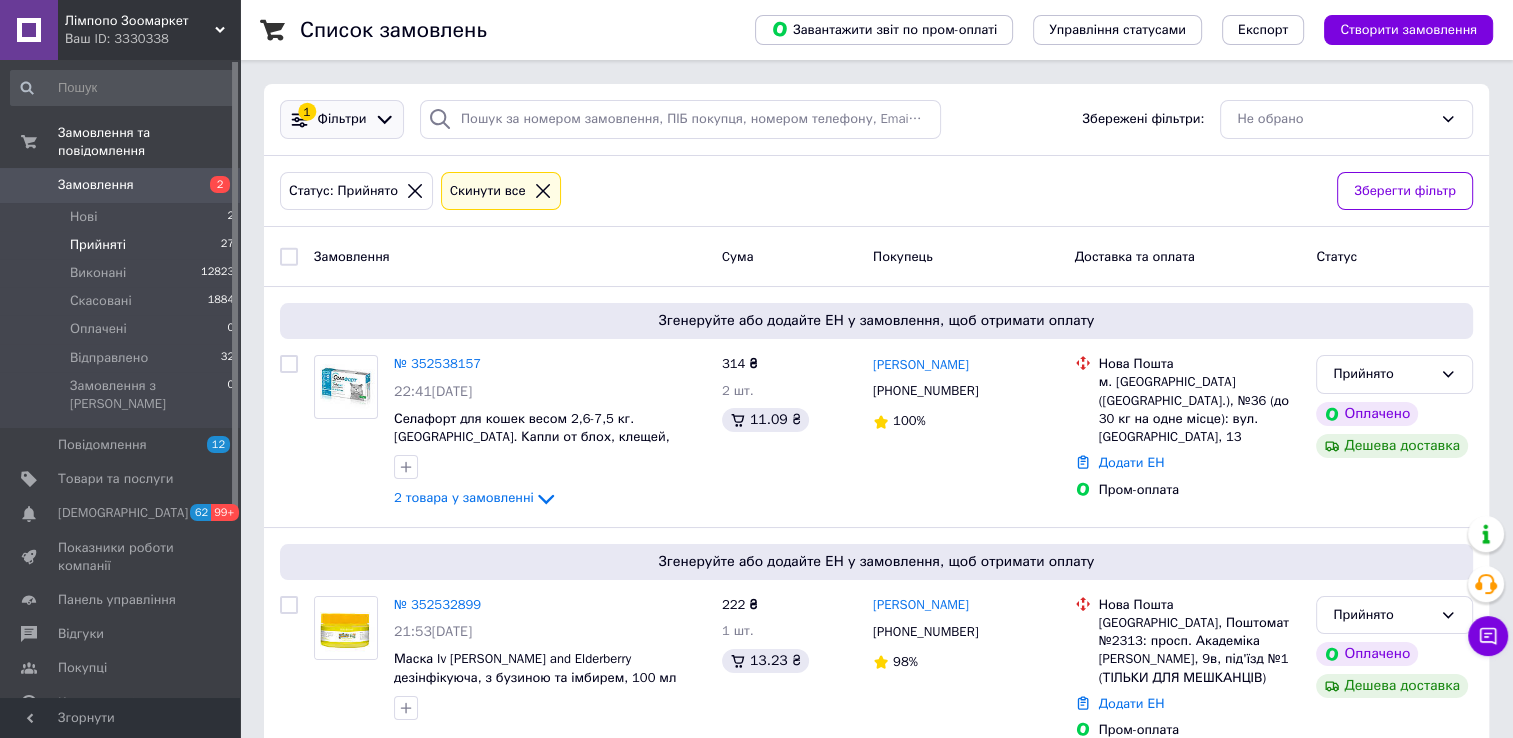 click 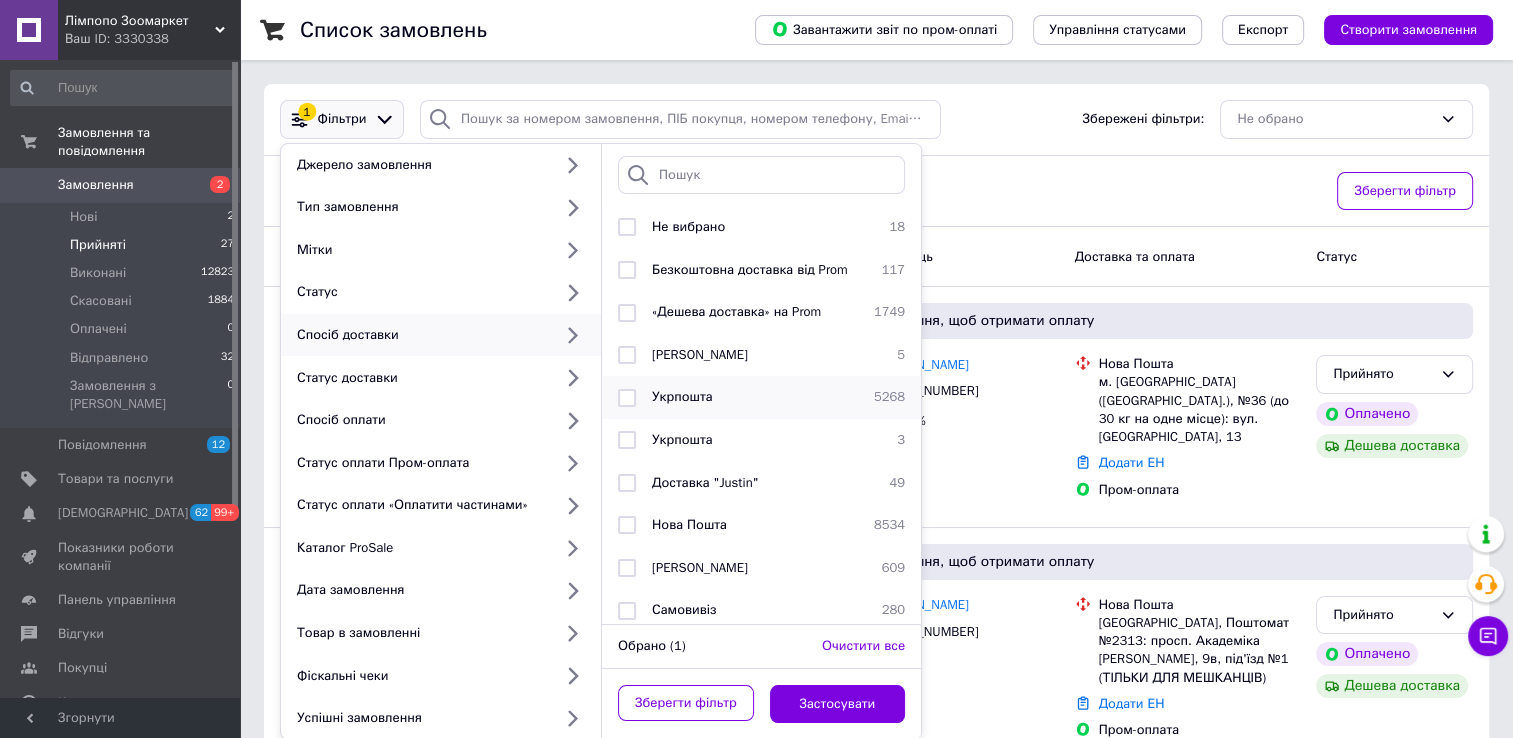 click on "Укрпошта" at bounding box center [755, 397] 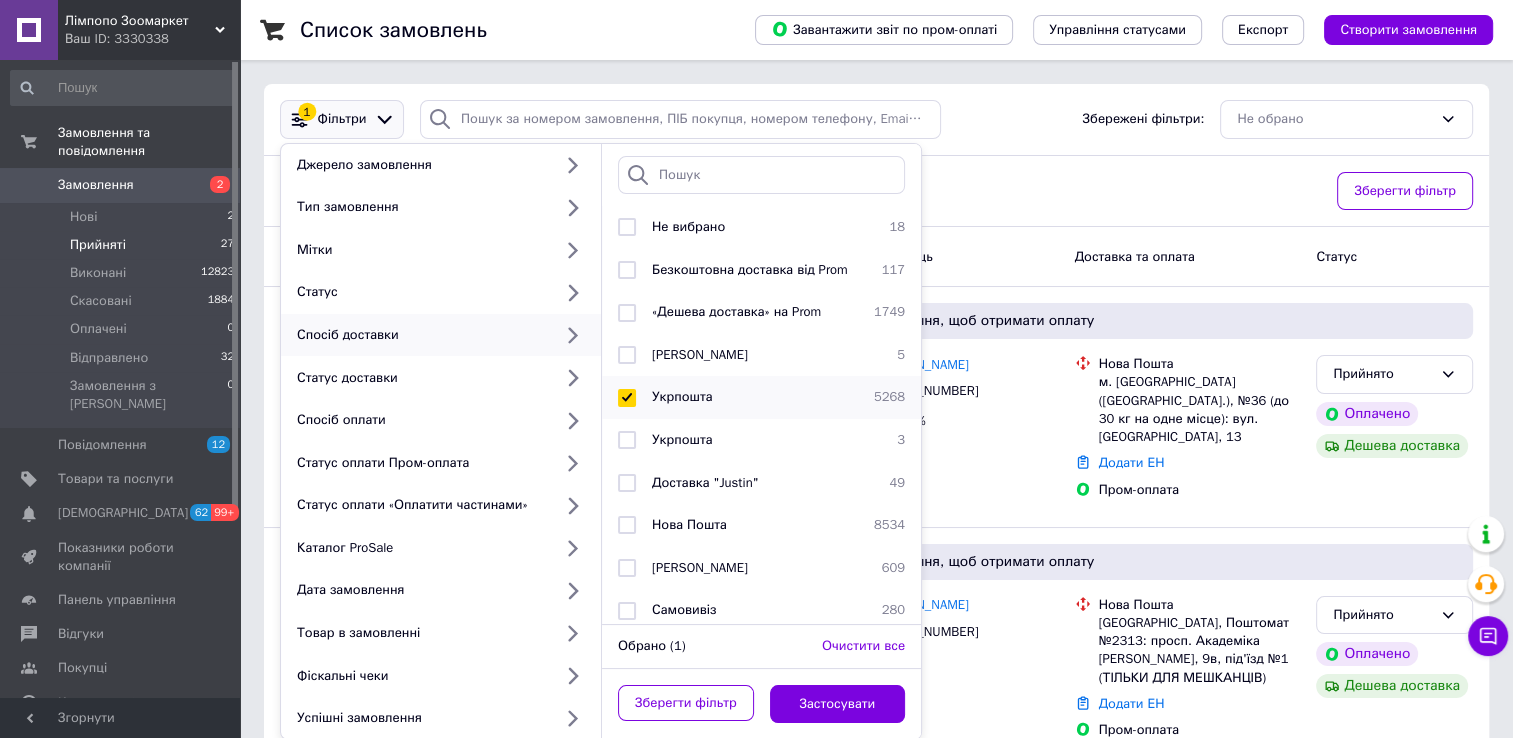 checkbox on "true" 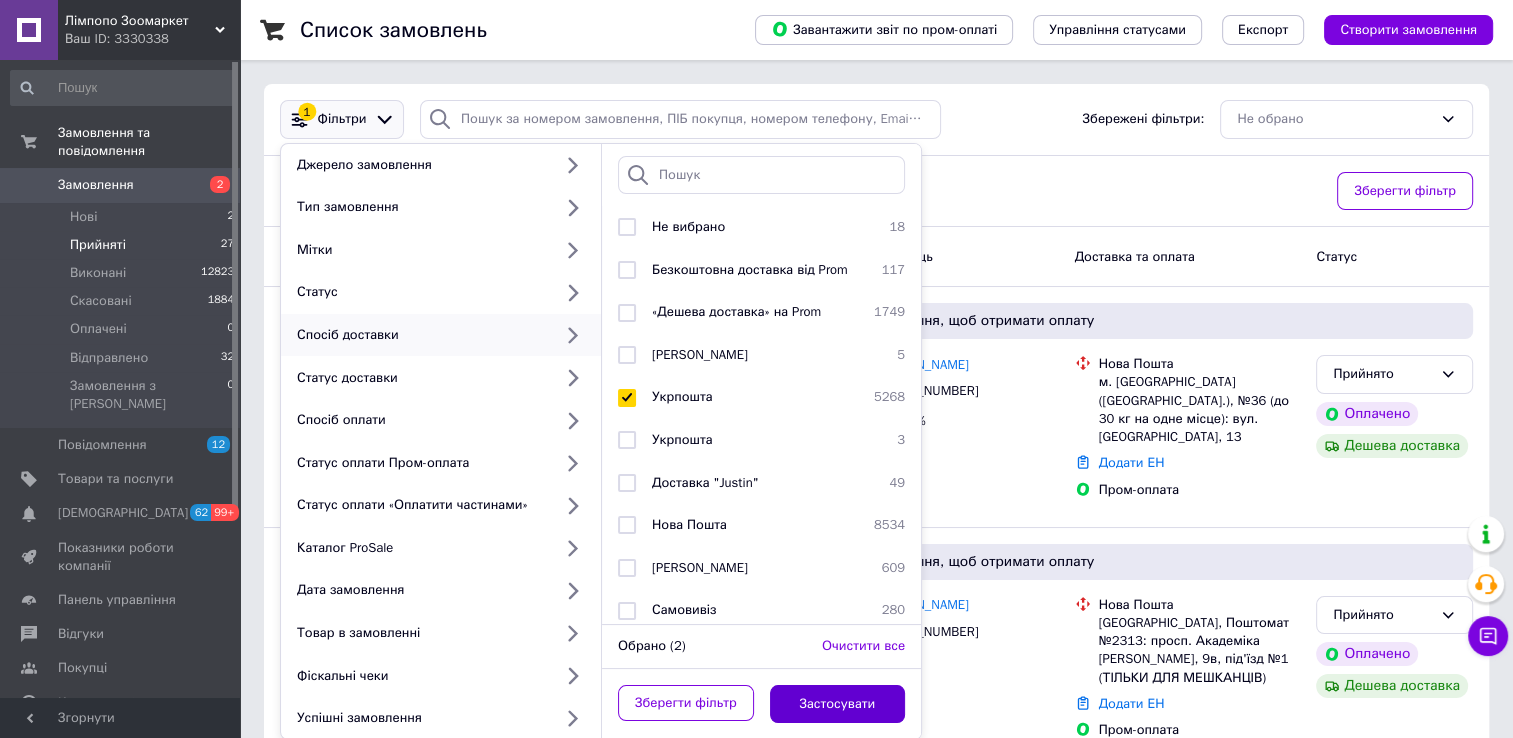 click on "Застосувати" at bounding box center (838, 704) 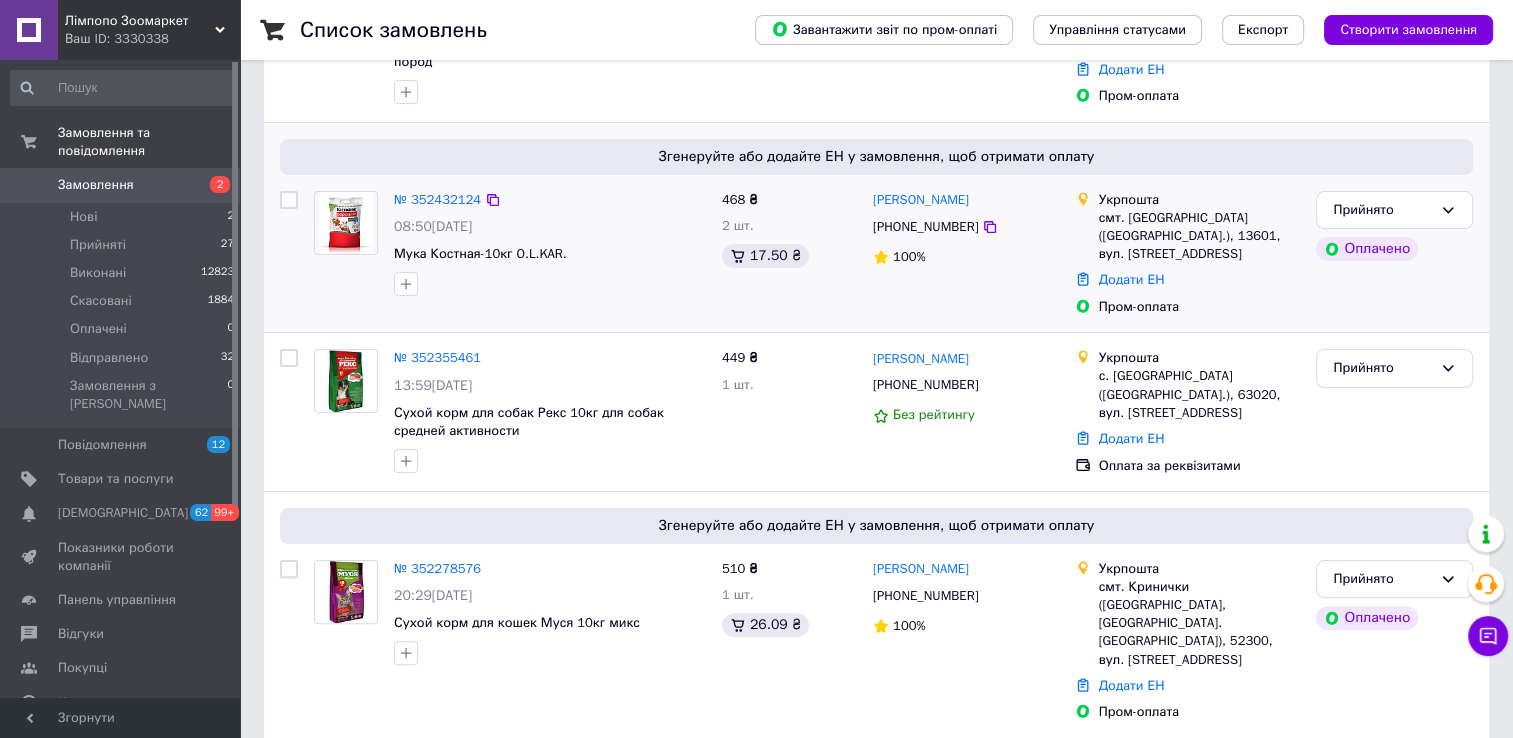 scroll, scrollTop: 376, scrollLeft: 0, axis: vertical 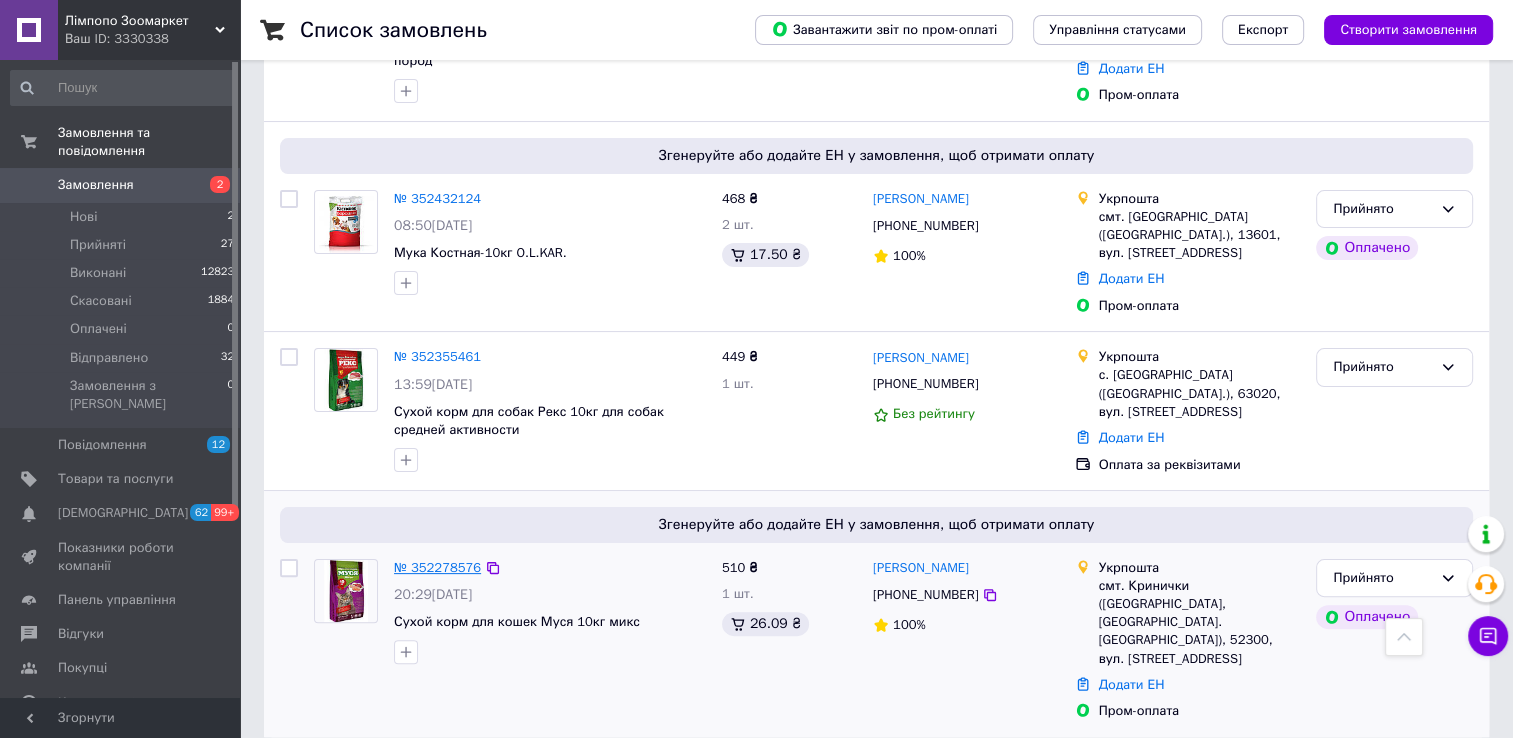 click on "№ 352278576" at bounding box center (437, 567) 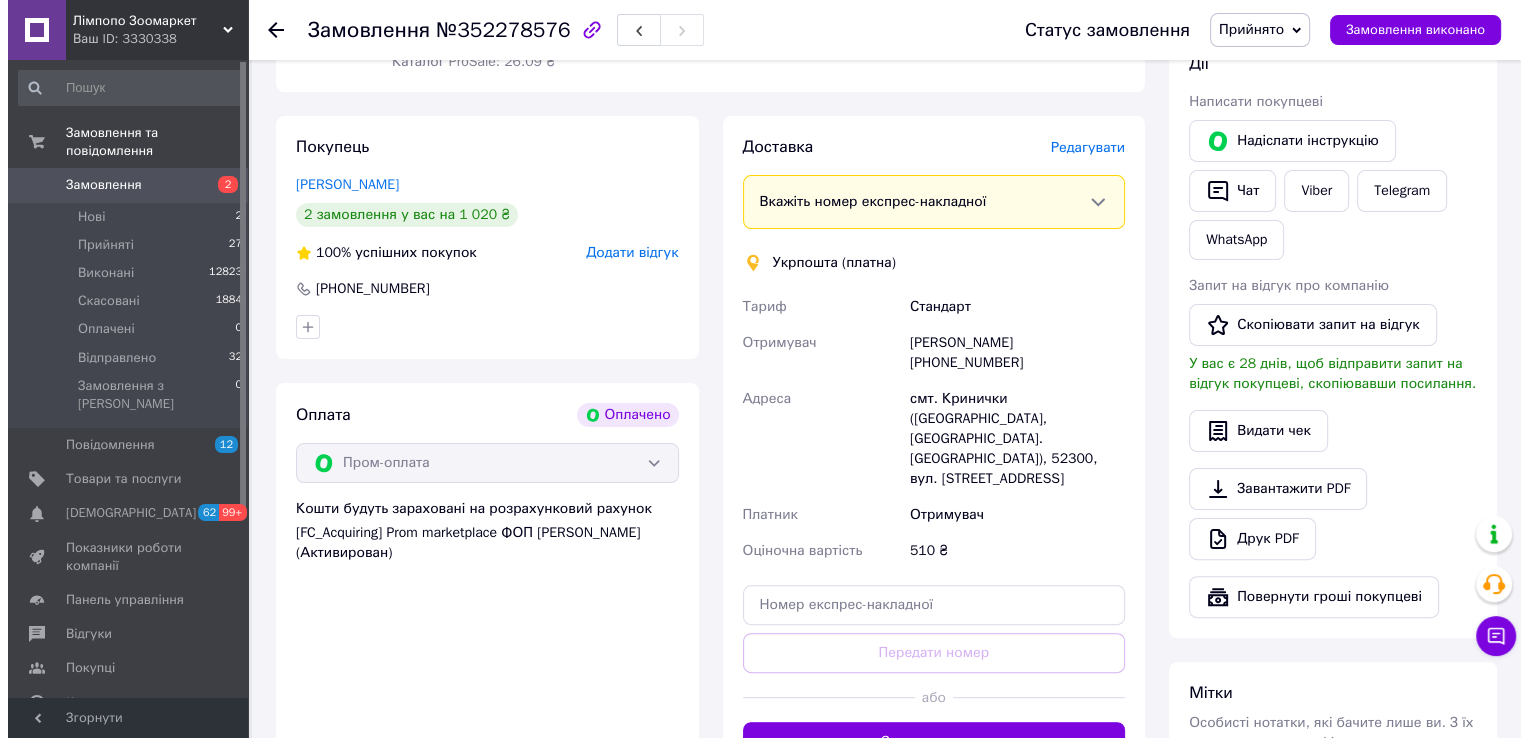 scroll, scrollTop: 400, scrollLeft: 0, axis: vertical 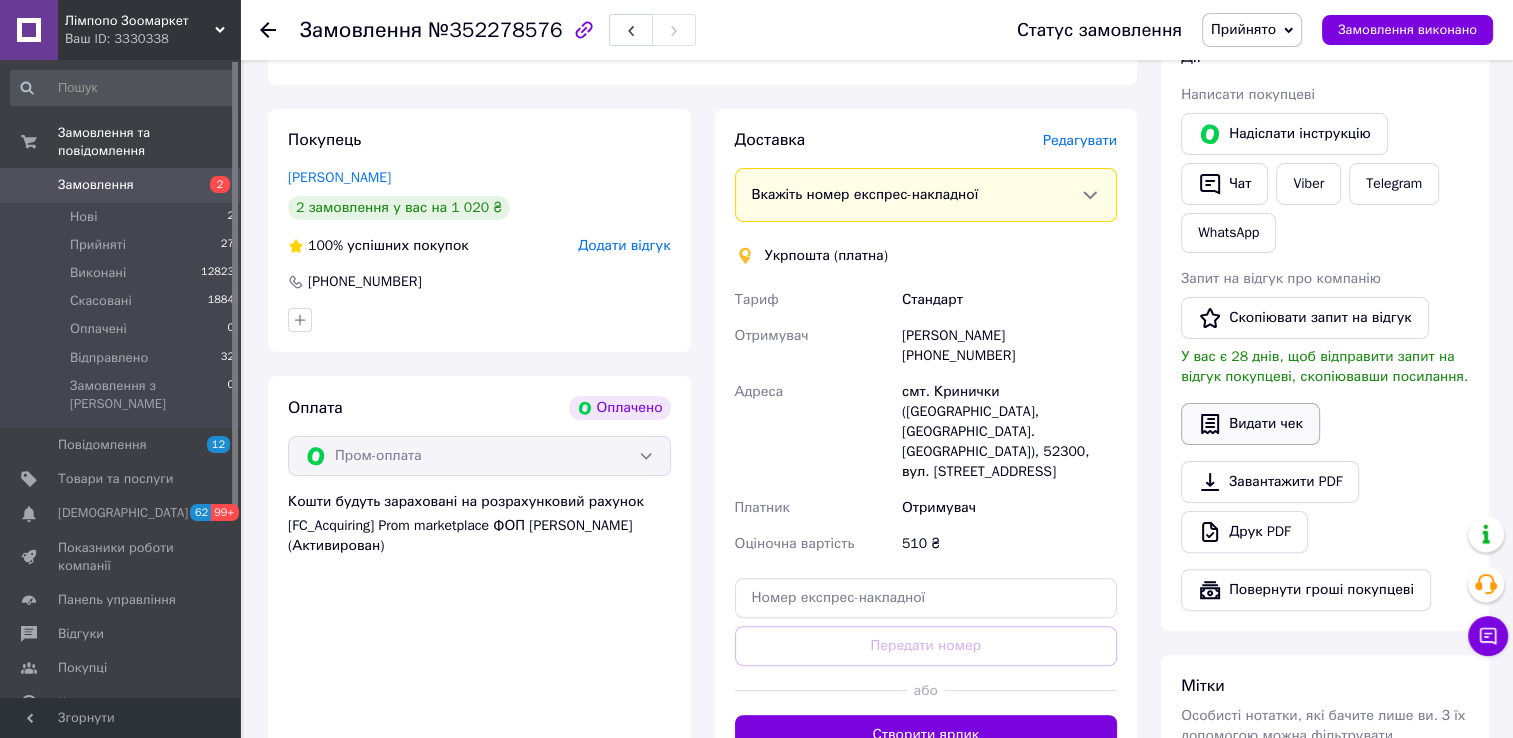 click on "Видати чек" at bounding box center [1250, 424] 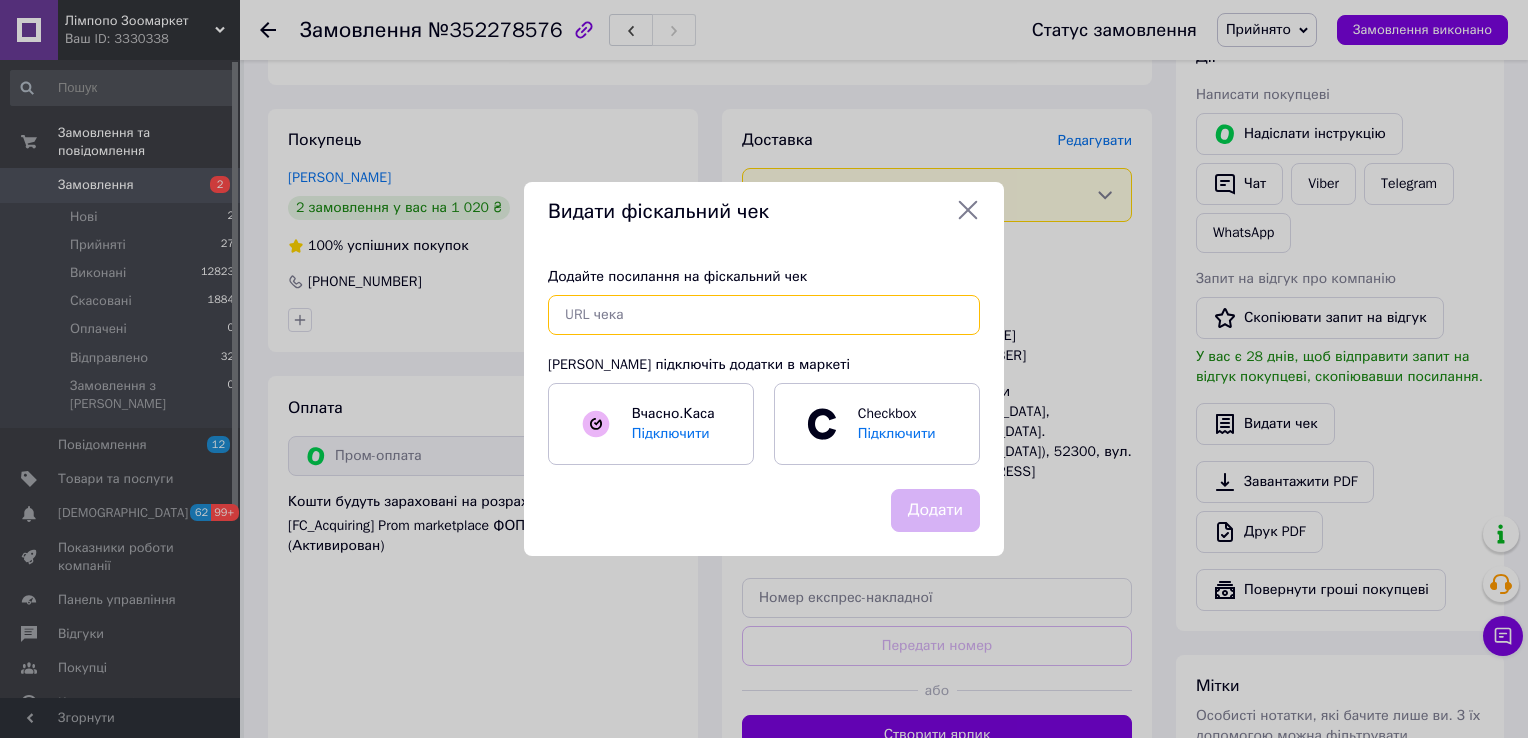 click at bounding box center (764, 315) 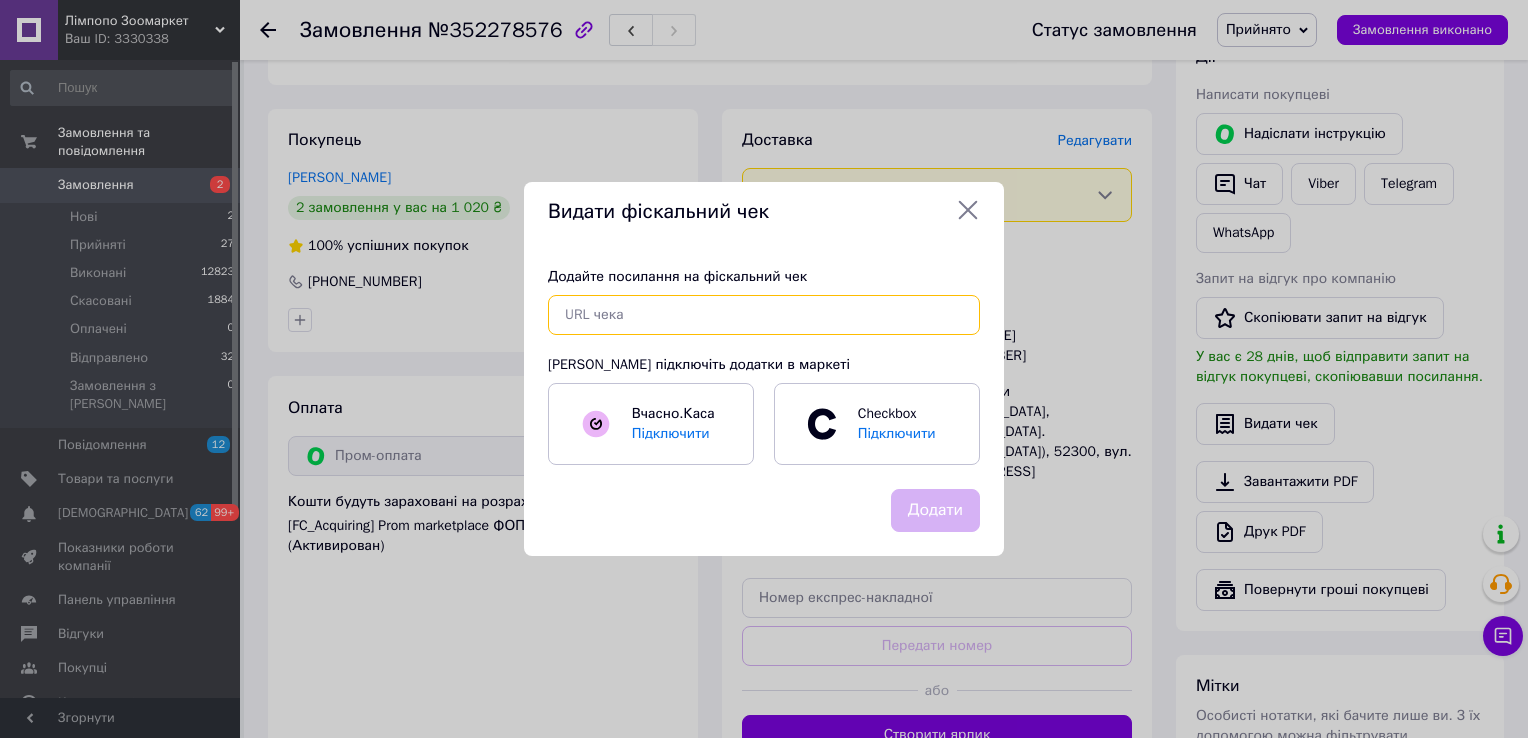 paste on "https://check.checkbox.ua/a28235b7-e64c-49f9-b59a-db9d3b41bc8e" 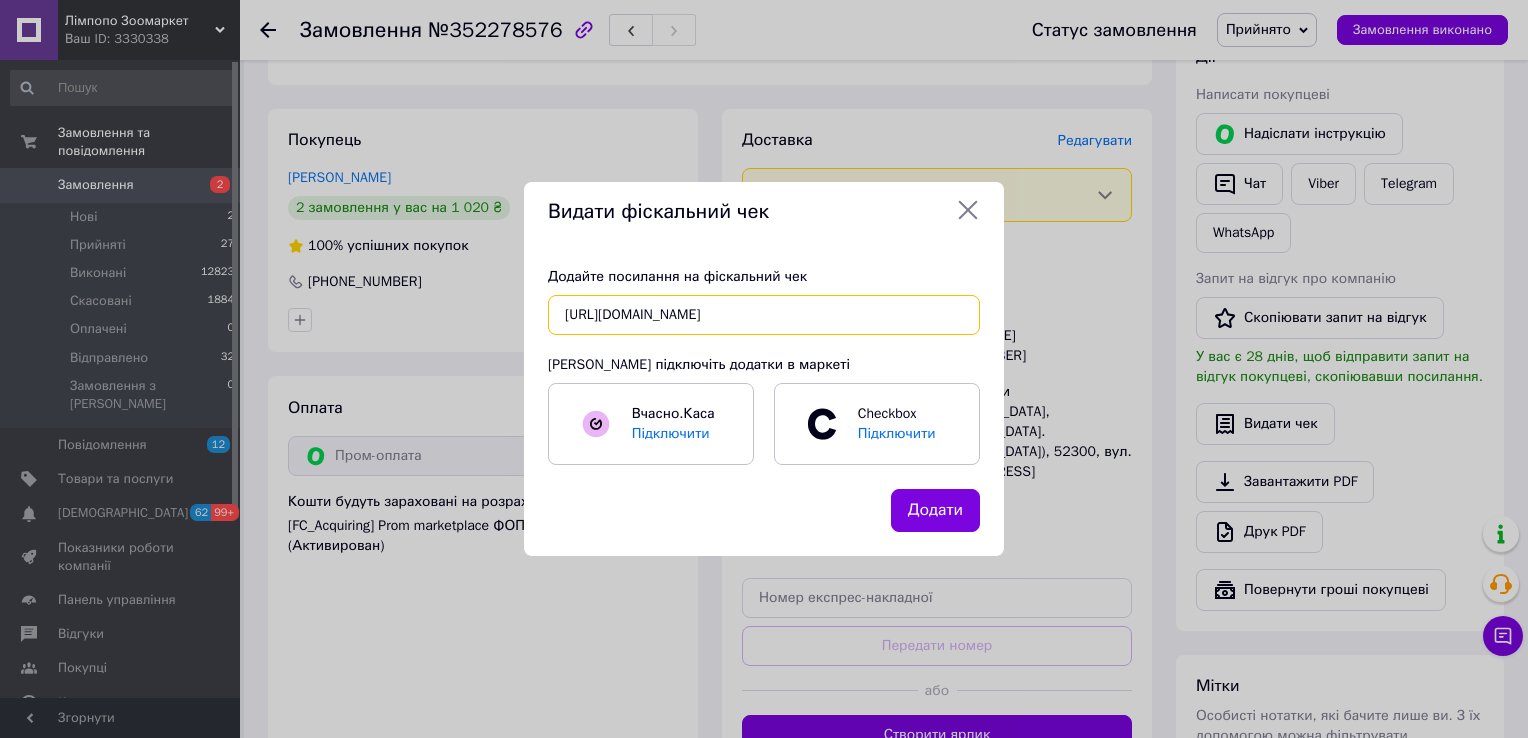 scroll, scrollTop: 0, scrollLeft: 28, axis: horizontal 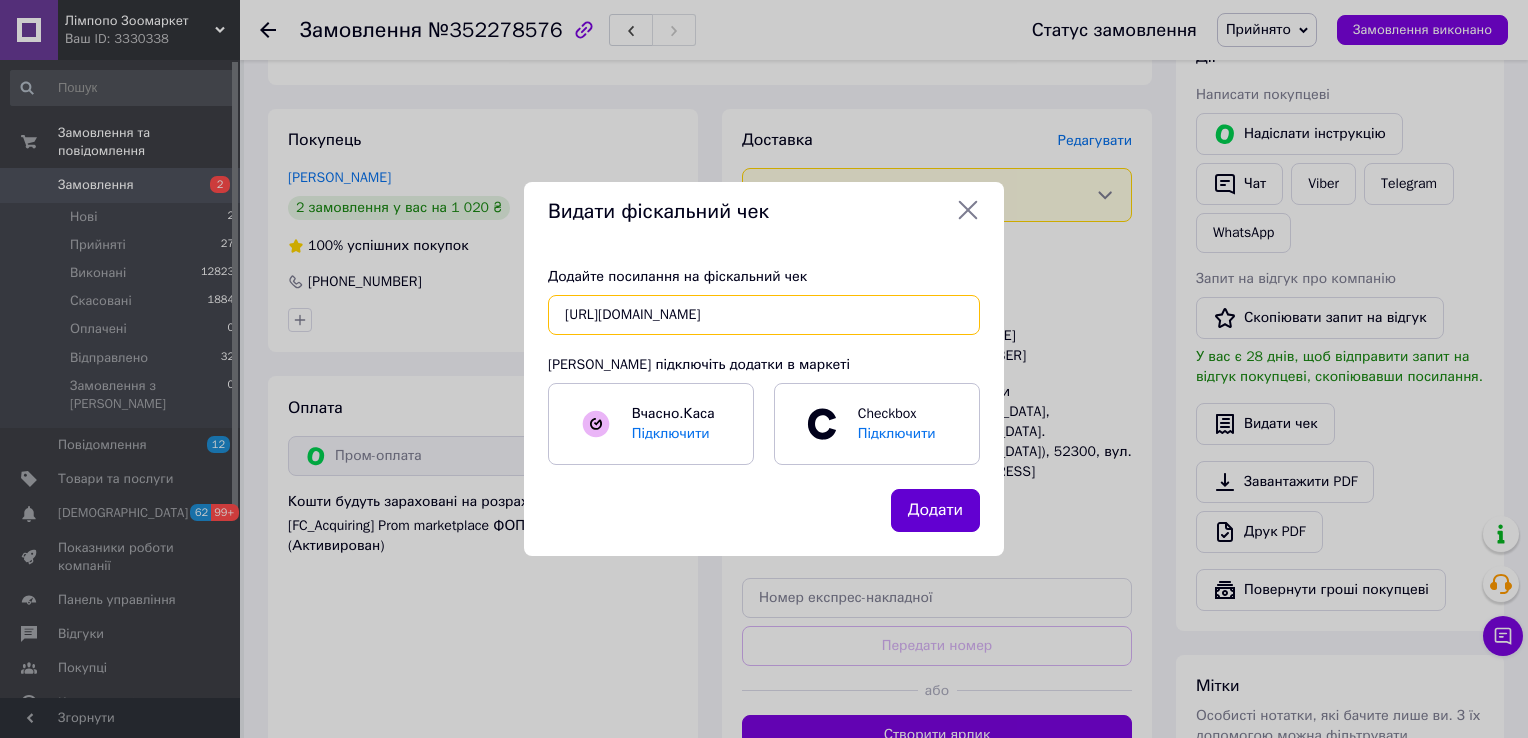 type on "https://check.checkbox.ua/a28235b7-e64c-49f9-b59a-db9d3b41bc8e" 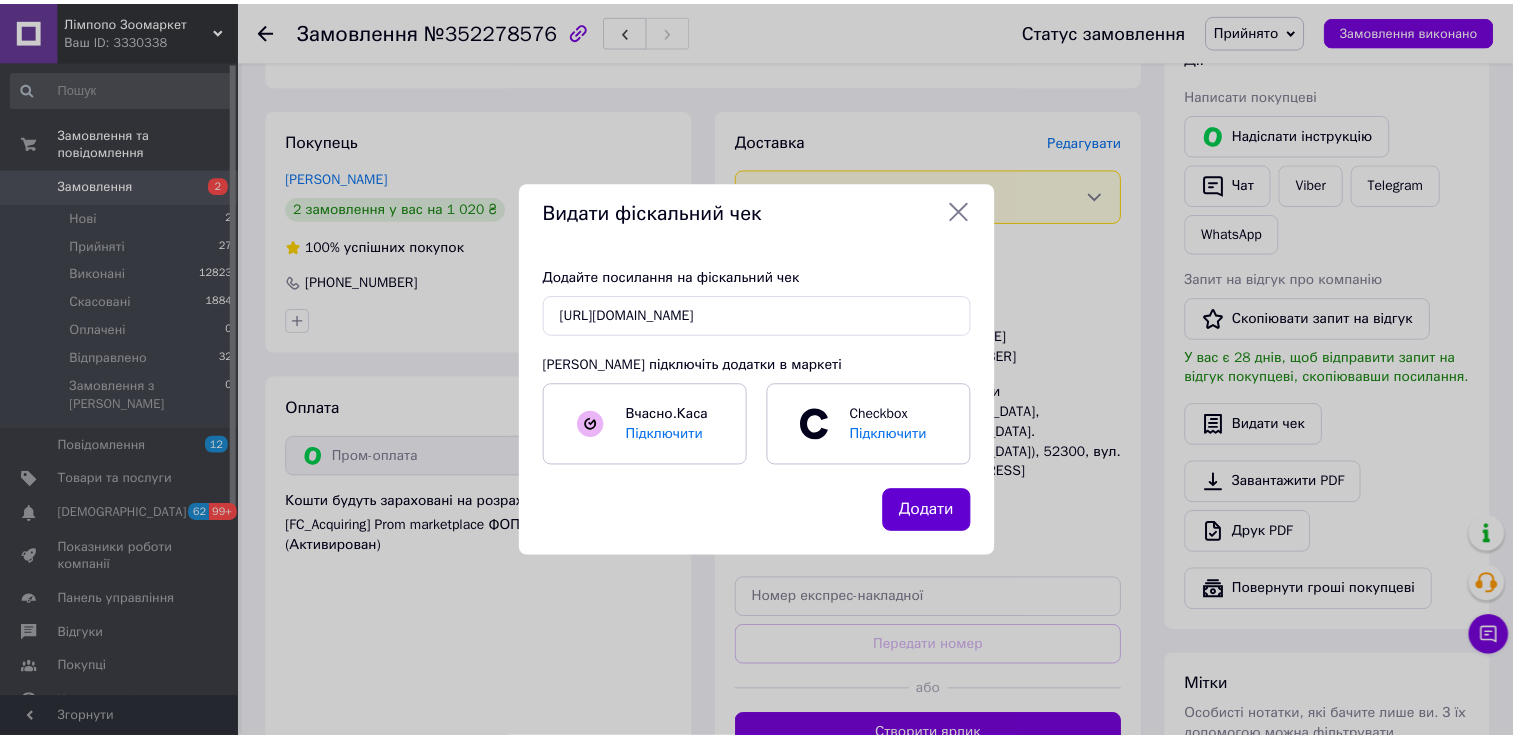 scroll, scrollTop: 0, scrollLeft: 0, axis: both 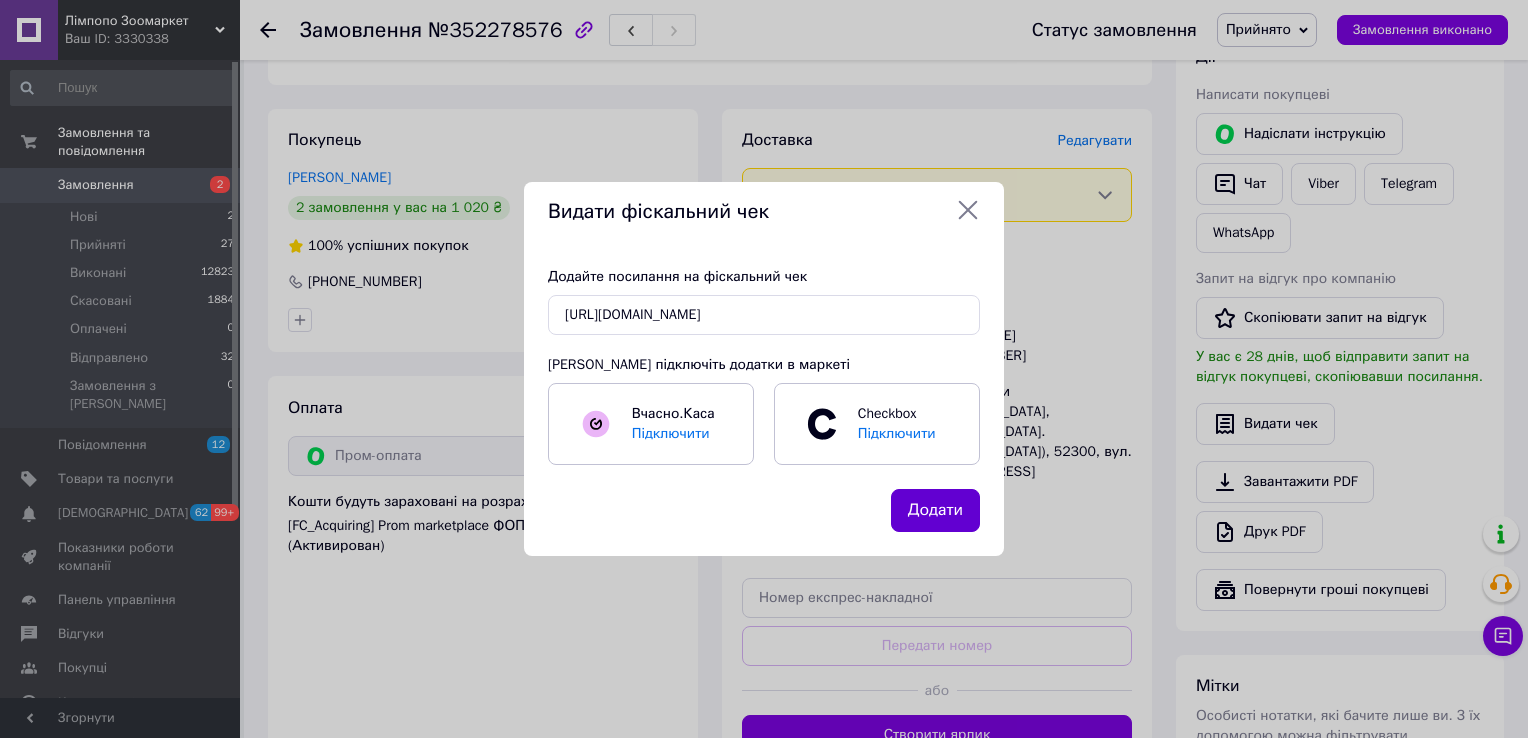 click on "Додати" at bounding box center [935, 510] 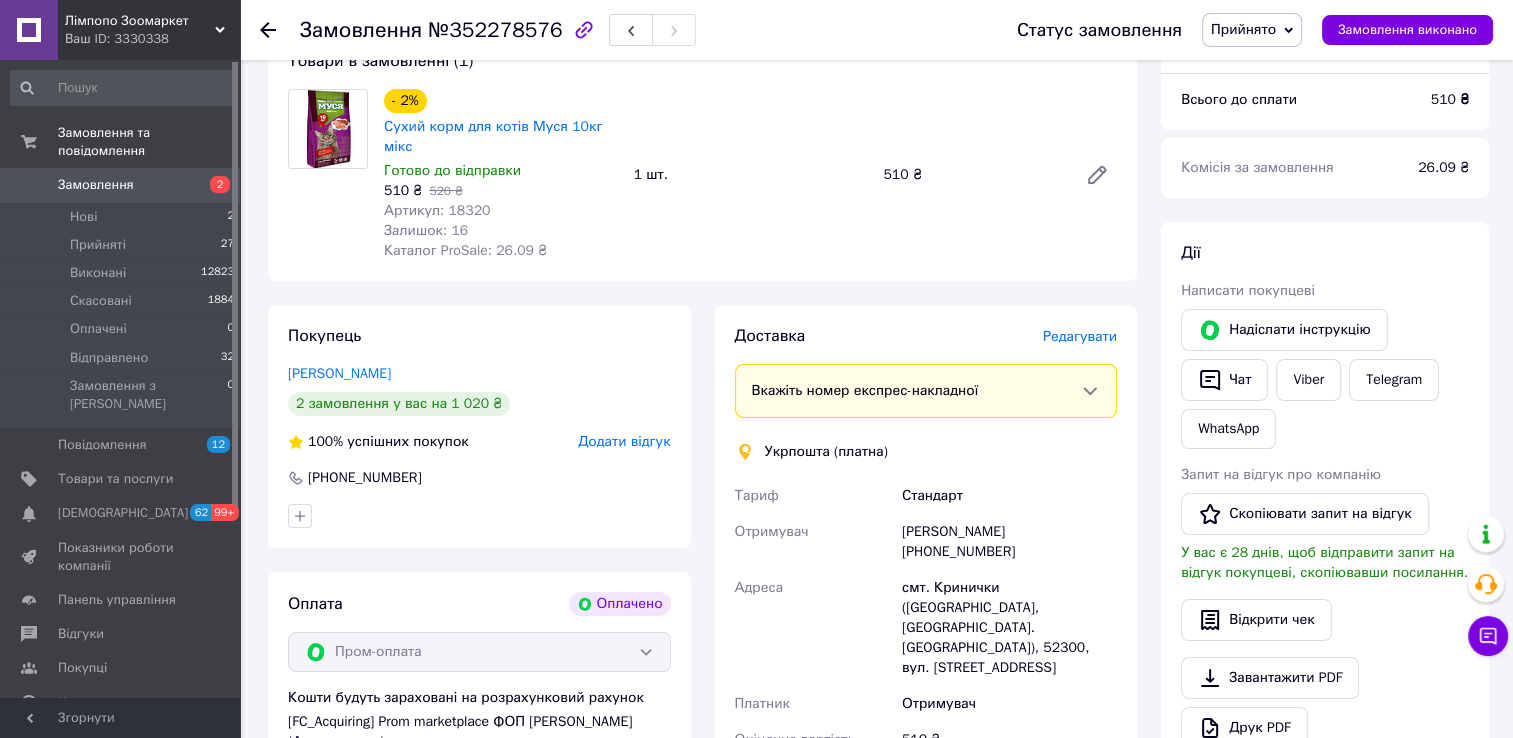 scroll, scrollTop: 200, scrollLeft: 0, axis: vertical 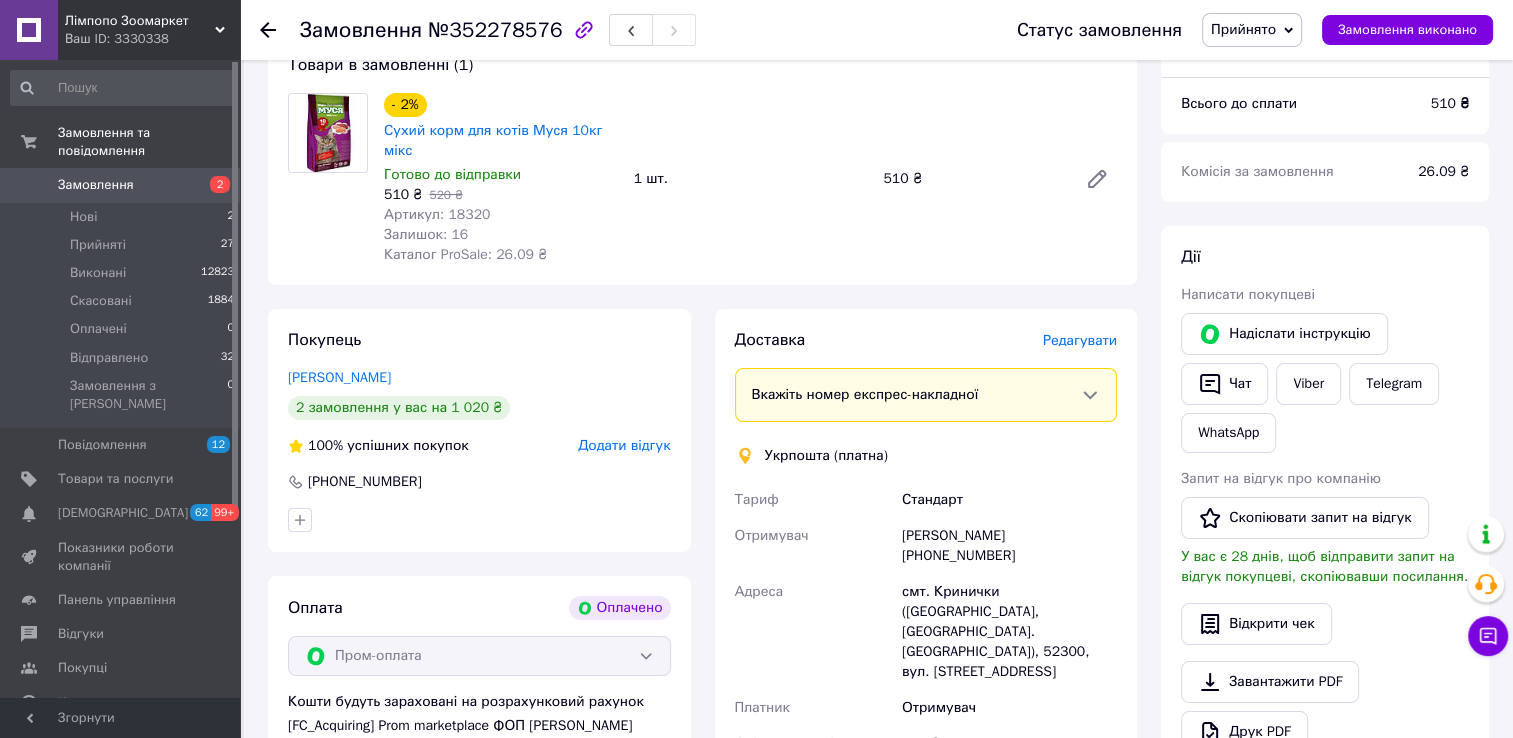 click 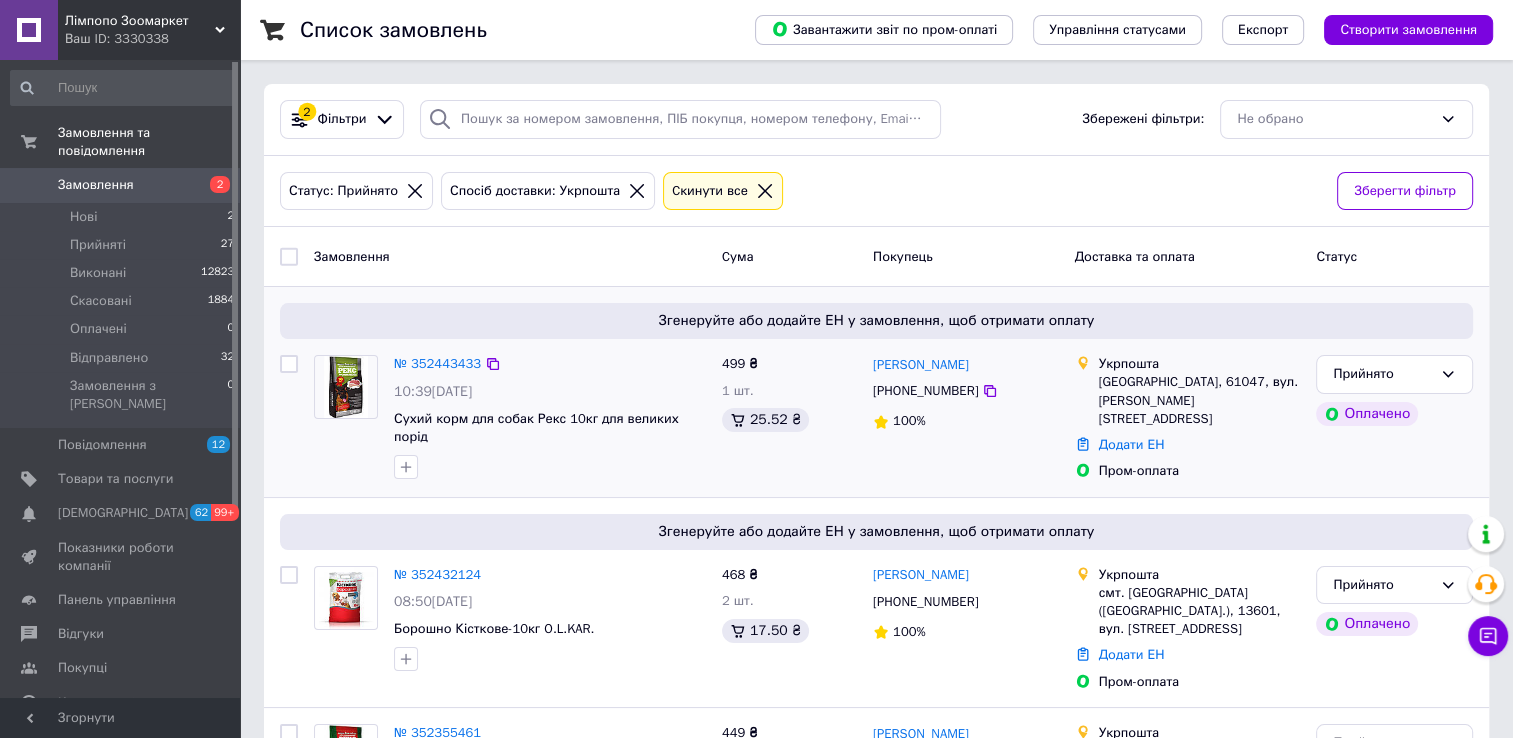 scroll, scrollTop: 358, scrollLeft: 0, axis: vertical 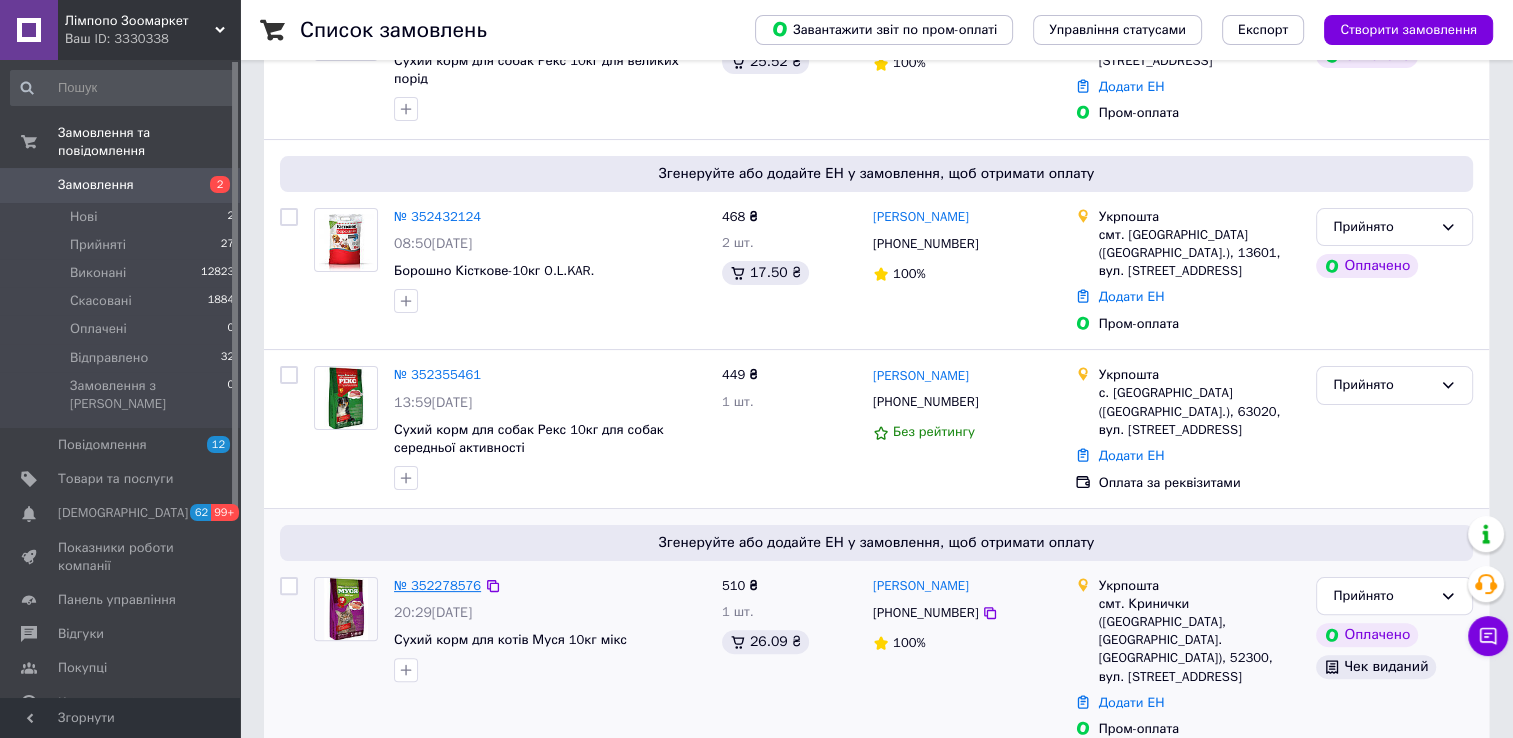 click on "№ 352278576" at bounding box center [437, 585] 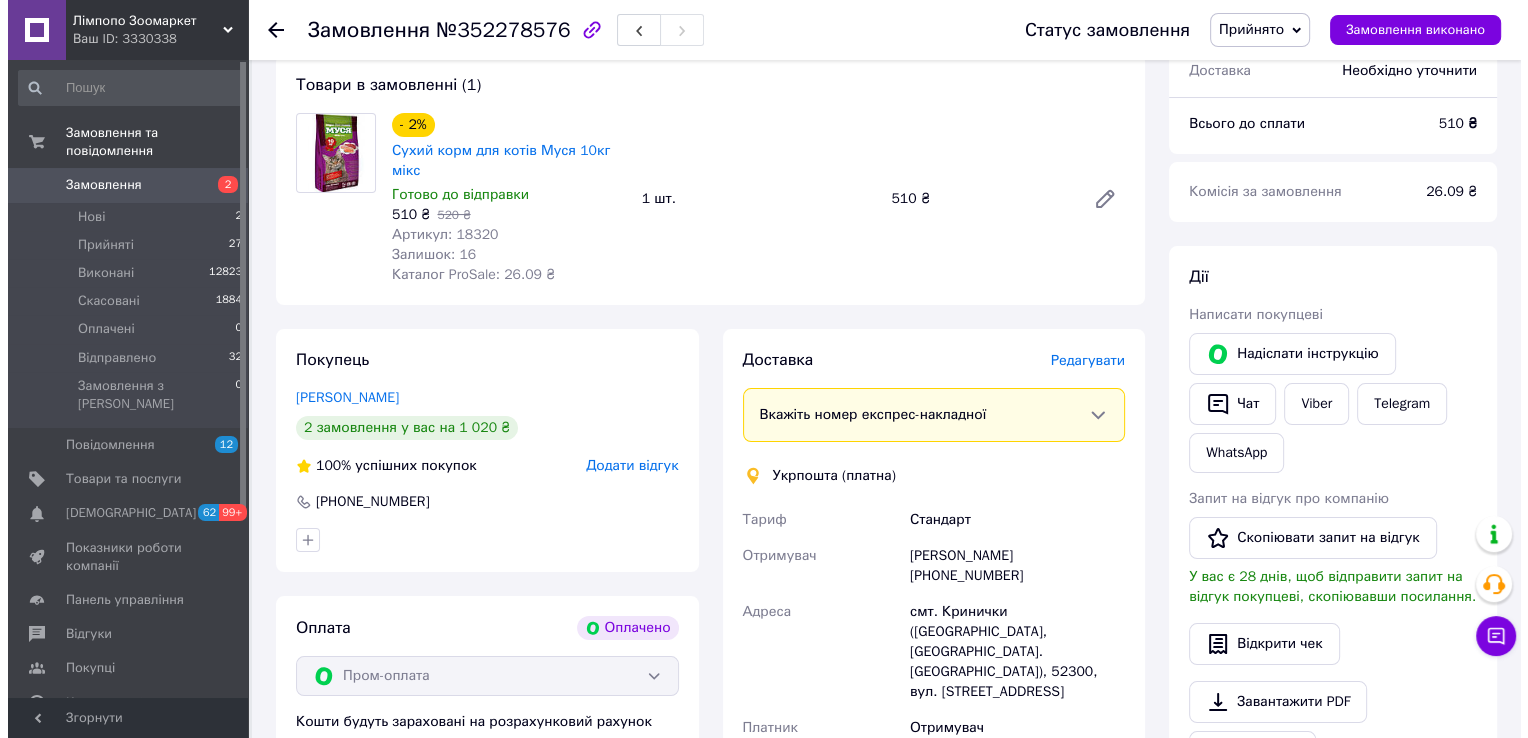 scroll, scrollTop: 179, scrollLeft: 0, axis: vertical 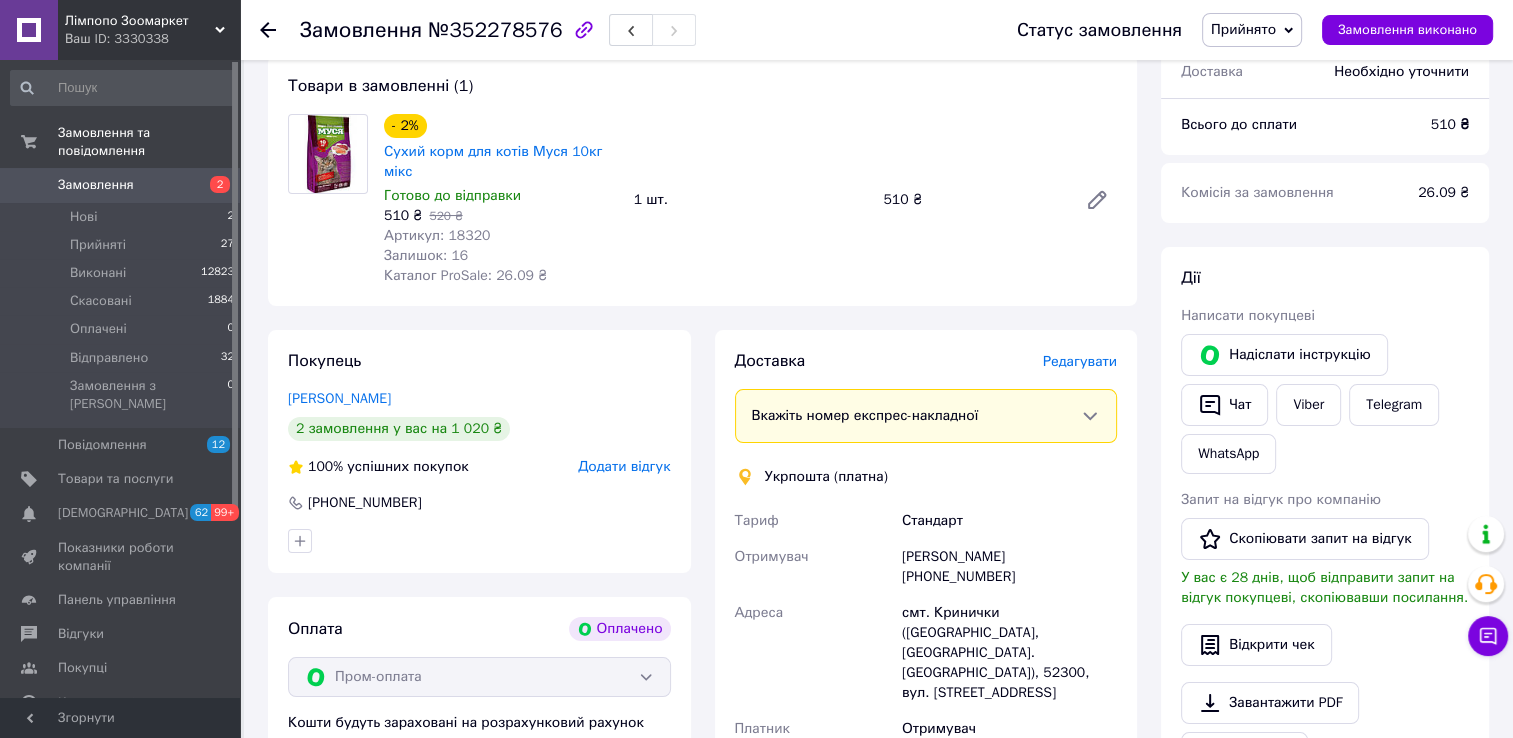 click on "Редагувати" at bounding box center (1080, 361) 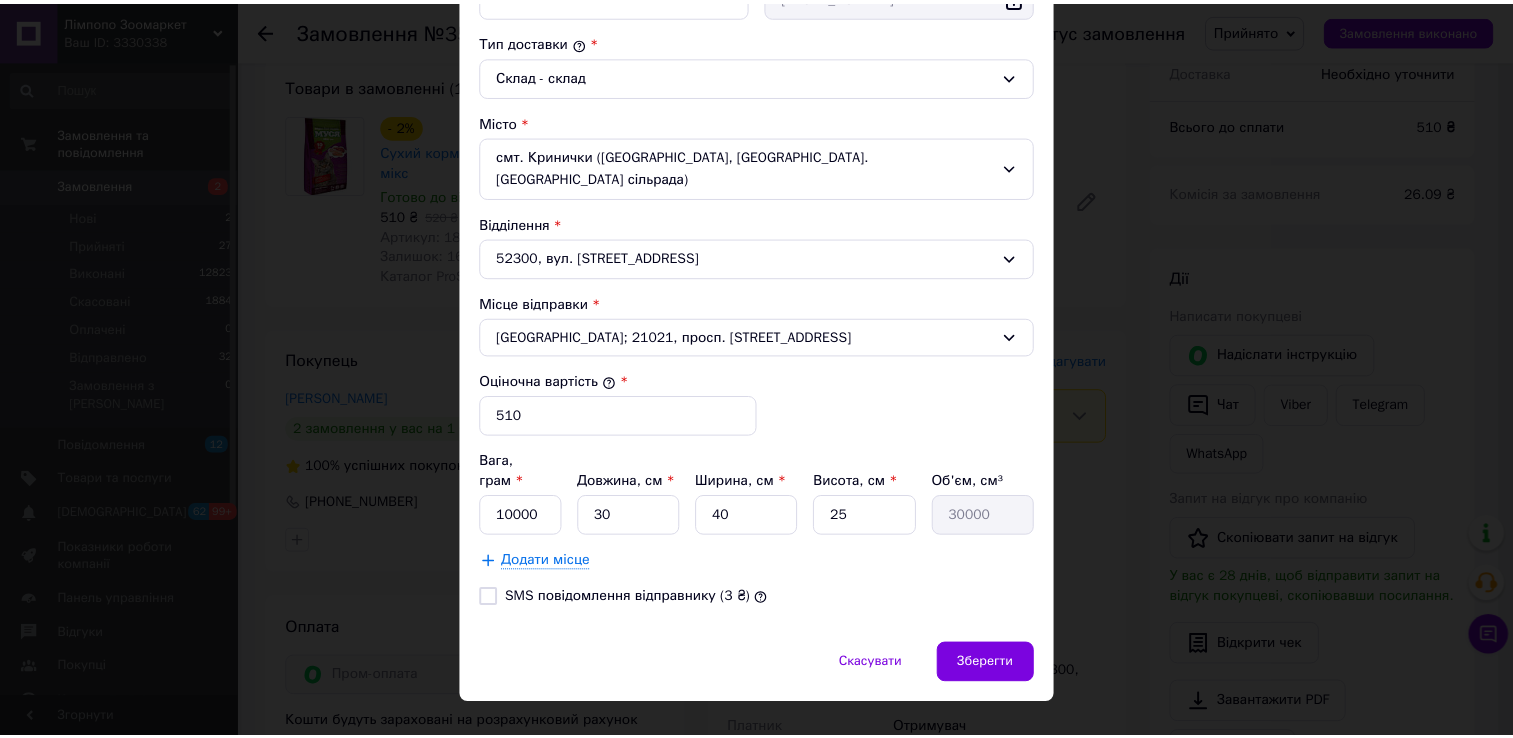 scroll, scrollTop: 529, scrollLeft: 0, axis: vertical 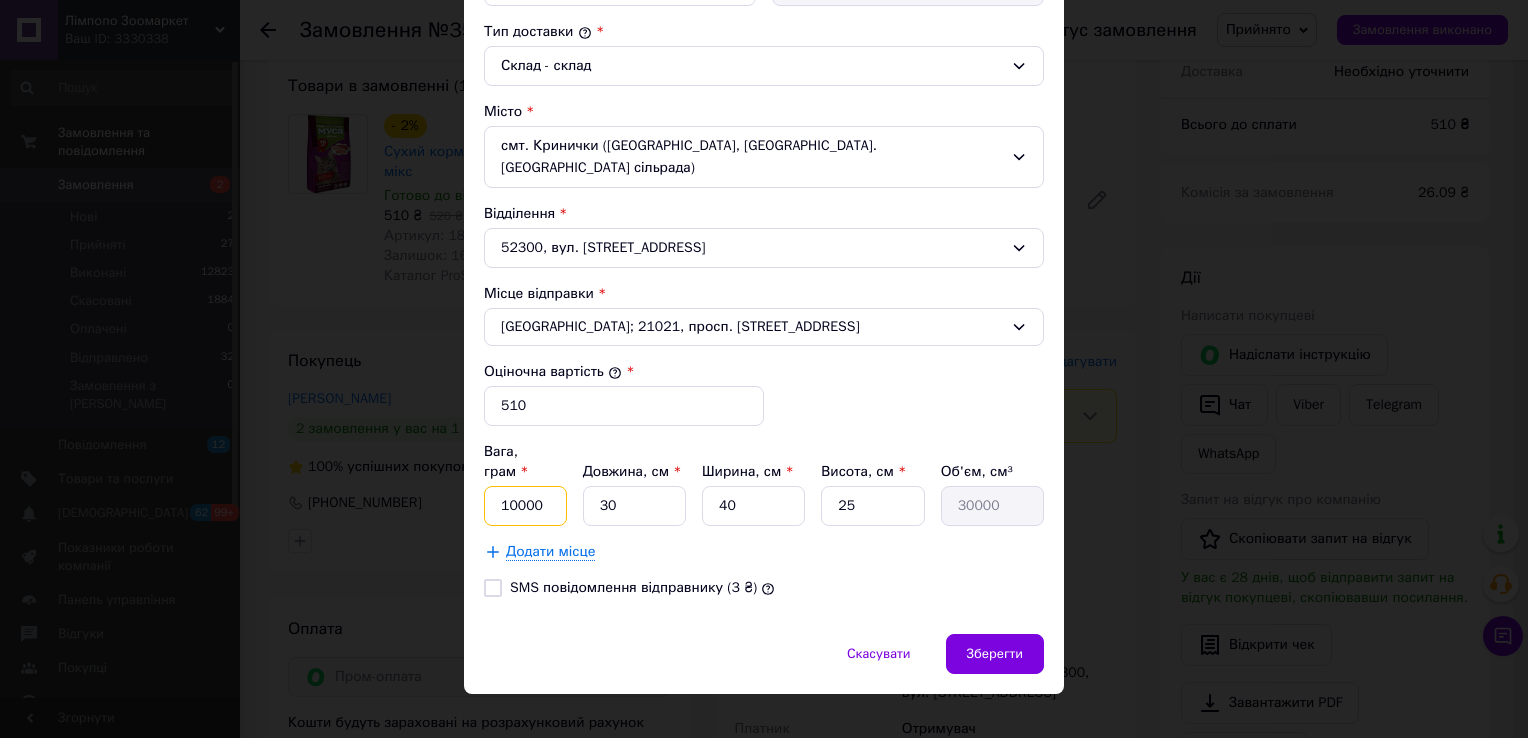 click on "10000" at bounding box center [525, 506] 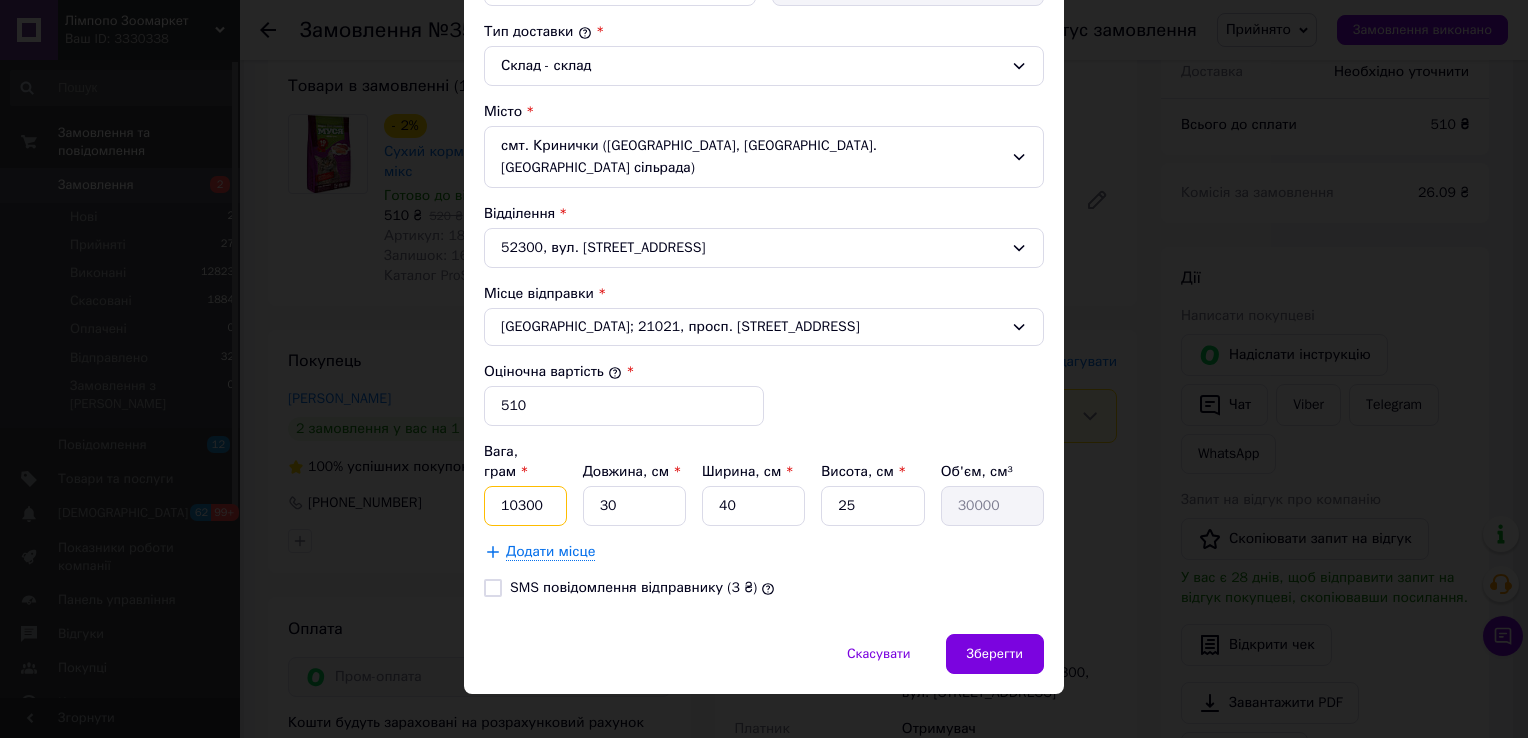 type on "10300" 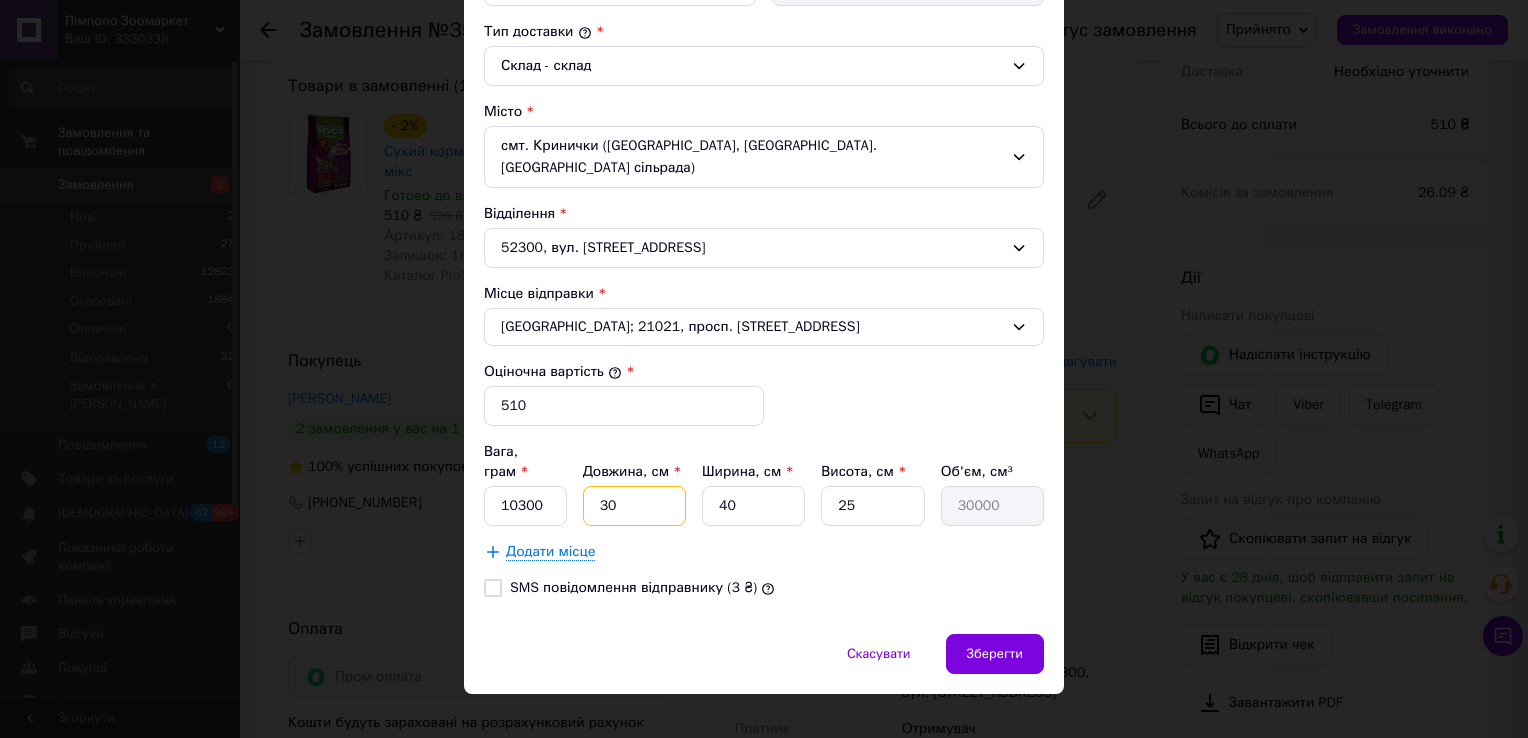 click on "30" at bounding box center (634, 506) 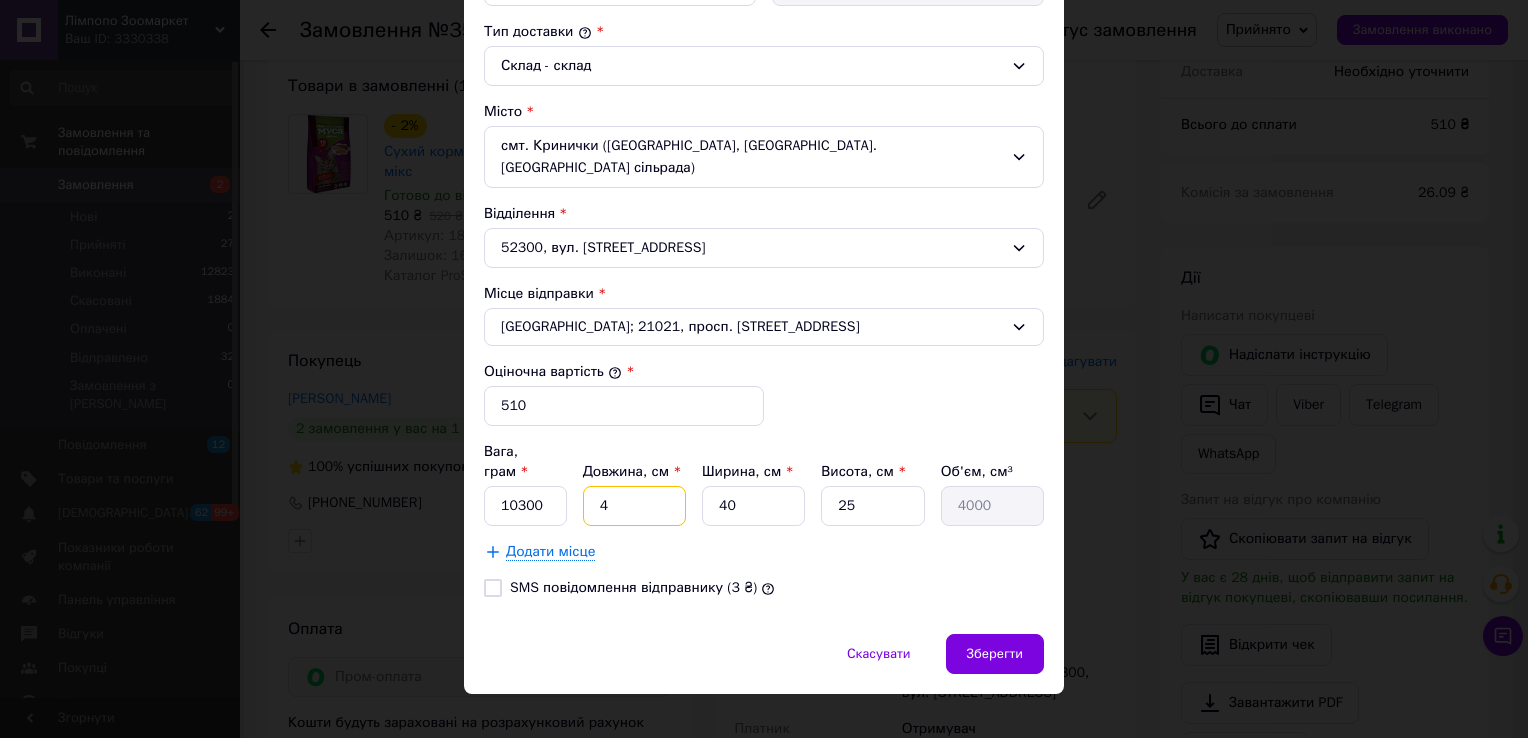 type on "49" 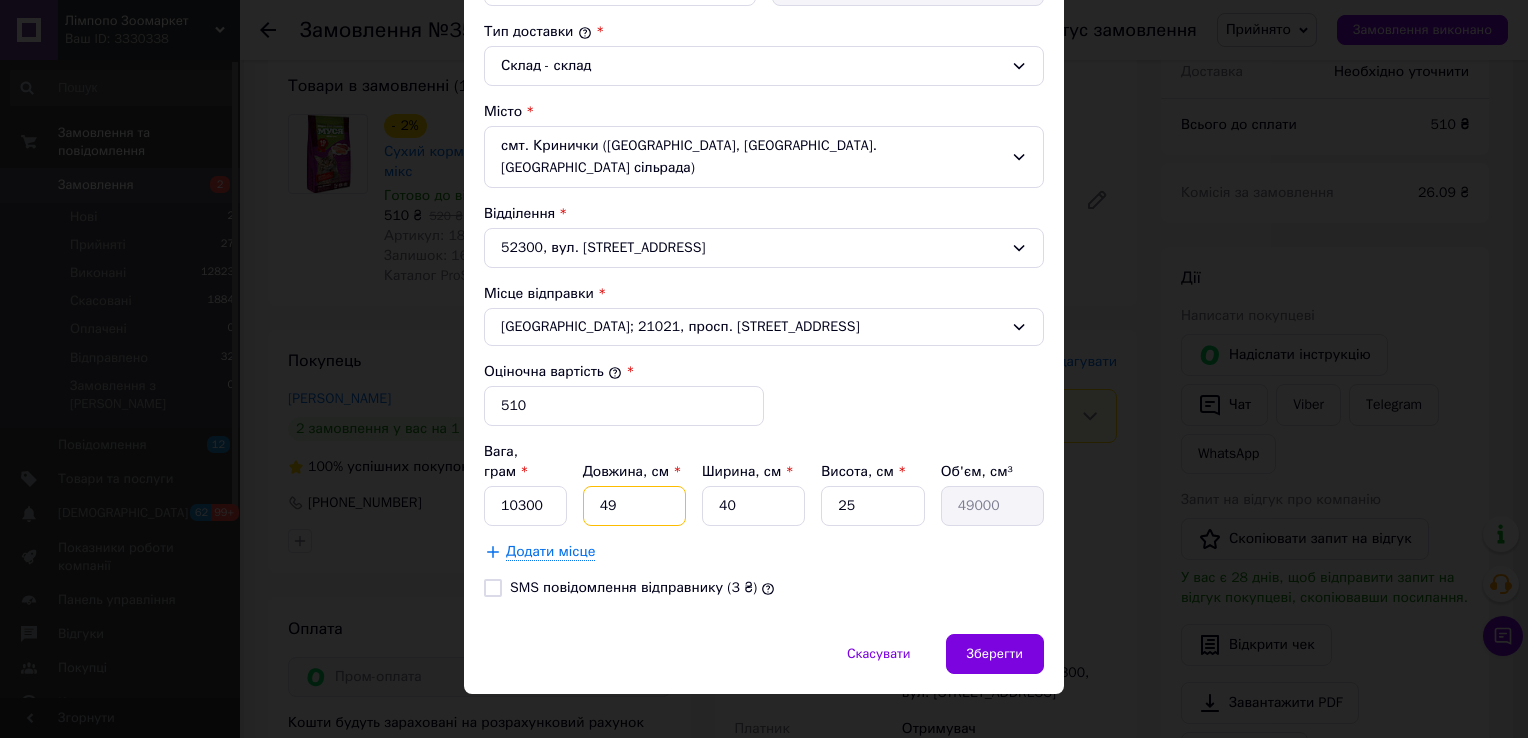 type on "49" 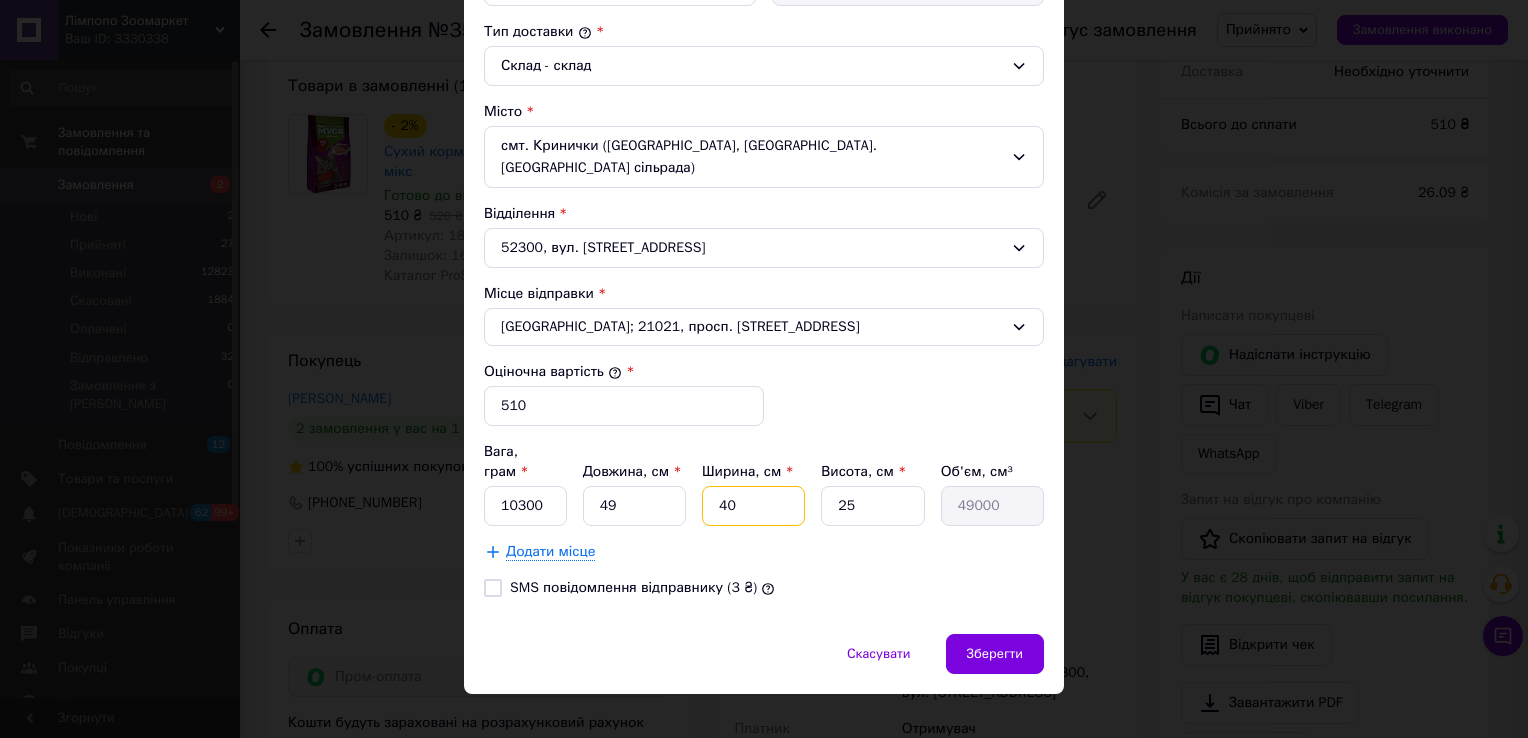 click on "40" at bounding box center [753, 506] 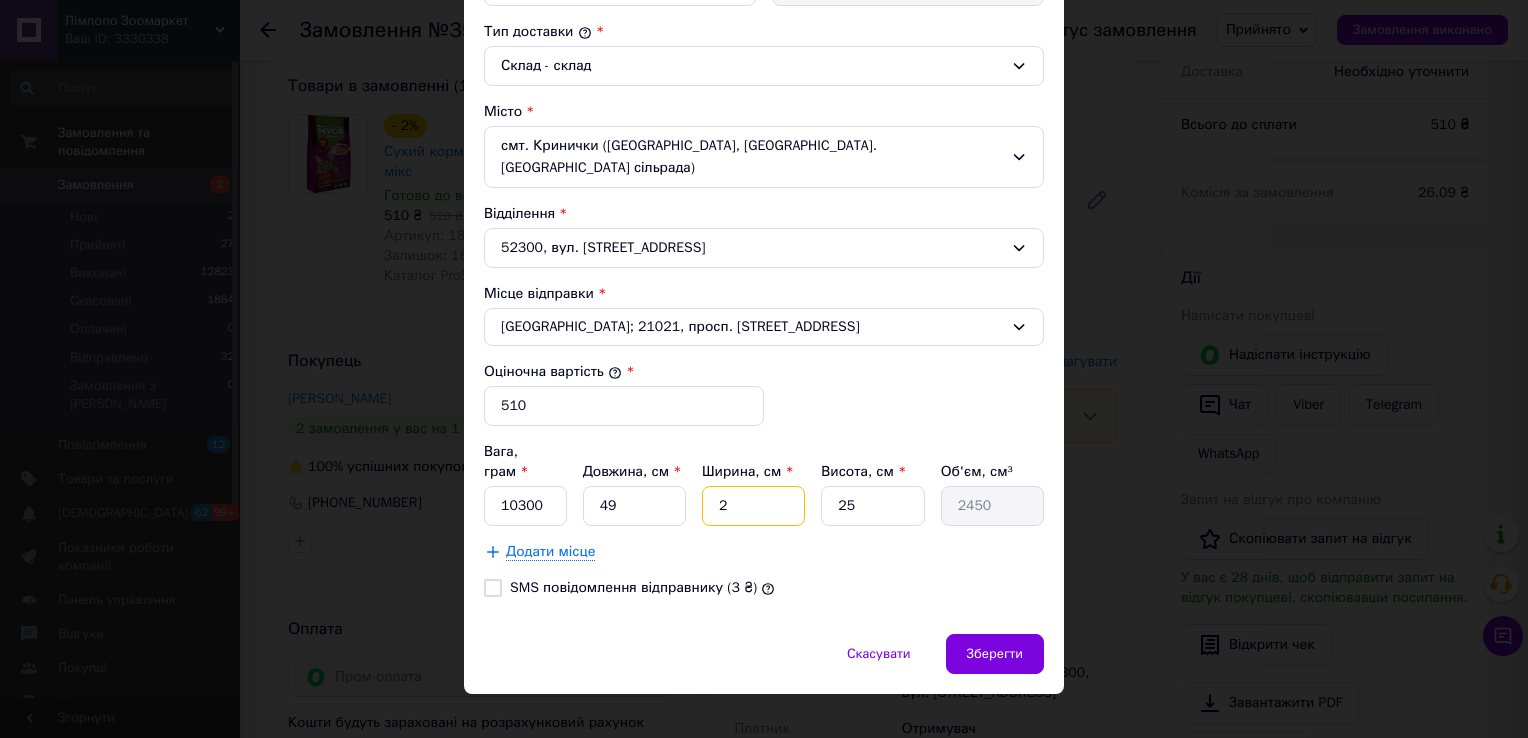 type on "27" 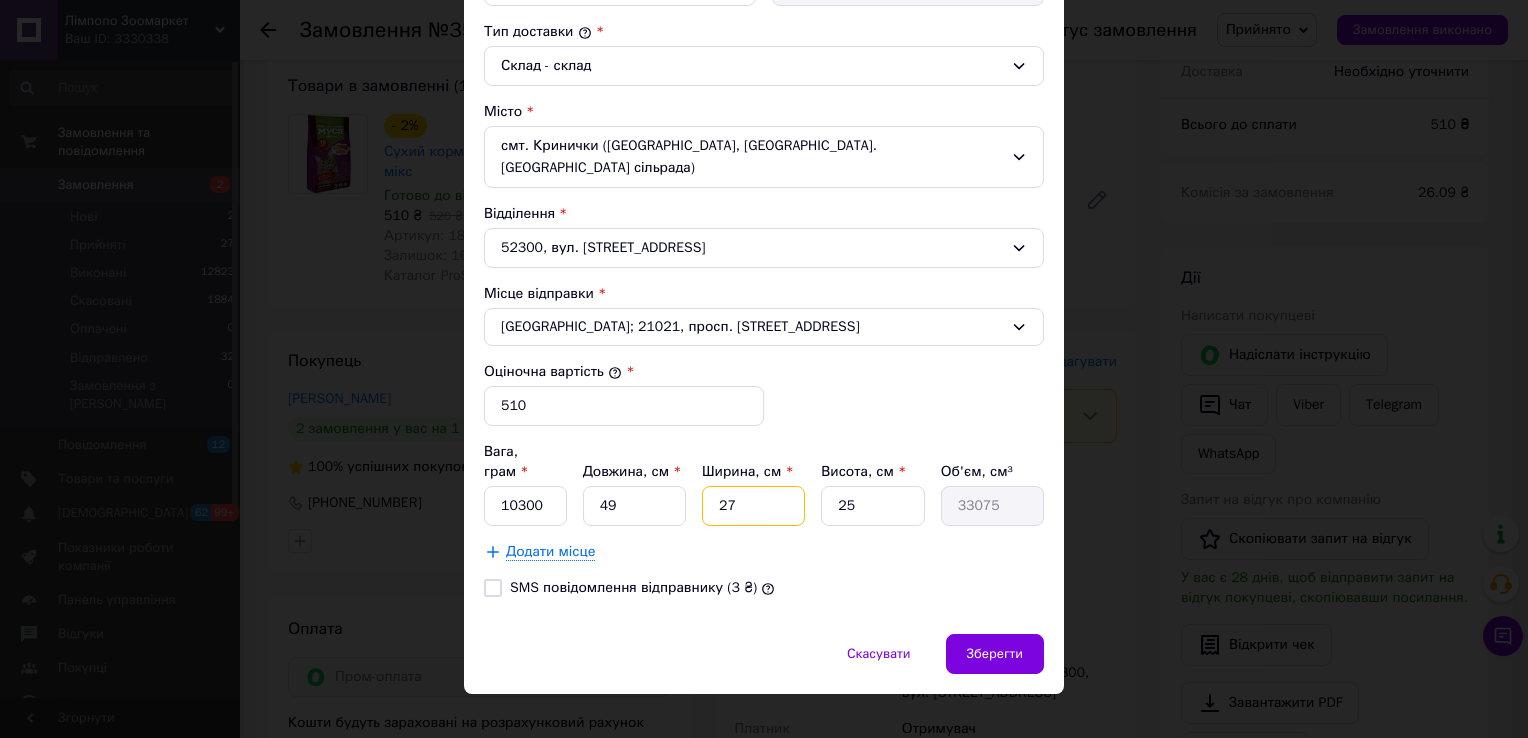 type on "27" 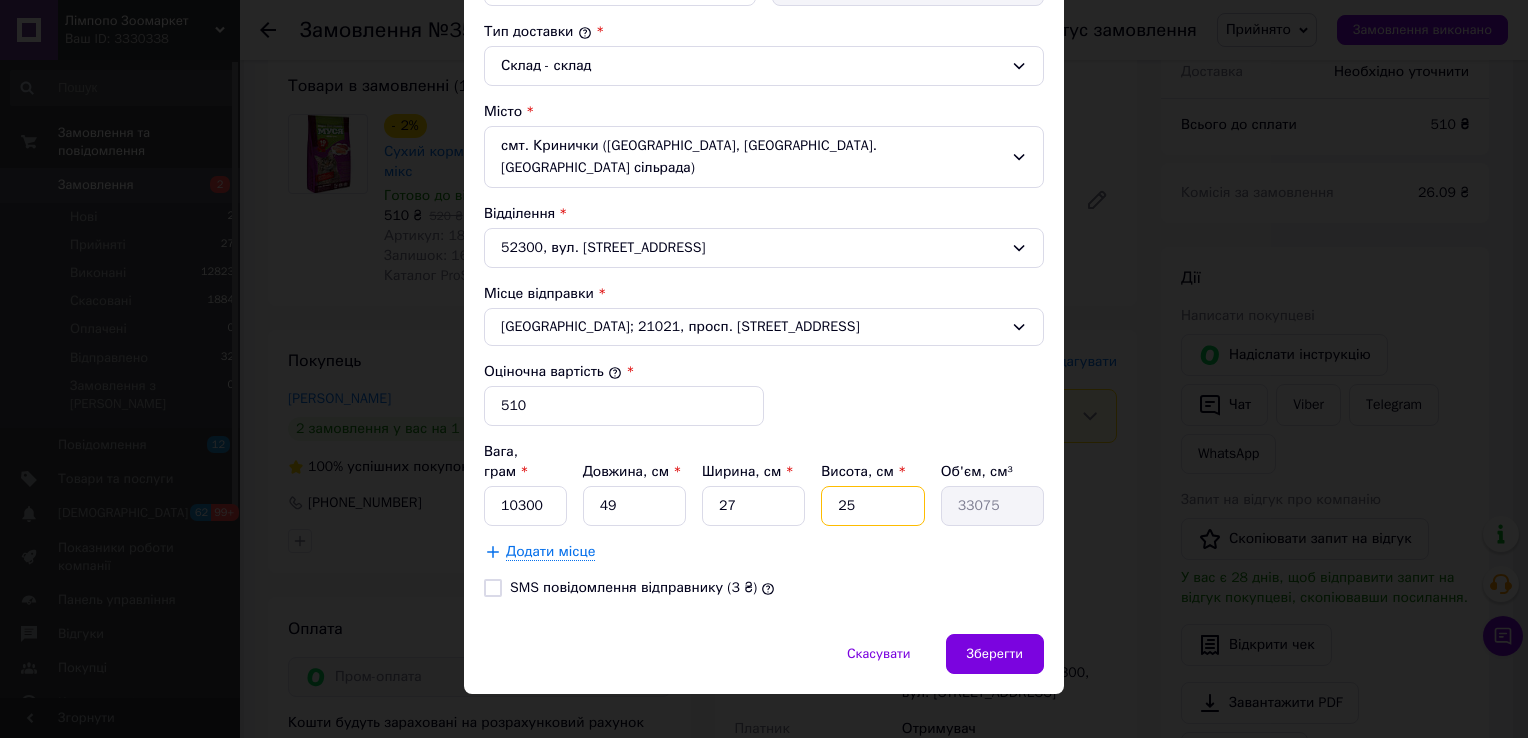 click on "25" at bounding box center [872, 506] 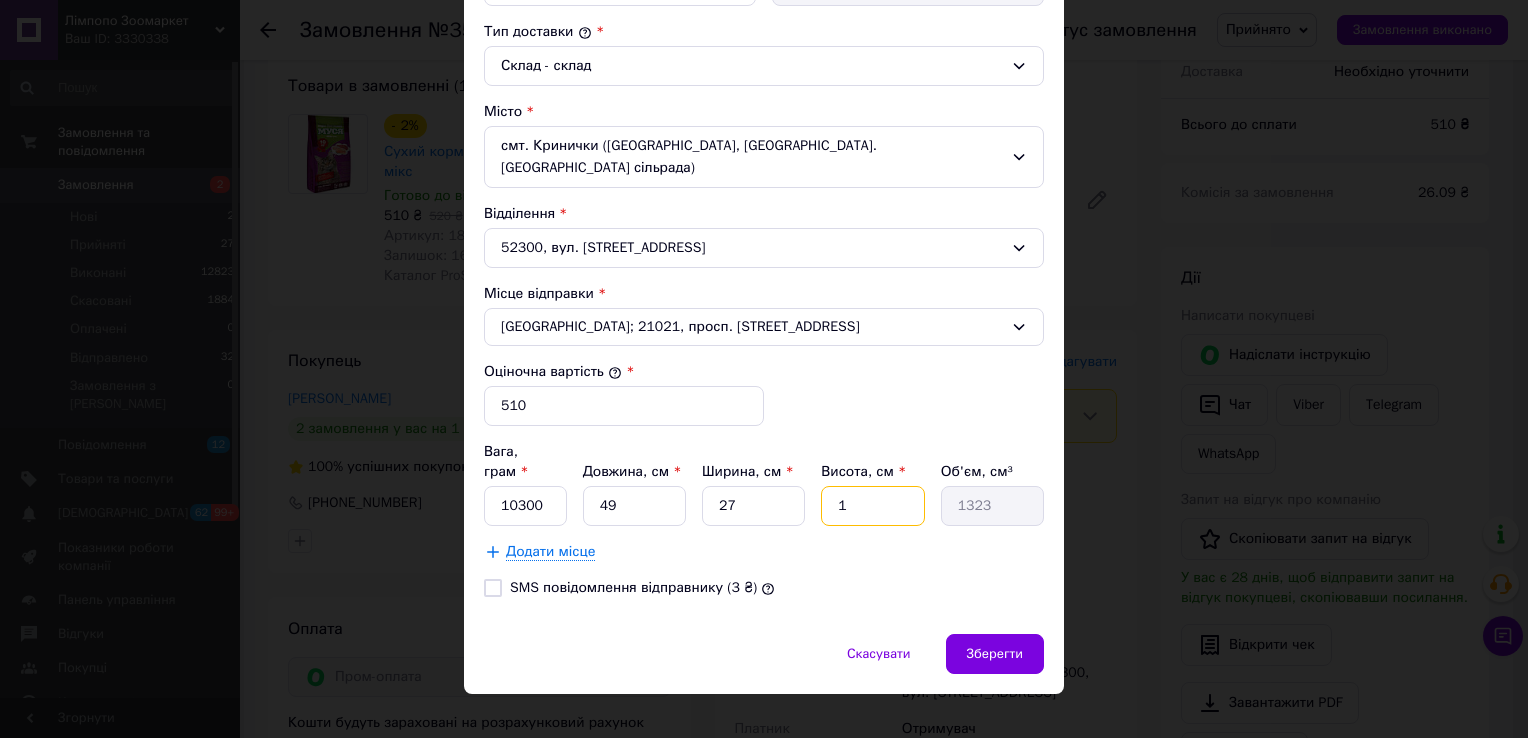 type on "15" 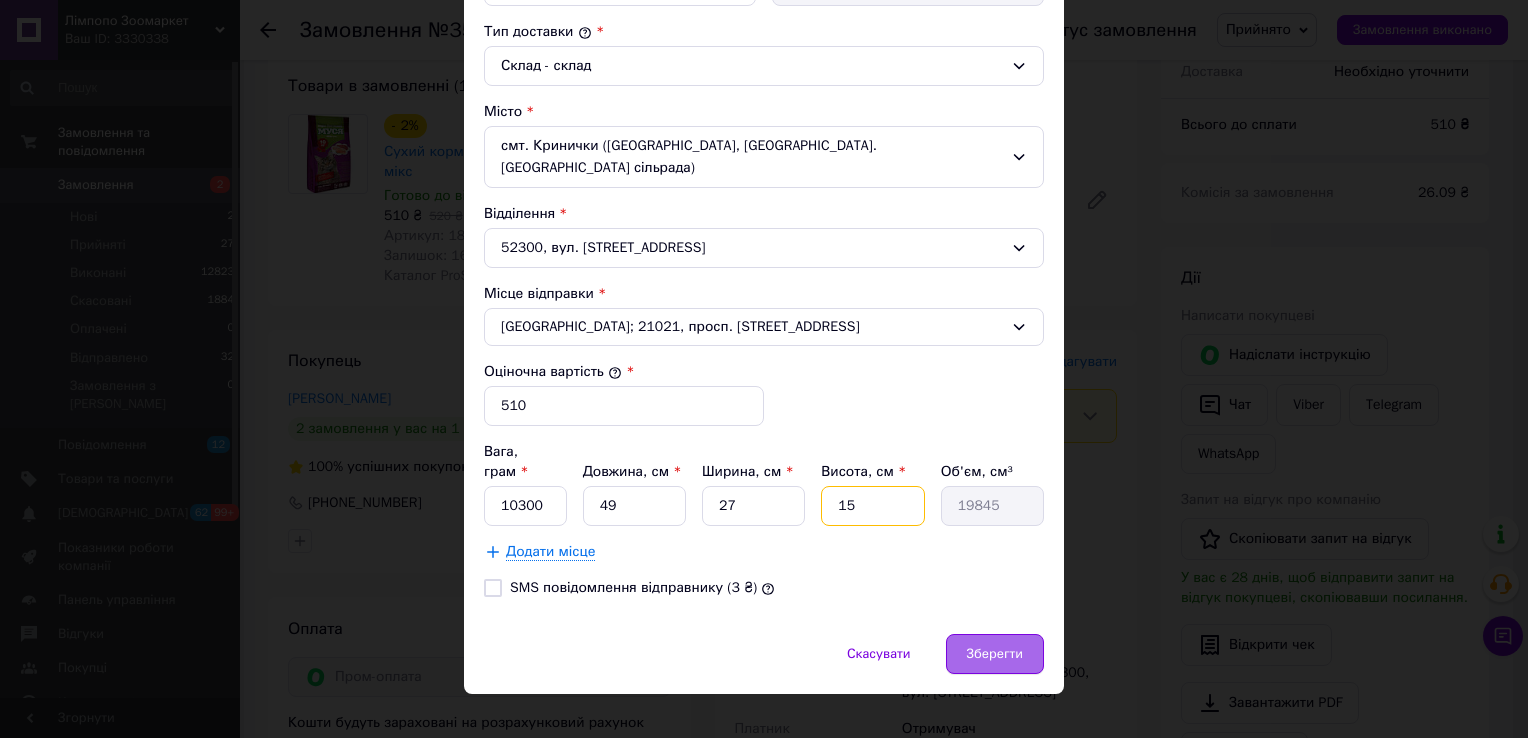 type on "15" 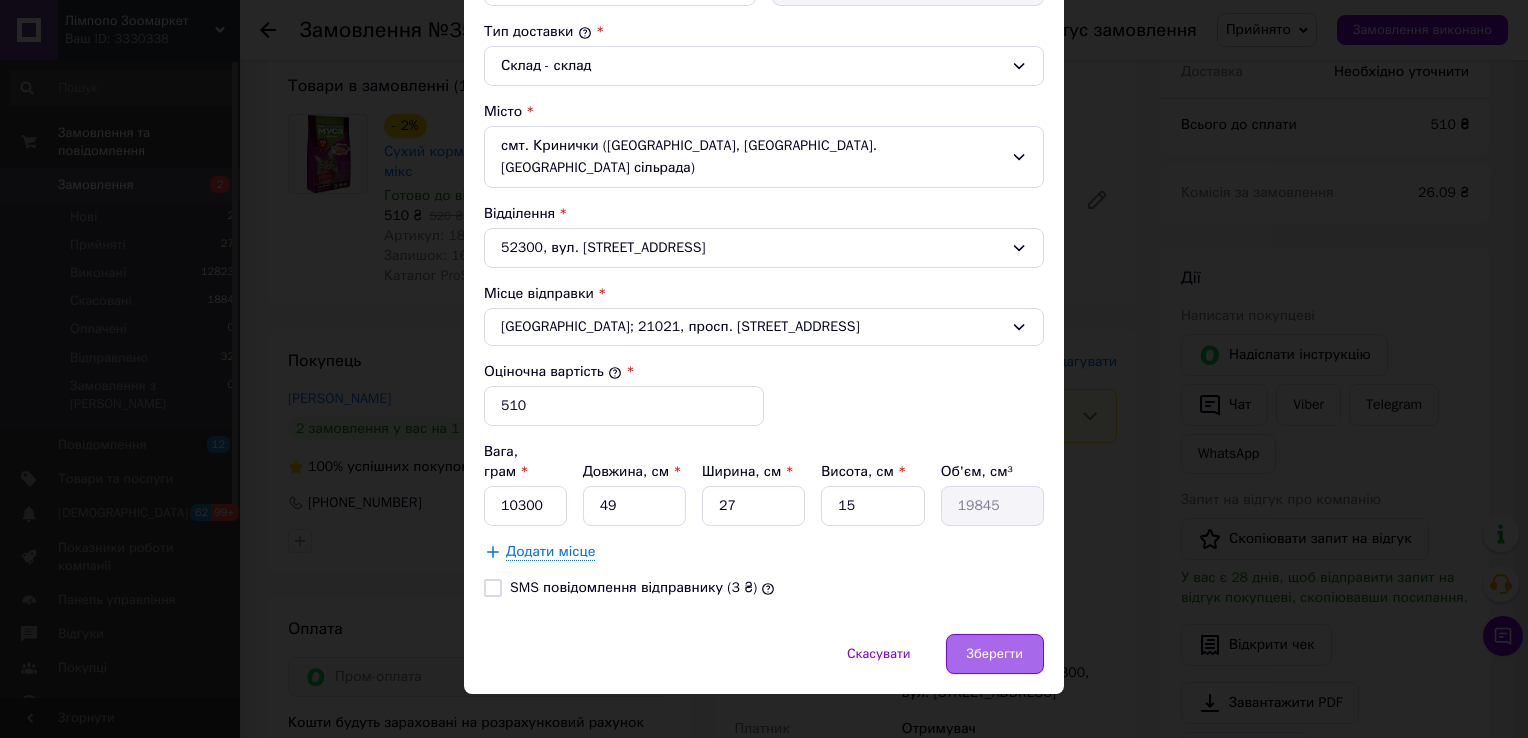 click on "Зберегти" at bounding box center [995, 654] 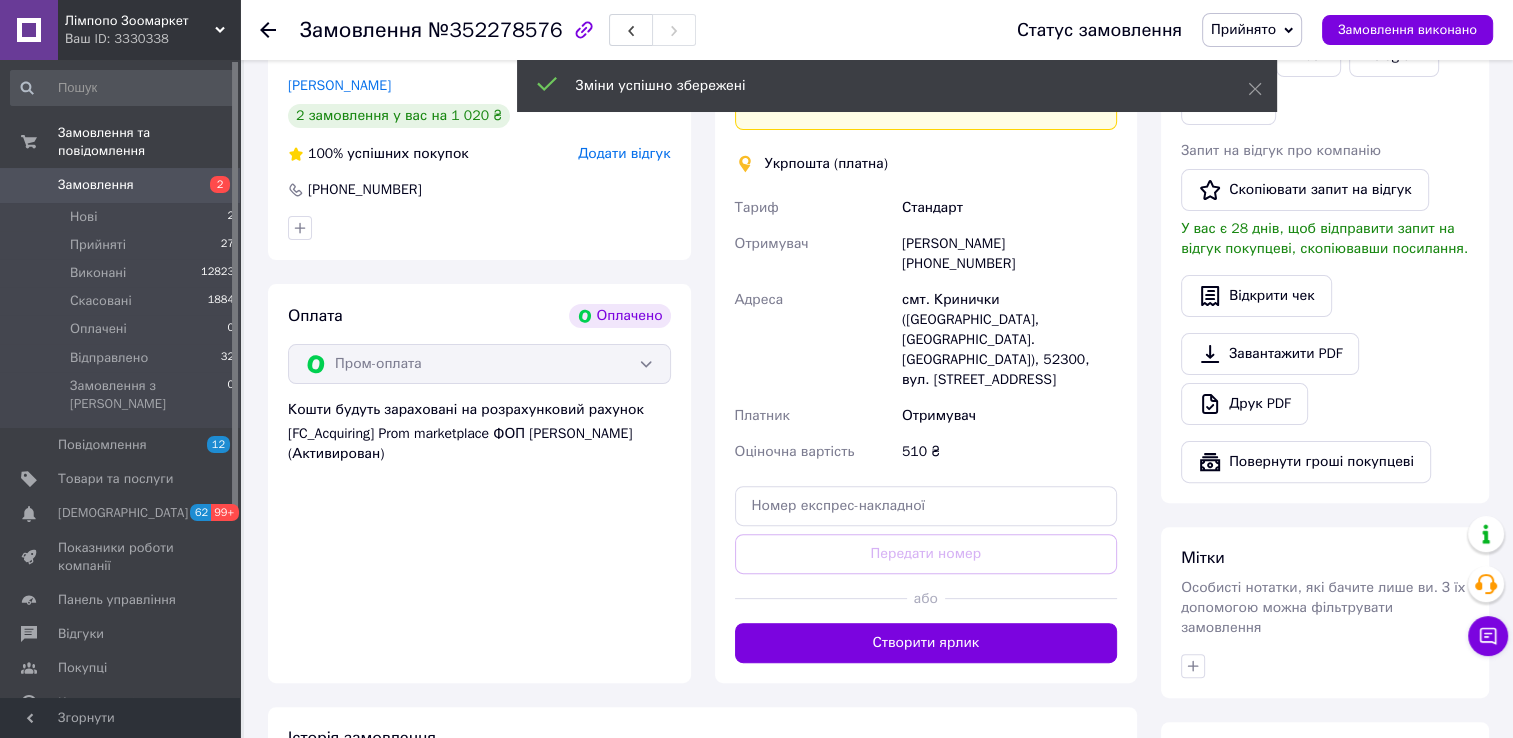 scroll, scrollTop: 579, scrollLeft: 0, axis: vertical 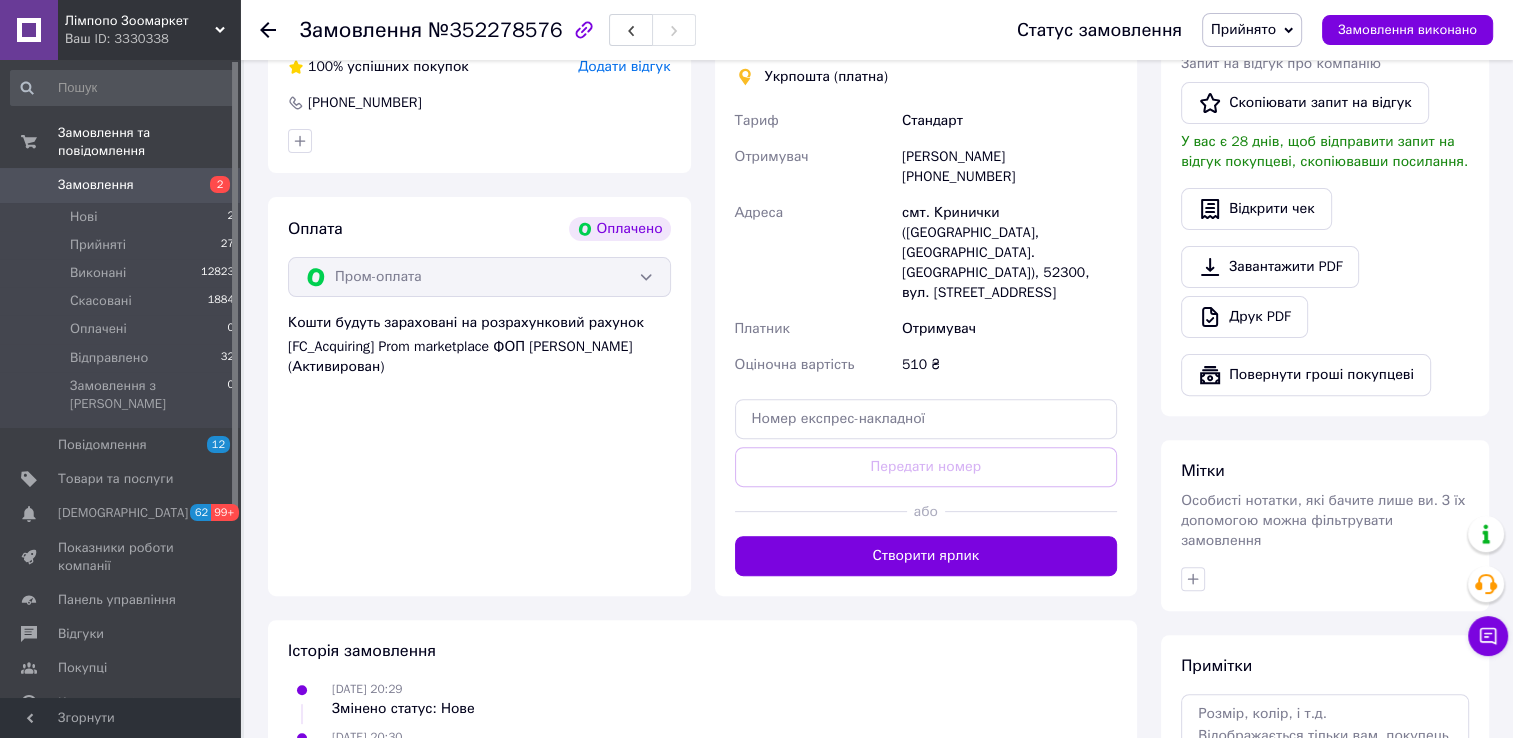 click 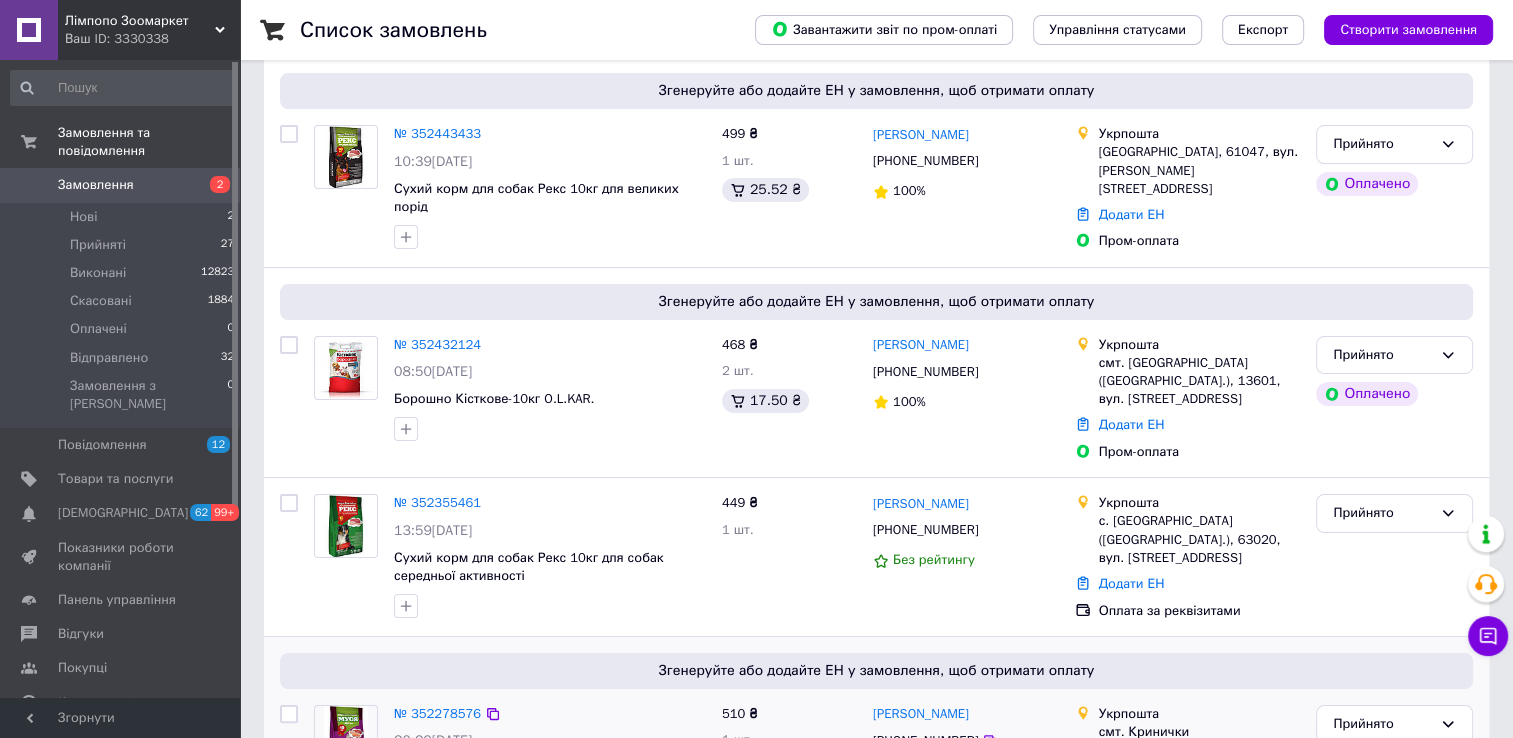 scroll, scrollTop: 300, scrollLeft: 0, axis: vertical 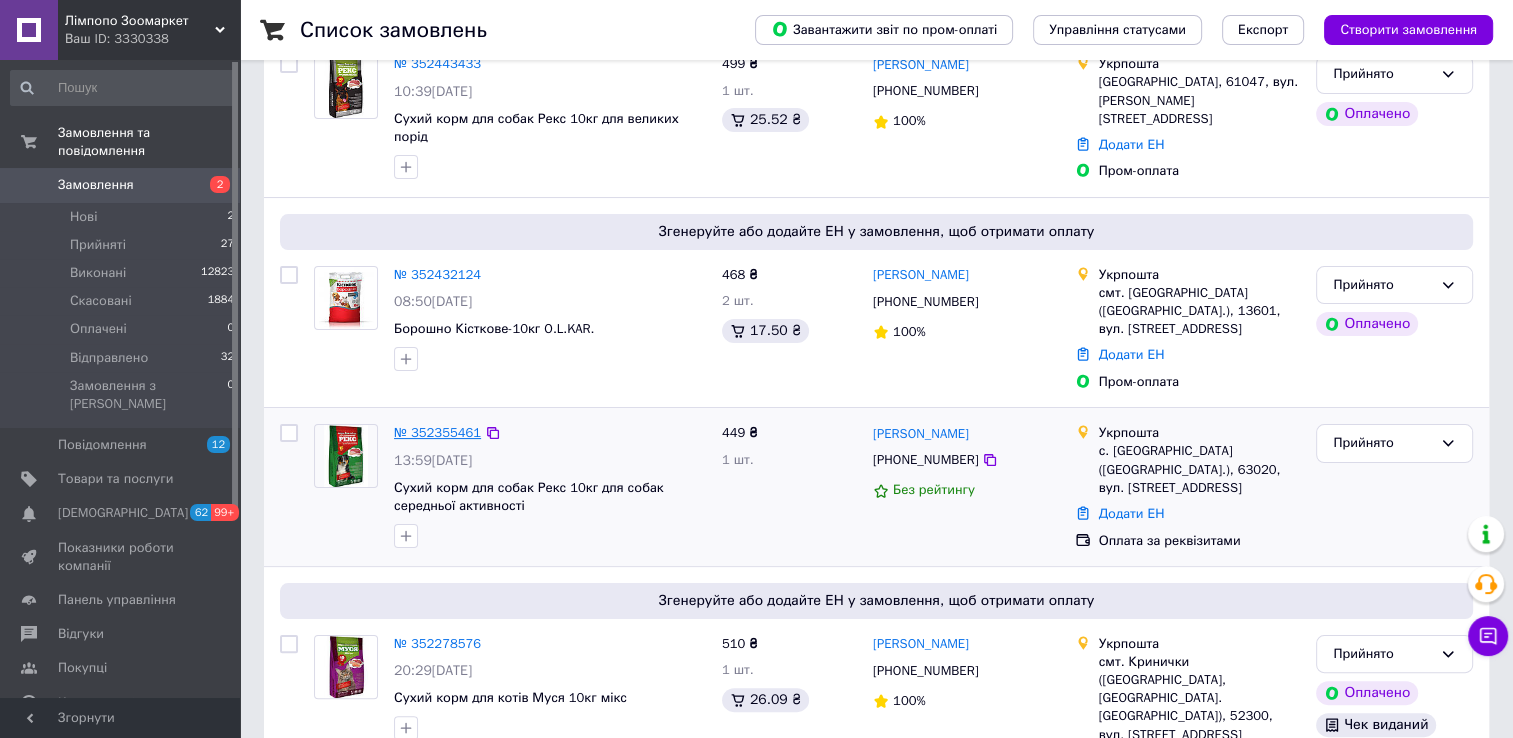 click on "№ 352355461" at bounding box center [437, 432] 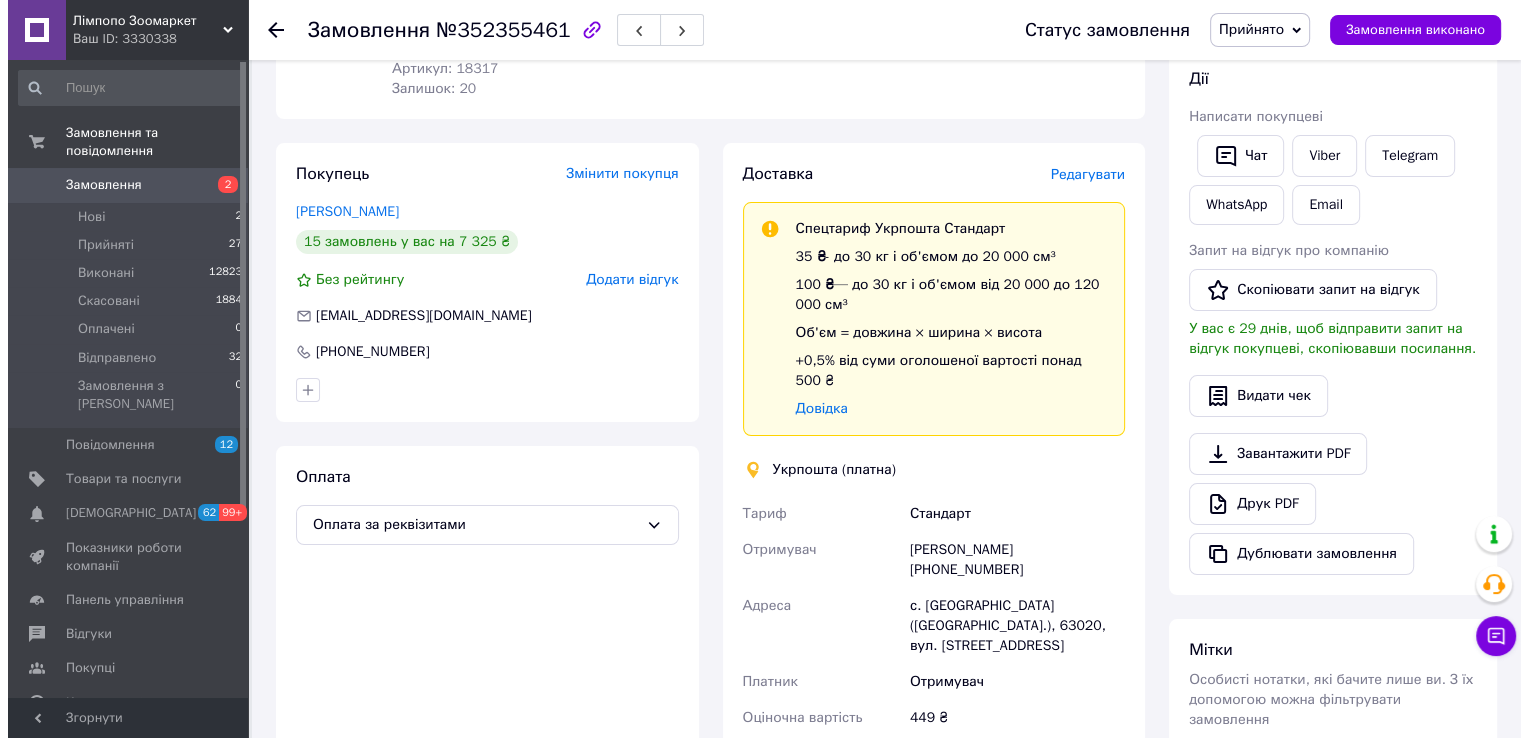 scroll, scrollTop: 0, scrollLeft: 0, axis: both 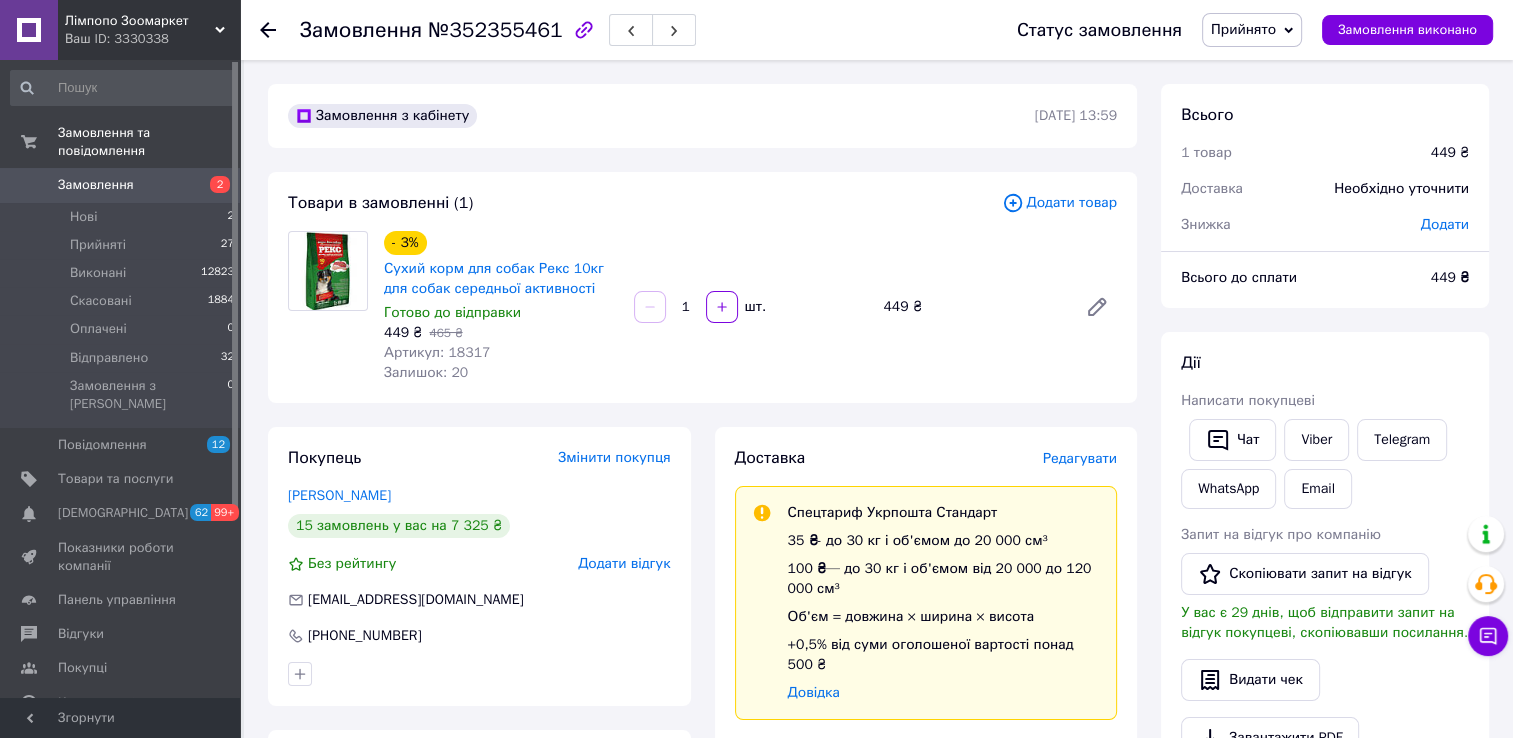 click on "Редагувати" at bounding box center [1080, 458] 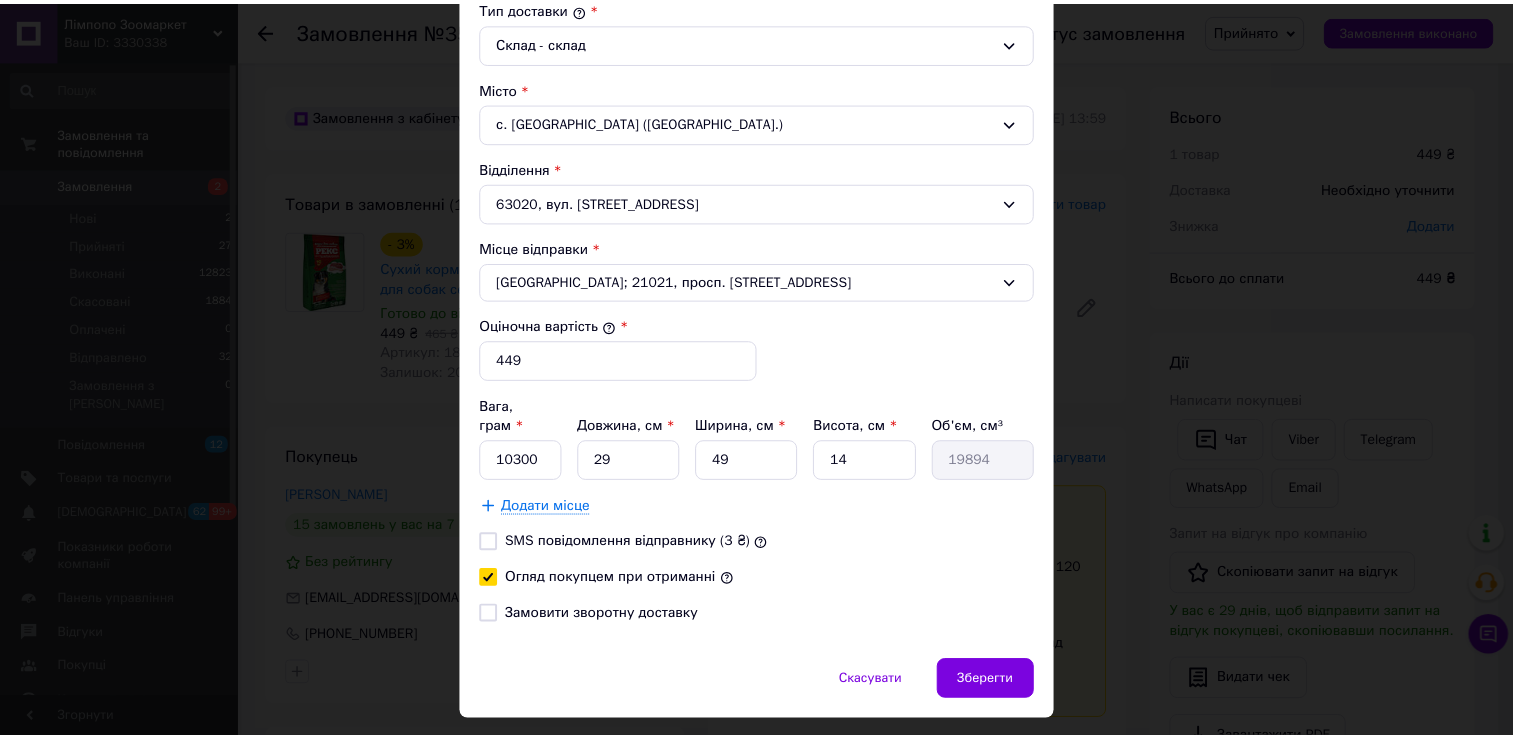 scroll, scrollTop: 580, scrollLeft: 0, axis: vertical 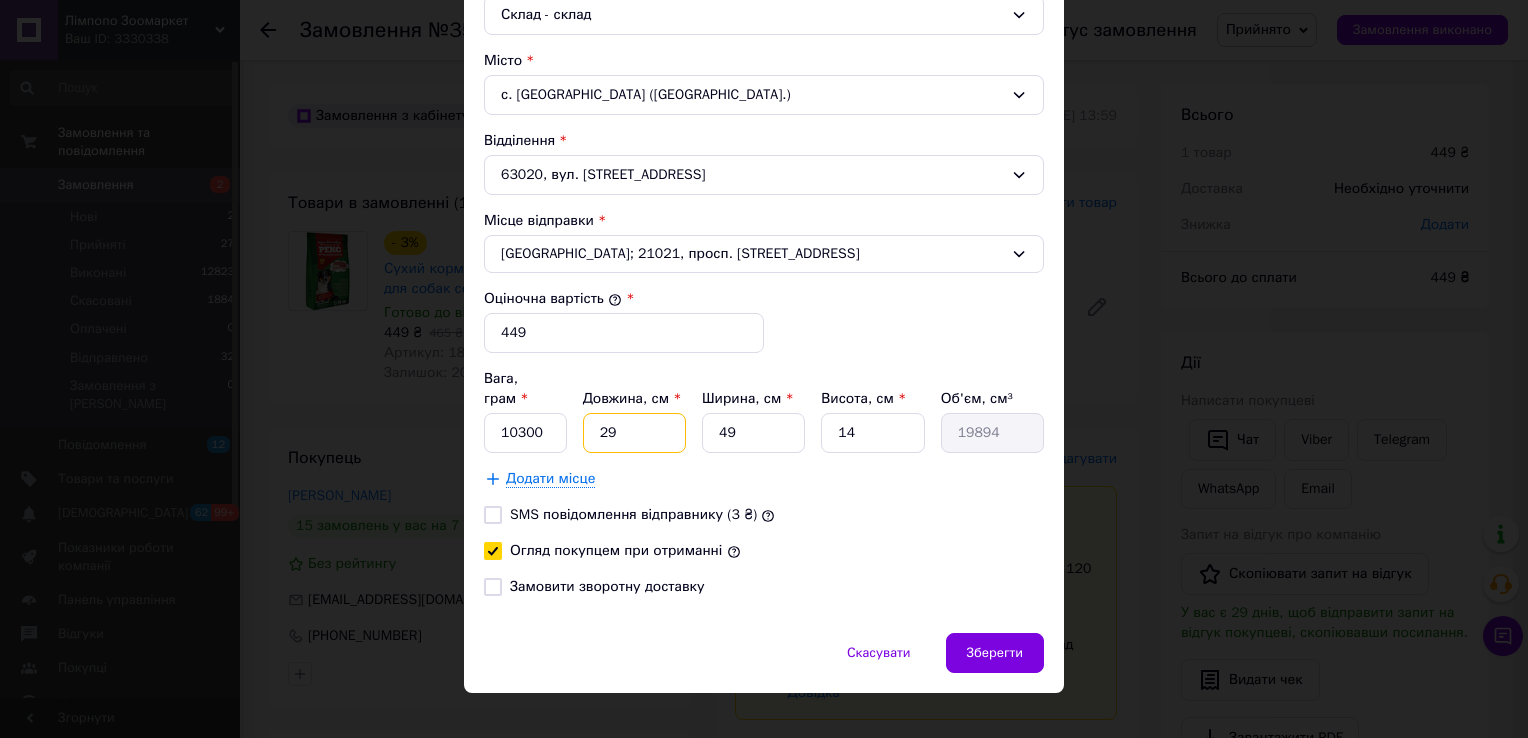 click on "29" at bounding box center [634, 433] 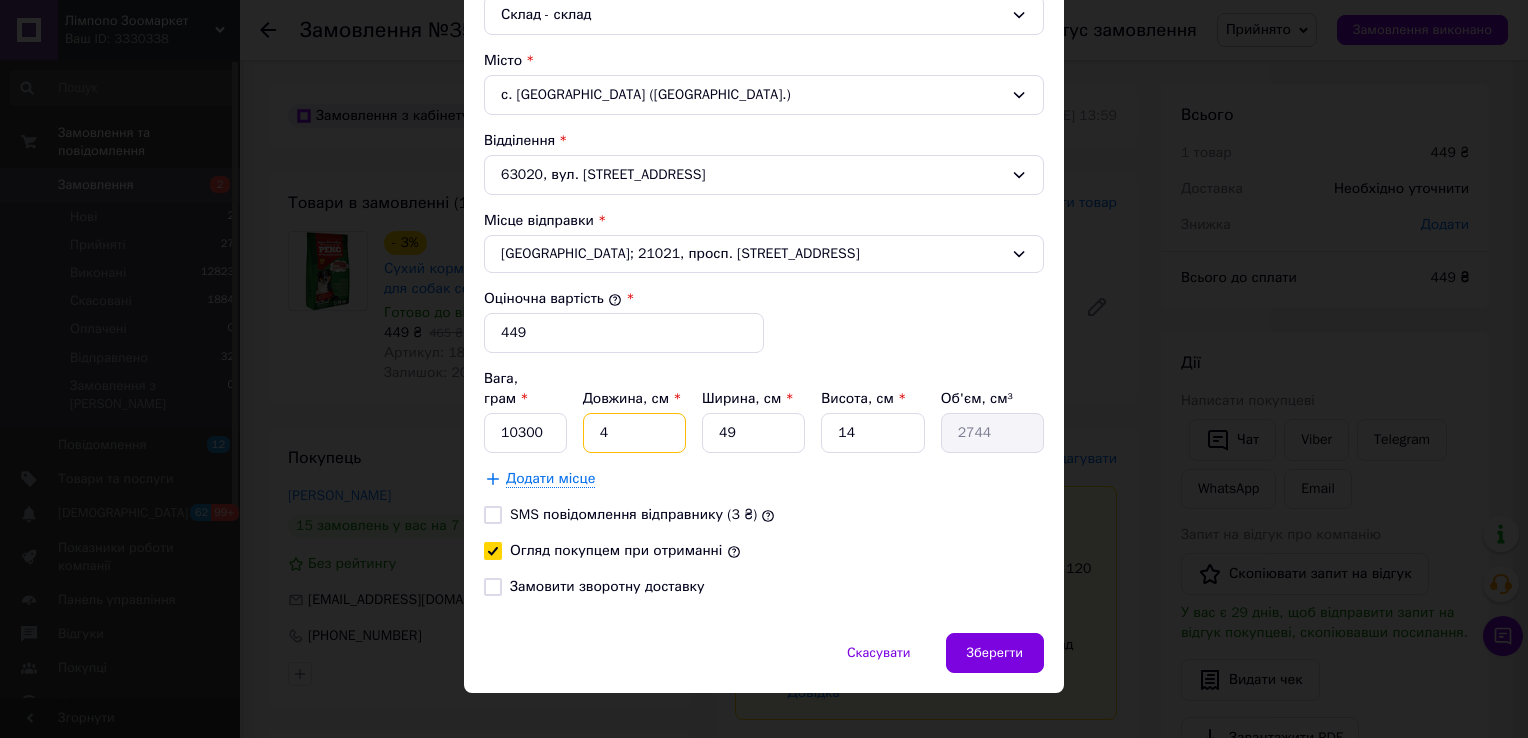 type on "49" 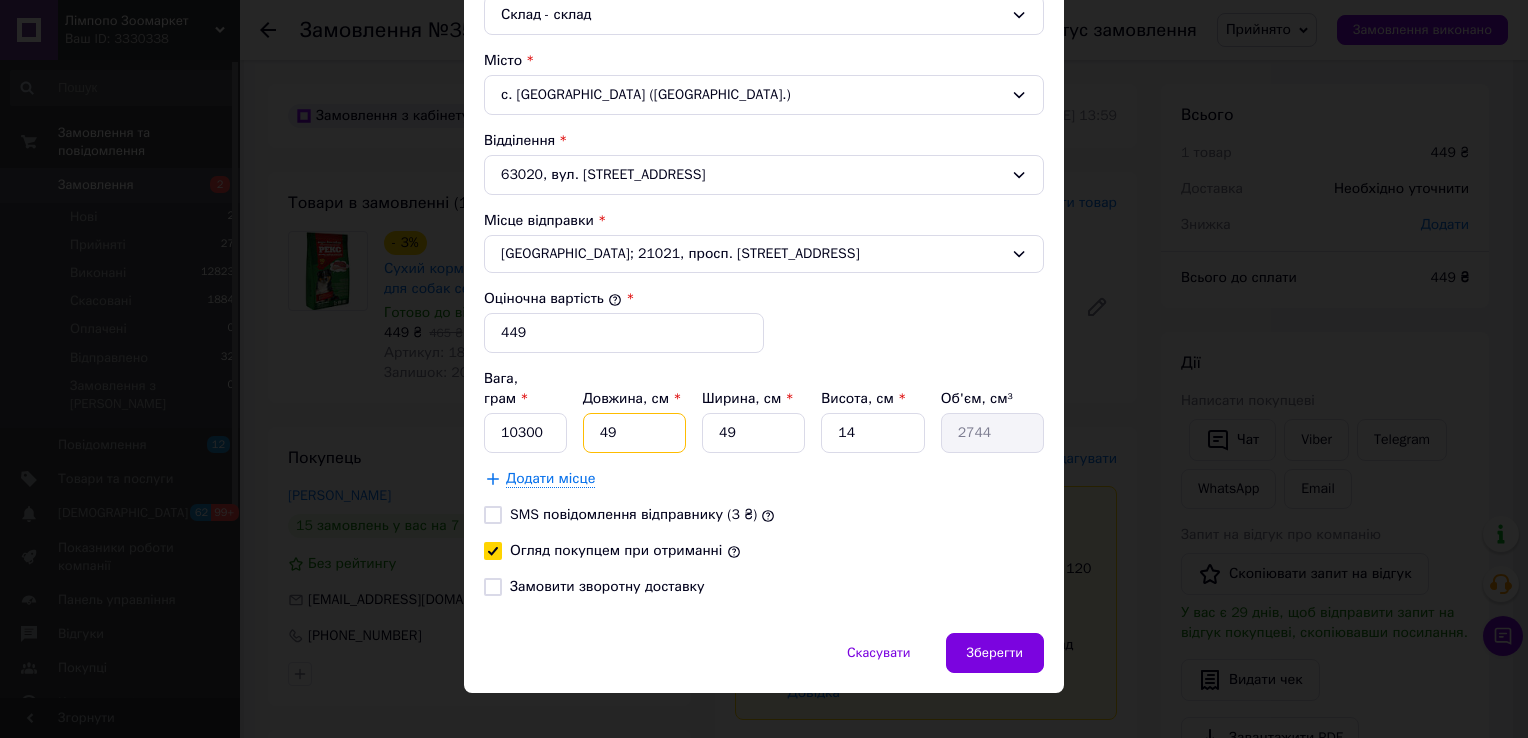 type on "33614" 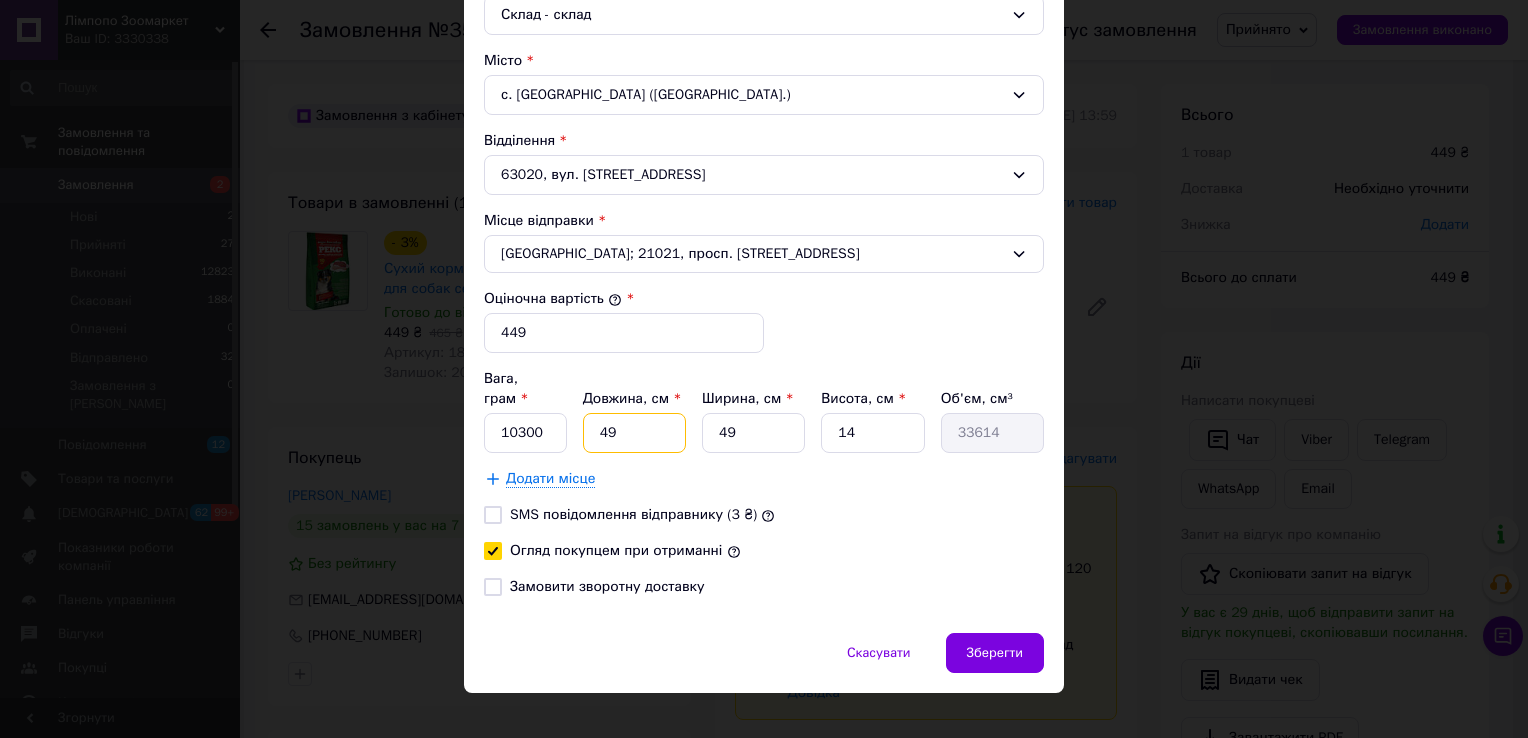 type on "49" 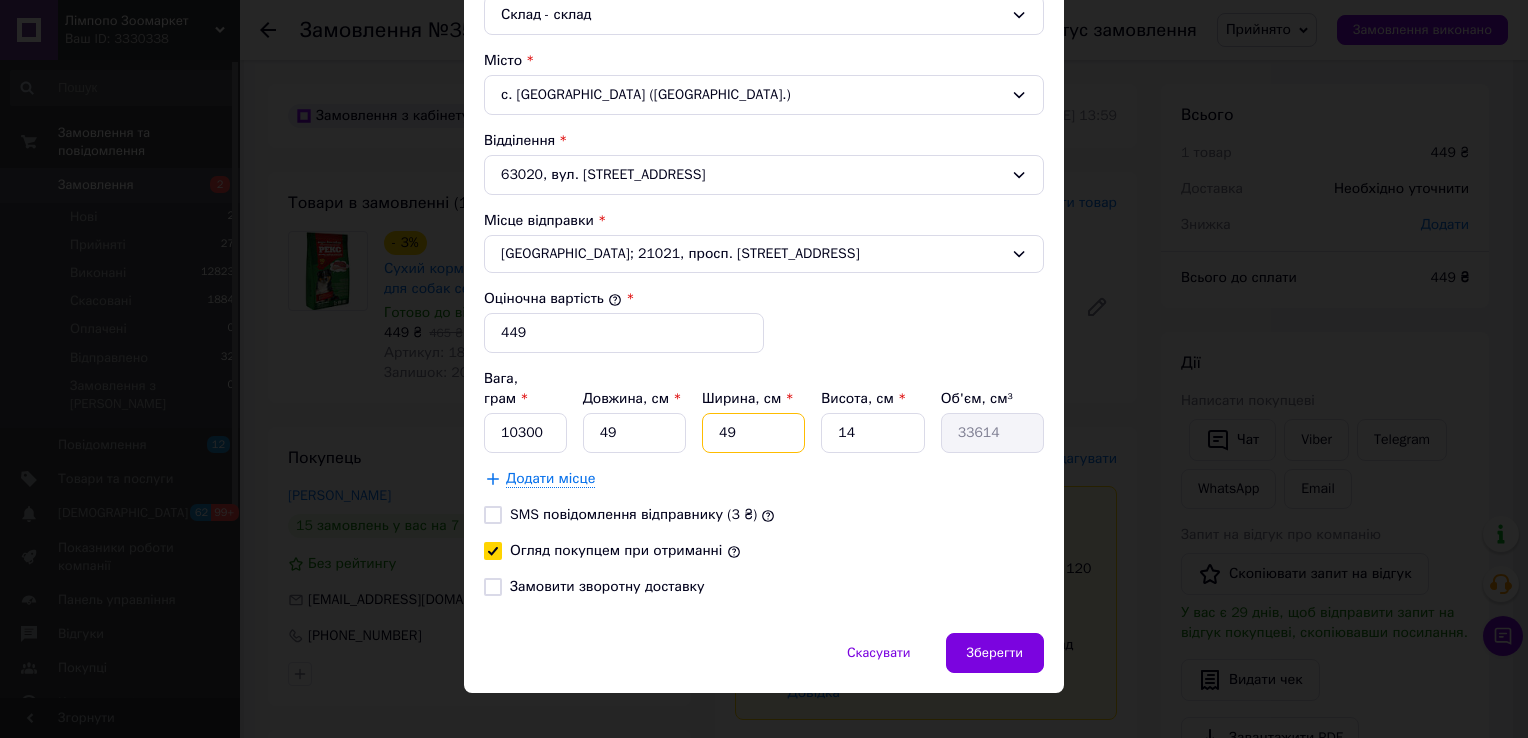 type on "2" 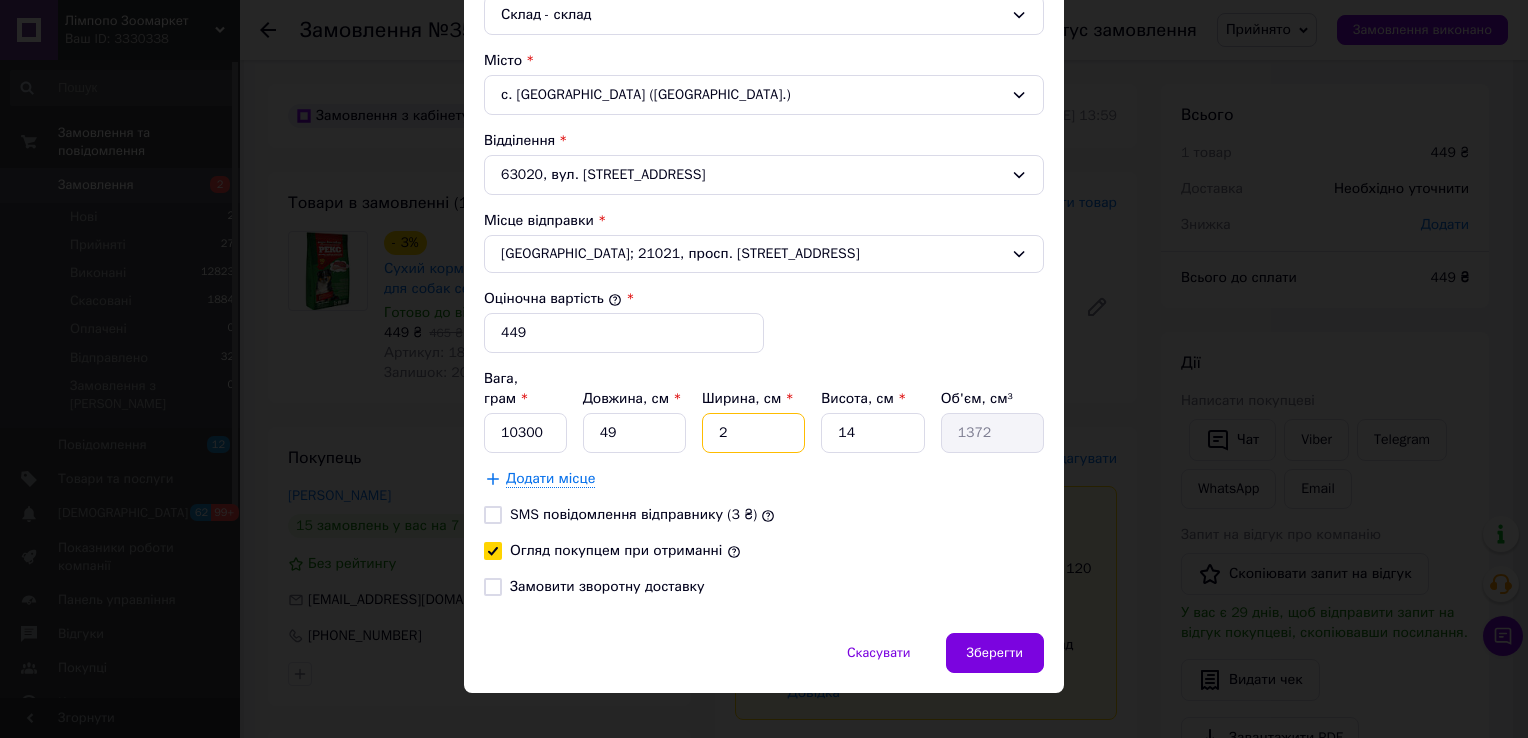 type on "27" 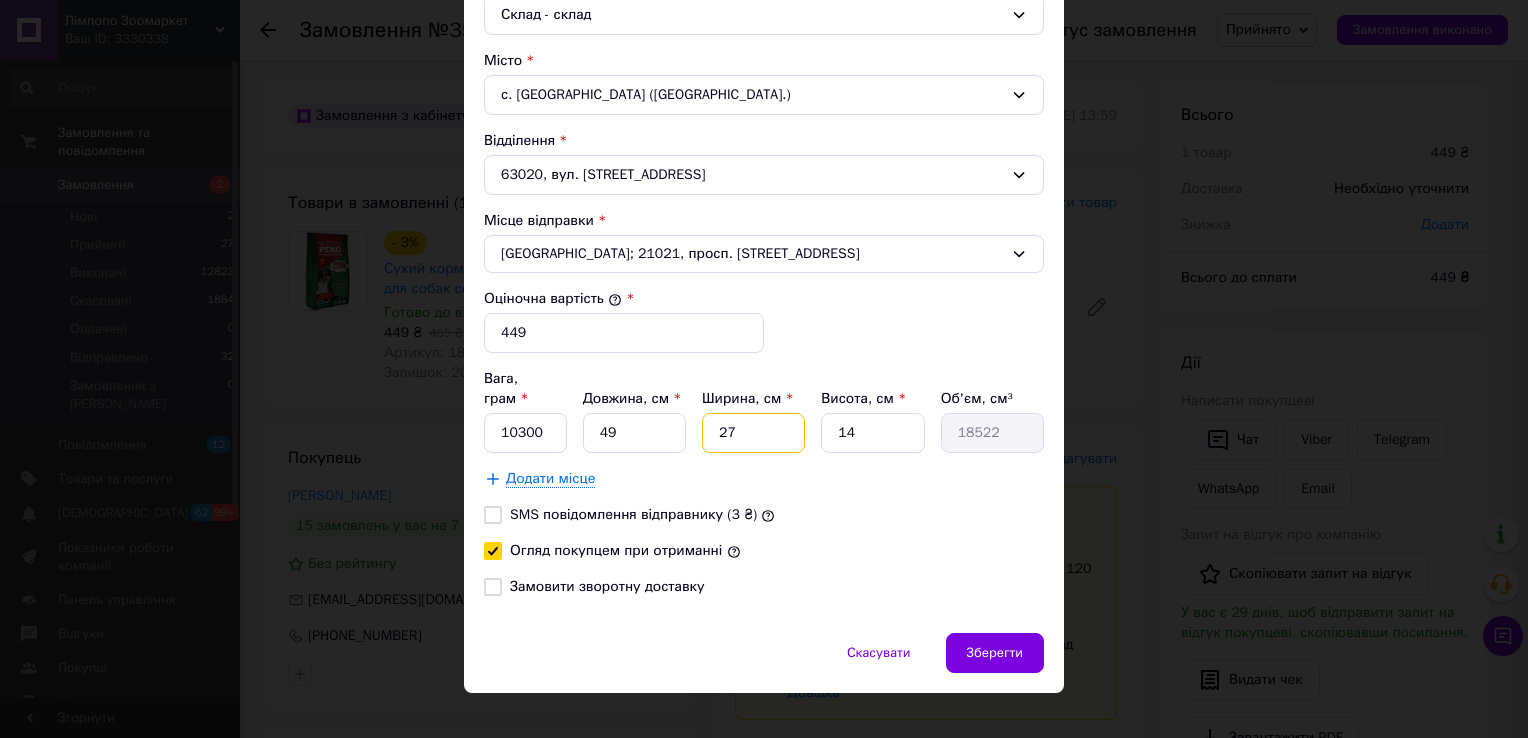 type on "27" 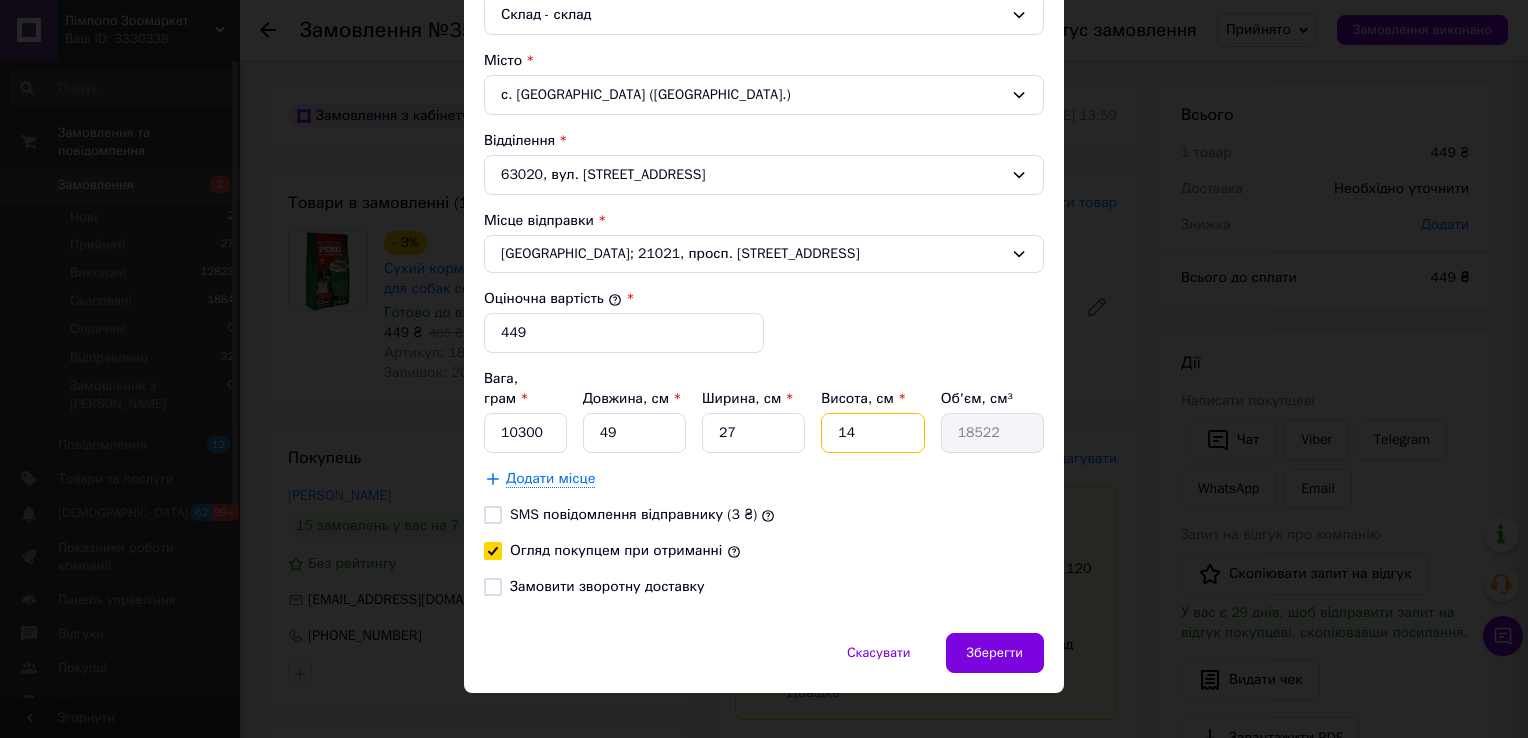 type on "1" 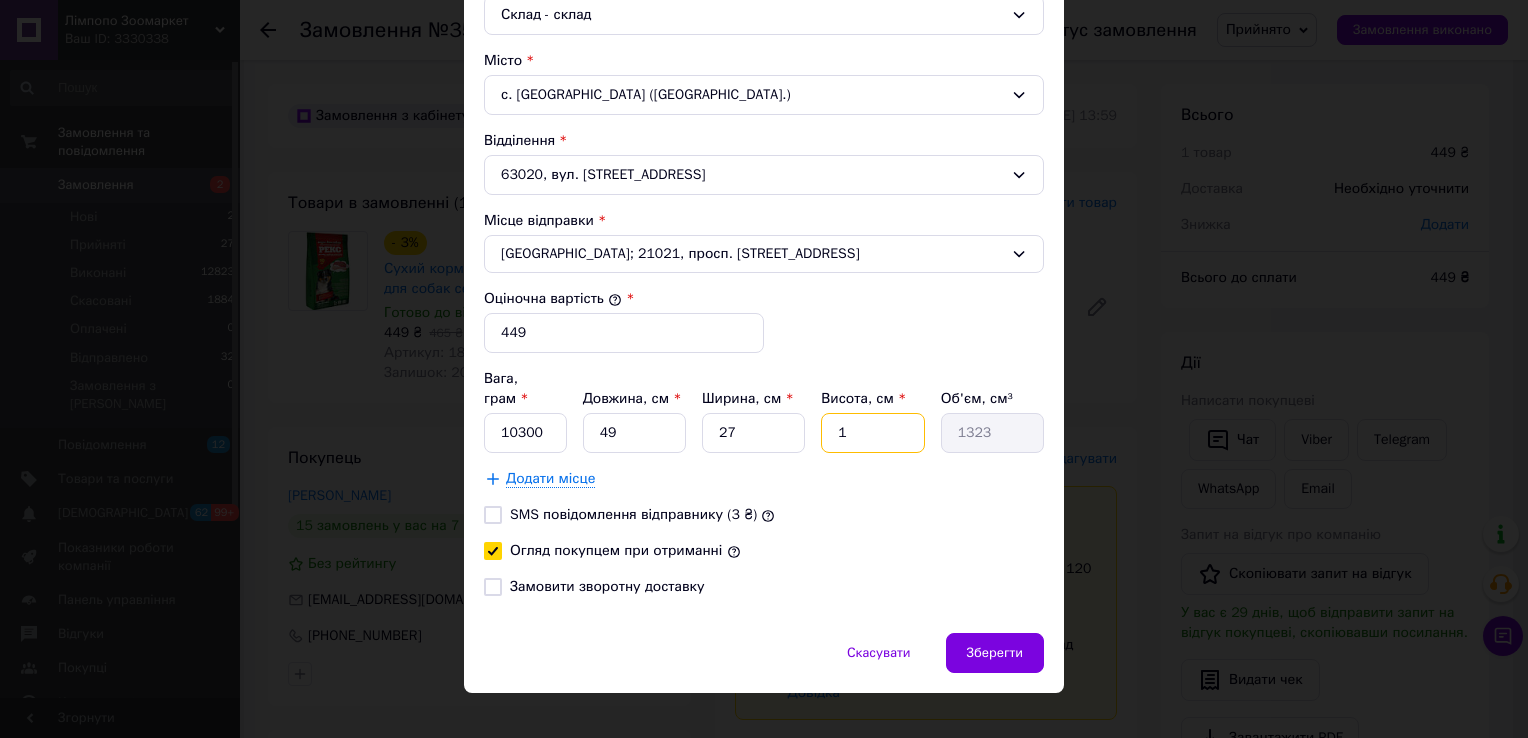 type on "15" 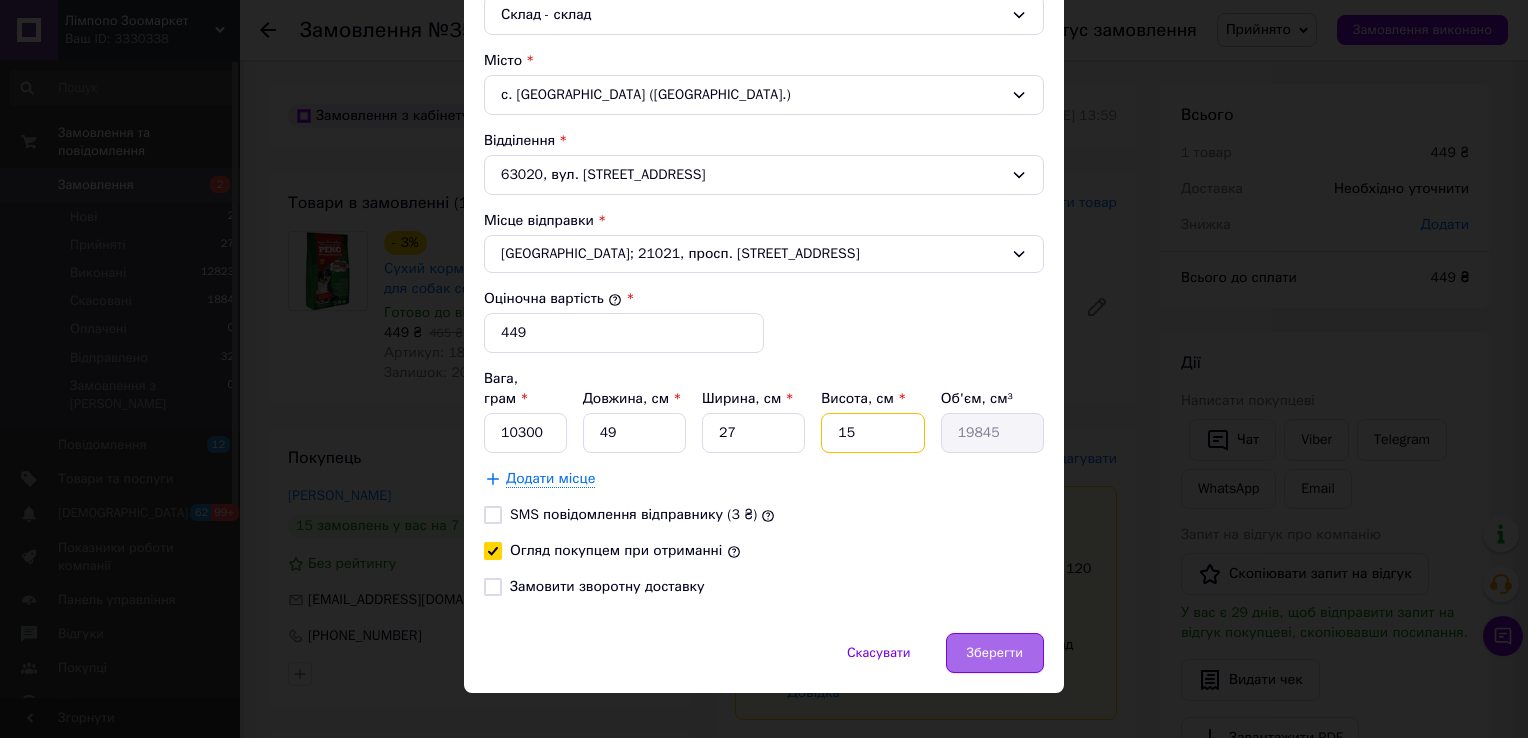 type on "15" 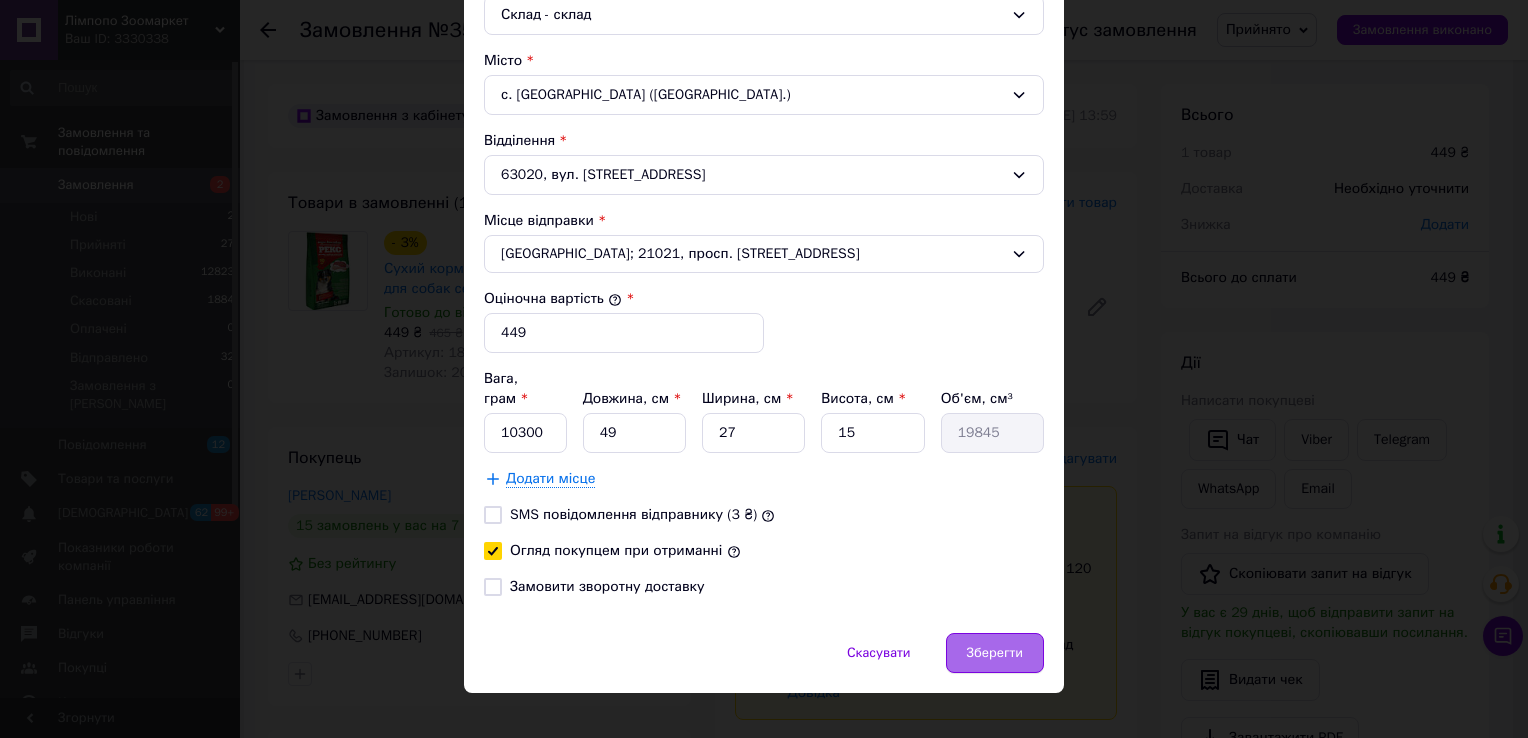 click on "Зберегти" at bounding box center (995, 653) 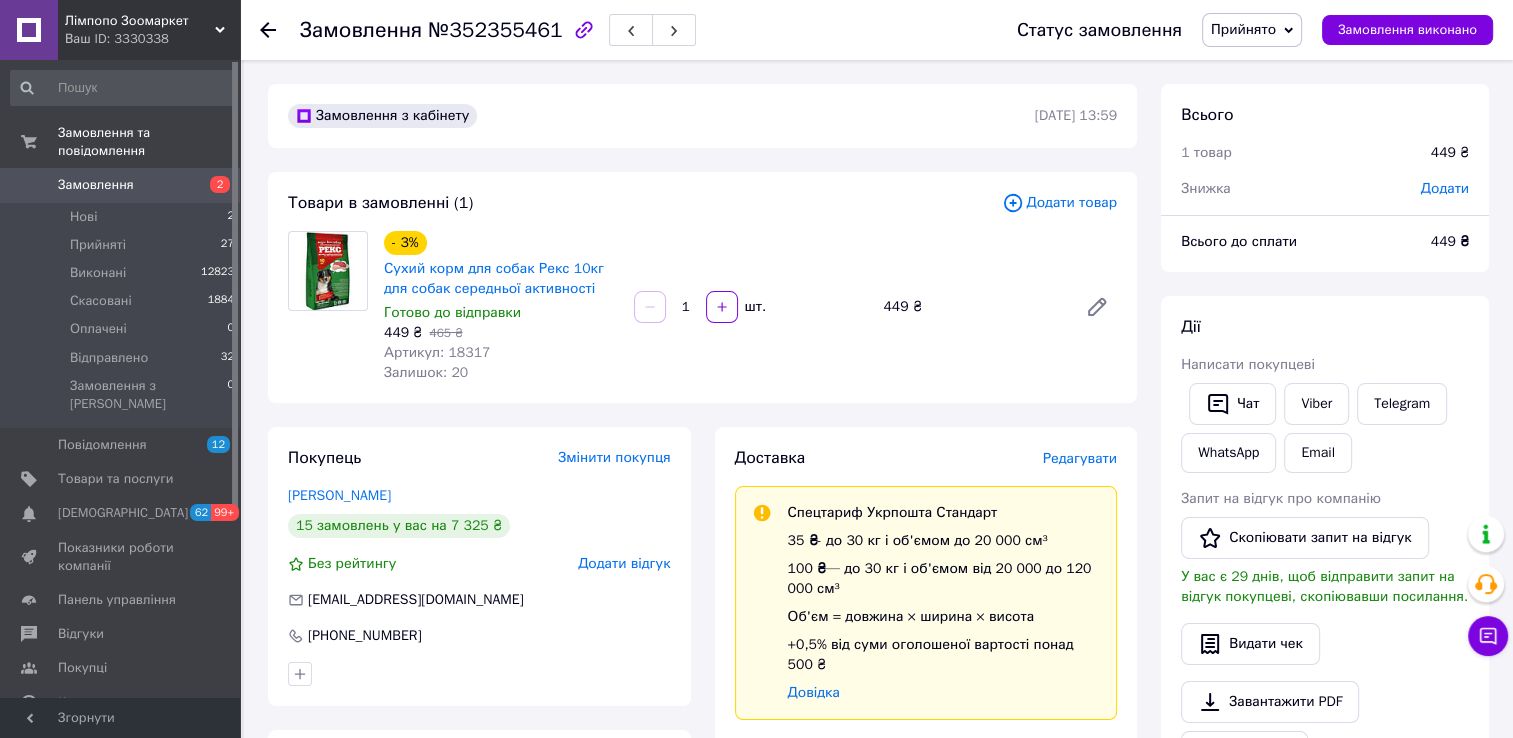 click 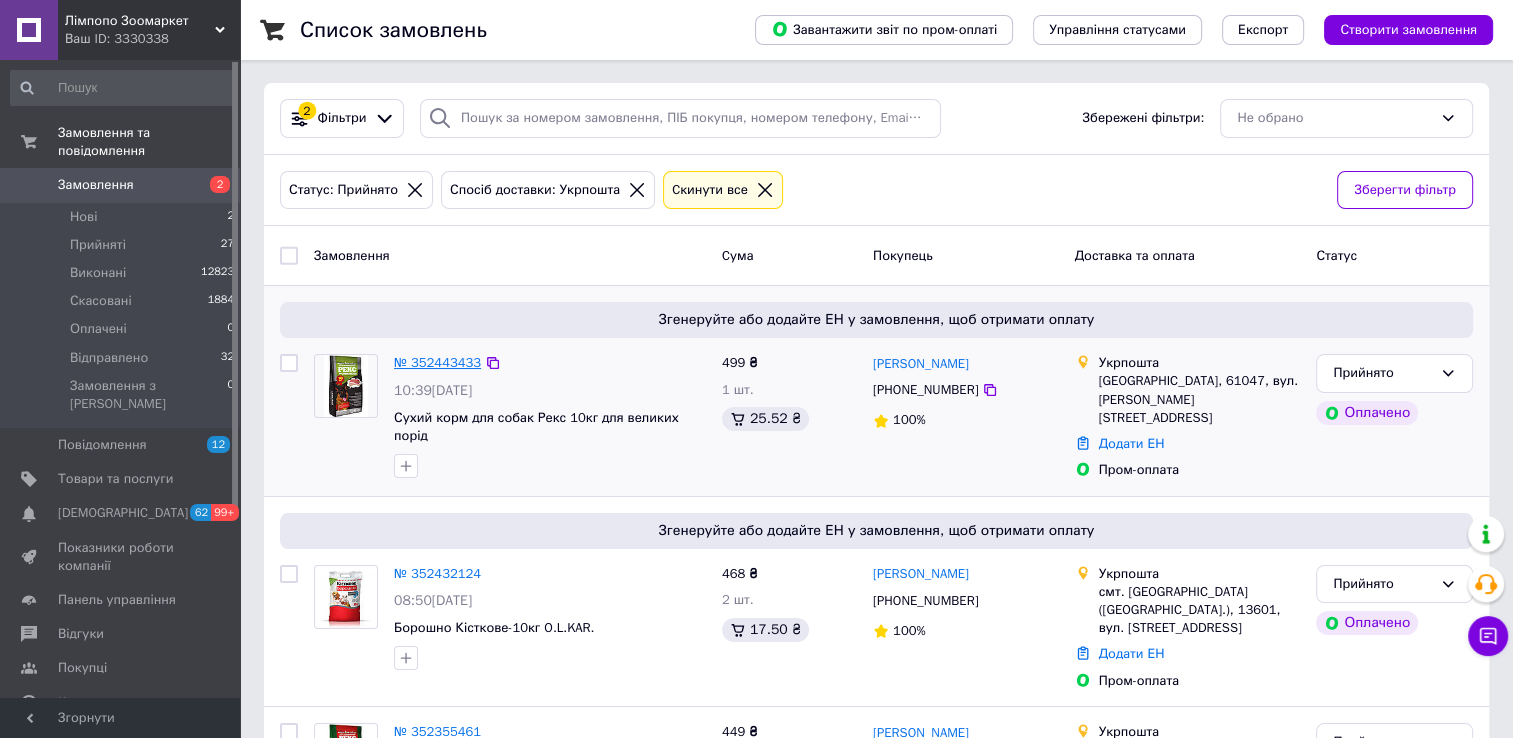scroll, scrollTop: 0, scrollLeft: 0, axis: both 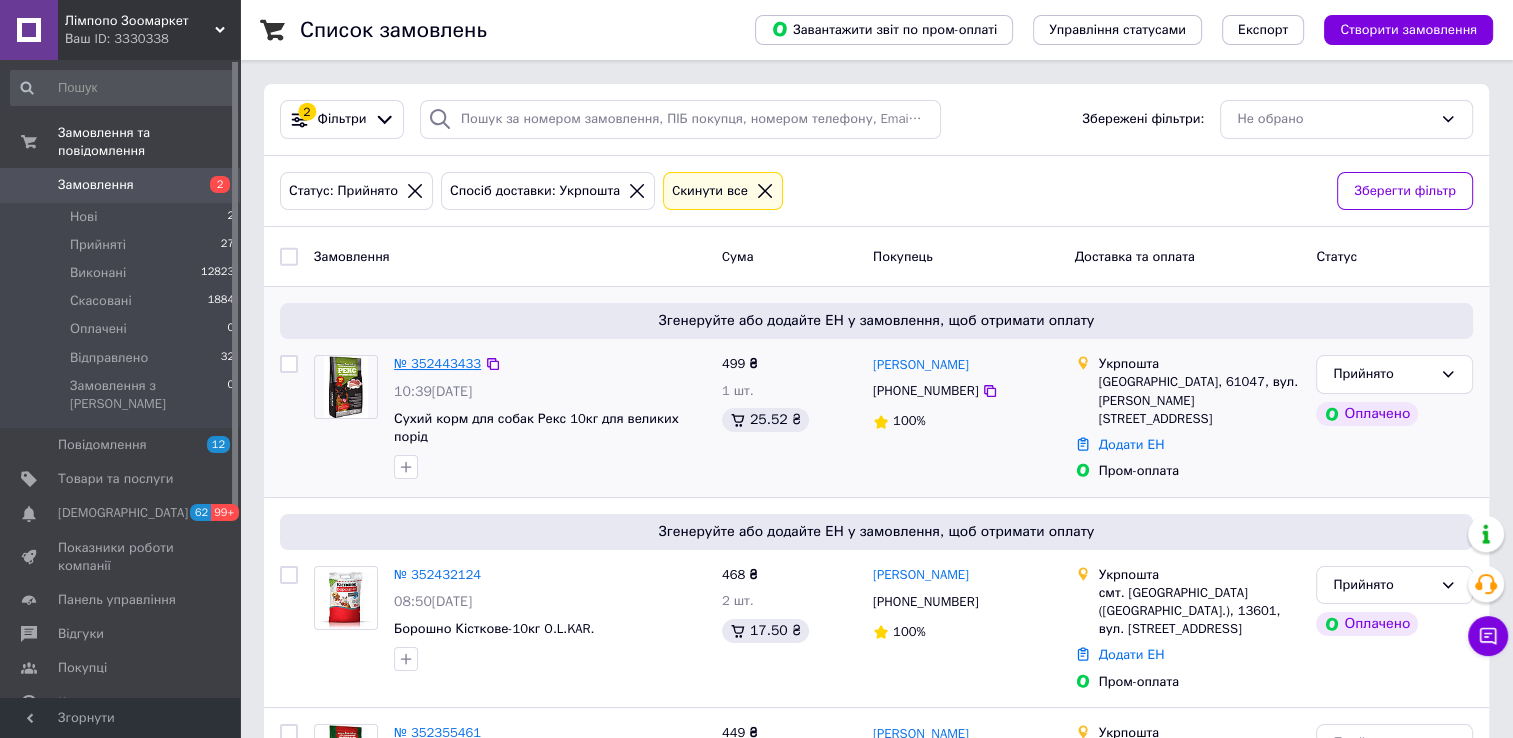 click on "№ 352443433" at bounding box center (437, 363) 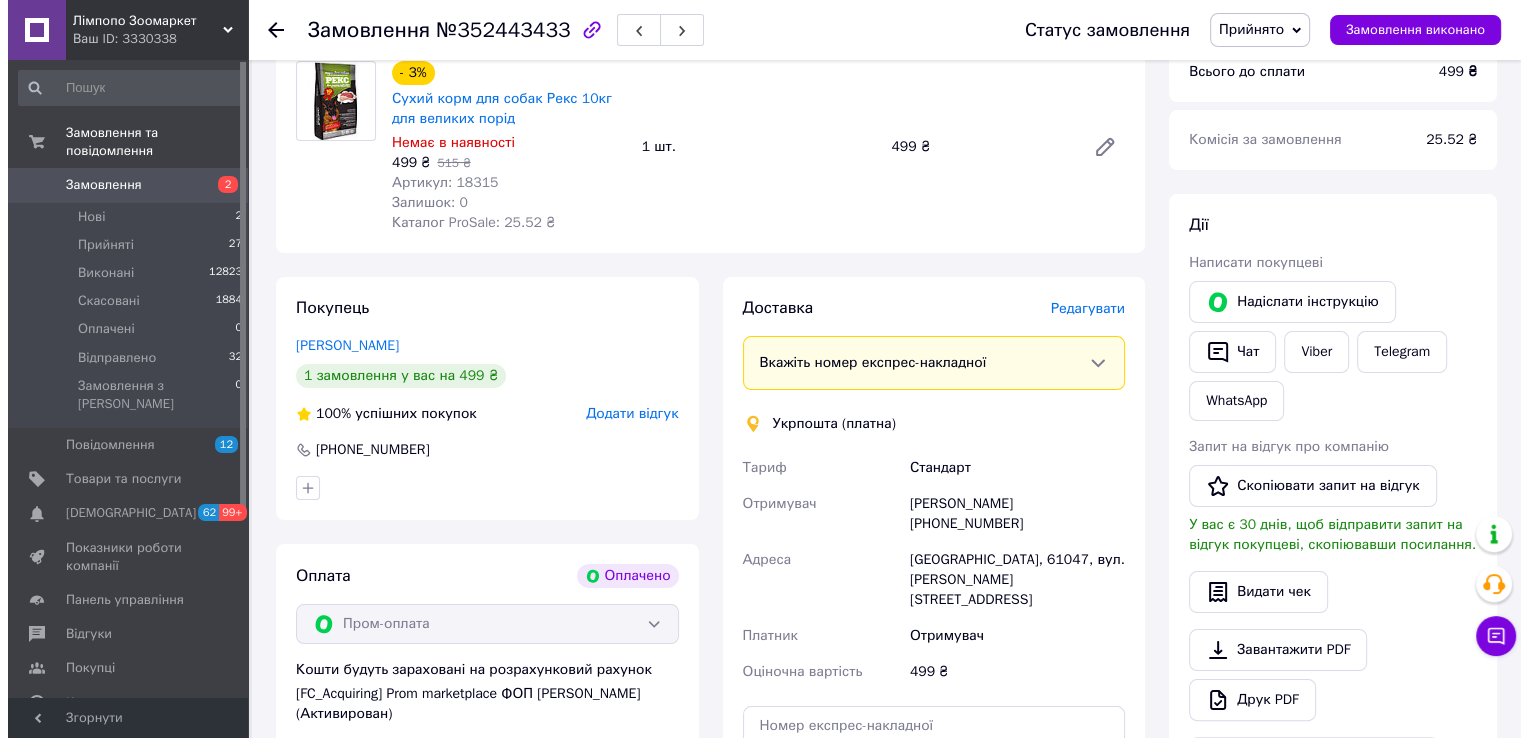 scroll, scrollTop: 500, scrollLeft: 0, axis: vertical 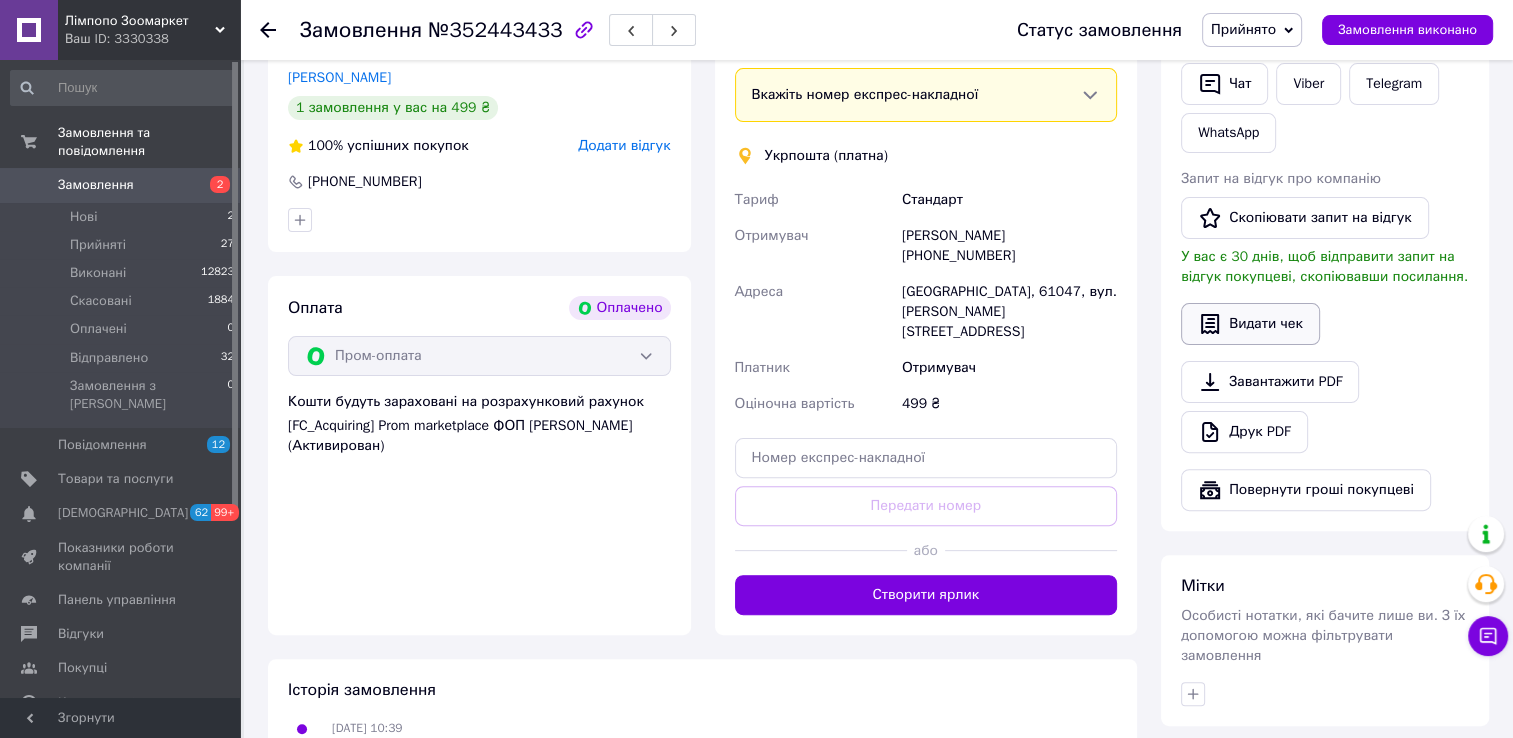 click on "Видати чек" at bounding box center (1250, 324) 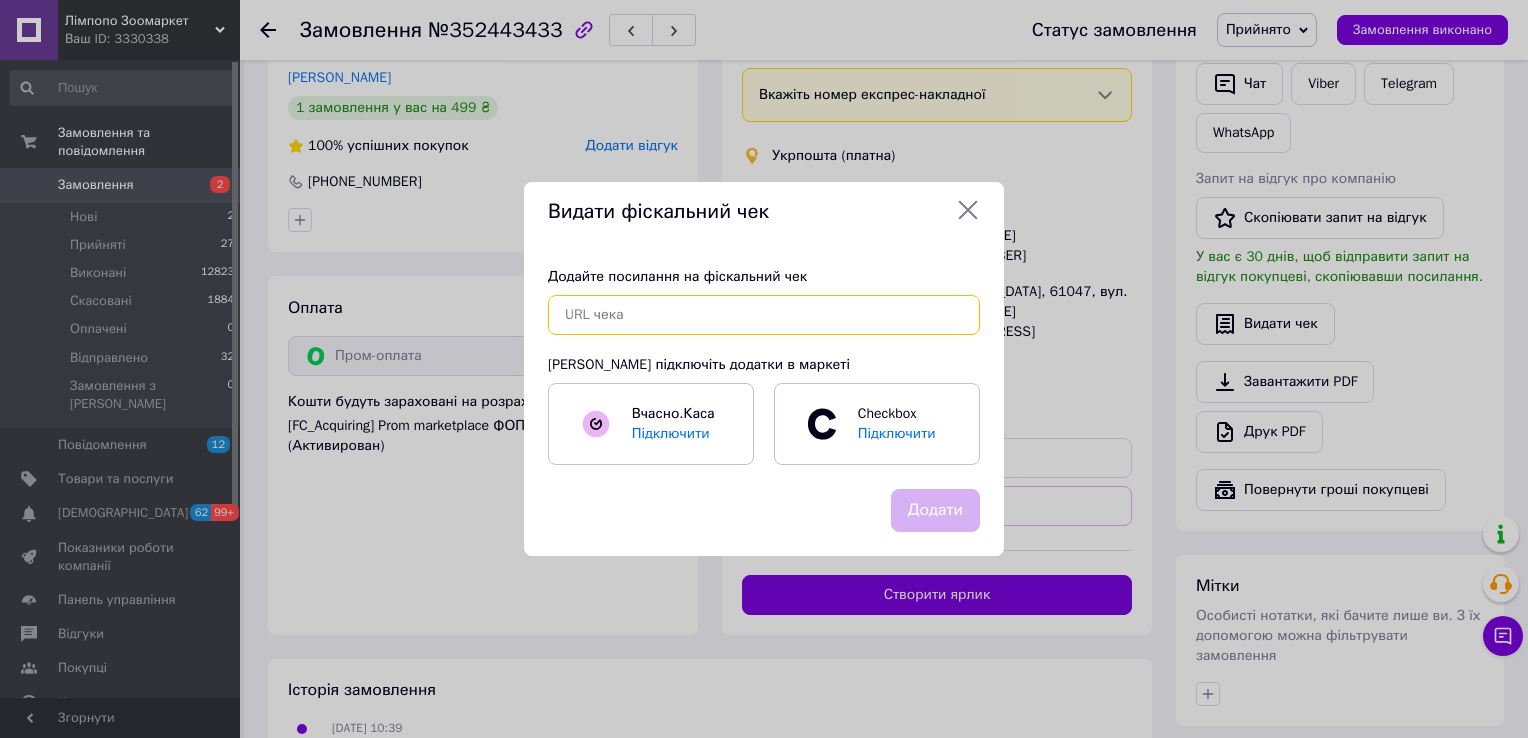 click at bounding box center (764, 315) 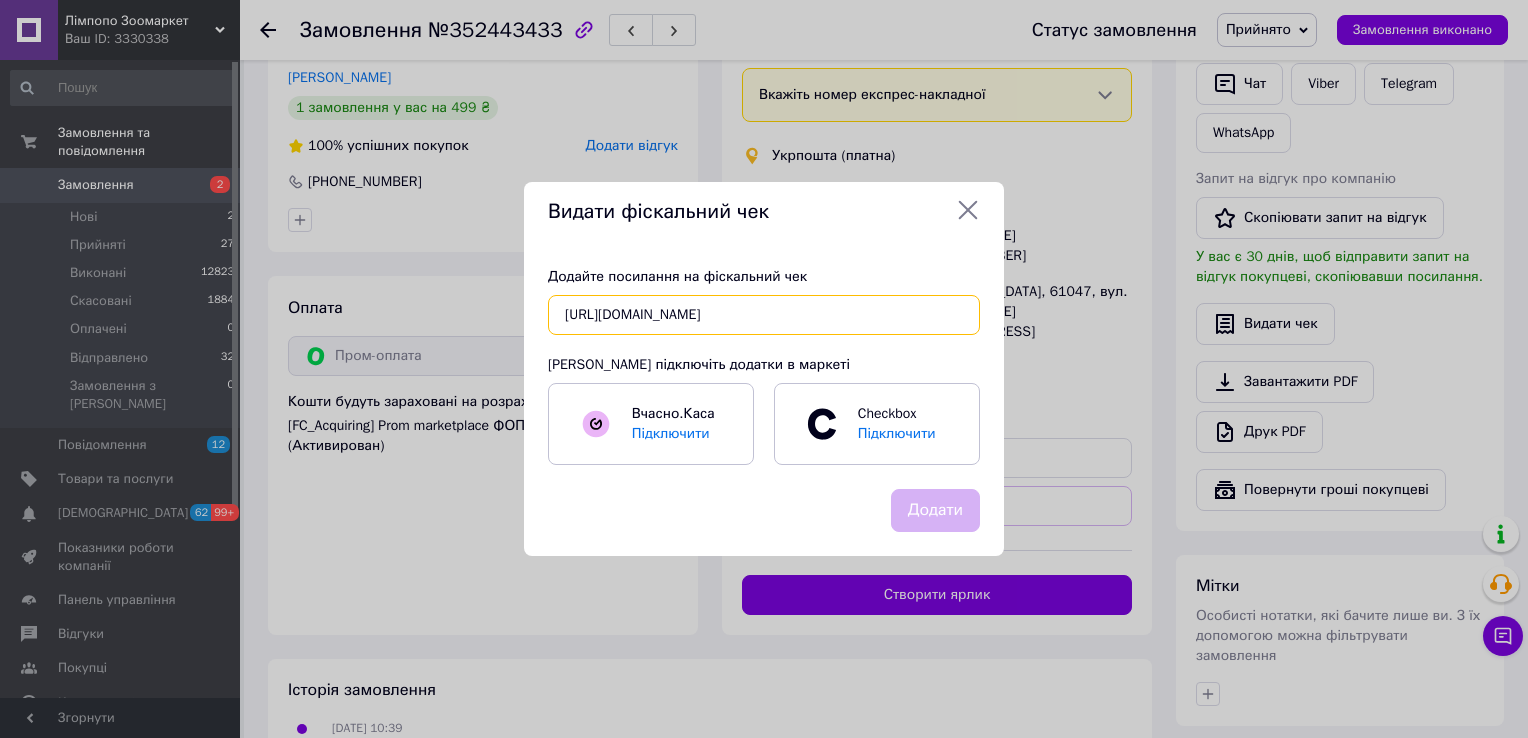 scroll, scrollTop: 0, scrollLeft: 32, axis: horizontal 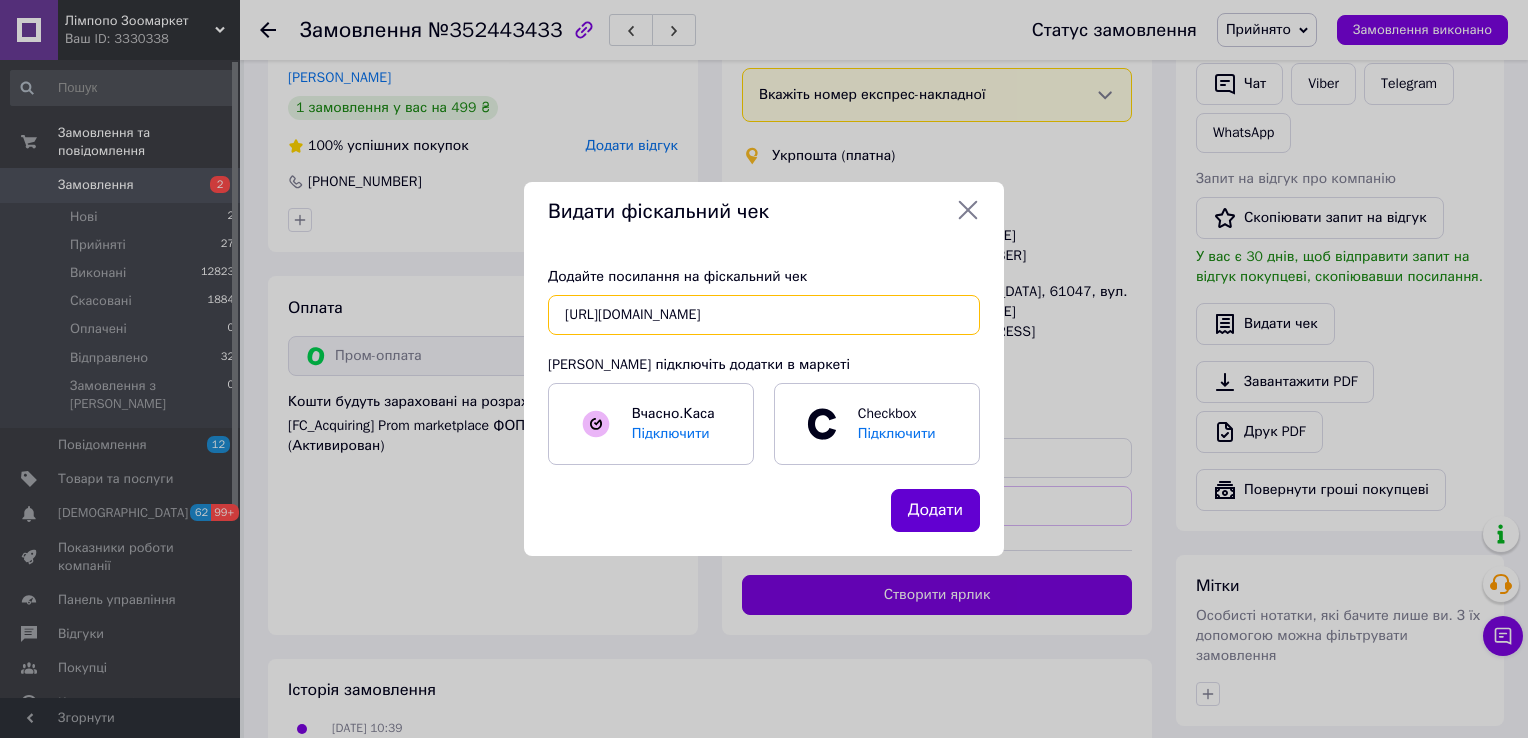 type on "https://check.checkbox.ua/8a615b81-94db-47be-b0a8-c9dab1eab453" 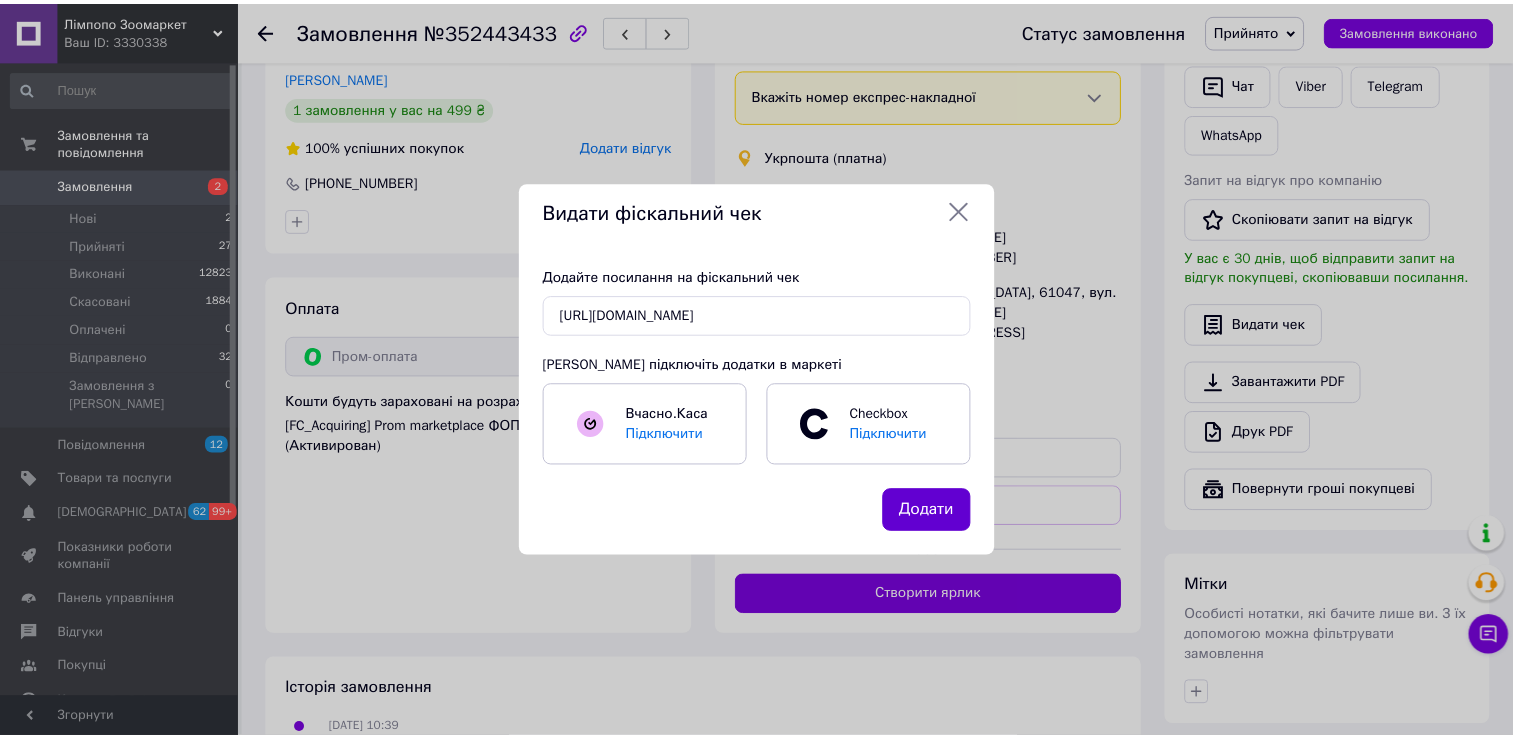 scroll, scrollTop: 0, scrollLeft: 0, axis: both 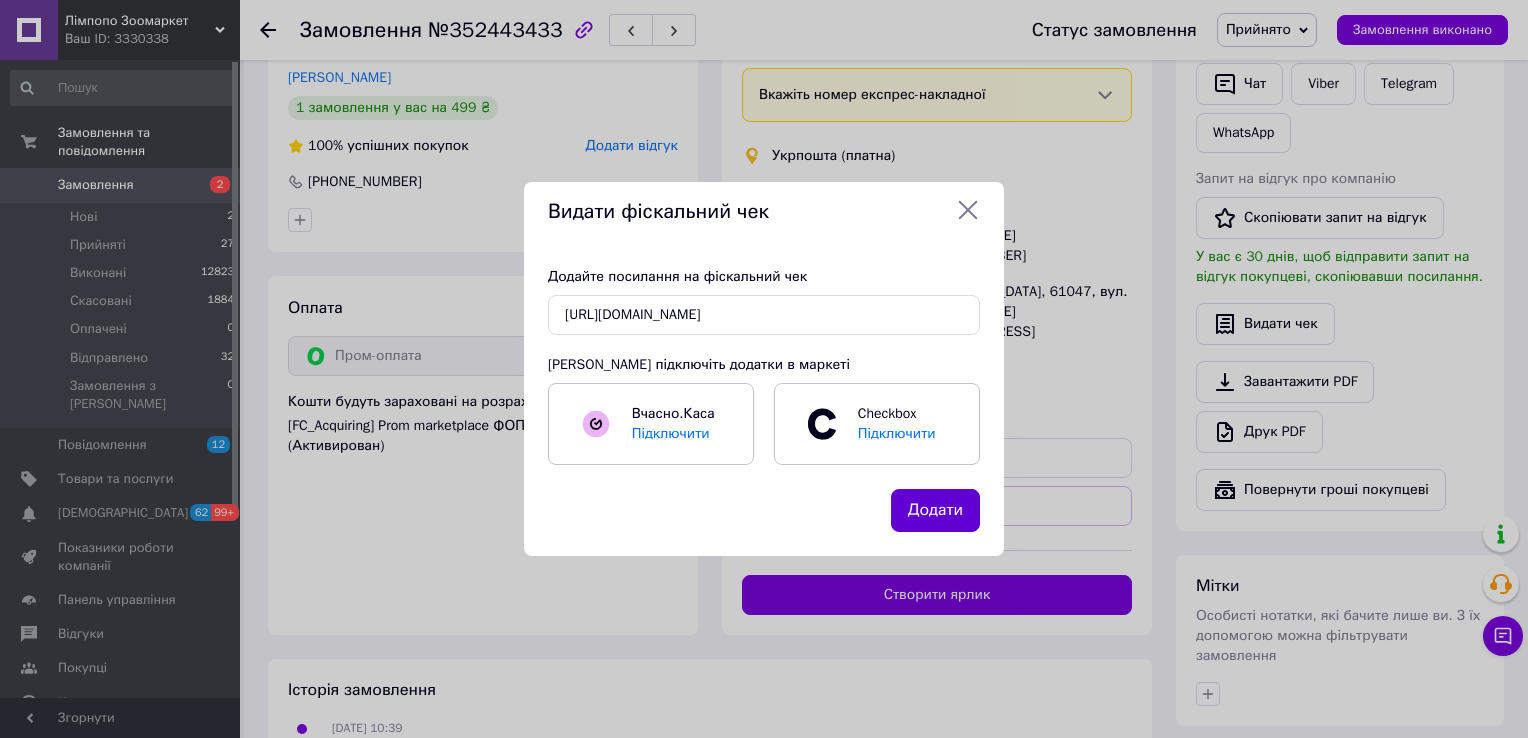 click on "Додати" at bounding box center [935, 510] 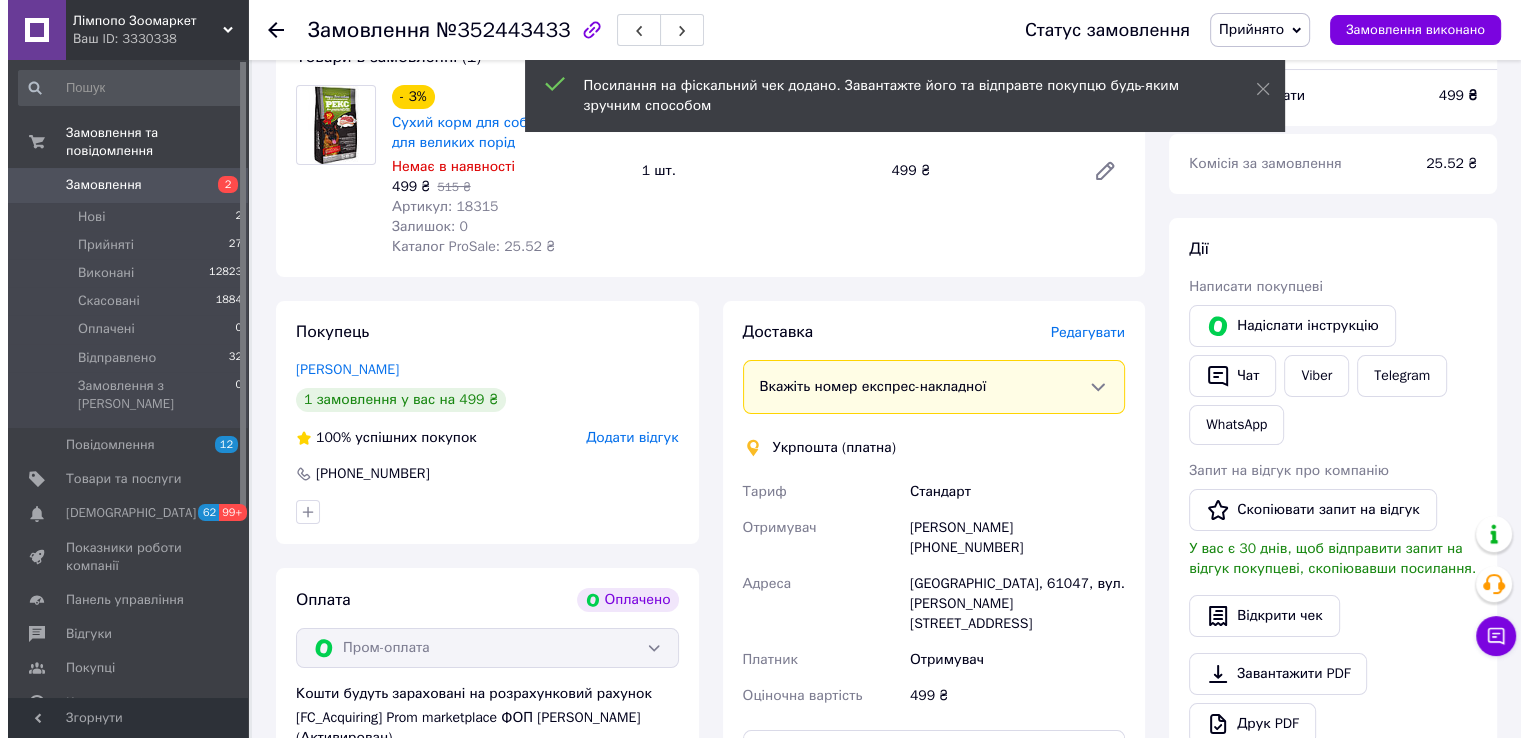 scroll, scrollTop: 0, scrollLeft: 0, axis: both 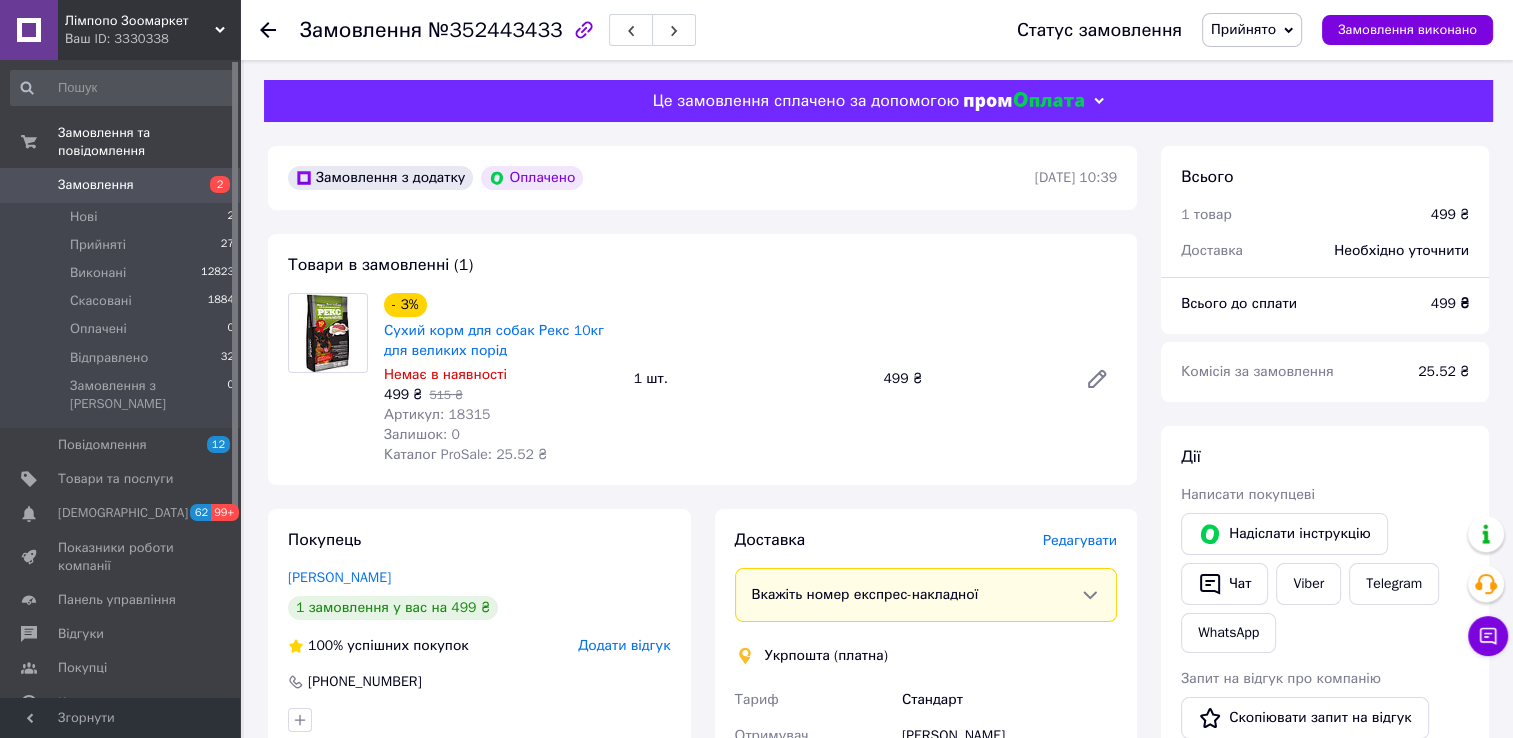 click on "Редагувати" at bounding box center [1080, 540] 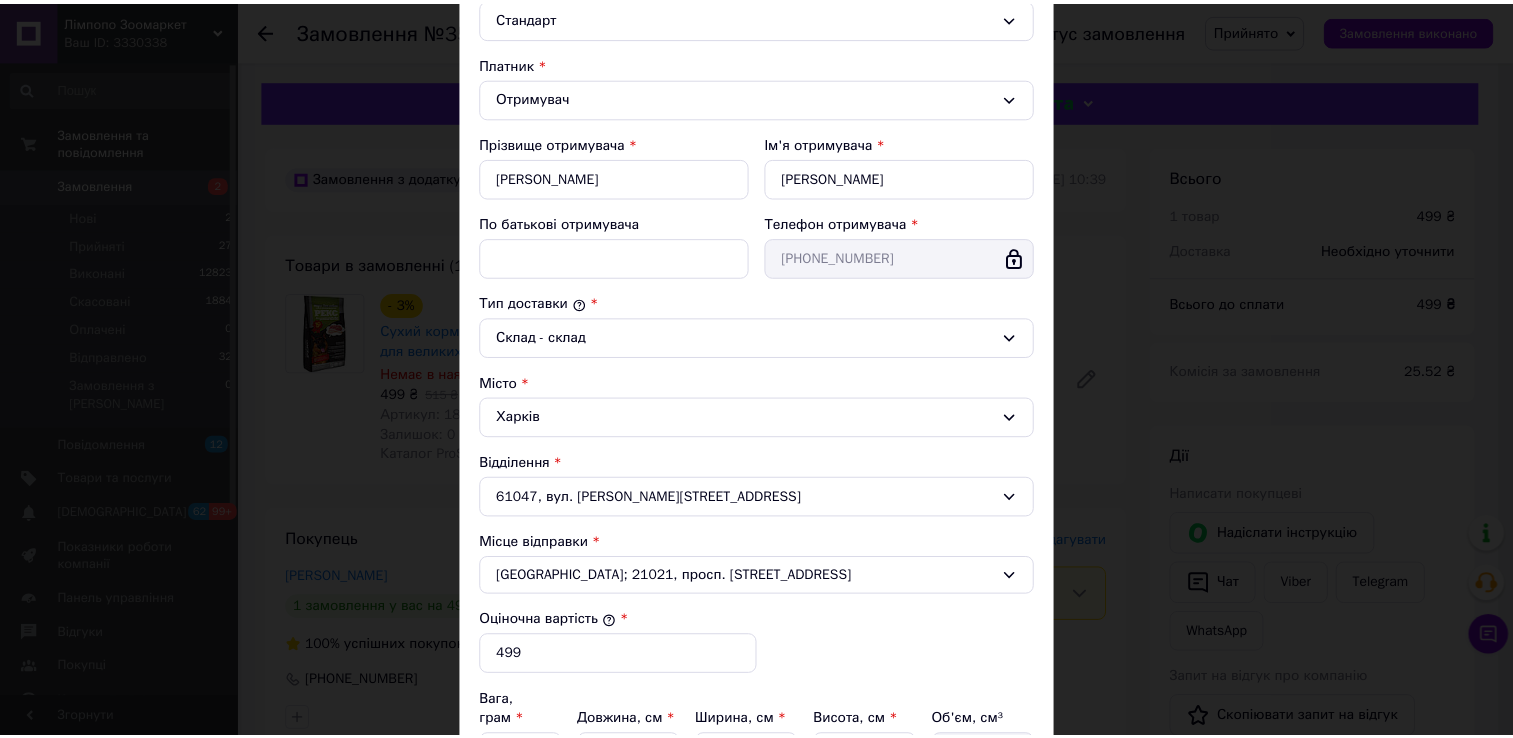 scroll, scrollTop: 508, scrollLeft: 0, axis: vertical 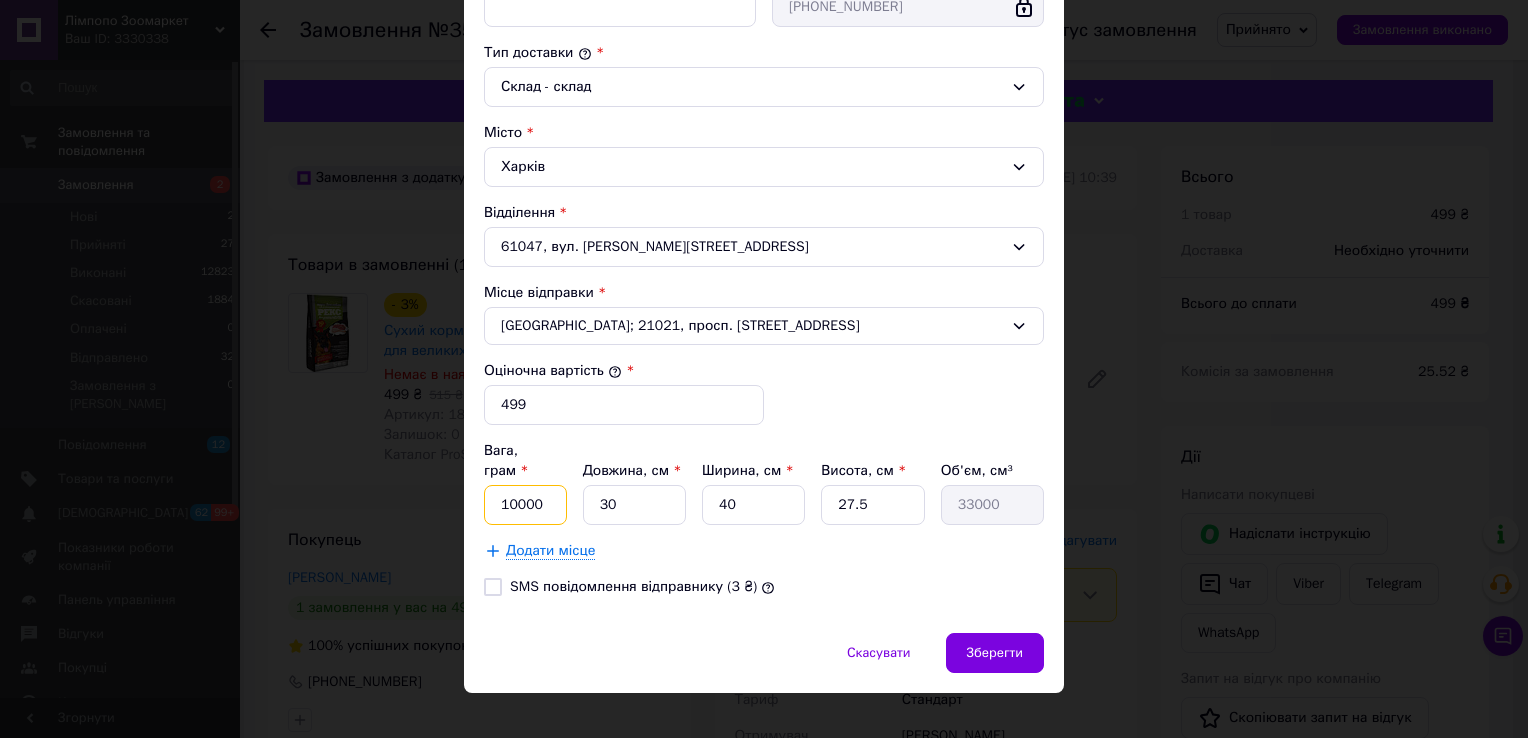 click on "10000" at bounding box center [525, 505] 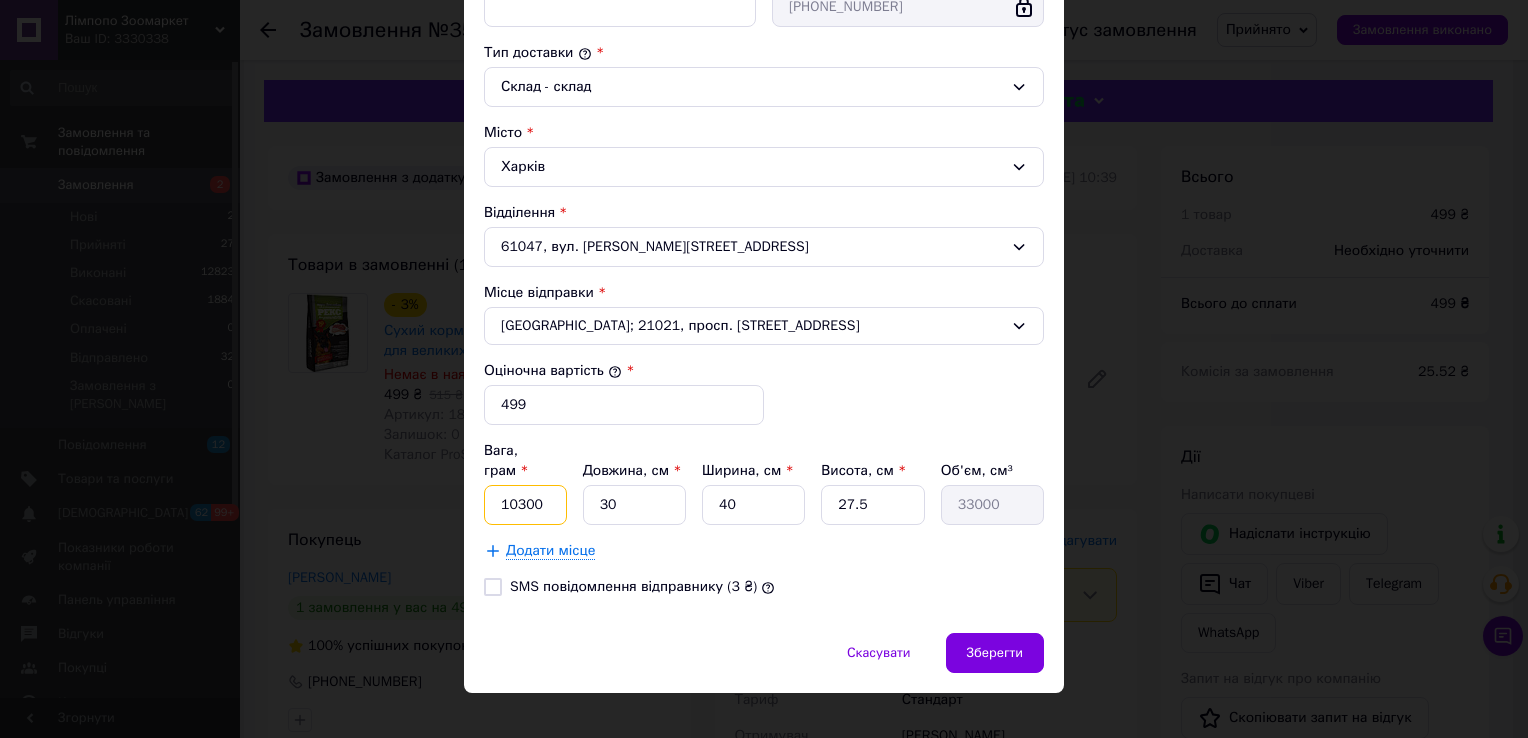 type on "10300" 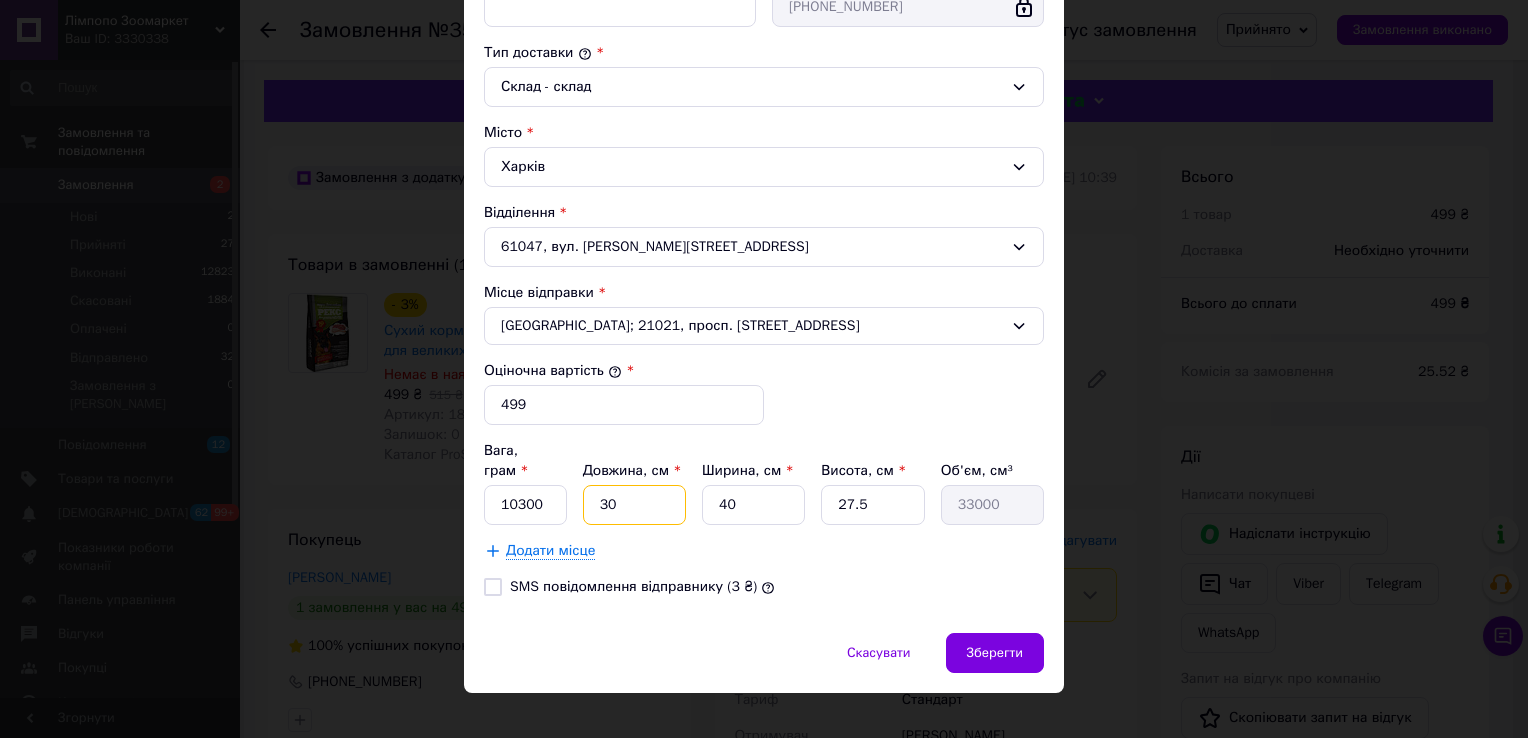 click on "30" at bounding box center [634, 505] 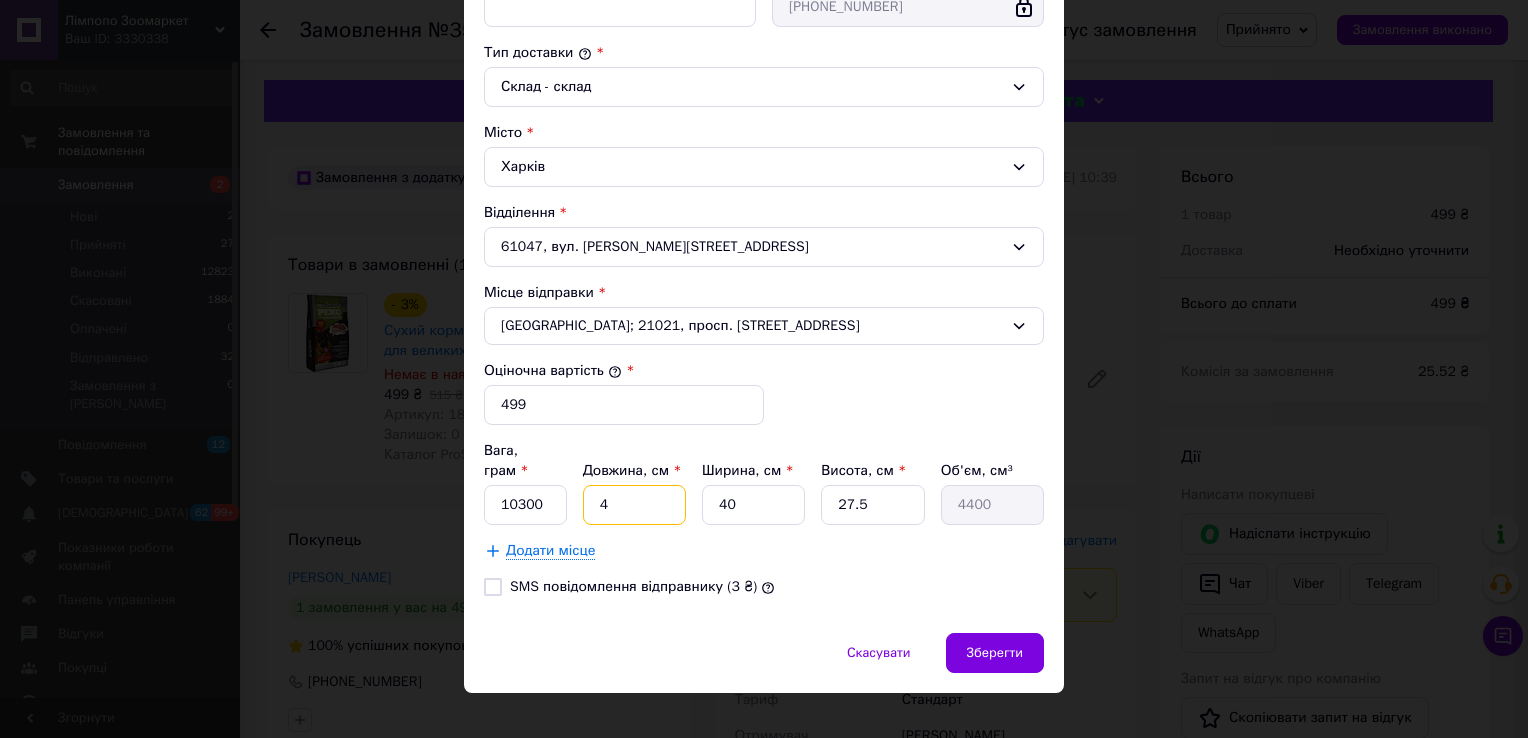 type on "49" 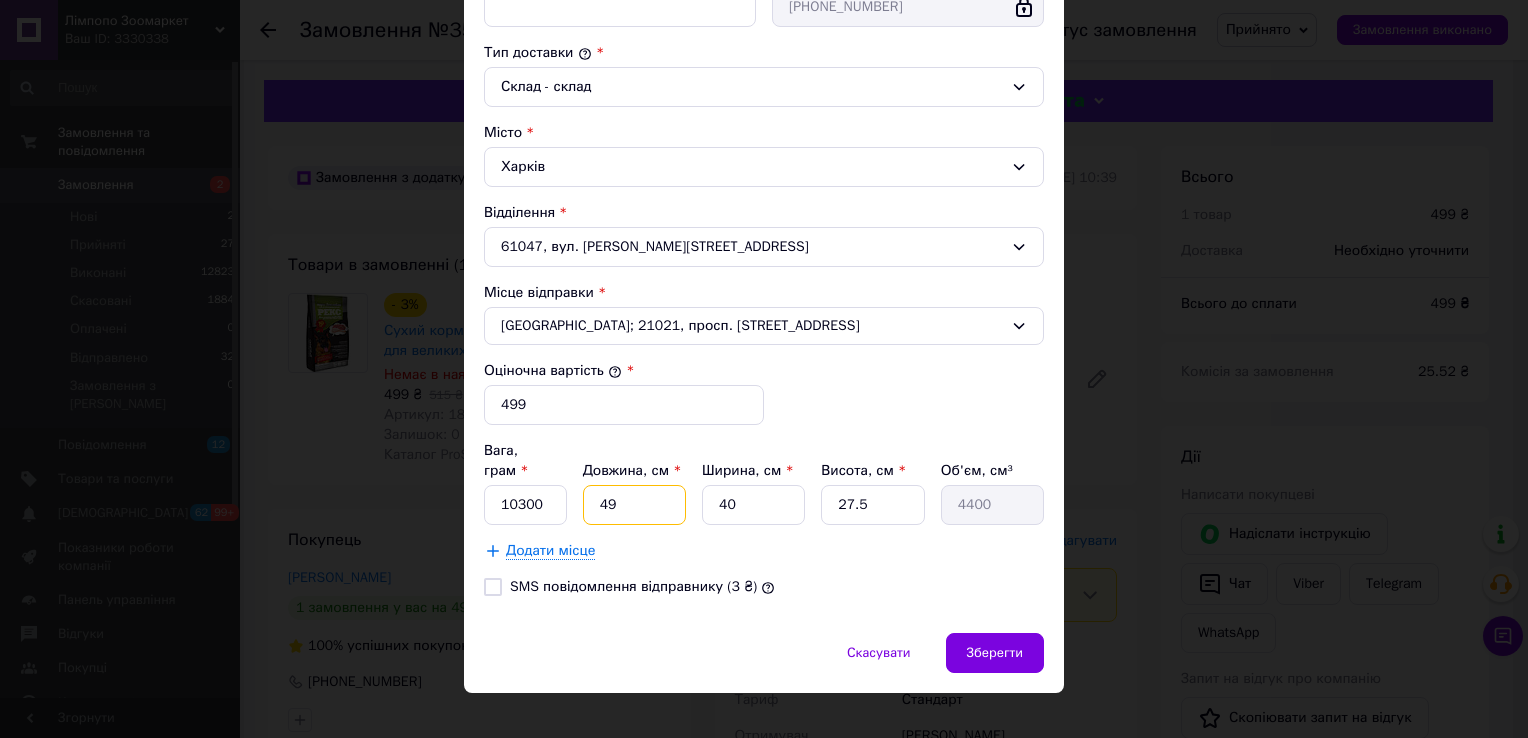 type on "53900" 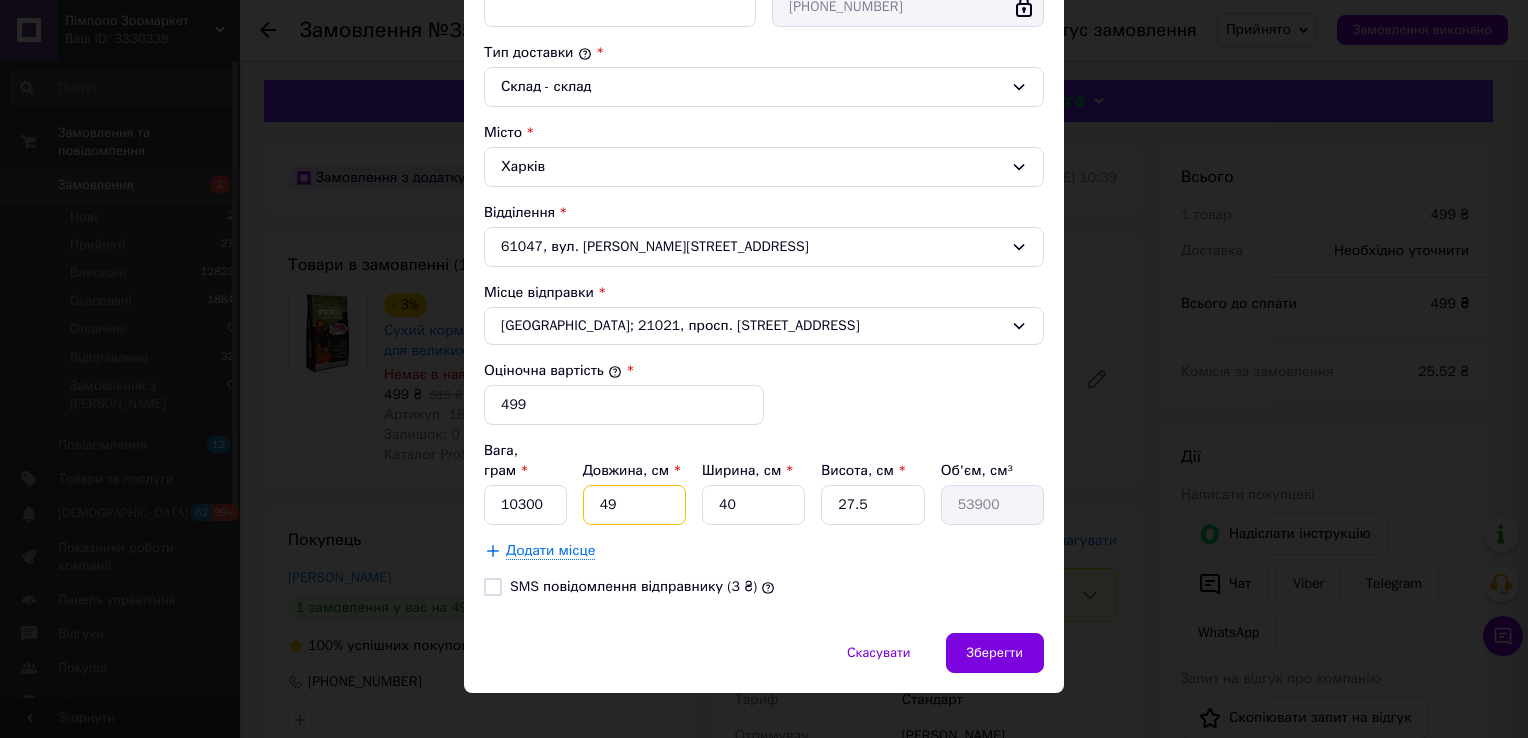 type on "49" 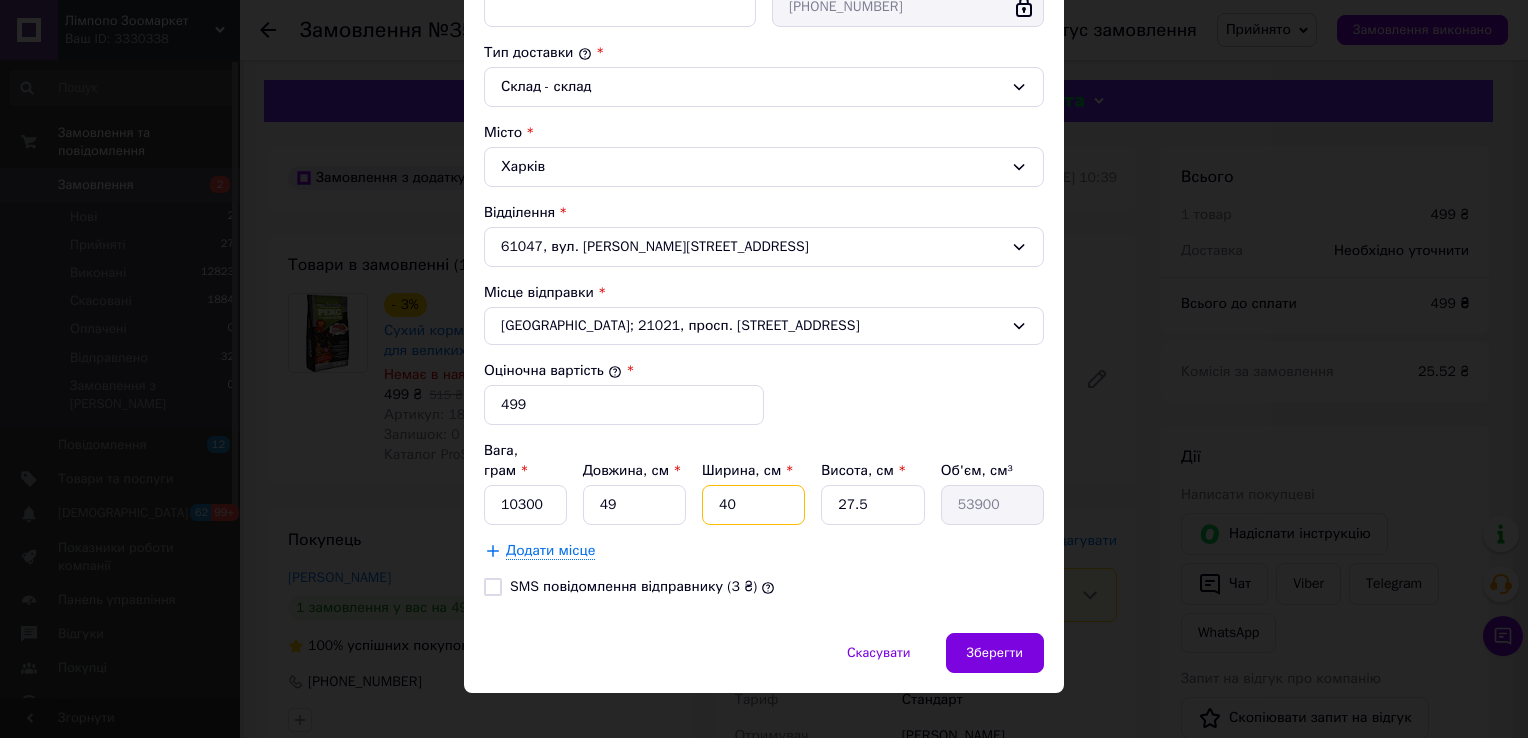 type on "2" 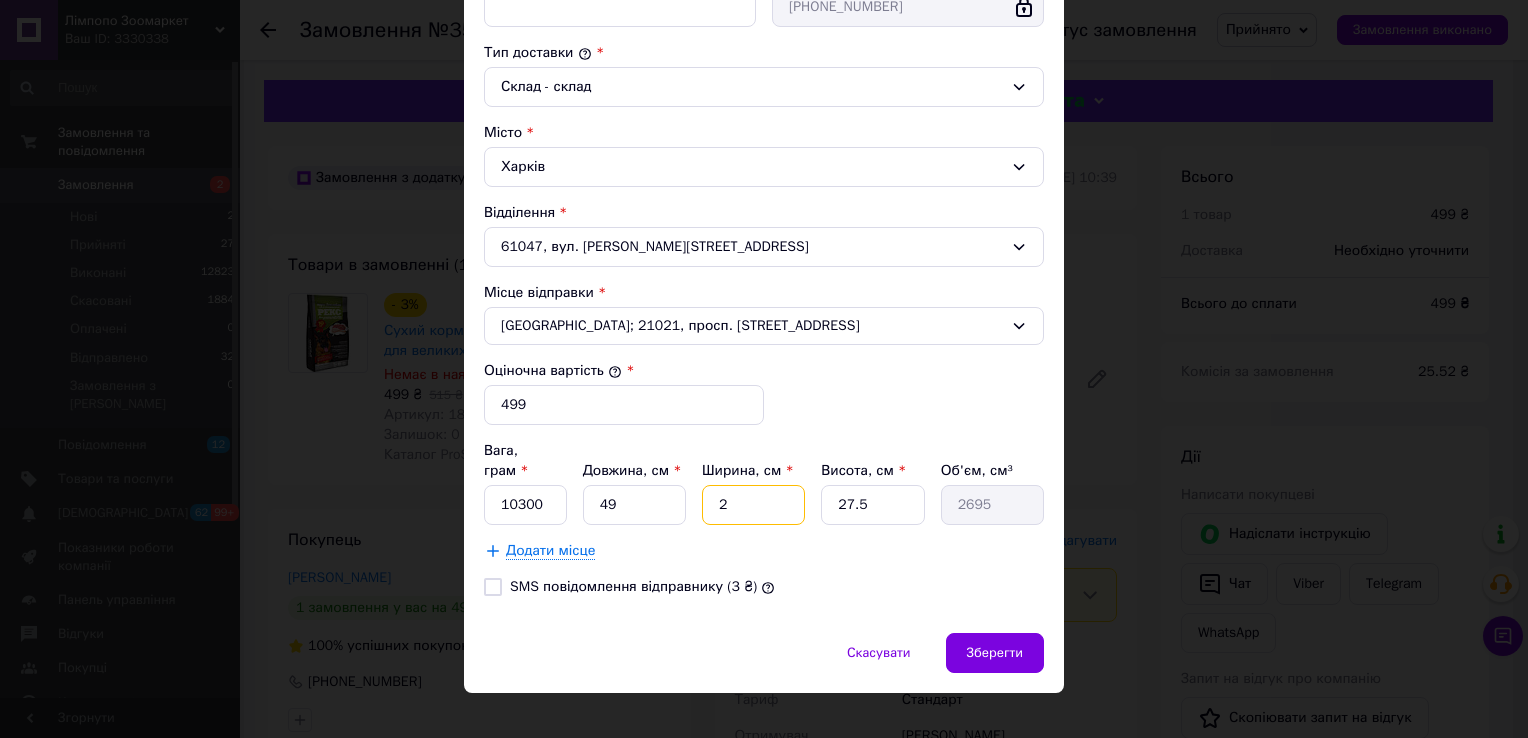 type on "27" 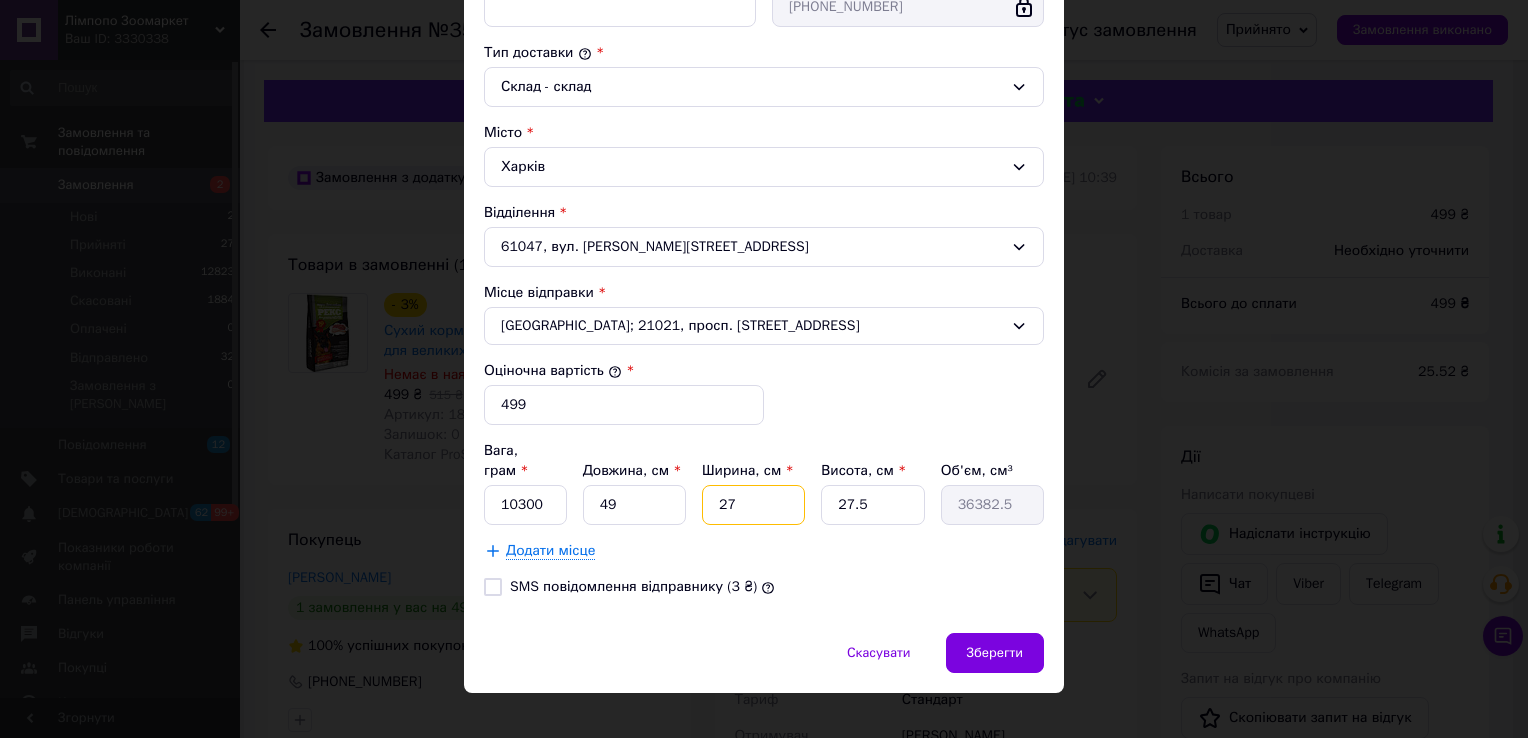 type on "27" 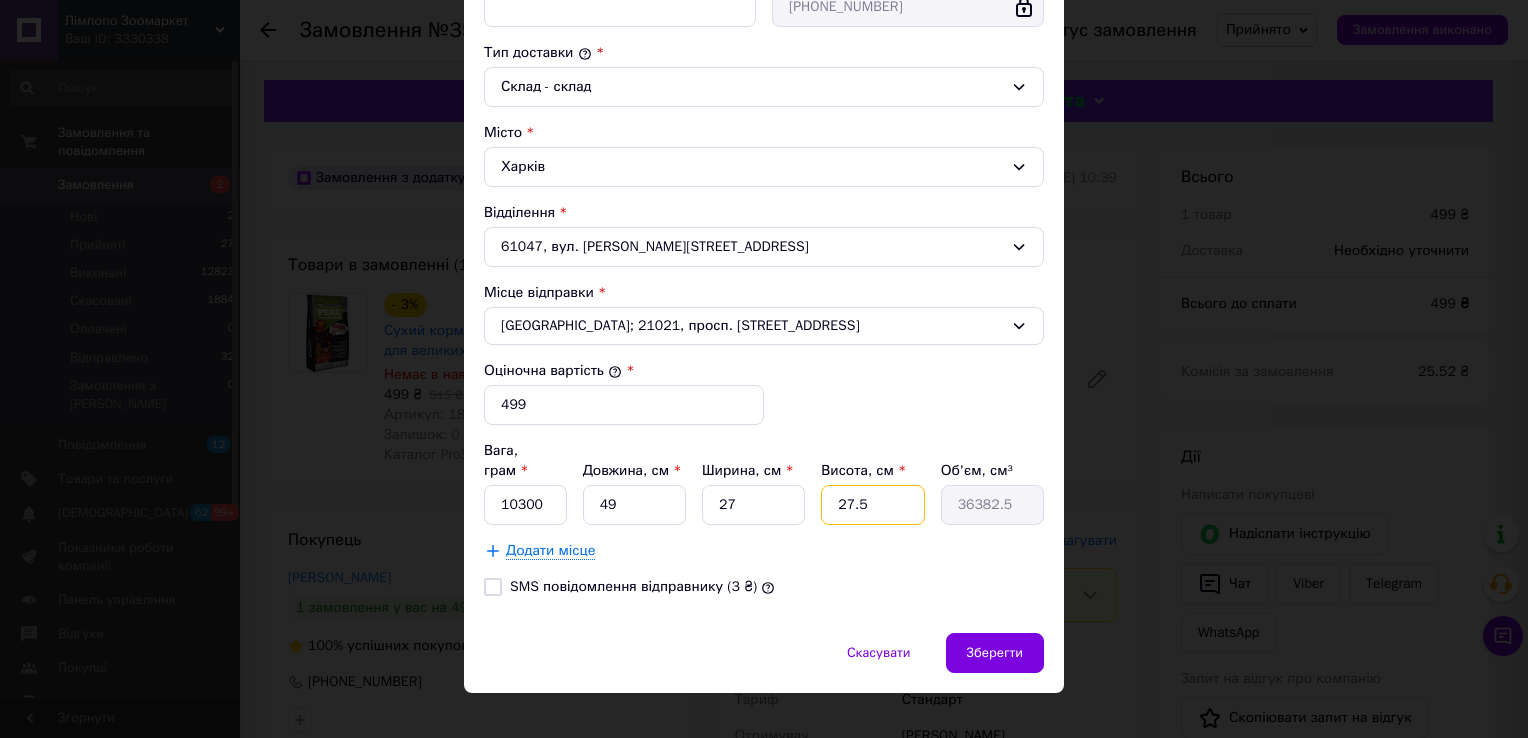 type on "1" 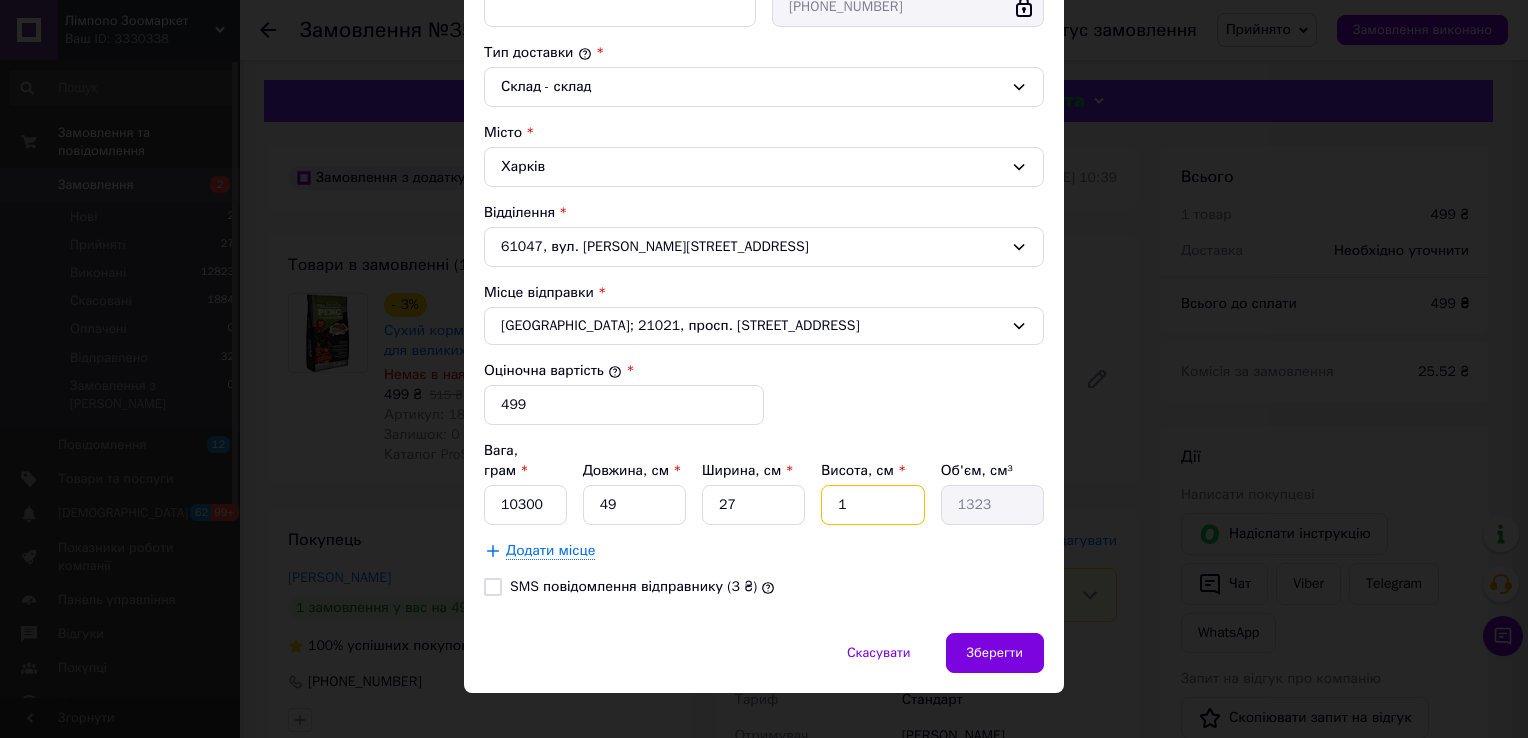 type on "15" 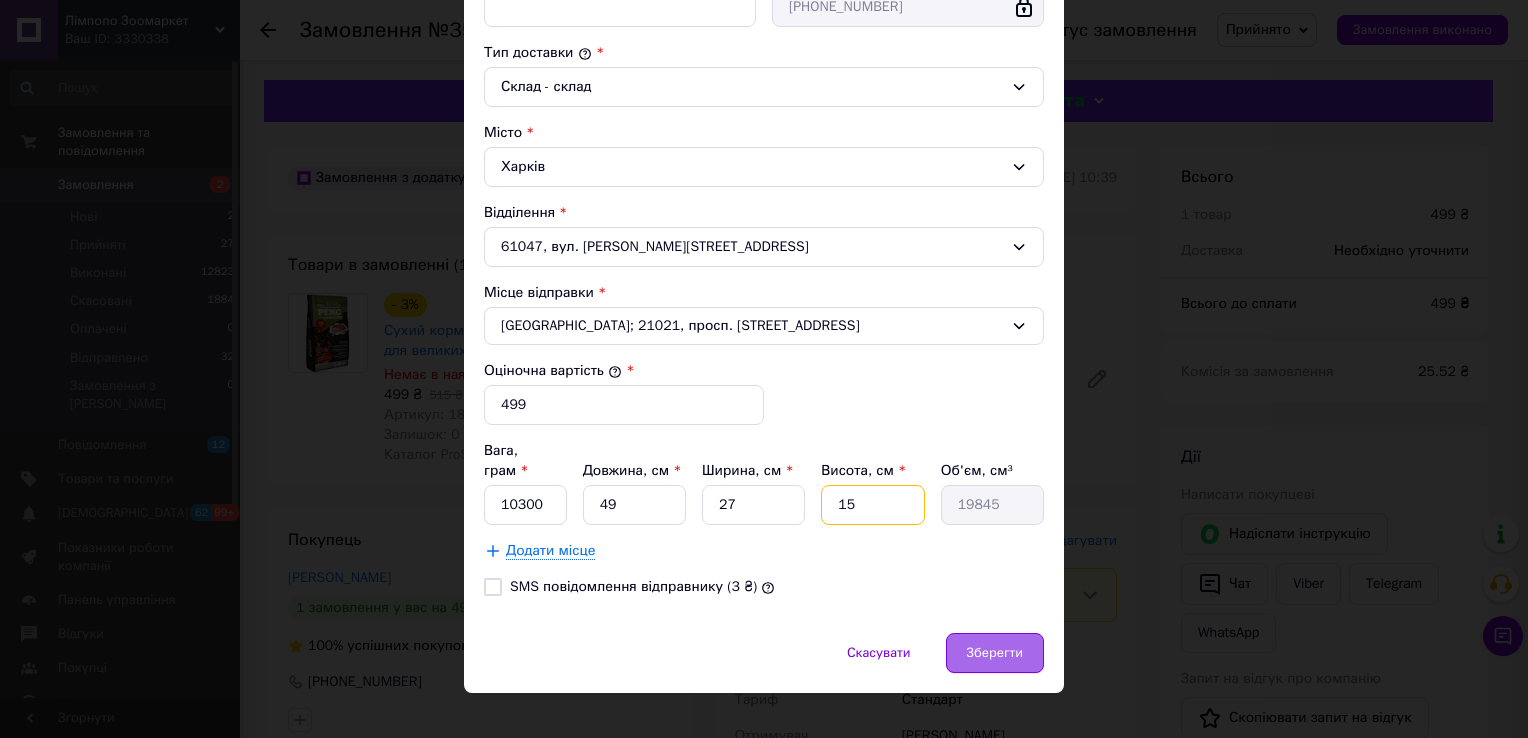 type on "15" 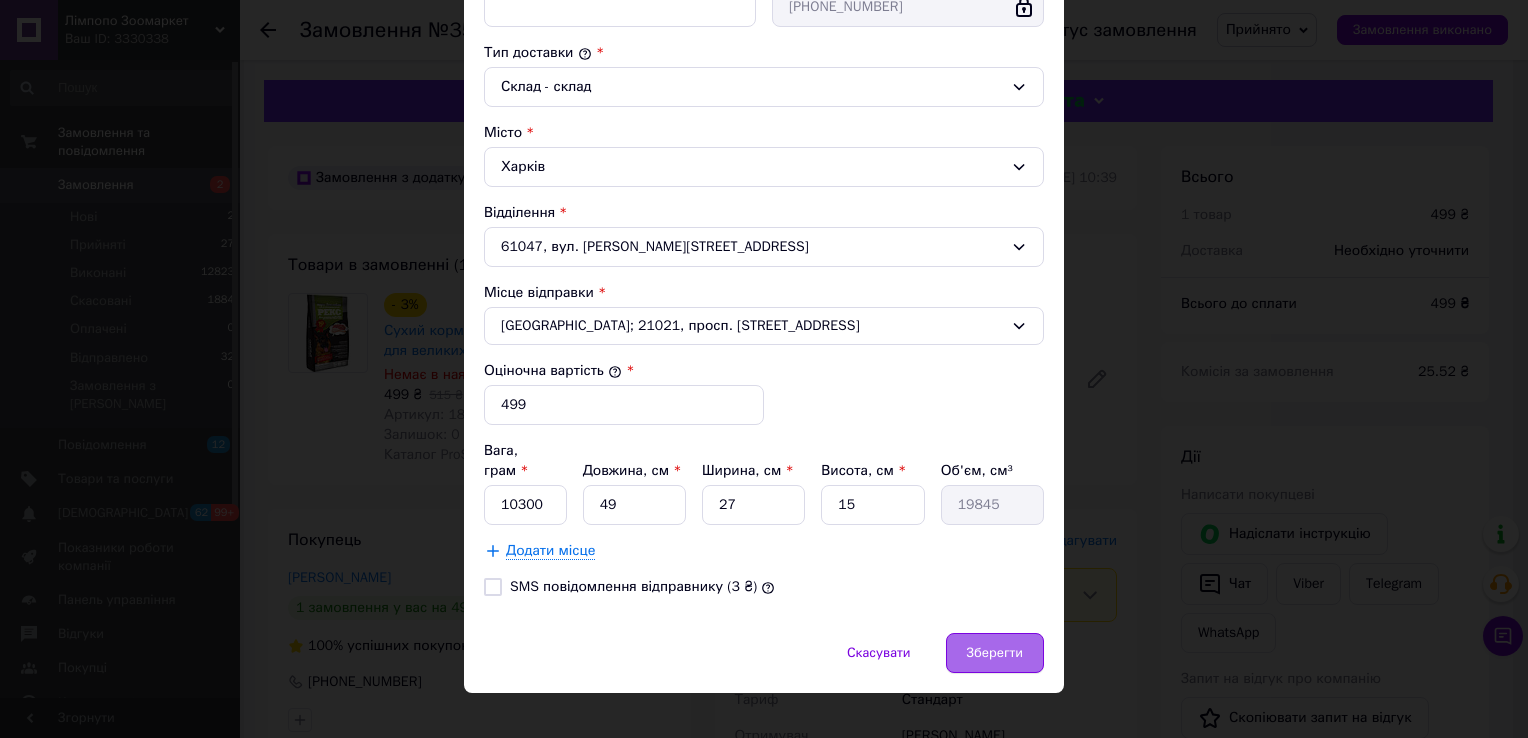 click on "Зберегти" at bounding box center (995, 653) 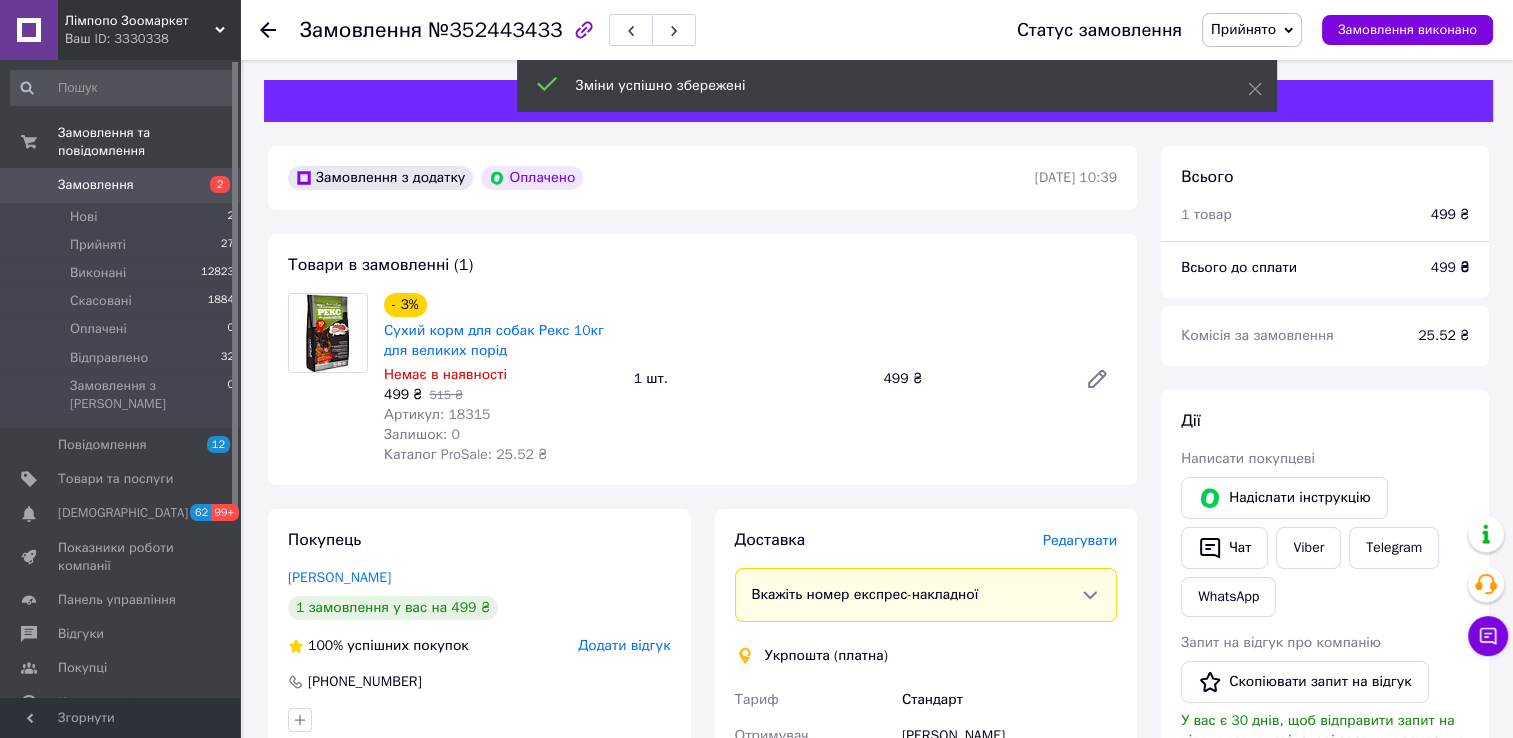 click on "Замовлення №352443433 Статус замовлення Прийнято Виконано Скасовано Оплачено Відправлено Замовлення виконано" at bounding box center (876, 30) 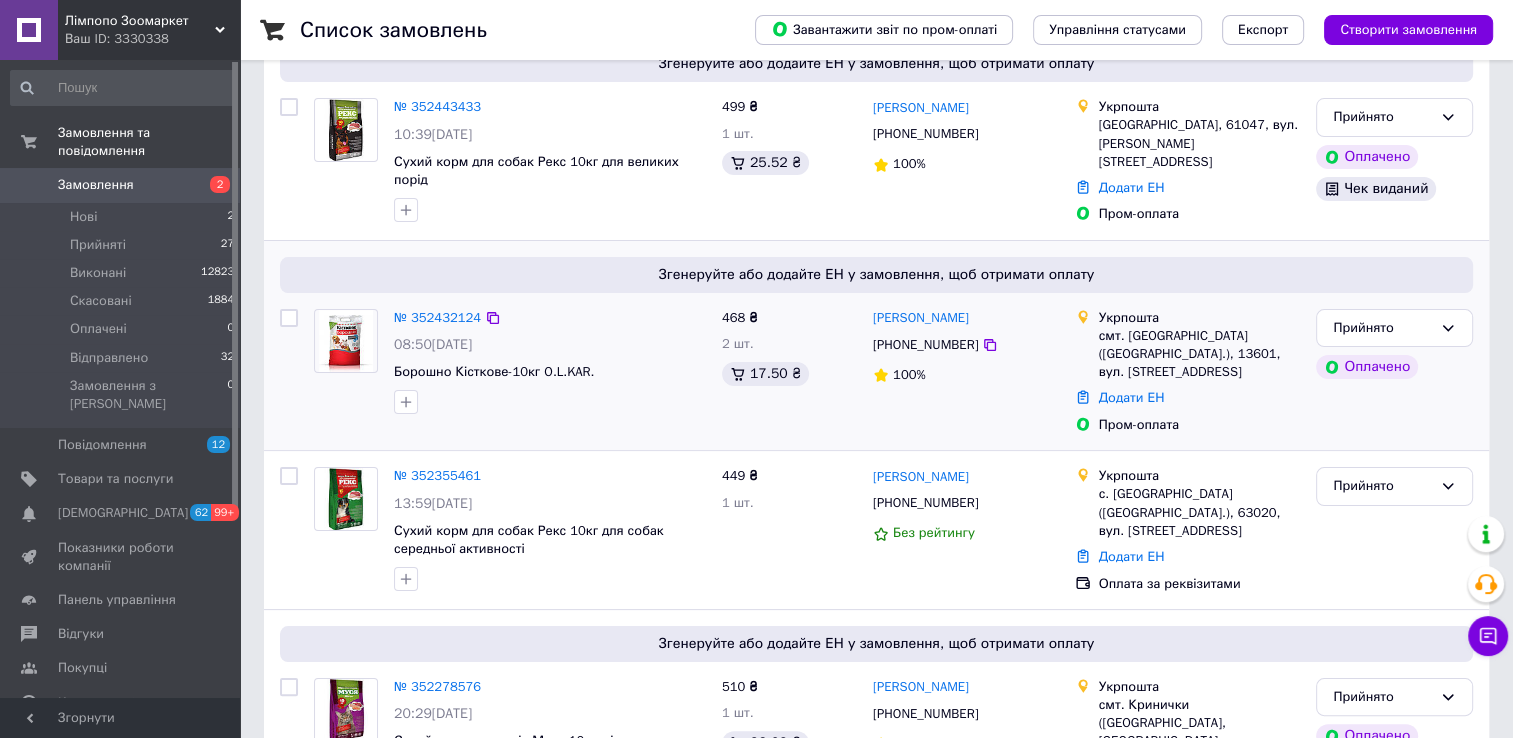 scroll, scrollTop: 358, scrollLeft: 0, axis: vertical 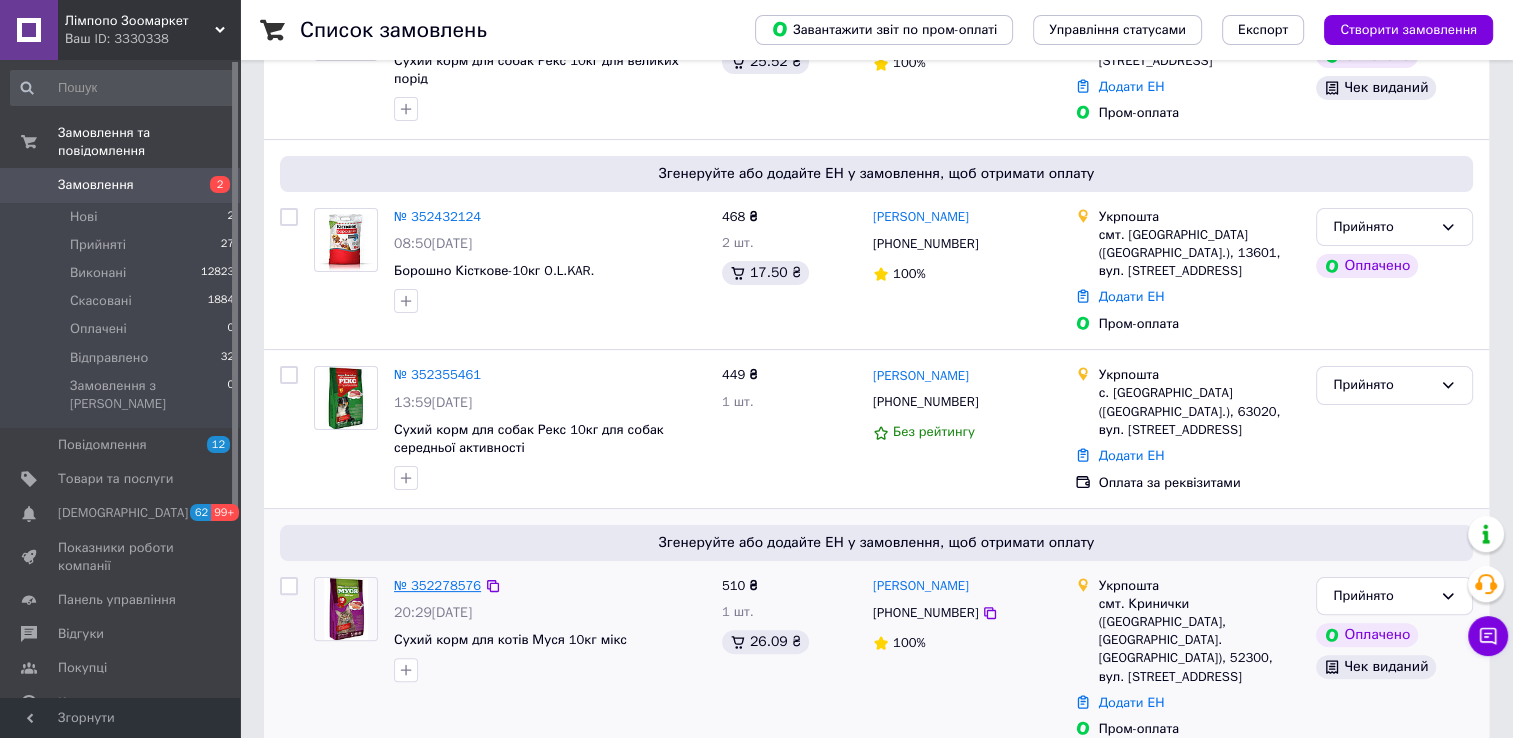 click on "№ 352278576" at bounding box center [437, 585] 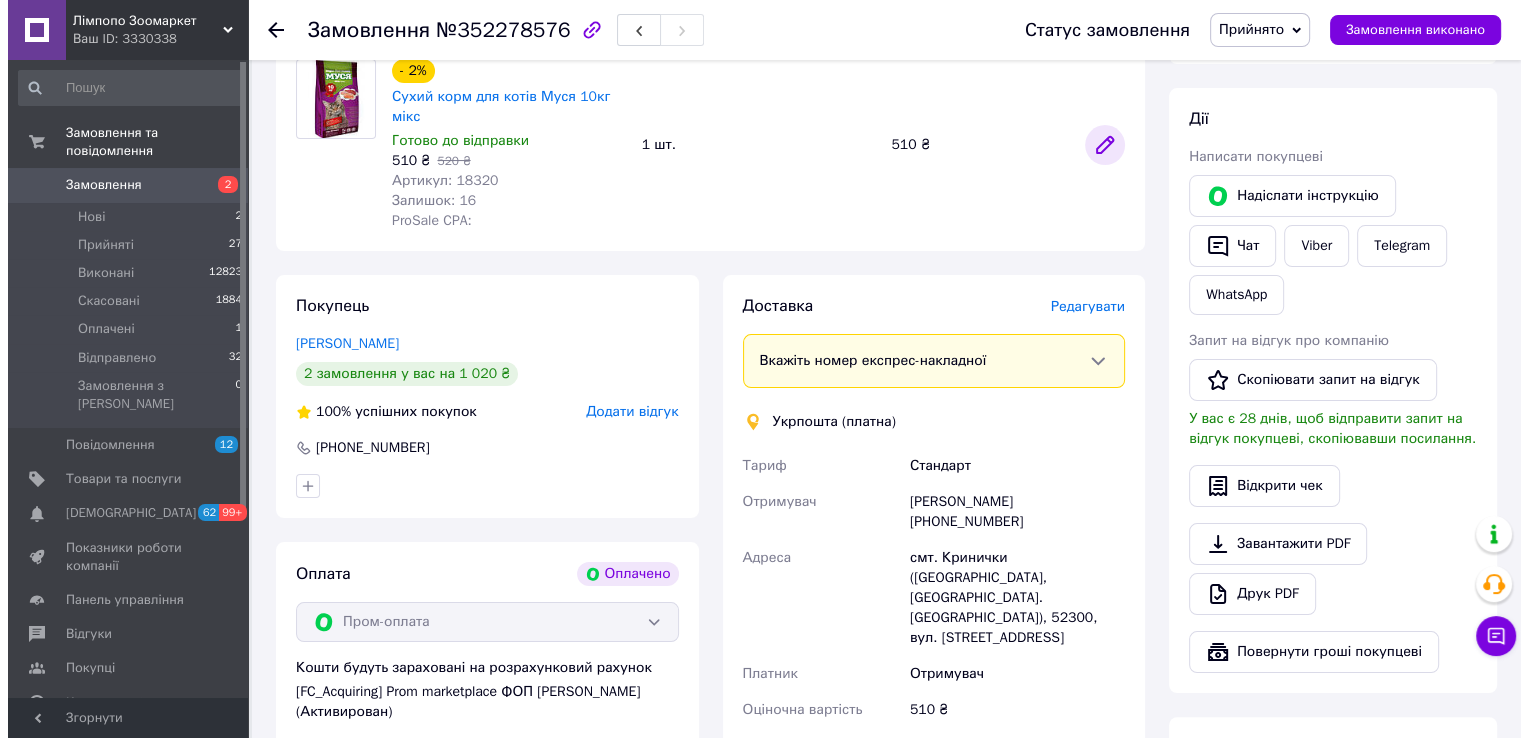 scroll, scrollTop: 58, scrollLeft: 0, axis: vertical 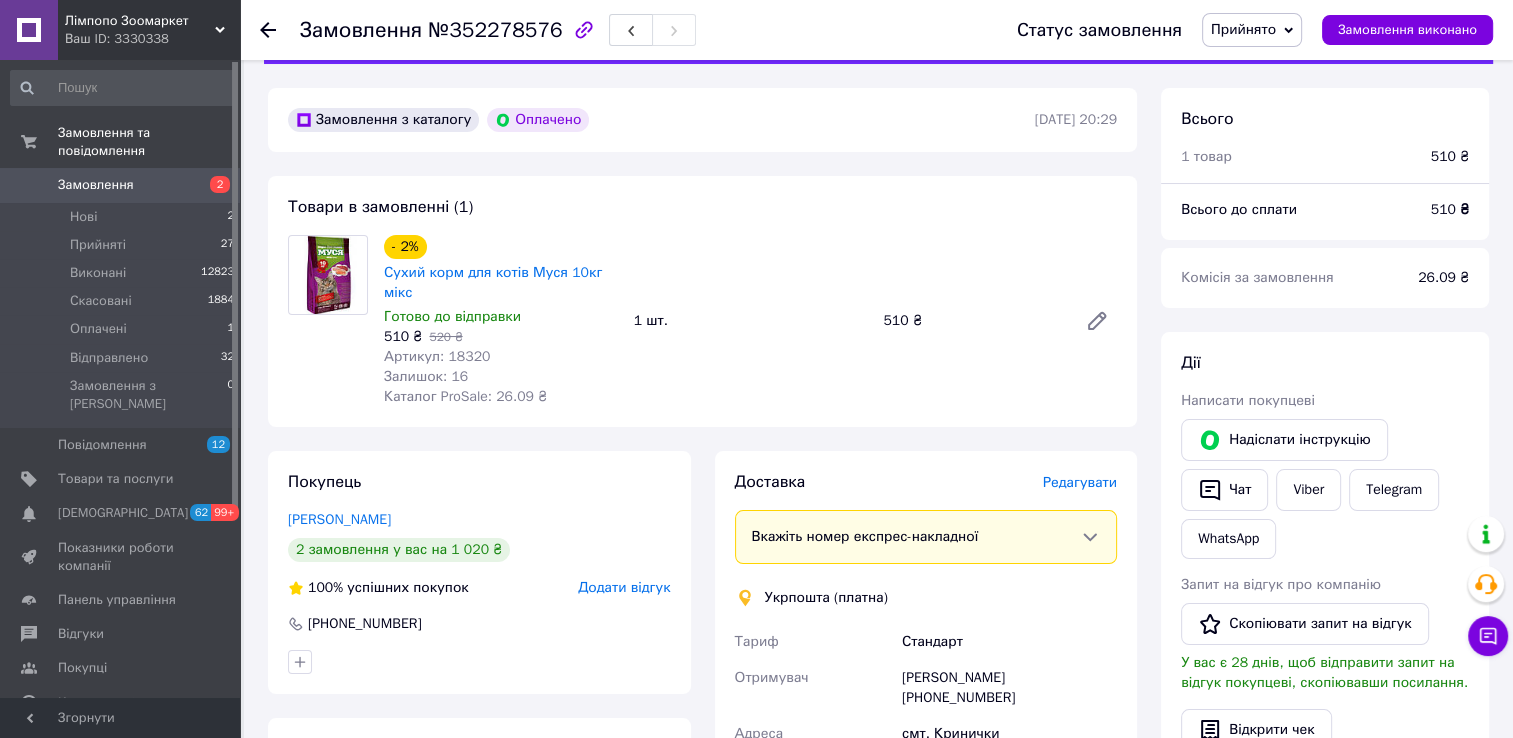 click on "Редагувати" at bounding box center (1080, 482) 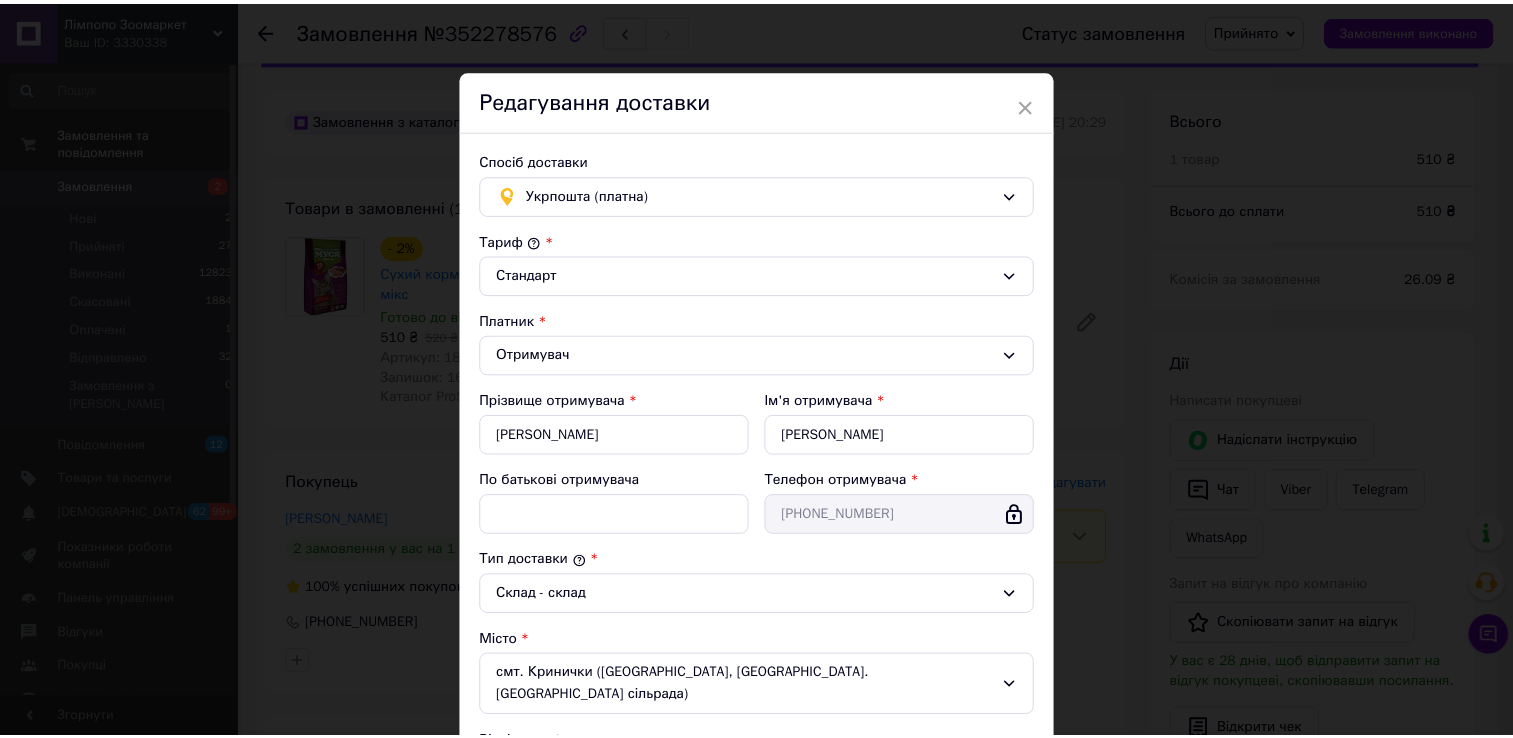 scroll, scrollTop: 529, scrollLeft: 0, axis: vertical 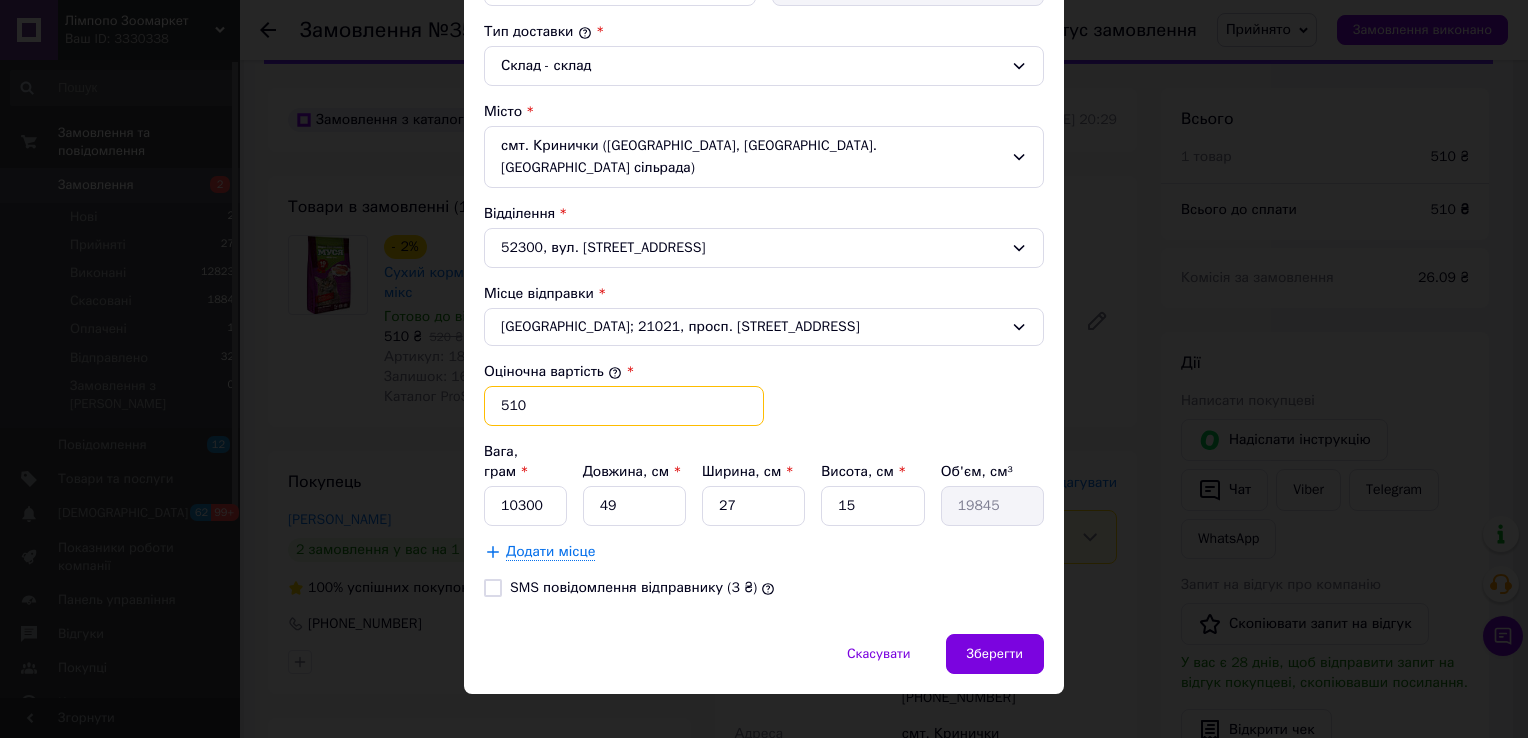 click on "510" at bounding box center [624, 406] 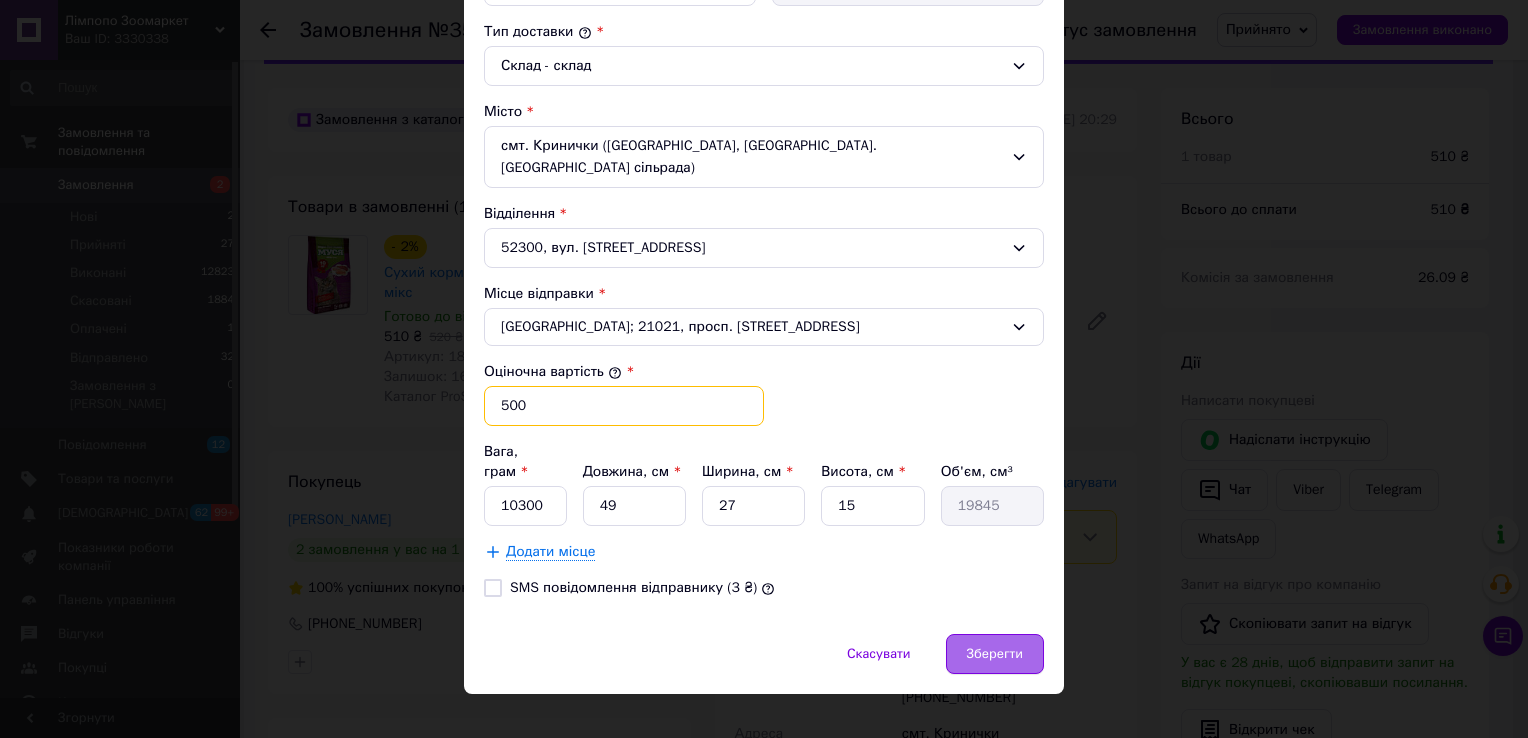 type on "500" 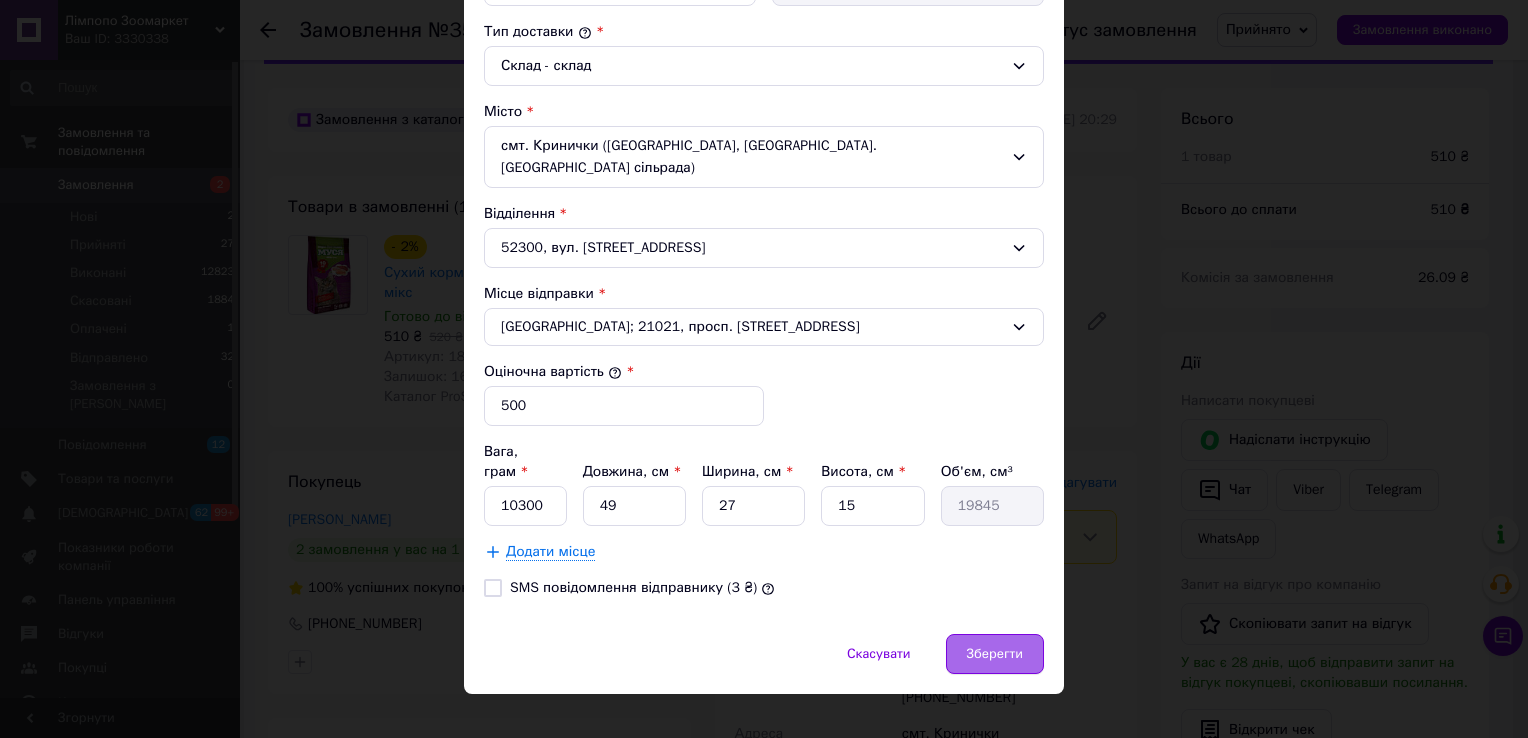 click on "Зберегти" at bounding box center [995, 654] 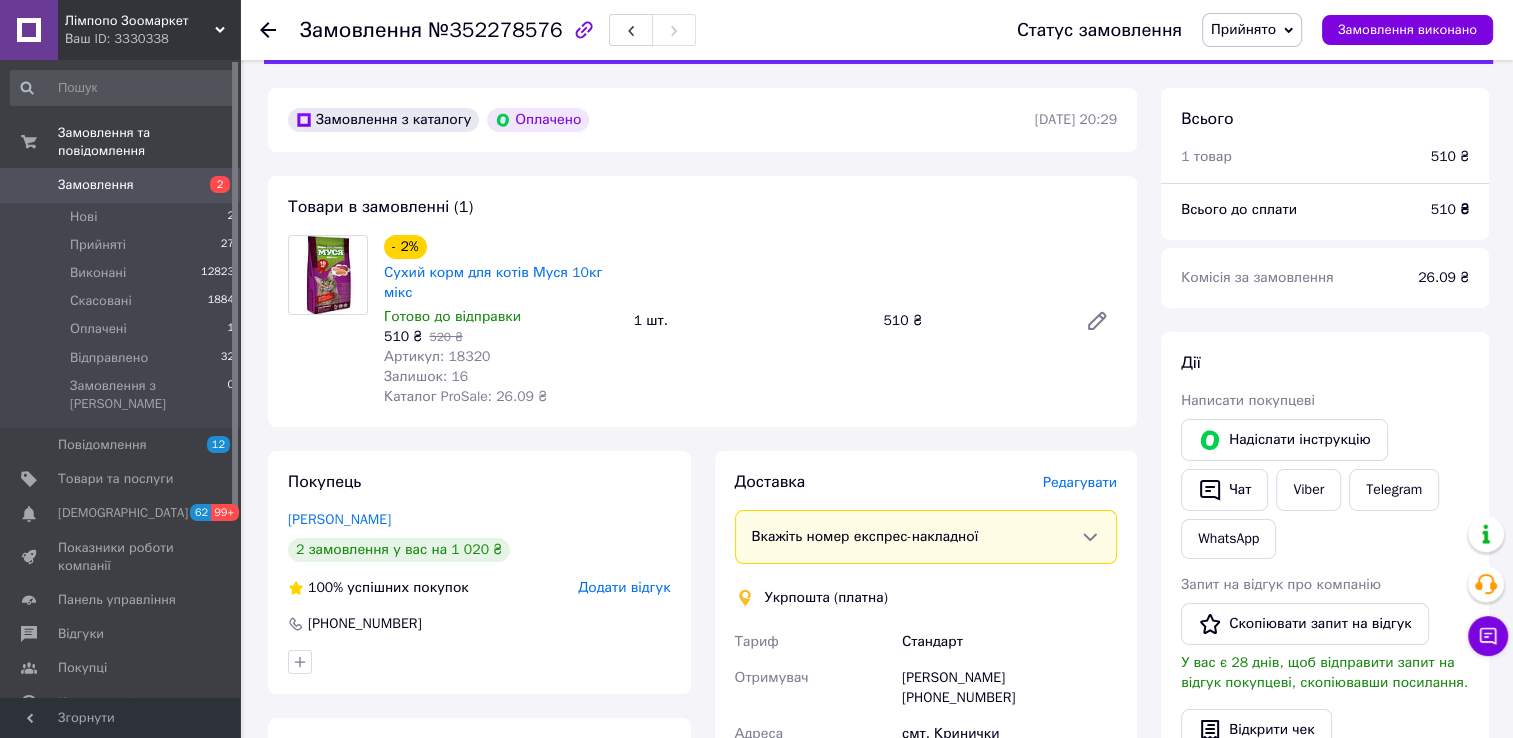 click 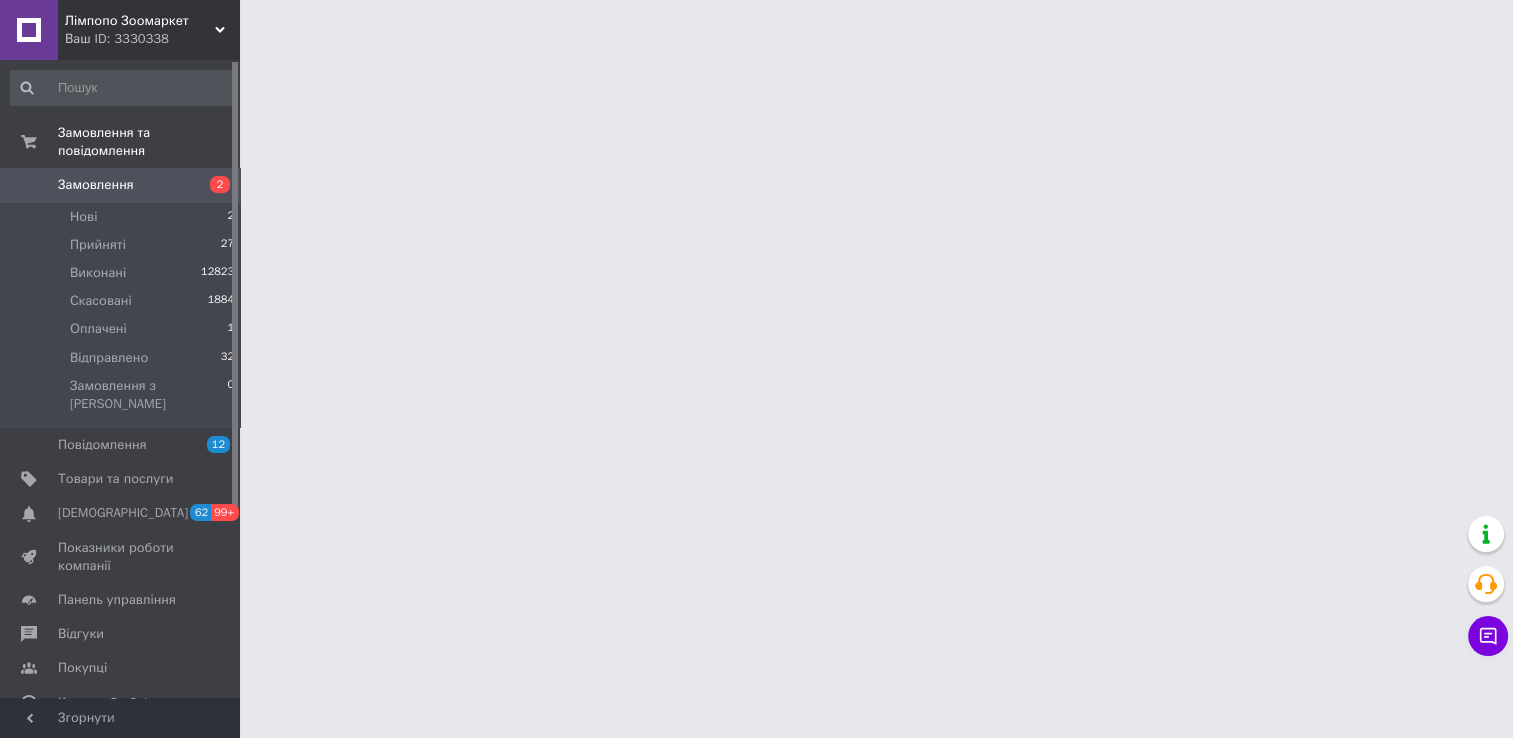 scroll, scrollTop: 0, scrollLeft: 0, axis: both 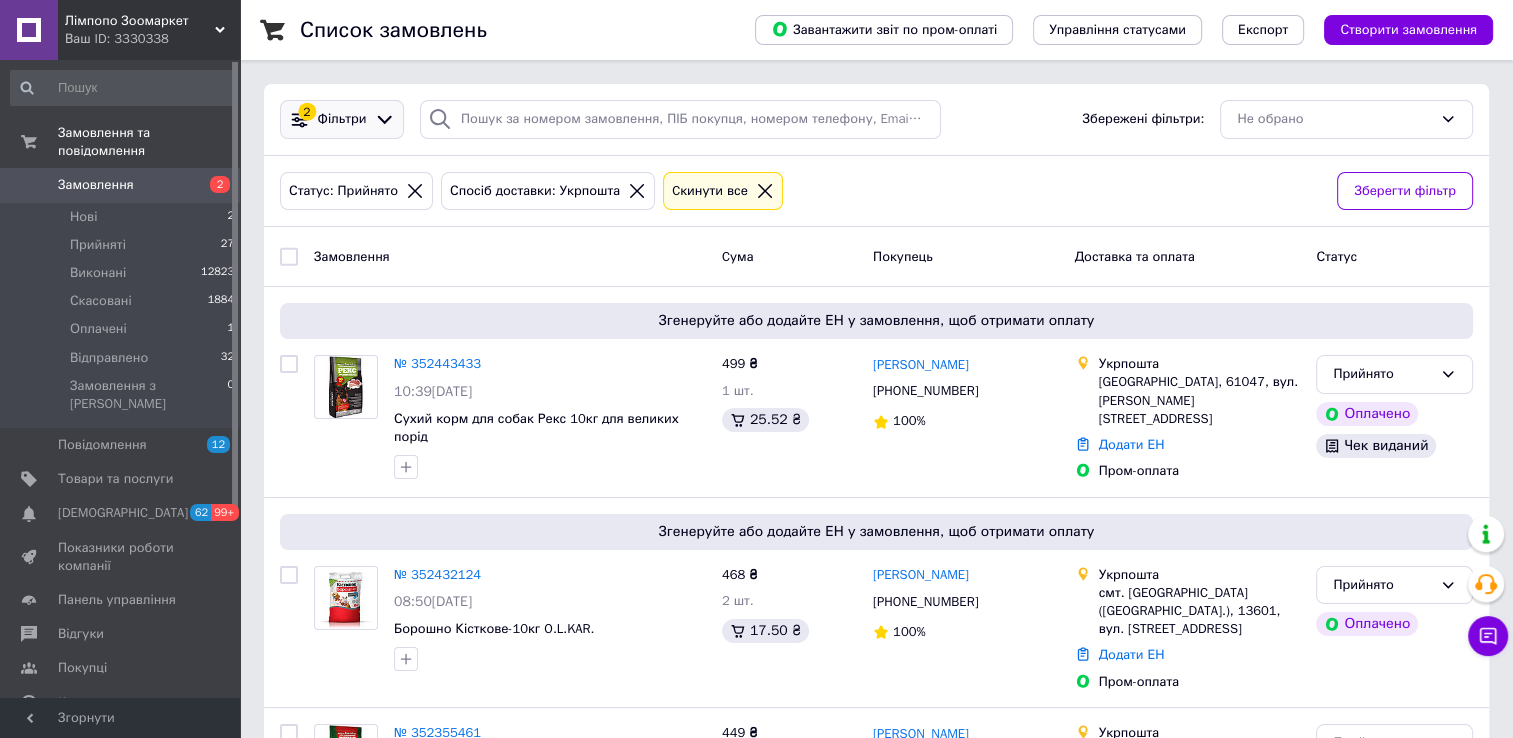 click on "Фільтри" at bounding box center [342, 119] 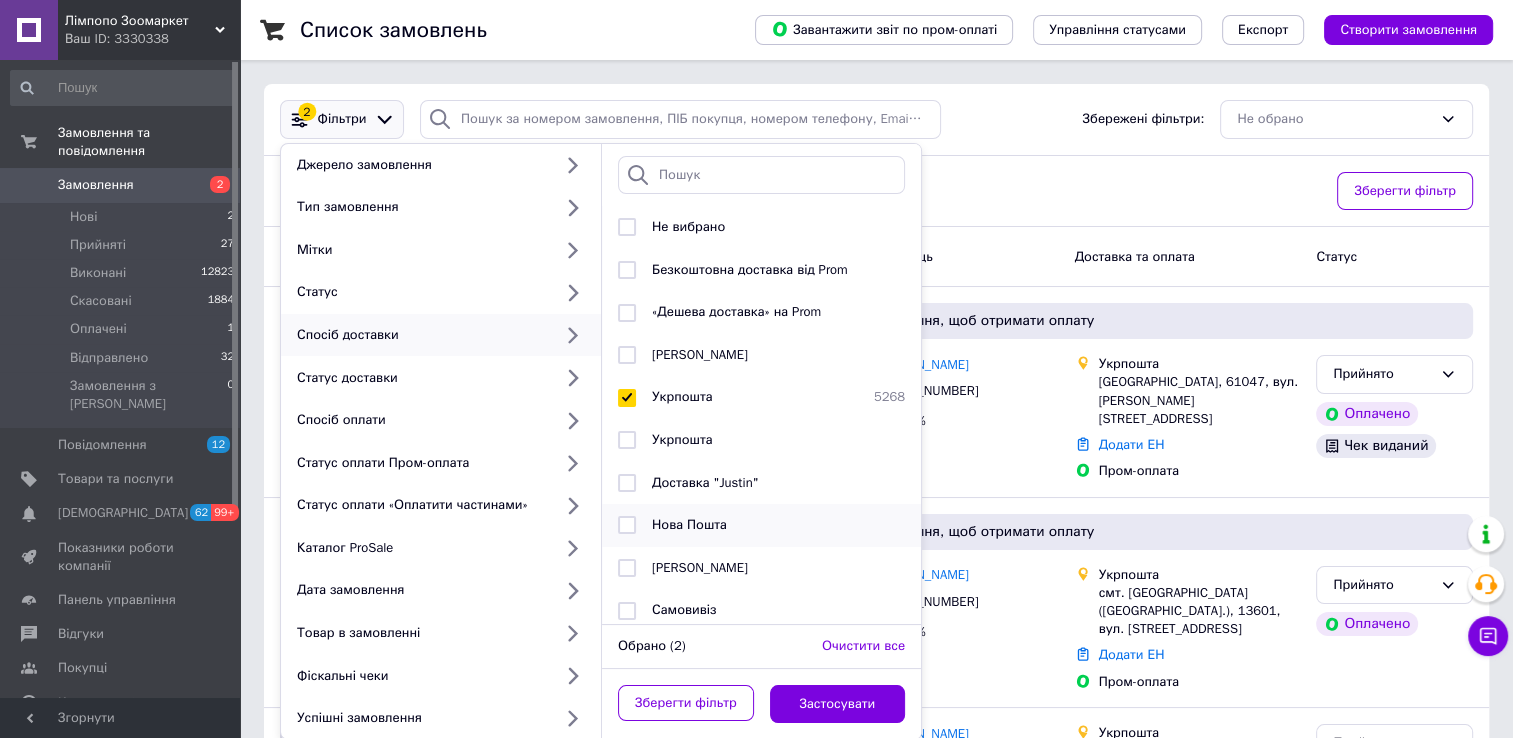 click on "Нова Пошта" at bounding box center (689, 524) 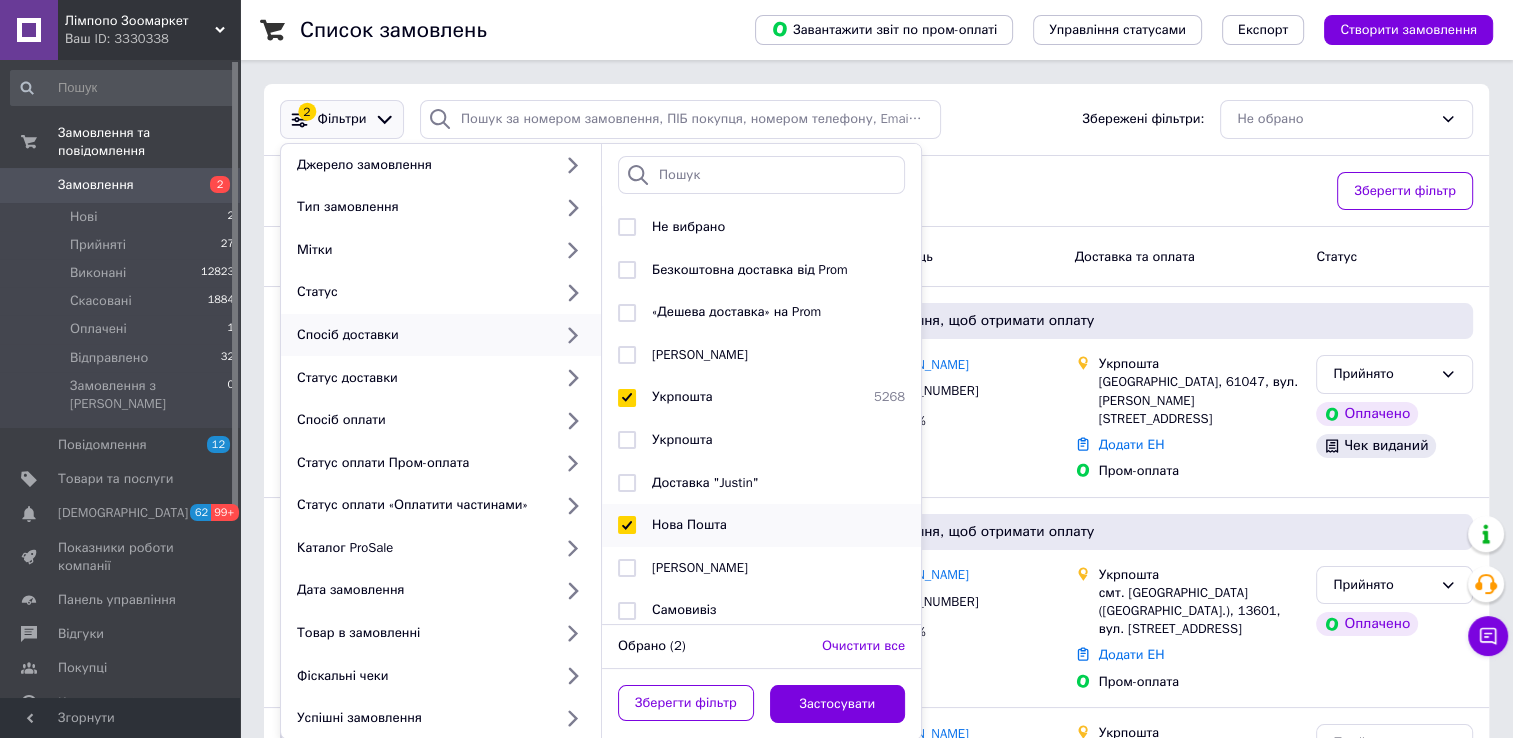 checkbox on "true" 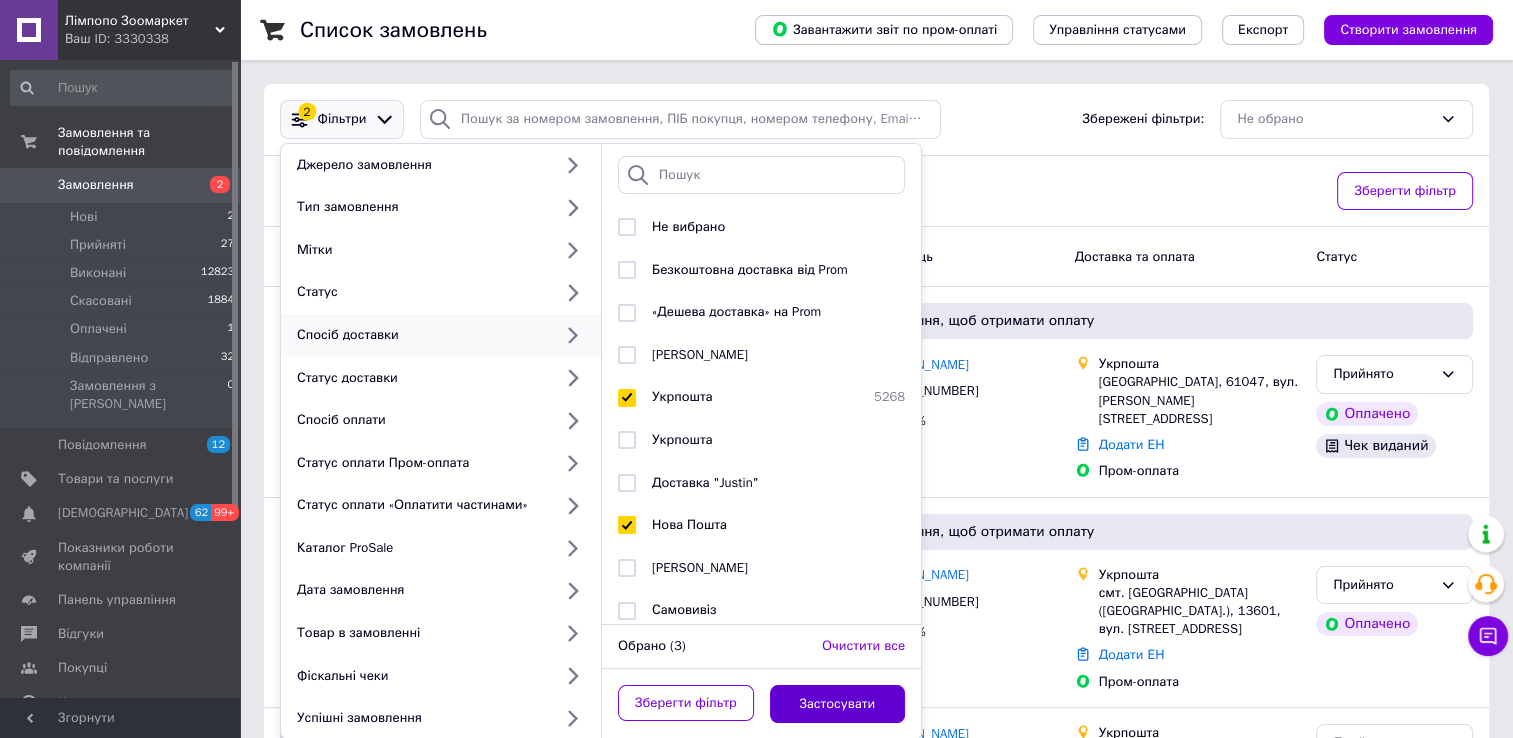 click on "Застосувати" at bounding box center [838, 704] 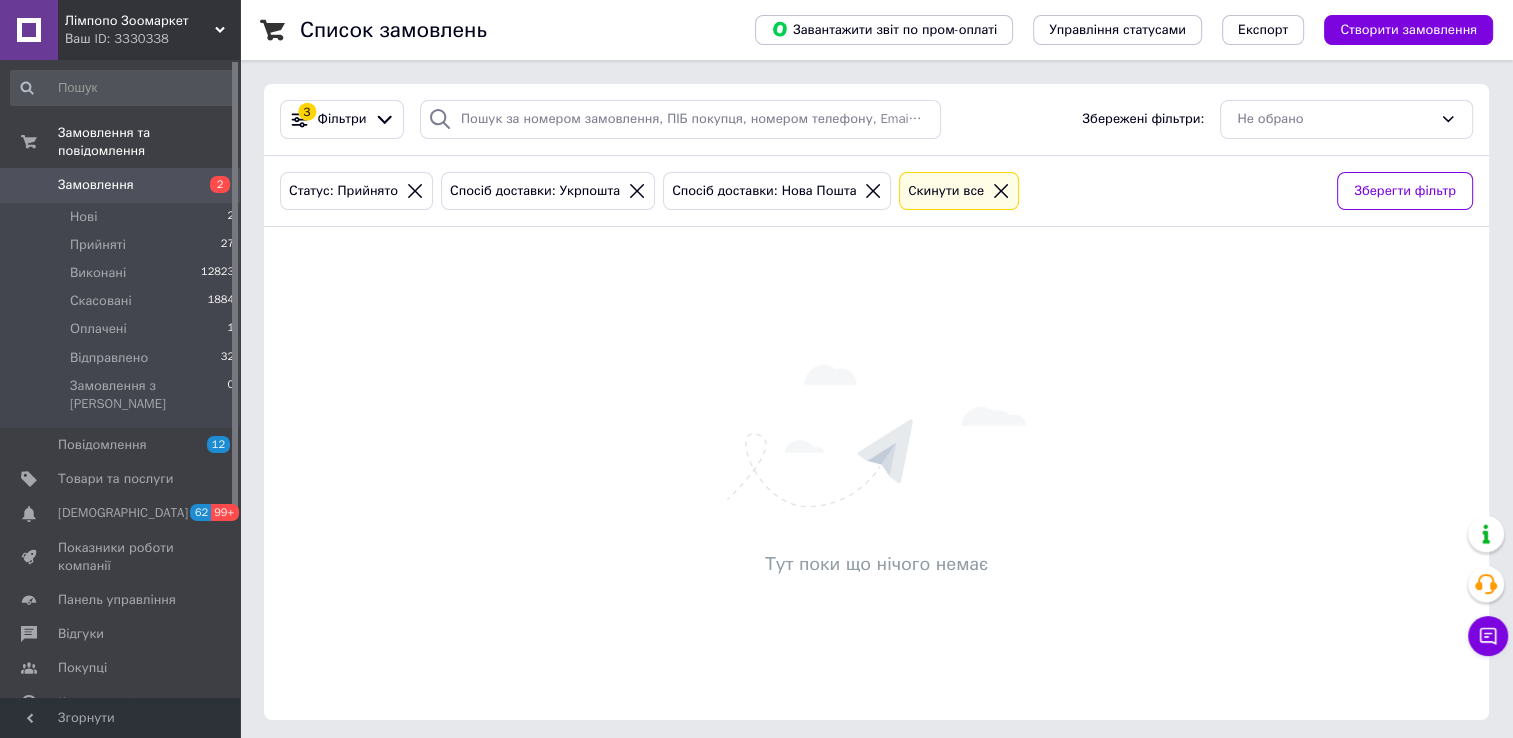 click 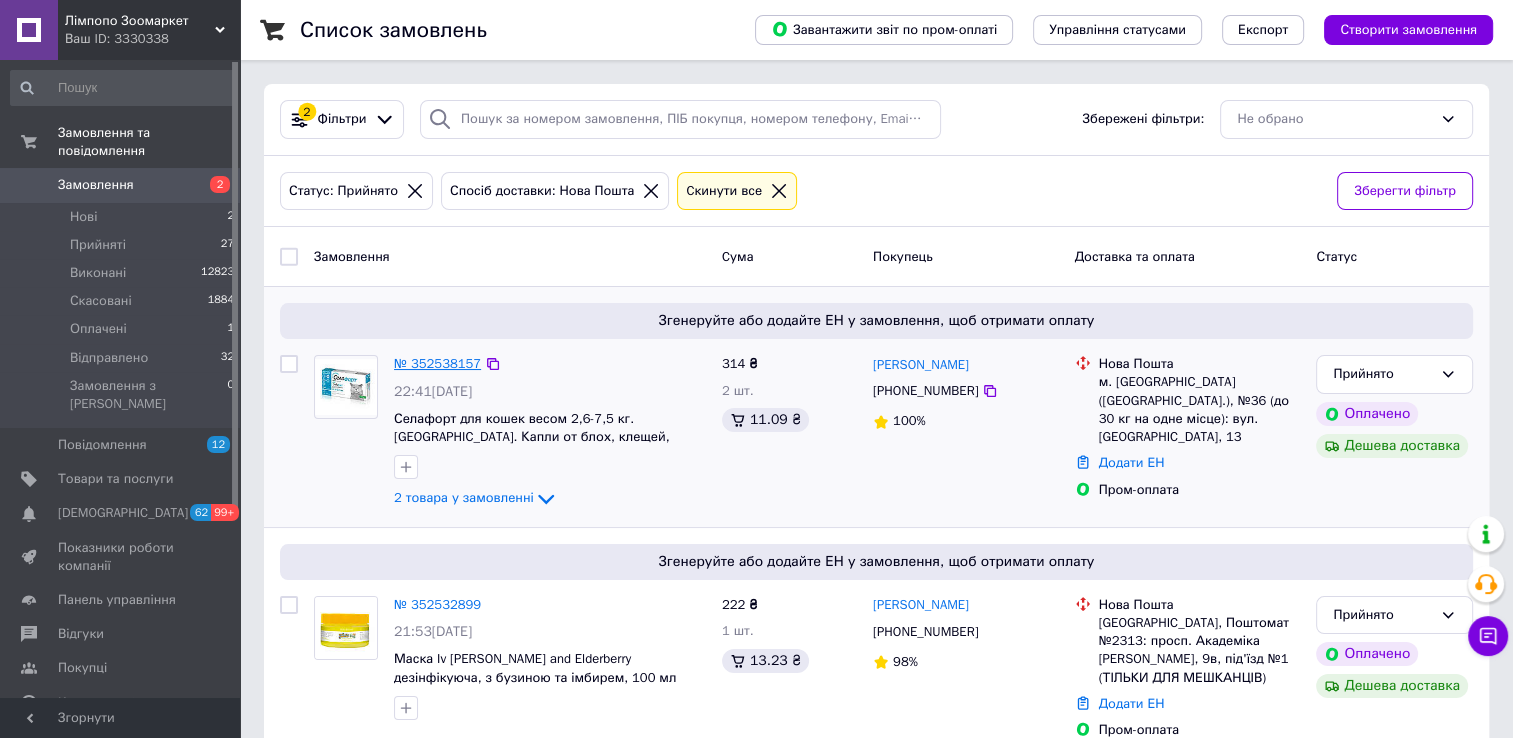 click on "№ 352538157" at bounding box center [437, 363] 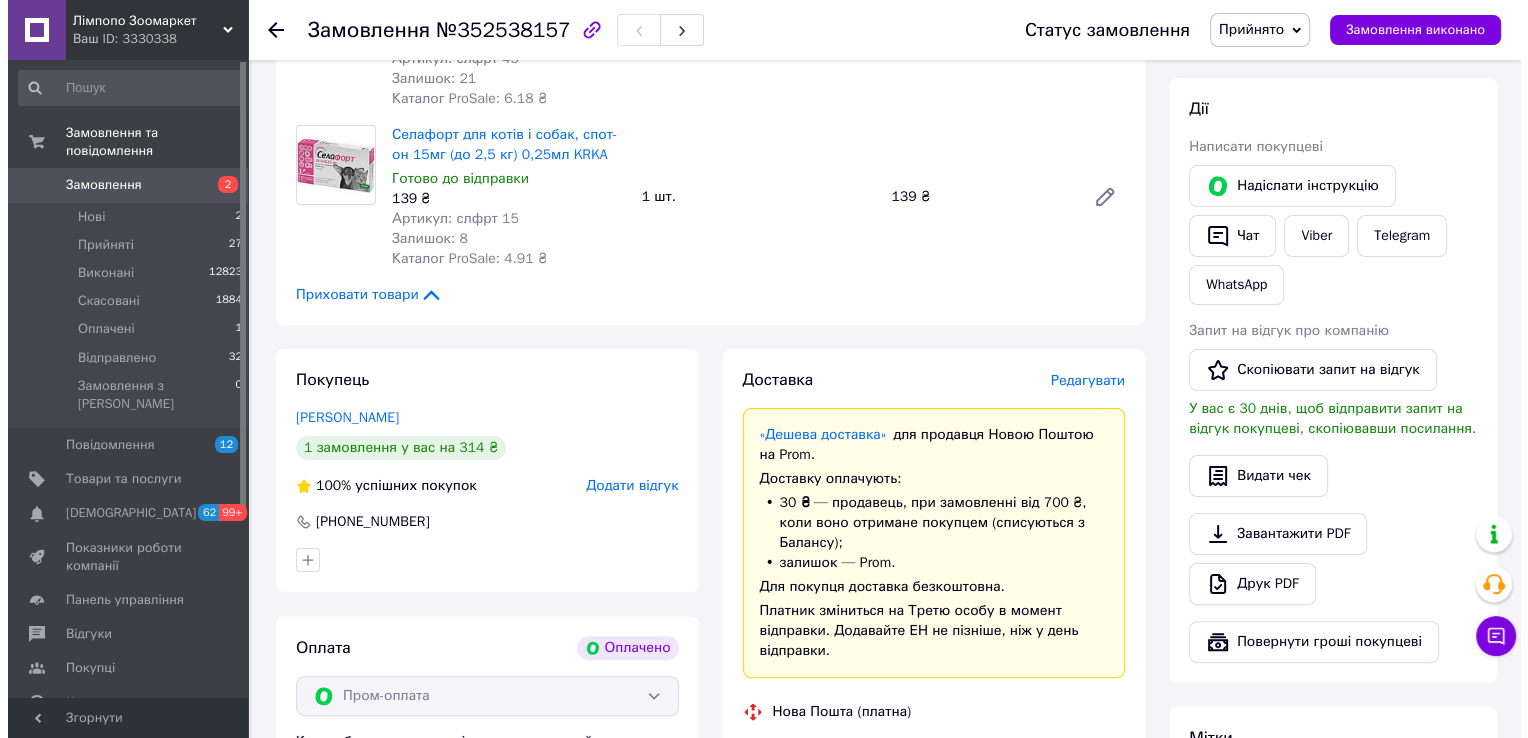scroll, scrollTop: 400, scrollLeft: 0, axis: vertical 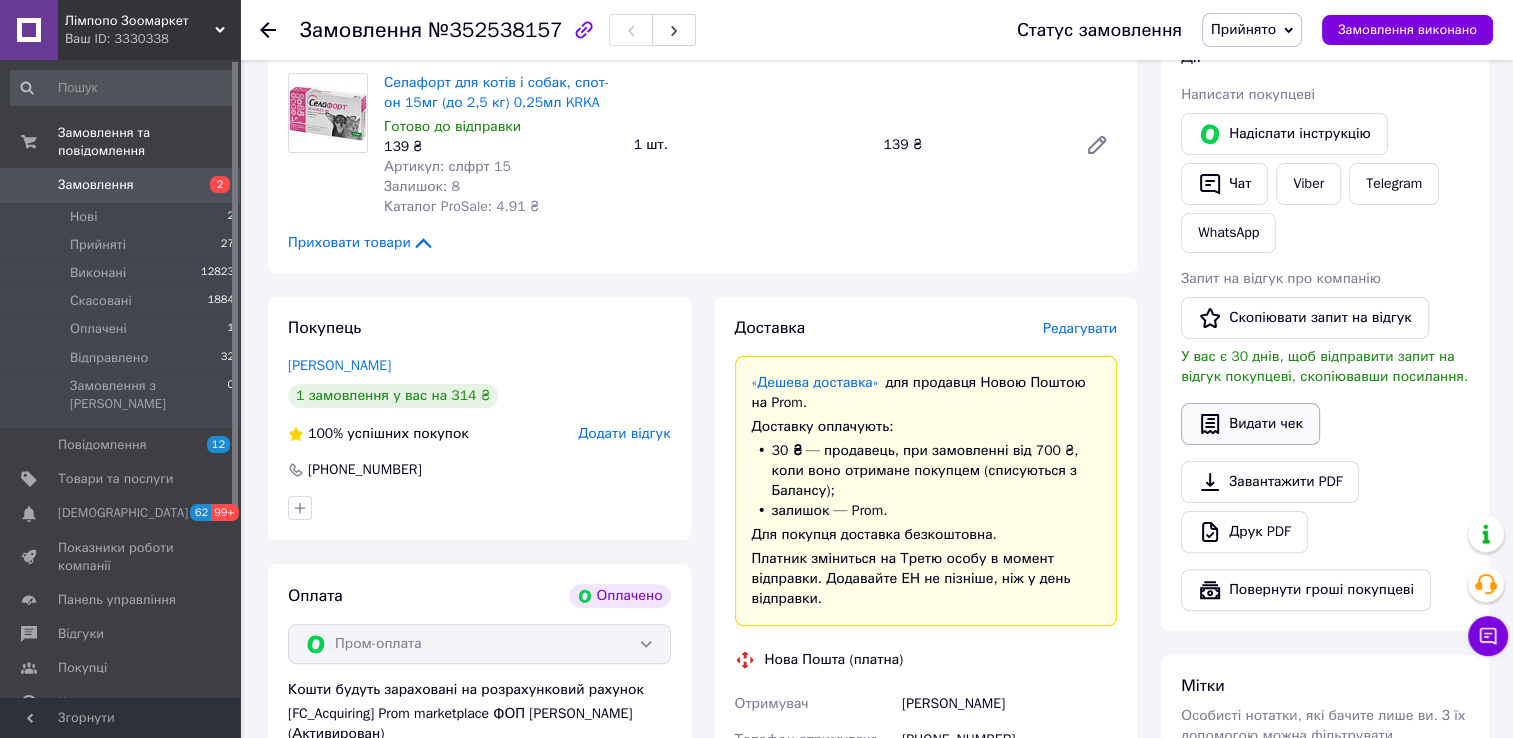 click on "Видати чек" at bounding box center (1250, 424) 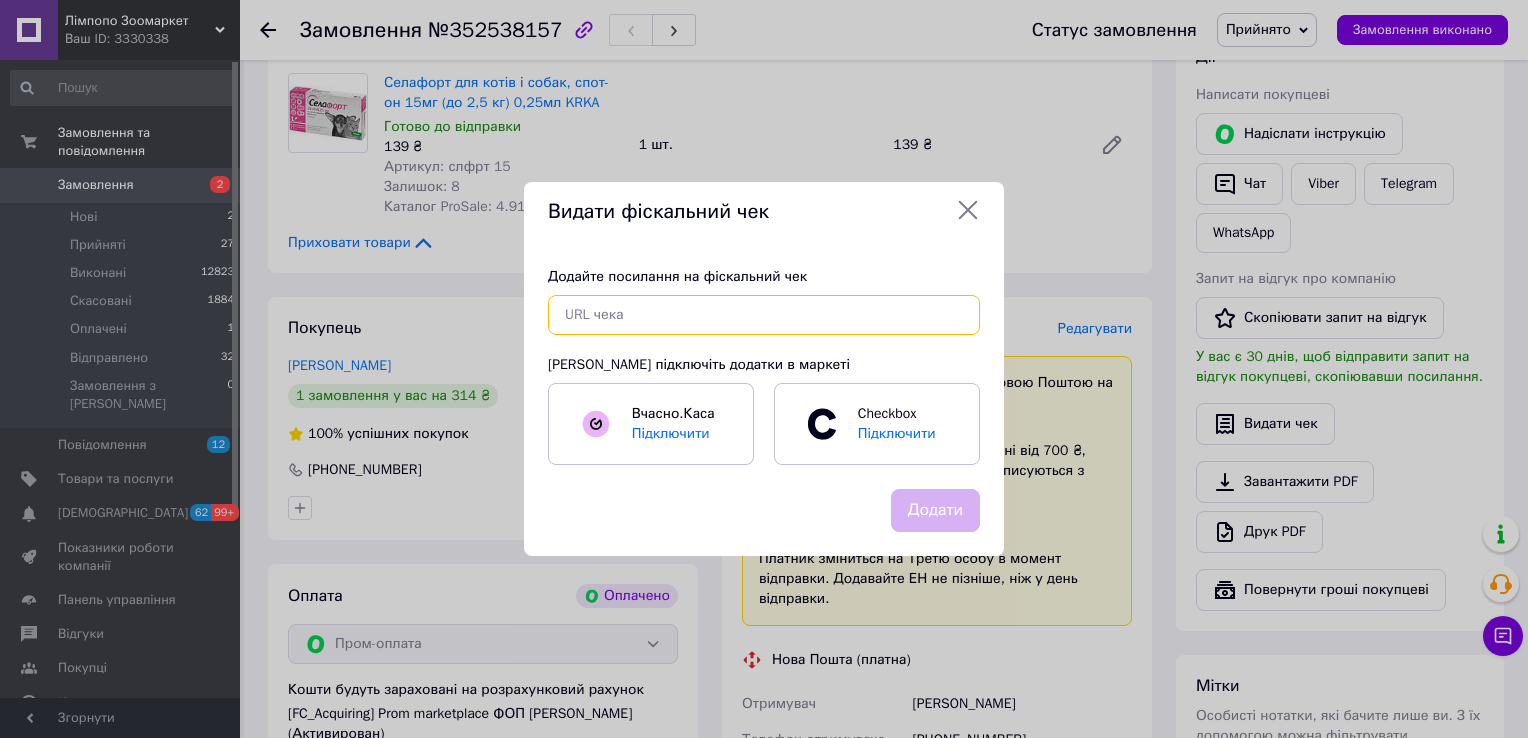 click at bounding box center [764, 315] 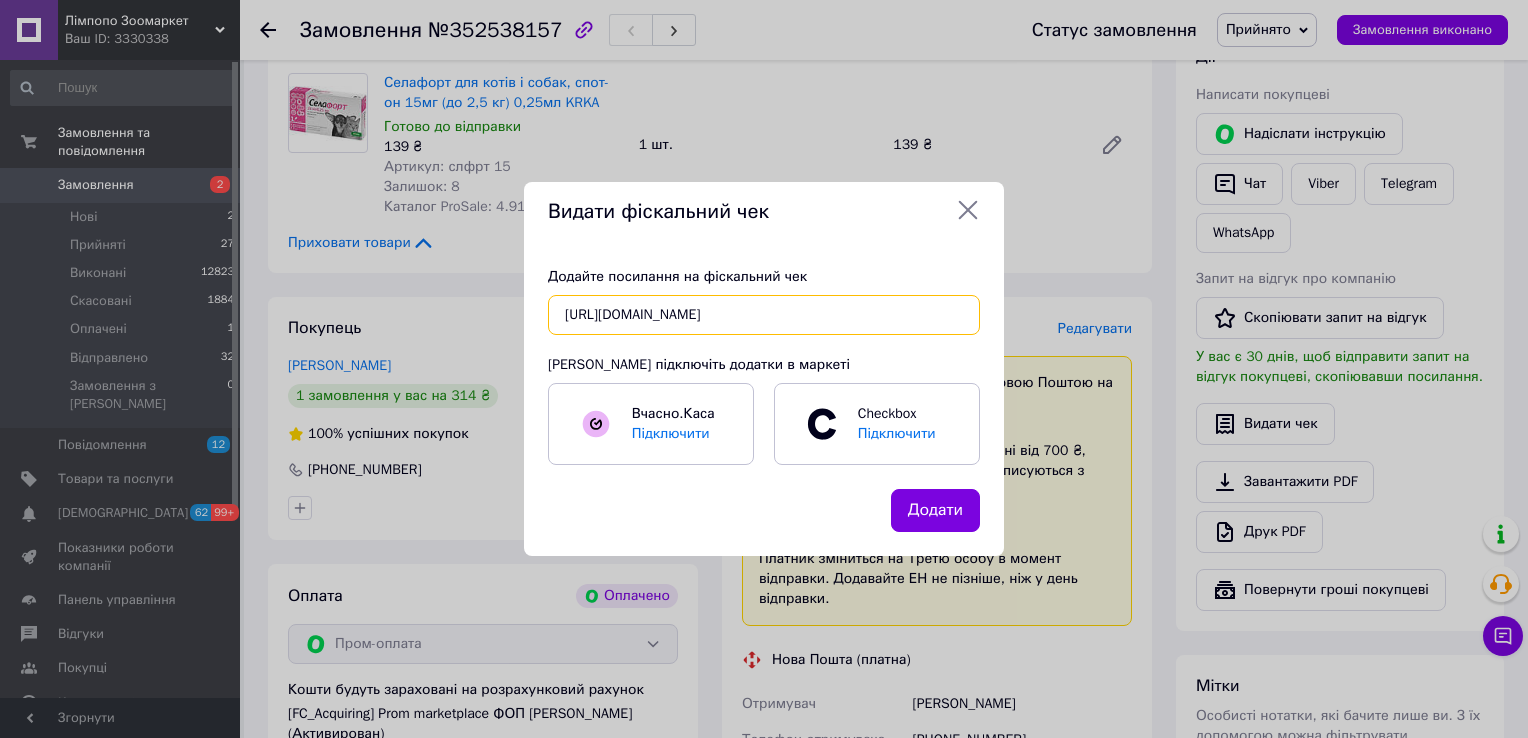 scroll, scrollTop: 0, scrollLeft: 25, axis: horizontal 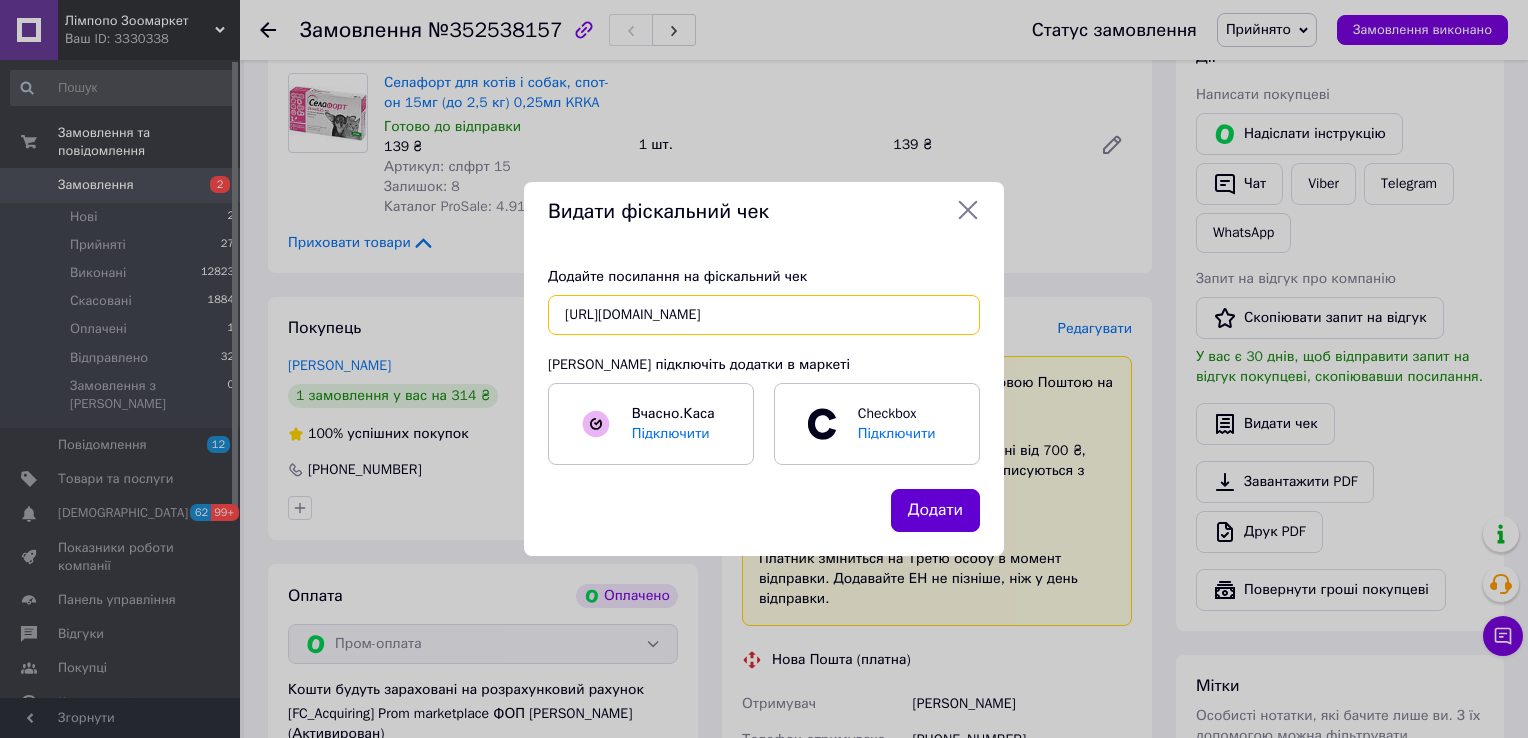 type on "https://check.checkbox.ua/e5250f13-1c34-457b-b5d2-7a86591d9f52" 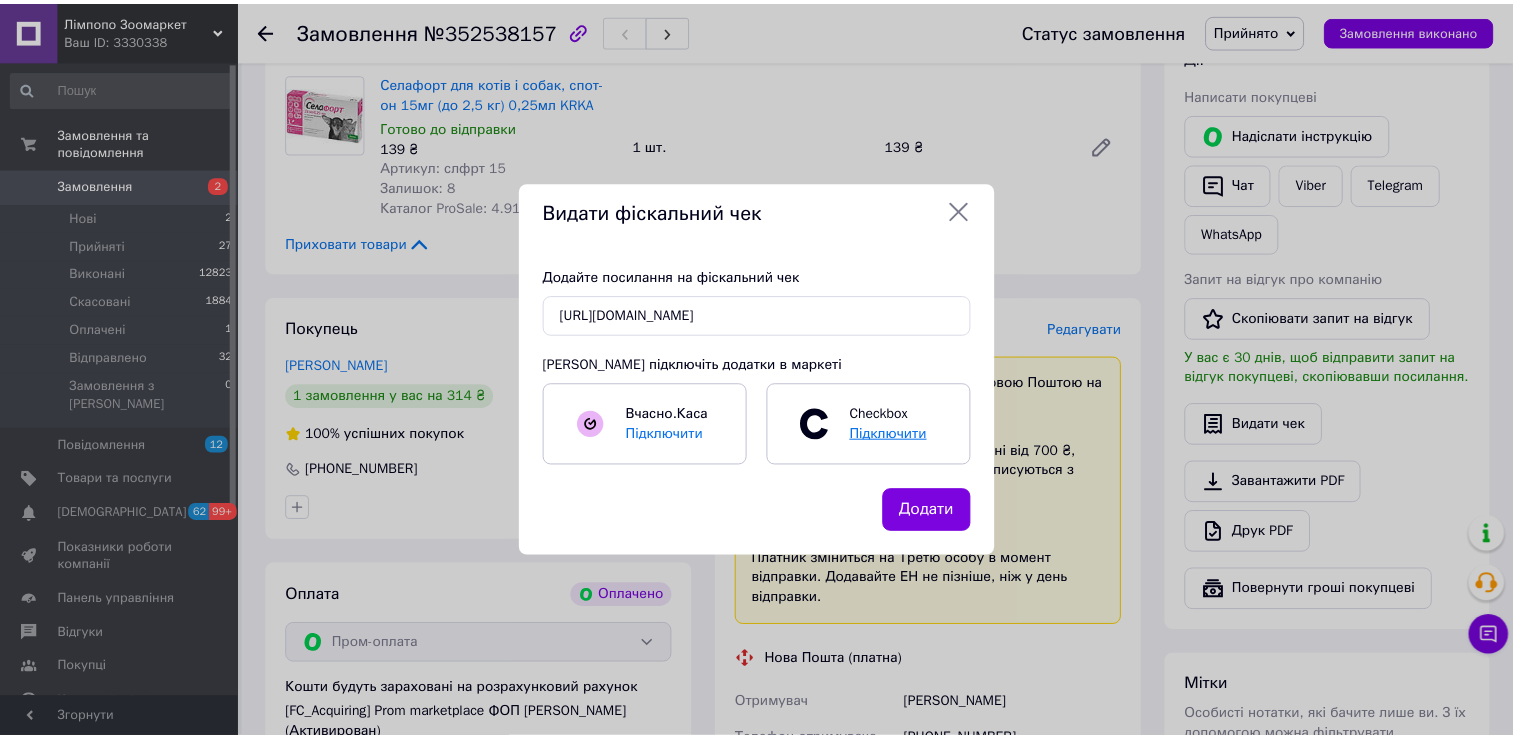 scroll, scrollTop: 0, scrollLeft: 0, axis: both 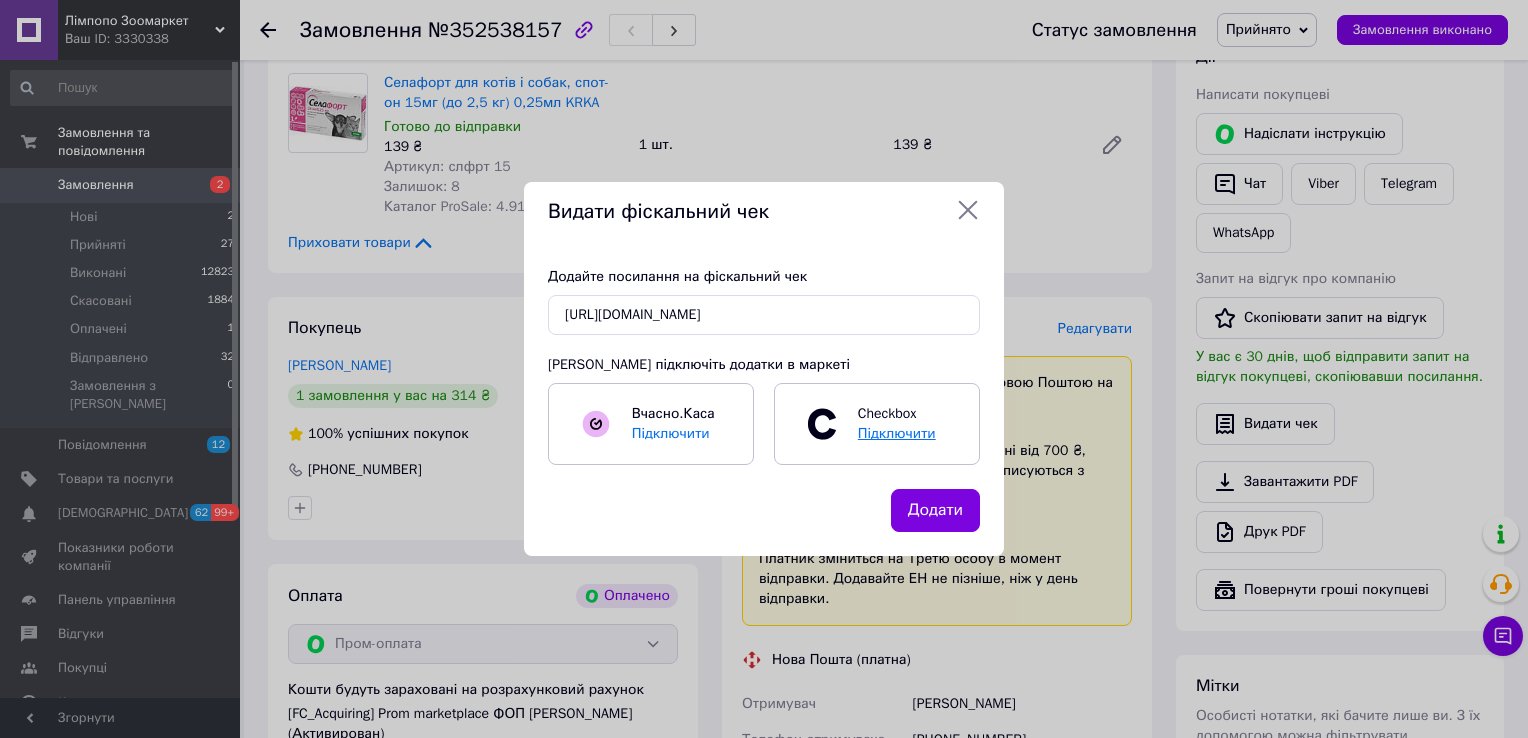 drag, startPoint x: 924, startPoint y: 510, endPoint x: 845, endPoint y: 459, distance: 94.031906 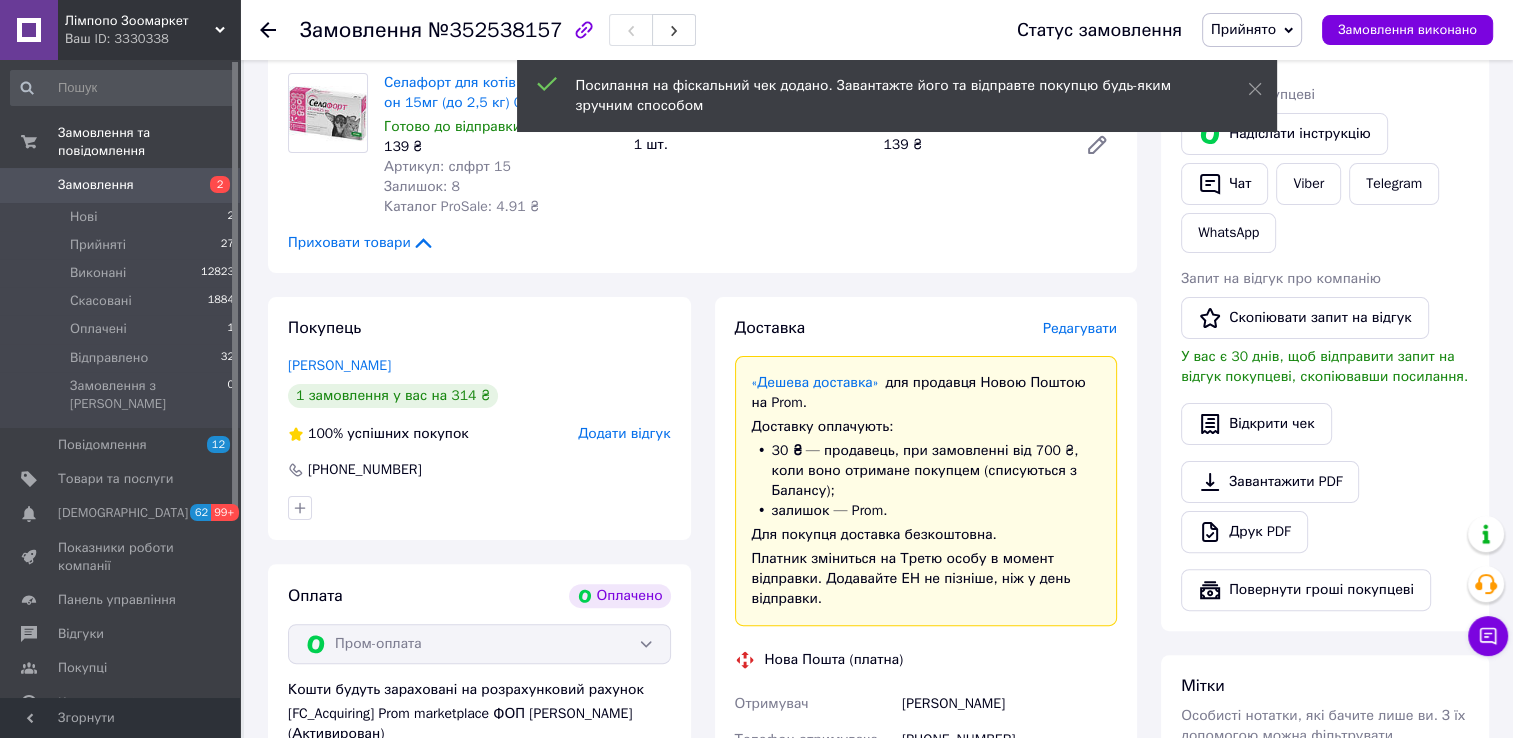 click 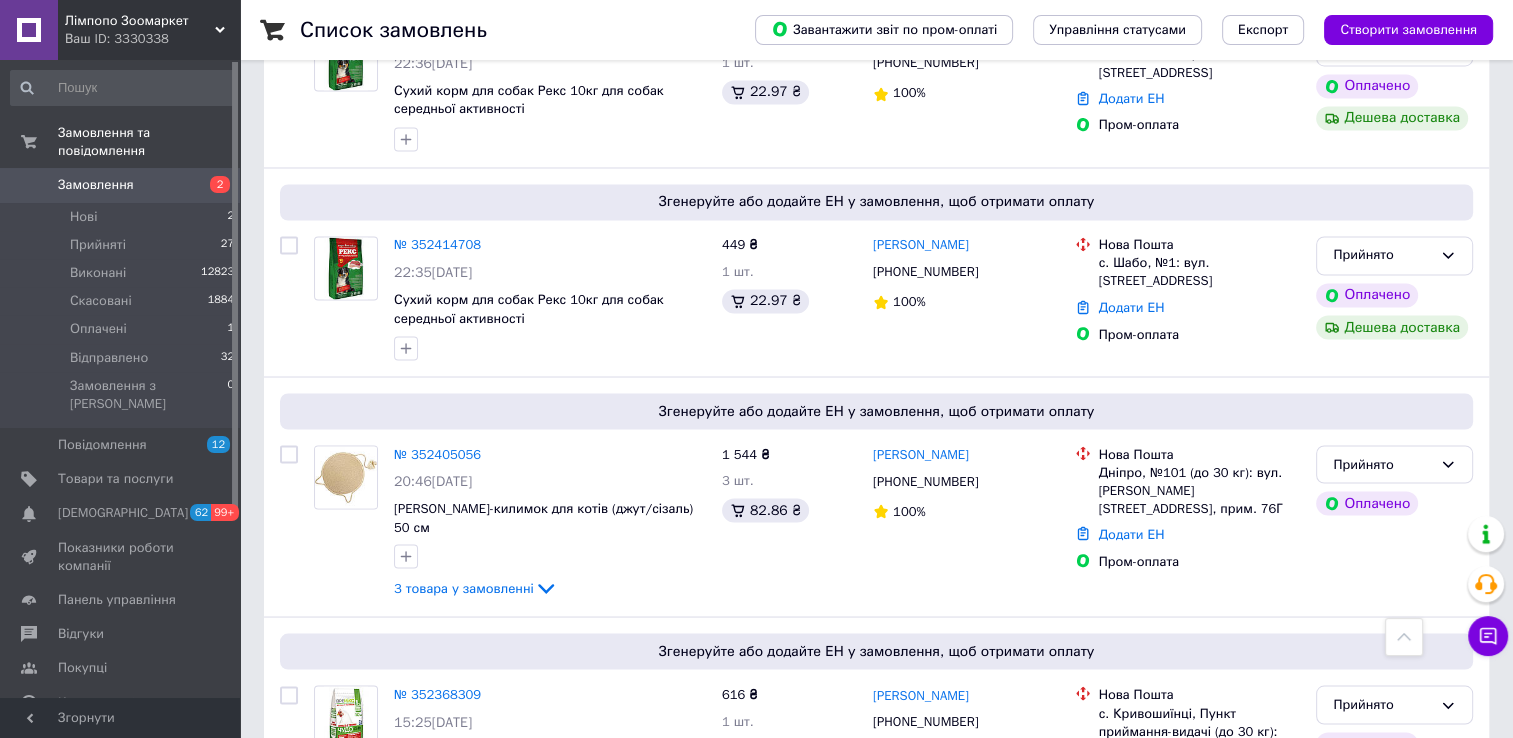 scroll, scrollTop: 3456, scrollLeft: 0, axis: vertical 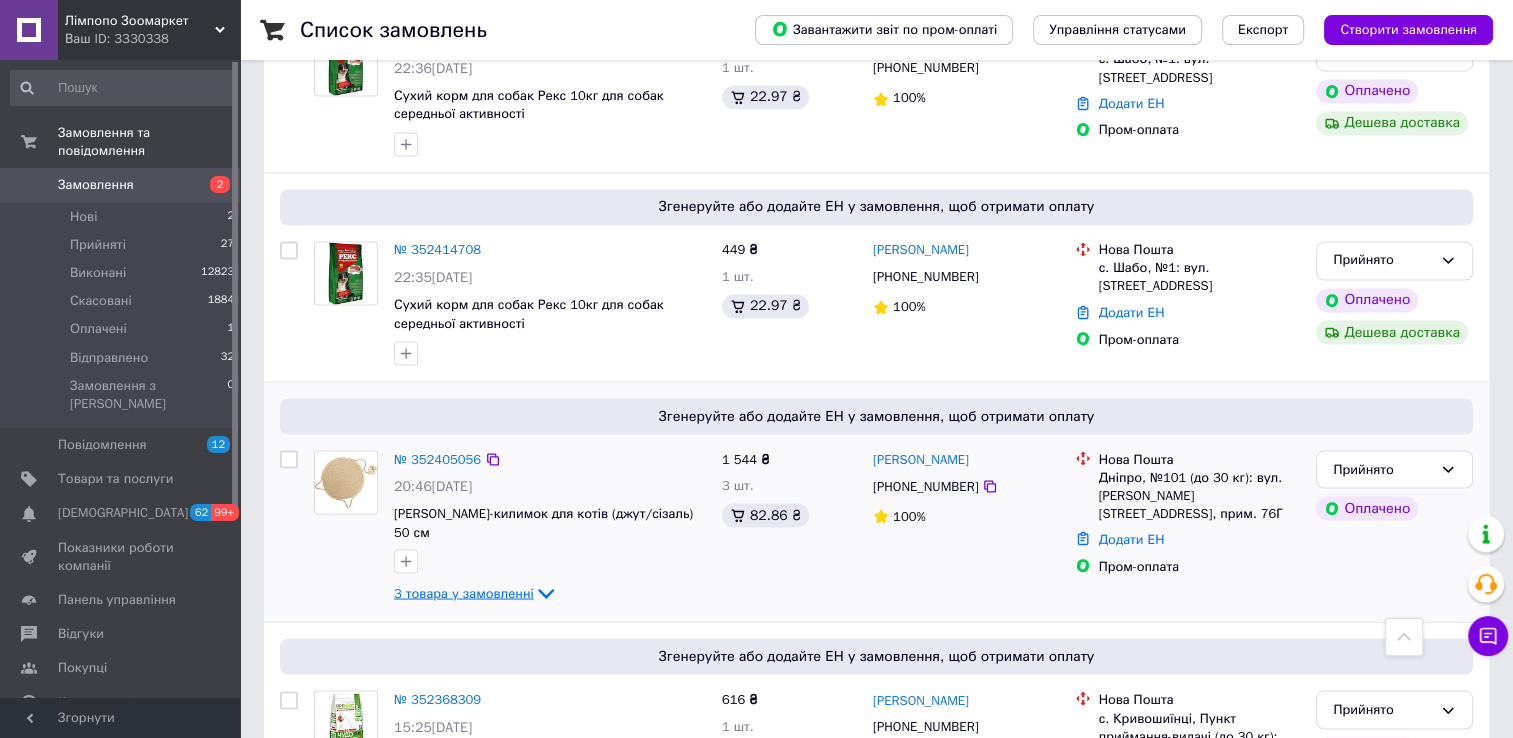 click on "3 товара у замовленні" at bounding box center (464, 592) 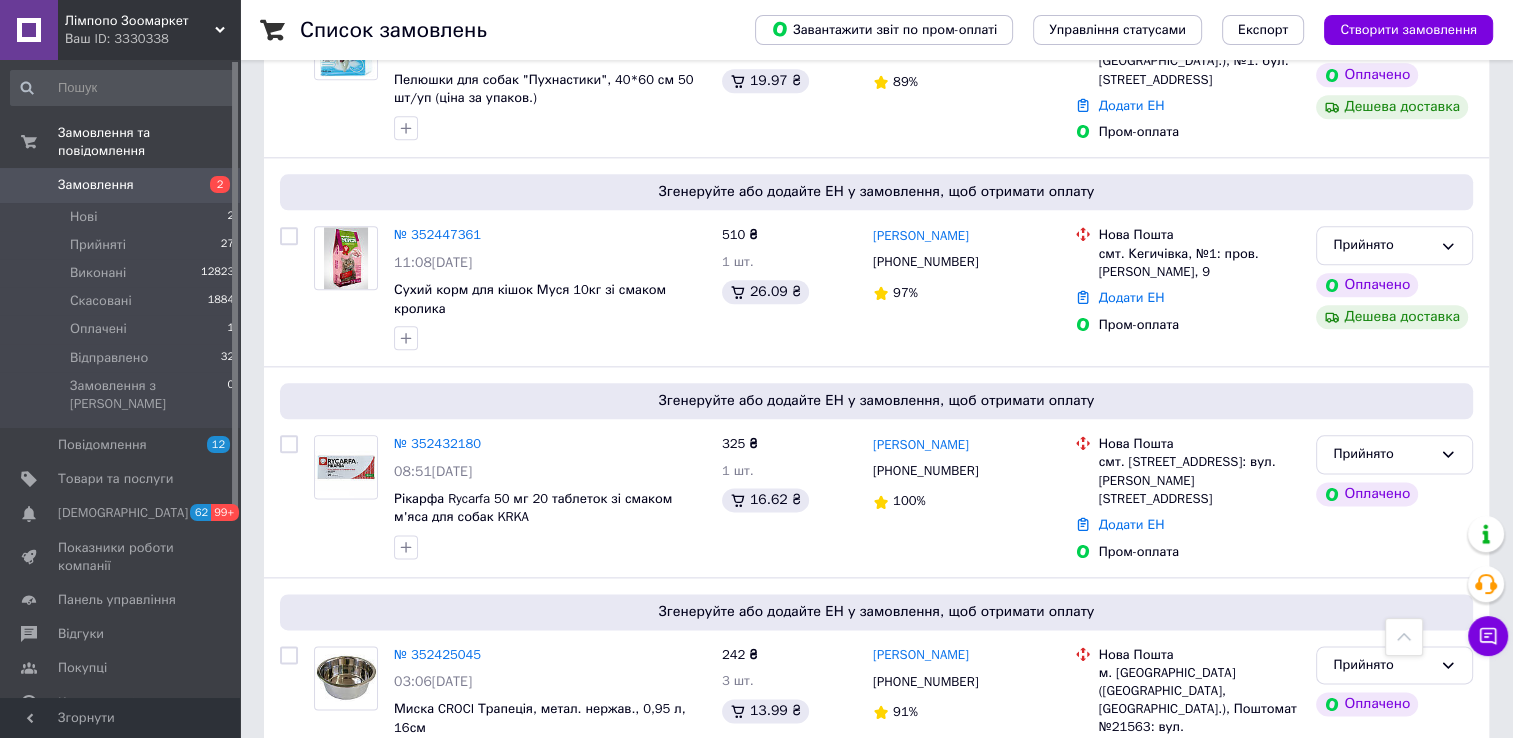 scroll, scrollTop: 2356, scrollLeft: 0, axis: vertical 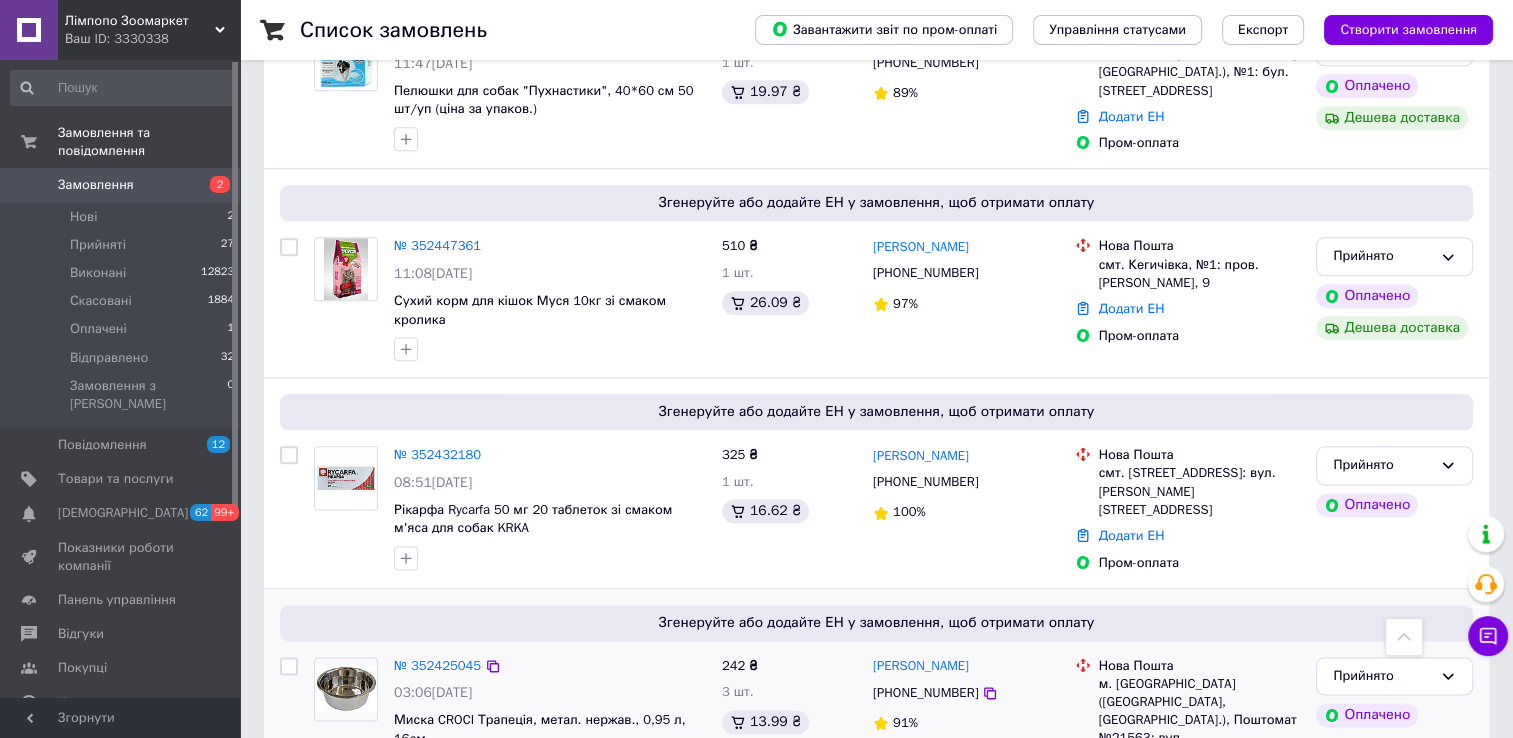 click on "2 товара у замовленні" at bounding box center (464, 799) 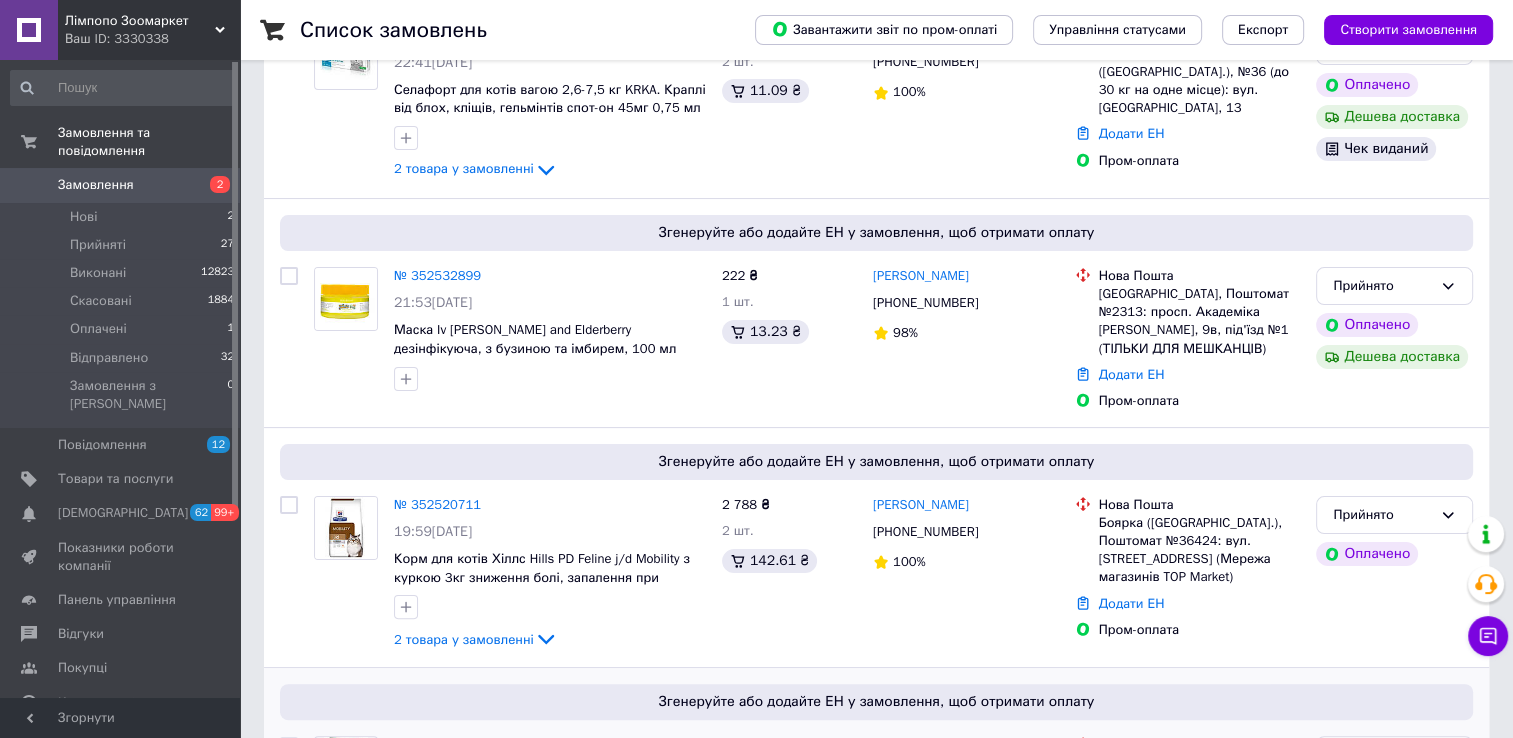 scroll, scrollTop: 456, scrollLeft: 0, axis: vertical 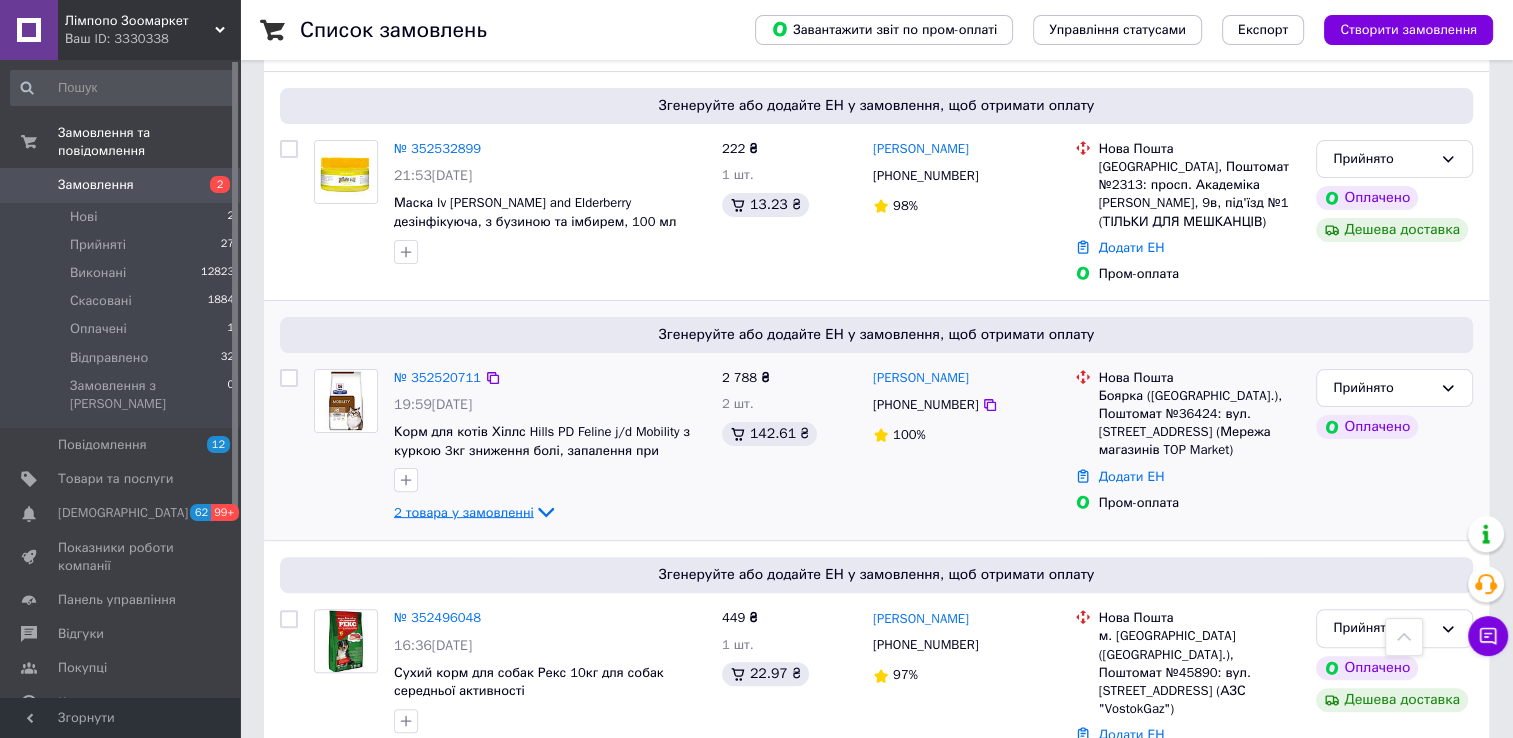 click on "2 товара у замовленні" at bounding box center (464, 511) 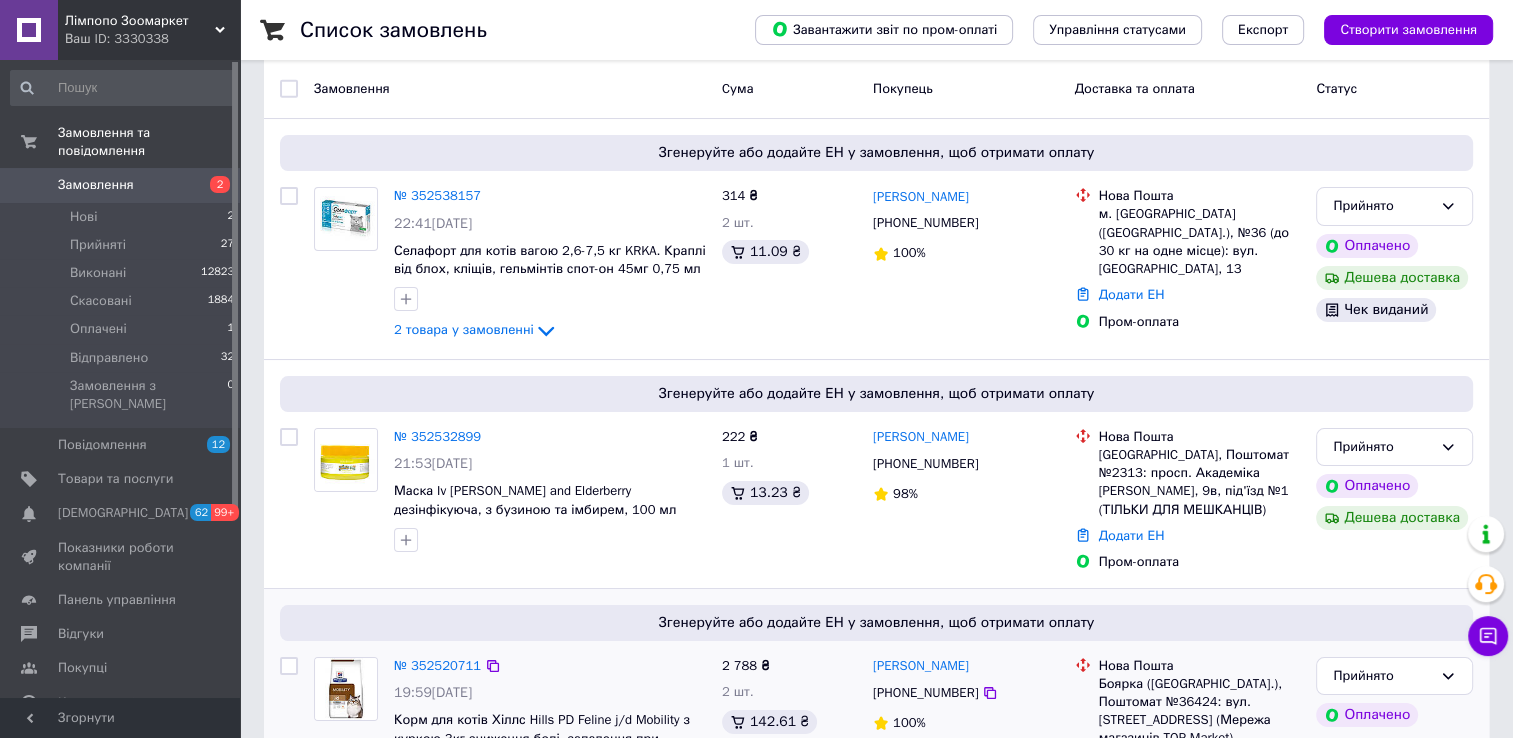 scroll, scrollTop: 156, scrollLeft: 0, axis: vertical 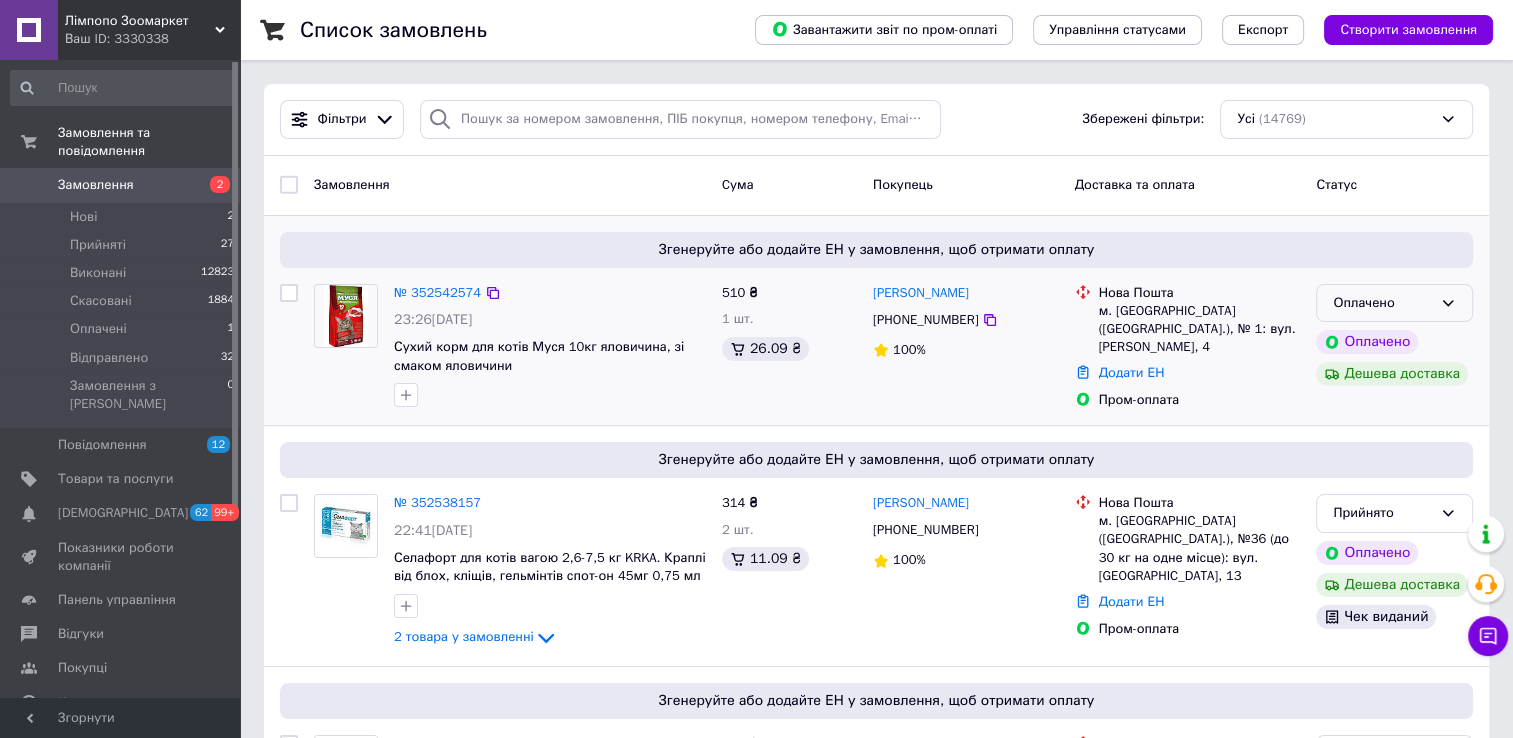 click on "Оплачено" at bounding box center (1382, 303) 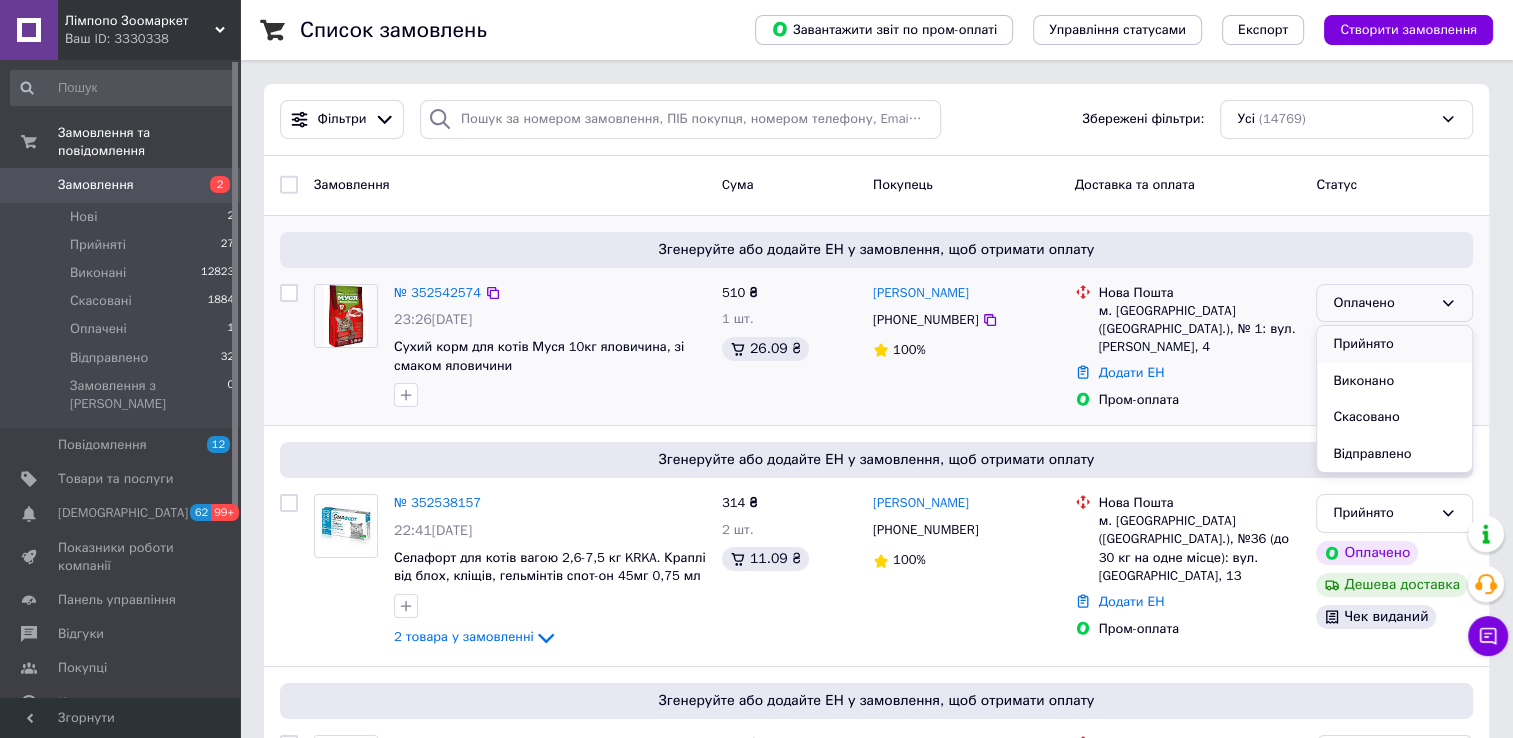 click on "Прийнято" at bounding box center (1394, 344) 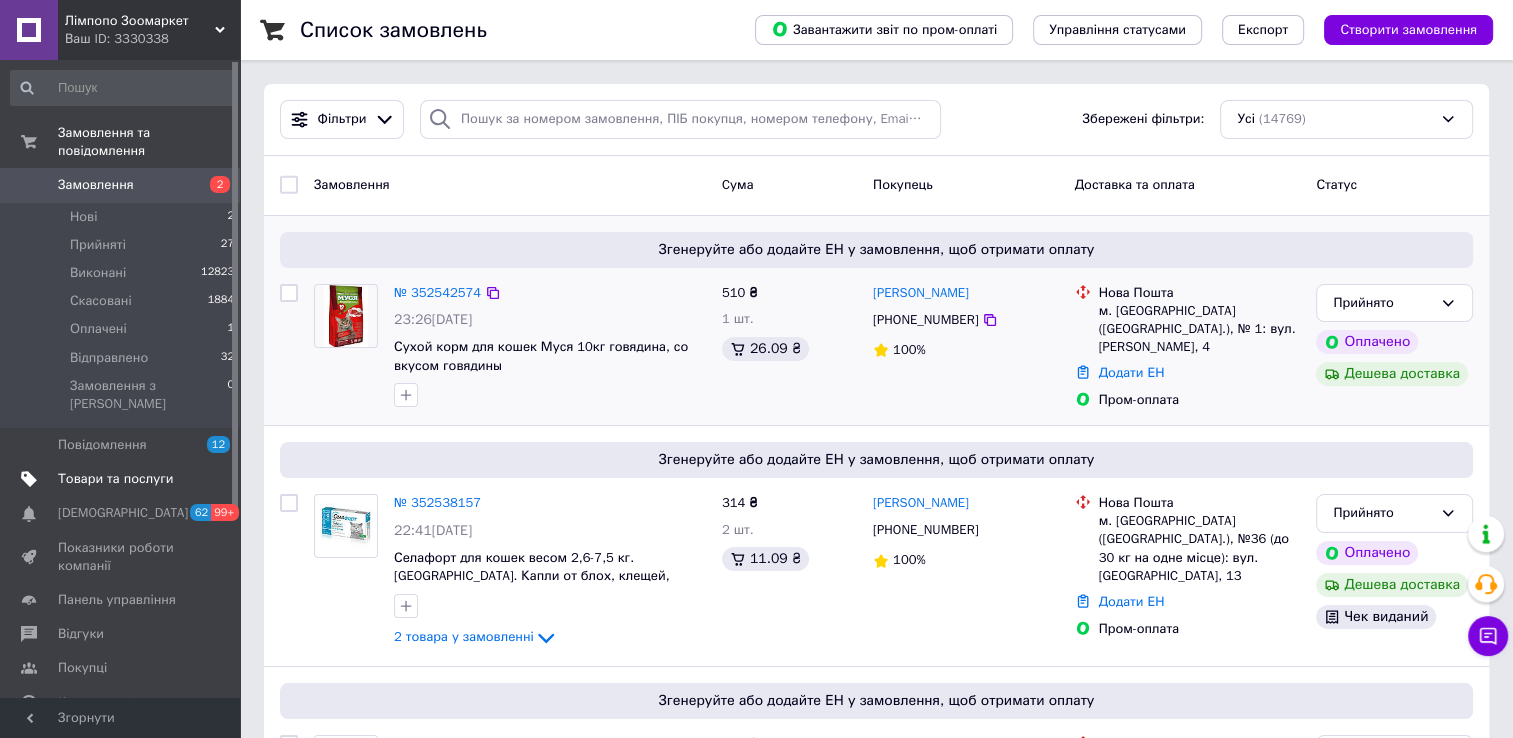 click on "Товари та послуги" at bounding box center (115, 479) 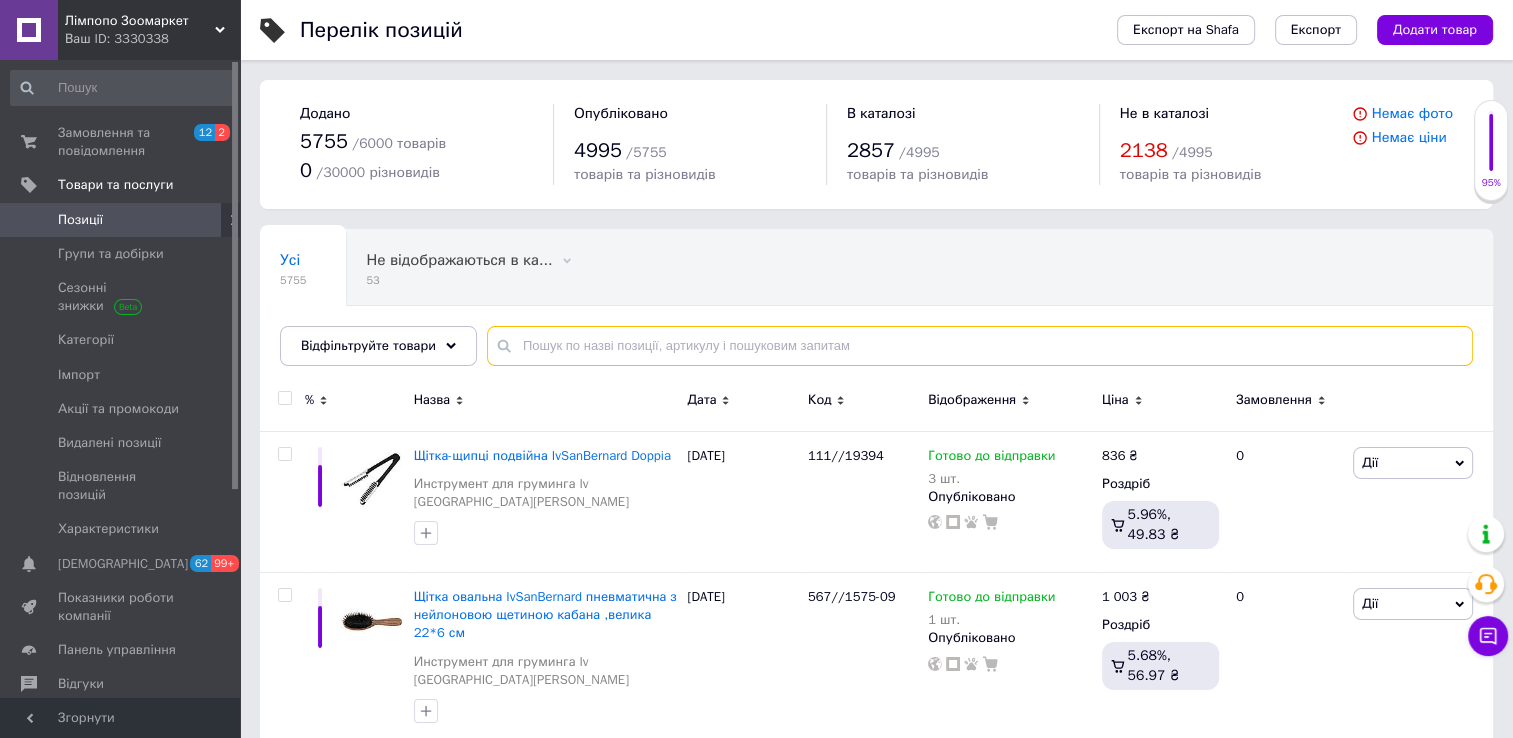 click at bounding box center [980, 346] 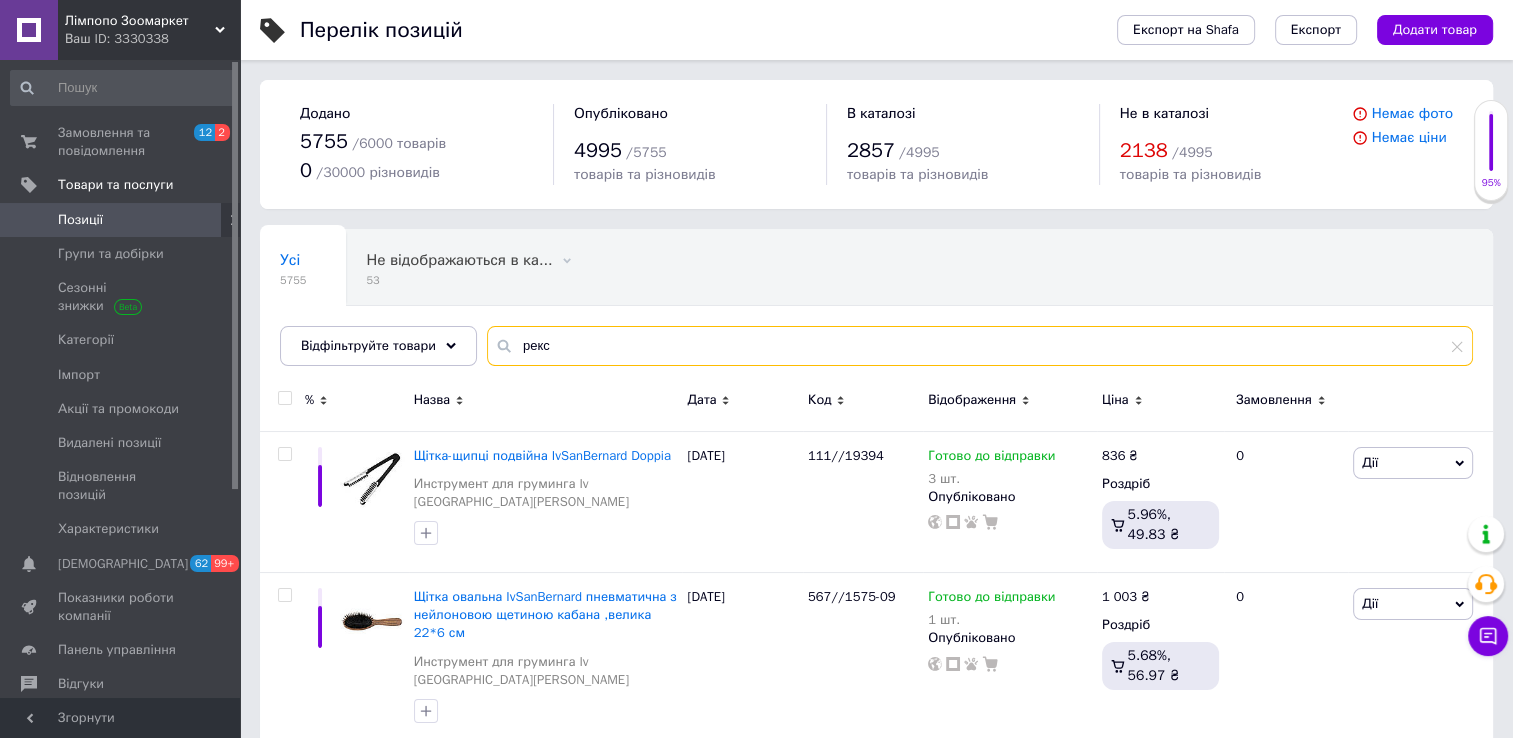 type on "рекс" 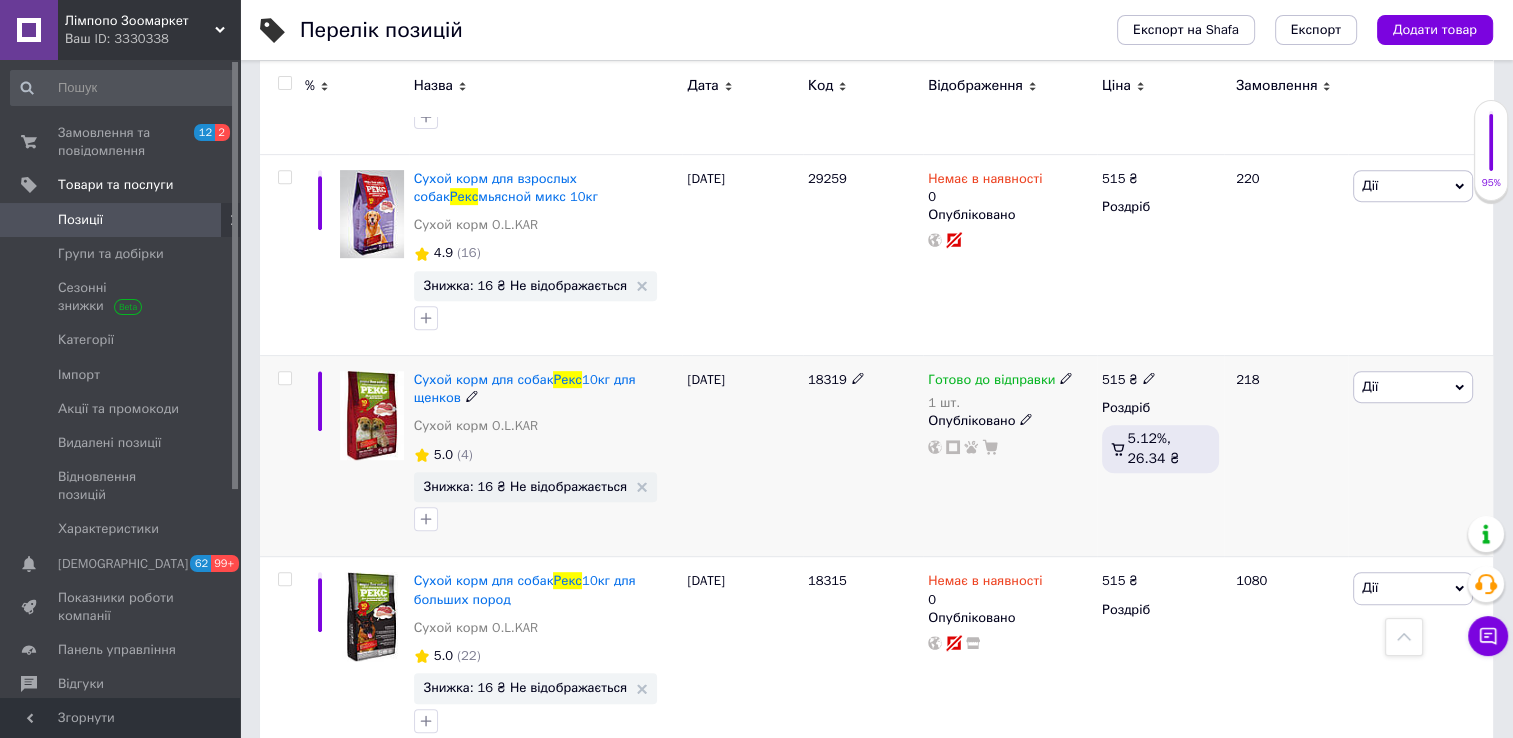 scroll, scrollTop: 900, scrollLeft: 0, axis: vertical 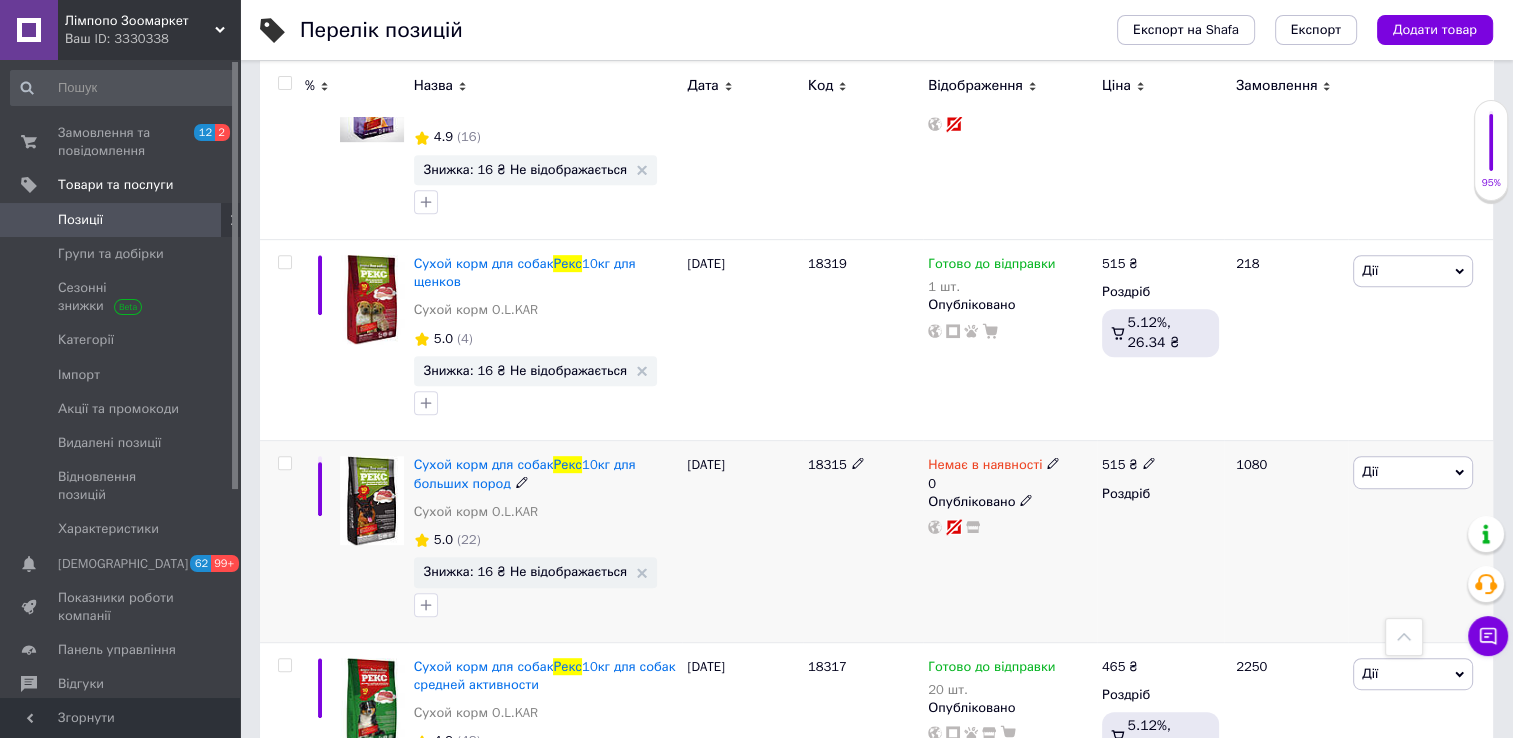 click 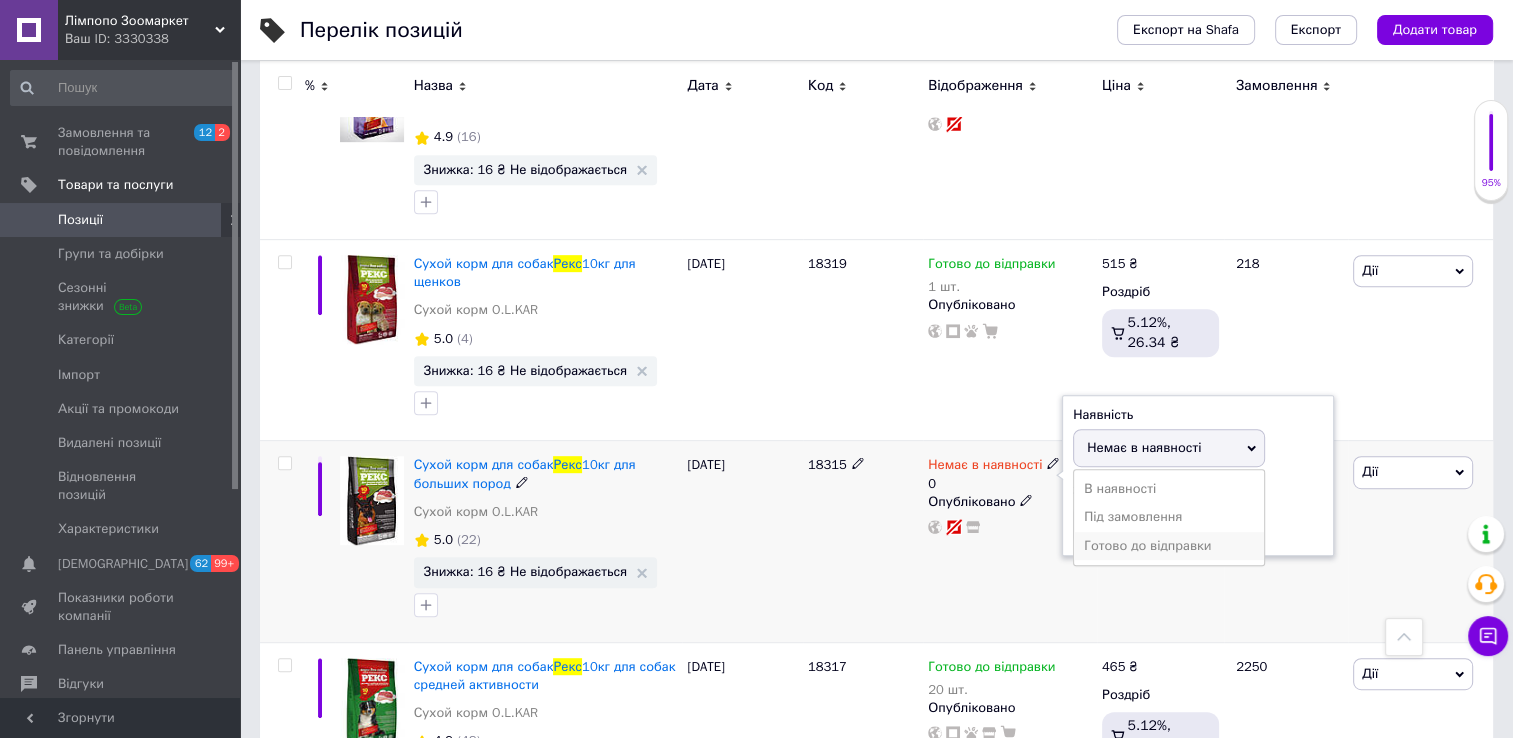 click on "Готово до відправки" at bounding box center (1169, 546) 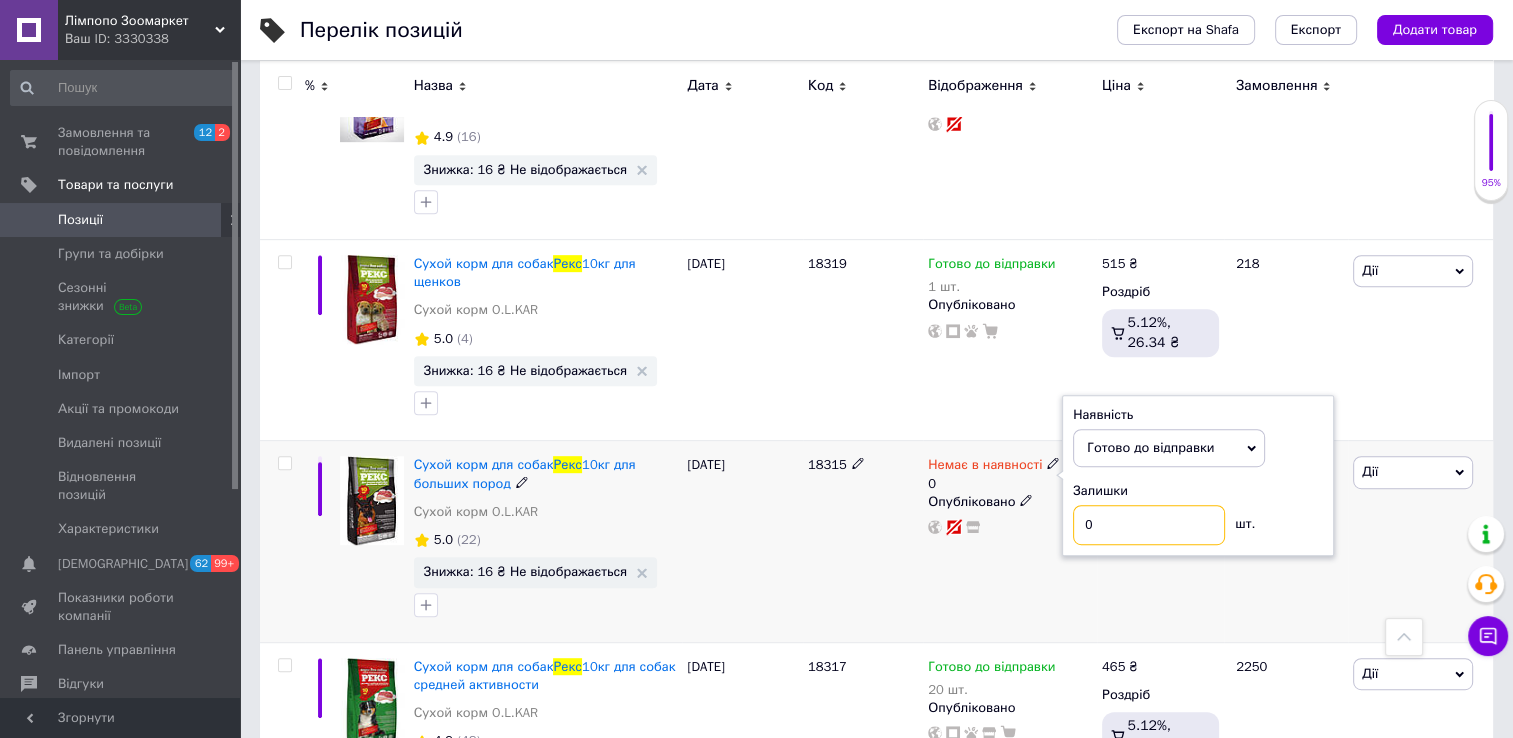 click on "0" at bounding box center (1149, 525) 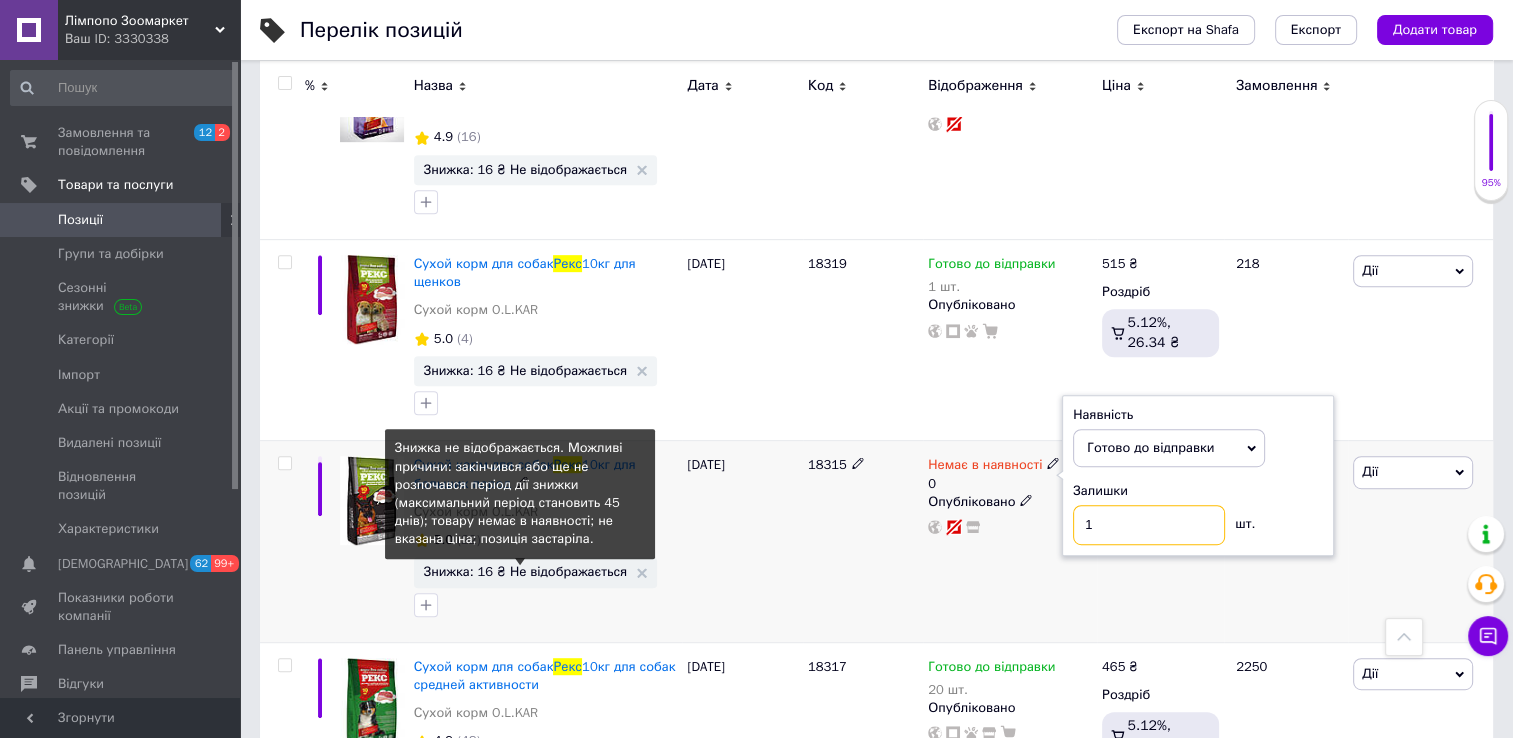 type on "1" 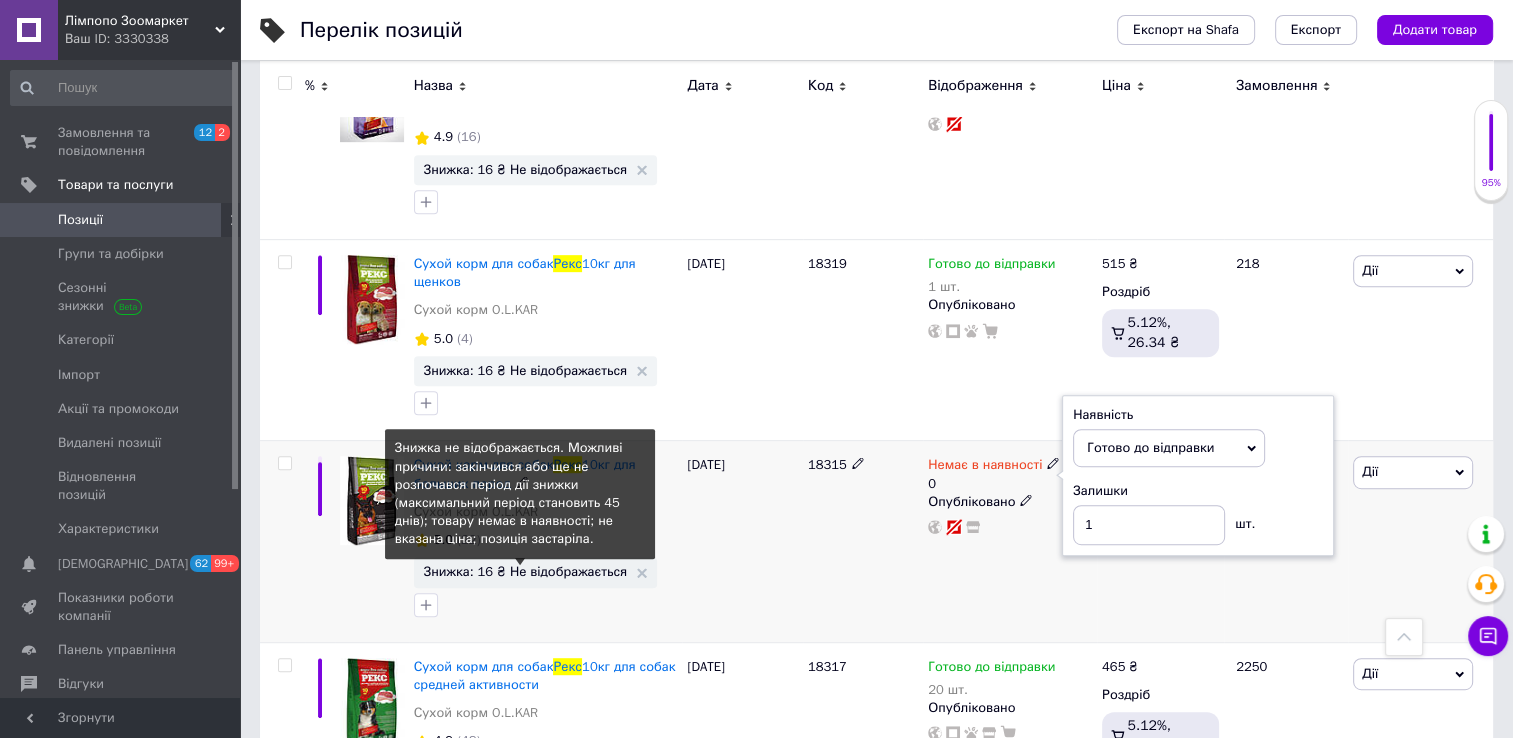 click on "Знижка: 16 ₴ Не відображається" at bounding box center [525, 571] 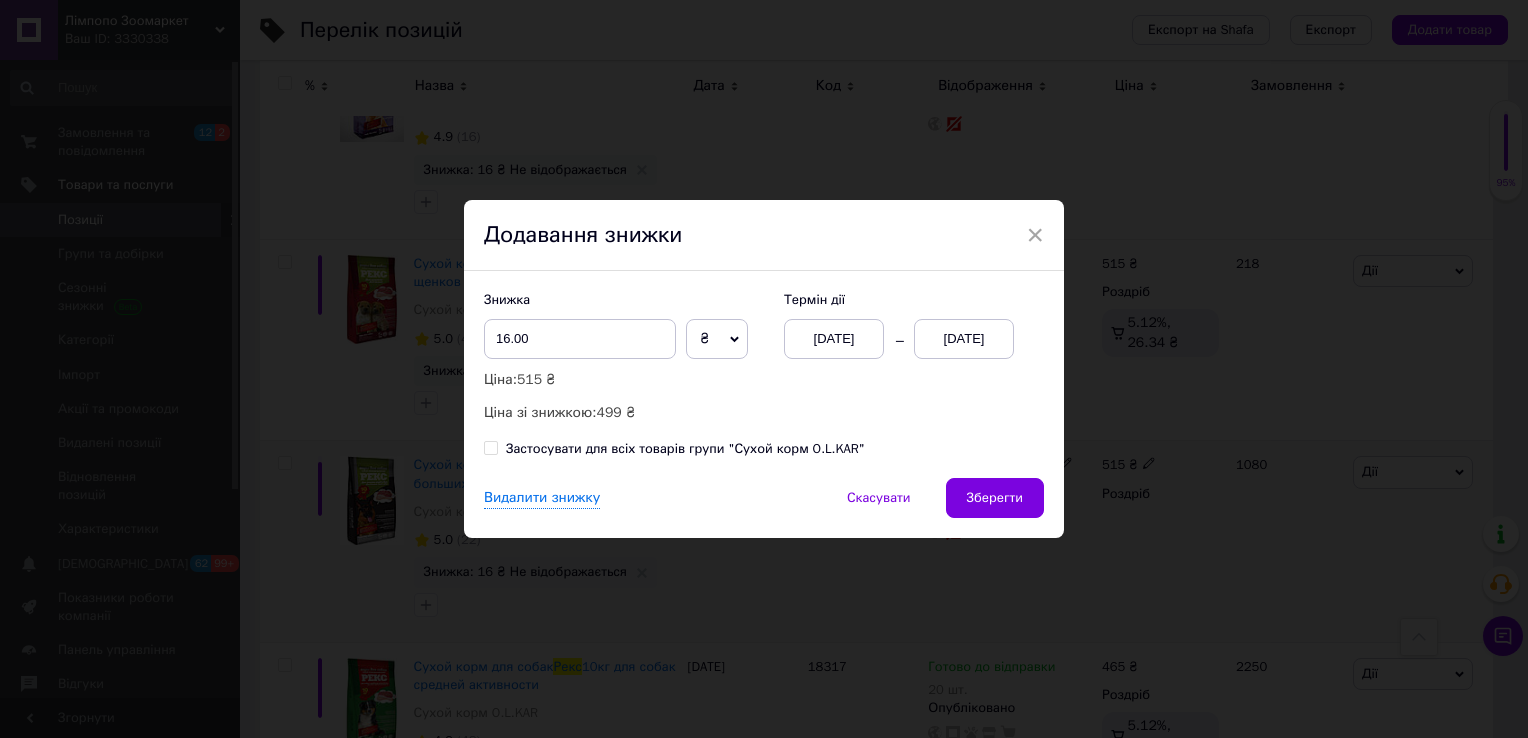 click on "[DATE]" at bounding box center [964, 339] 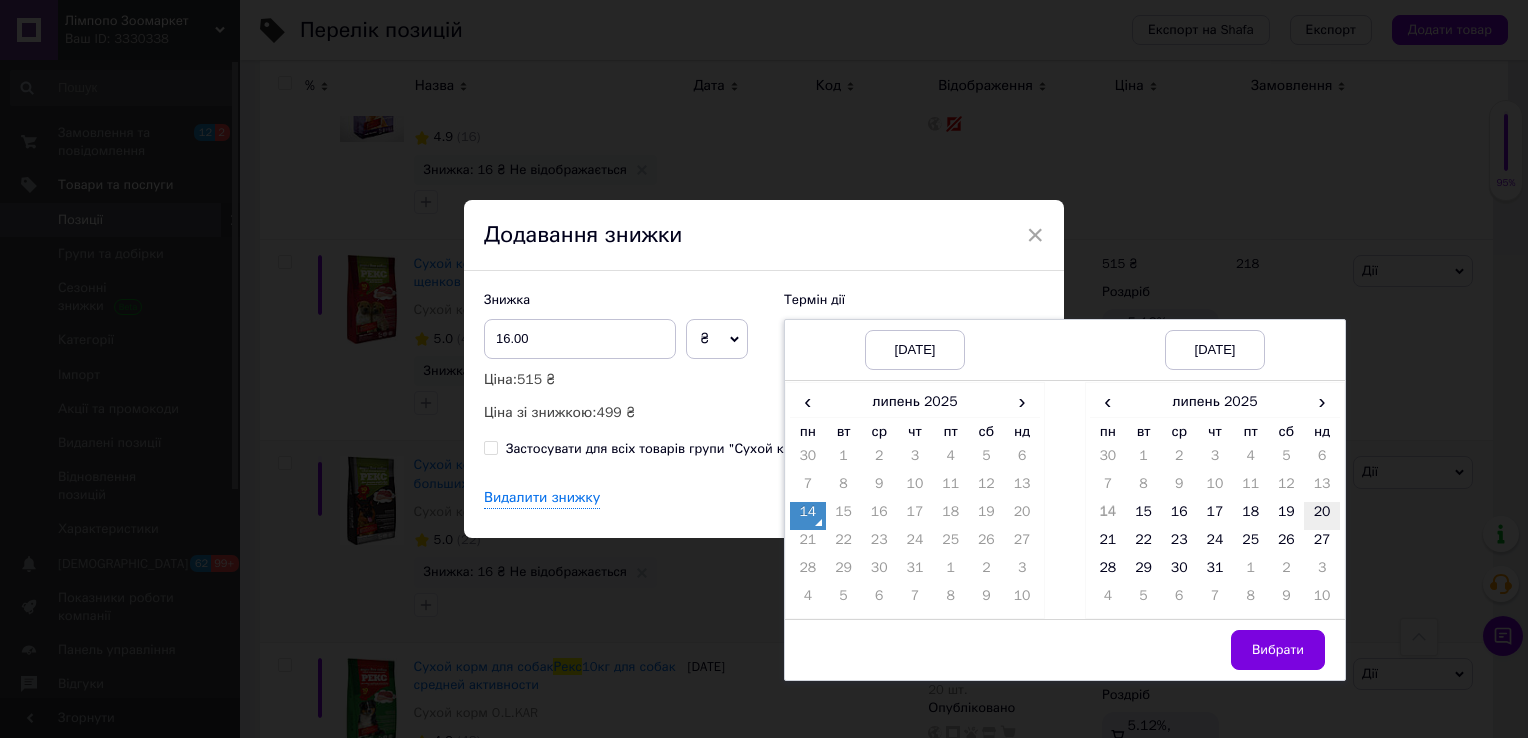 click on "20" at bounding box center [1322, 516] 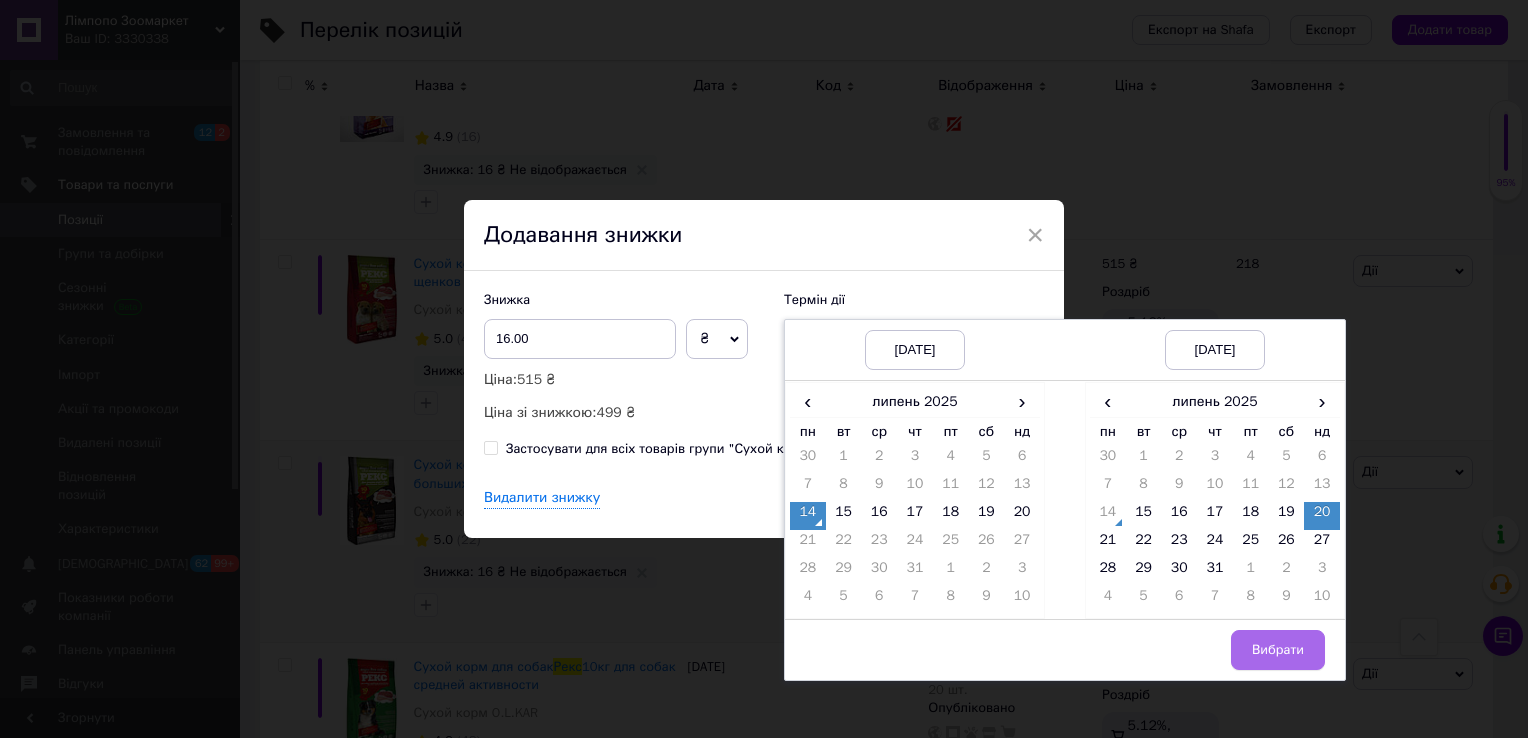 click on "Вибрати" at bounding box center [1278, 650] 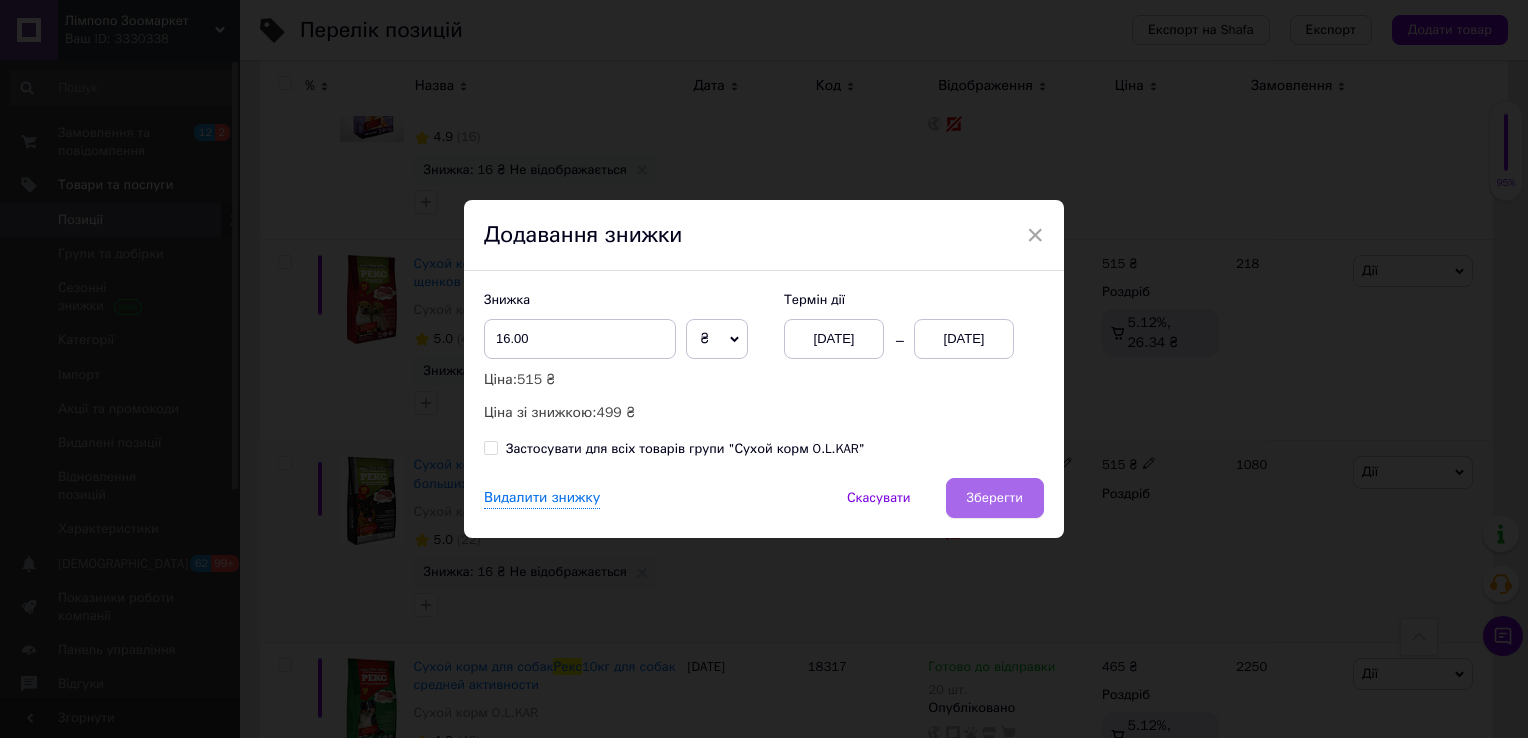 click on "Зберегти" at bounding box center (995, 498) 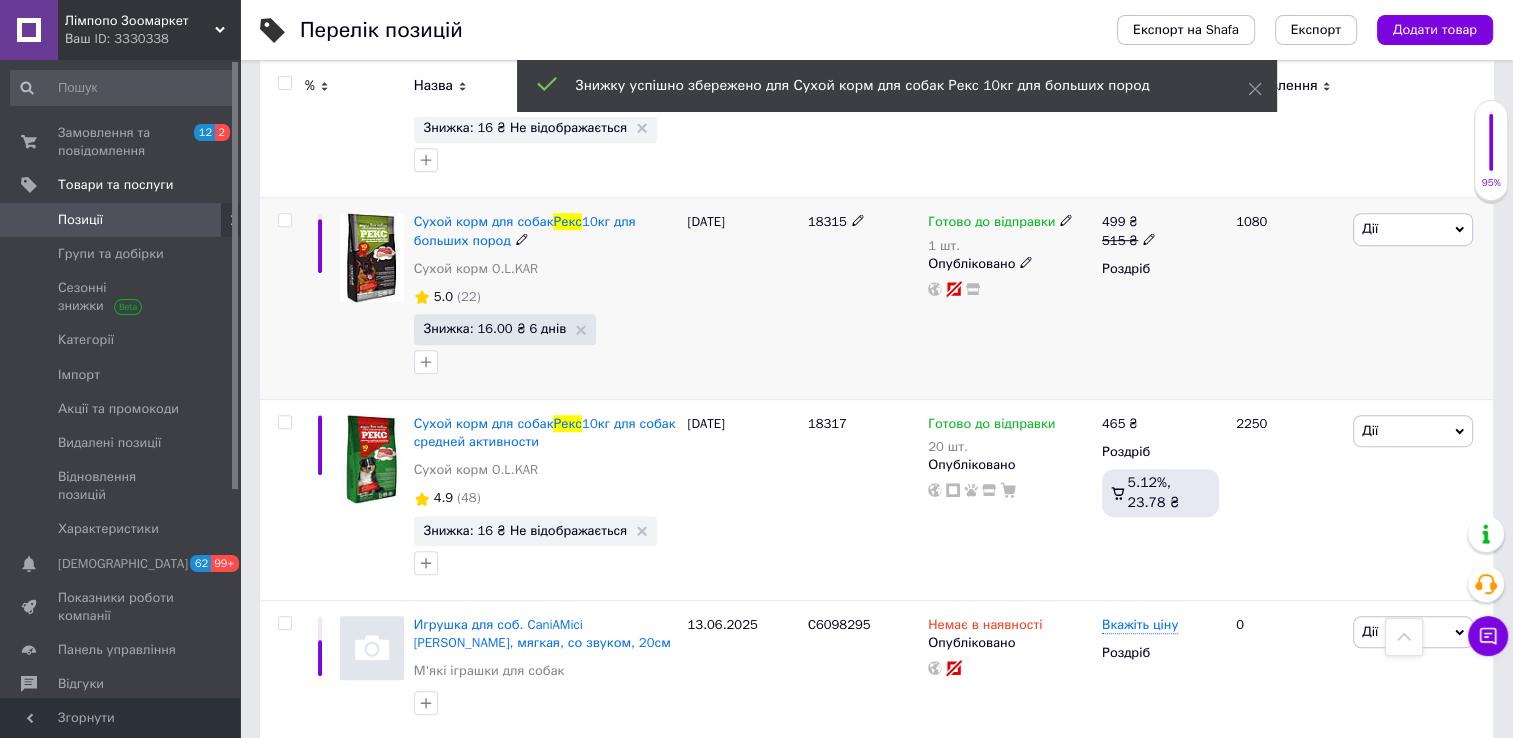 scroll, scrollTop: 1200, scrollLeft: 0, axis: vertical 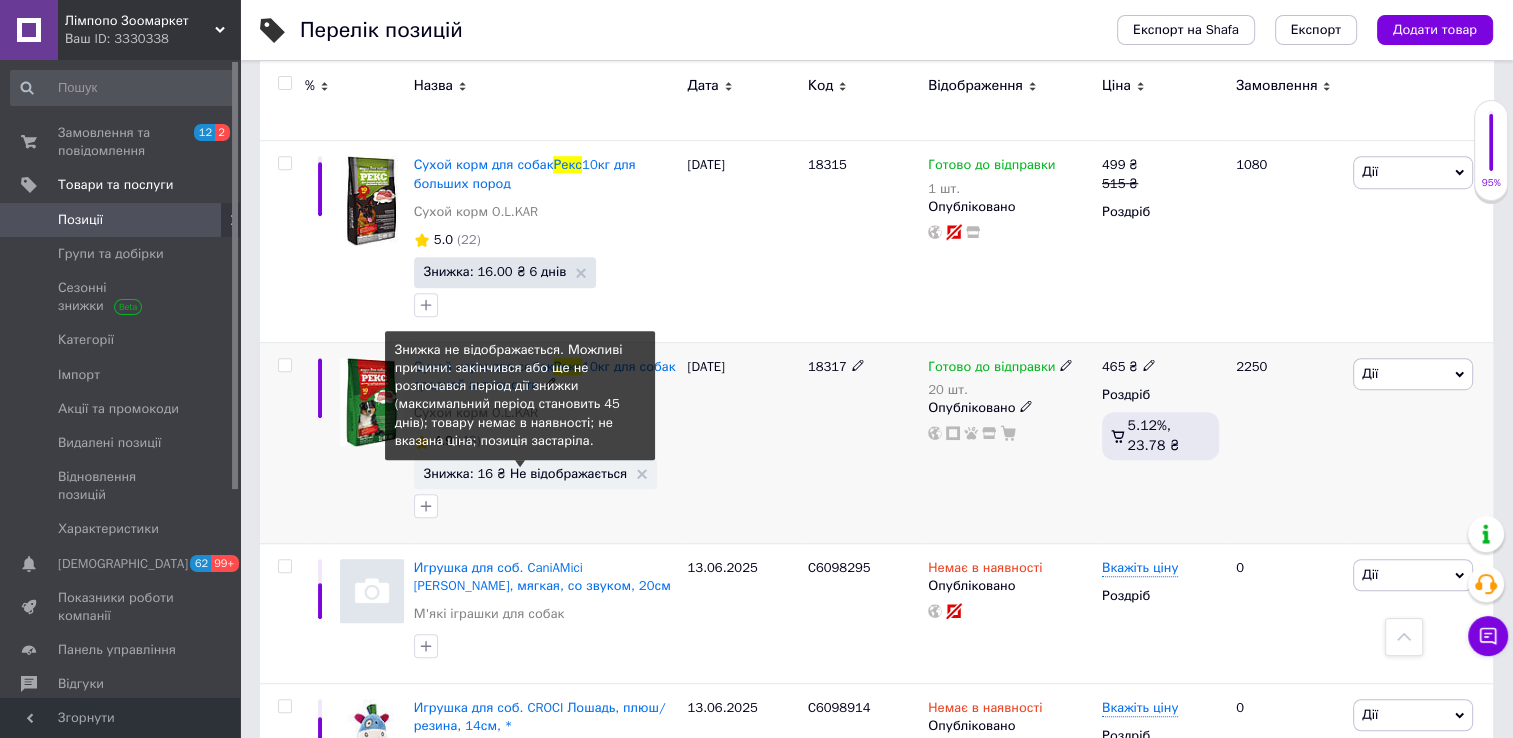 click on "Знижка: 16 ₴ Не відображається" at bounding box center (525, 473) 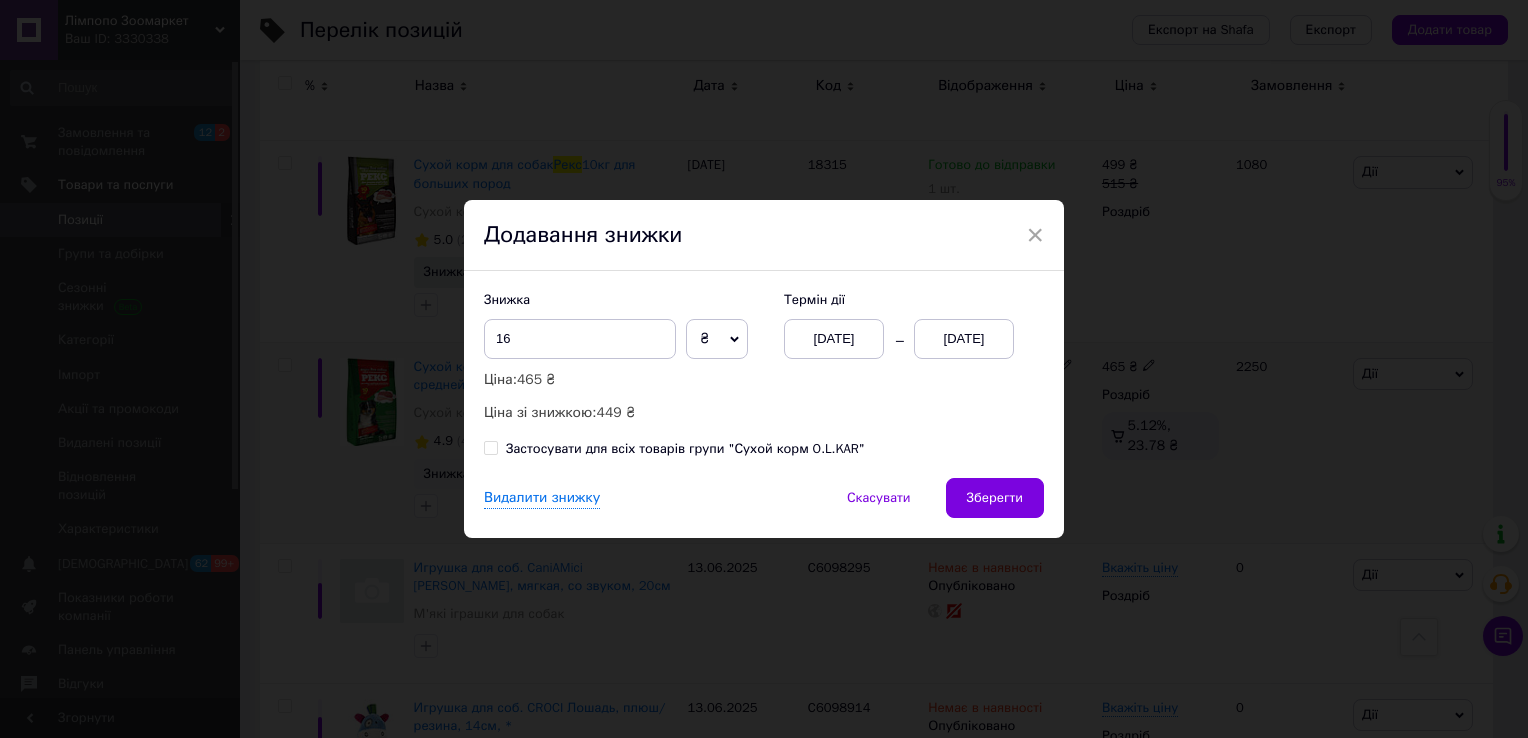 click on "[DATE]" at bounding box center [964, 339] 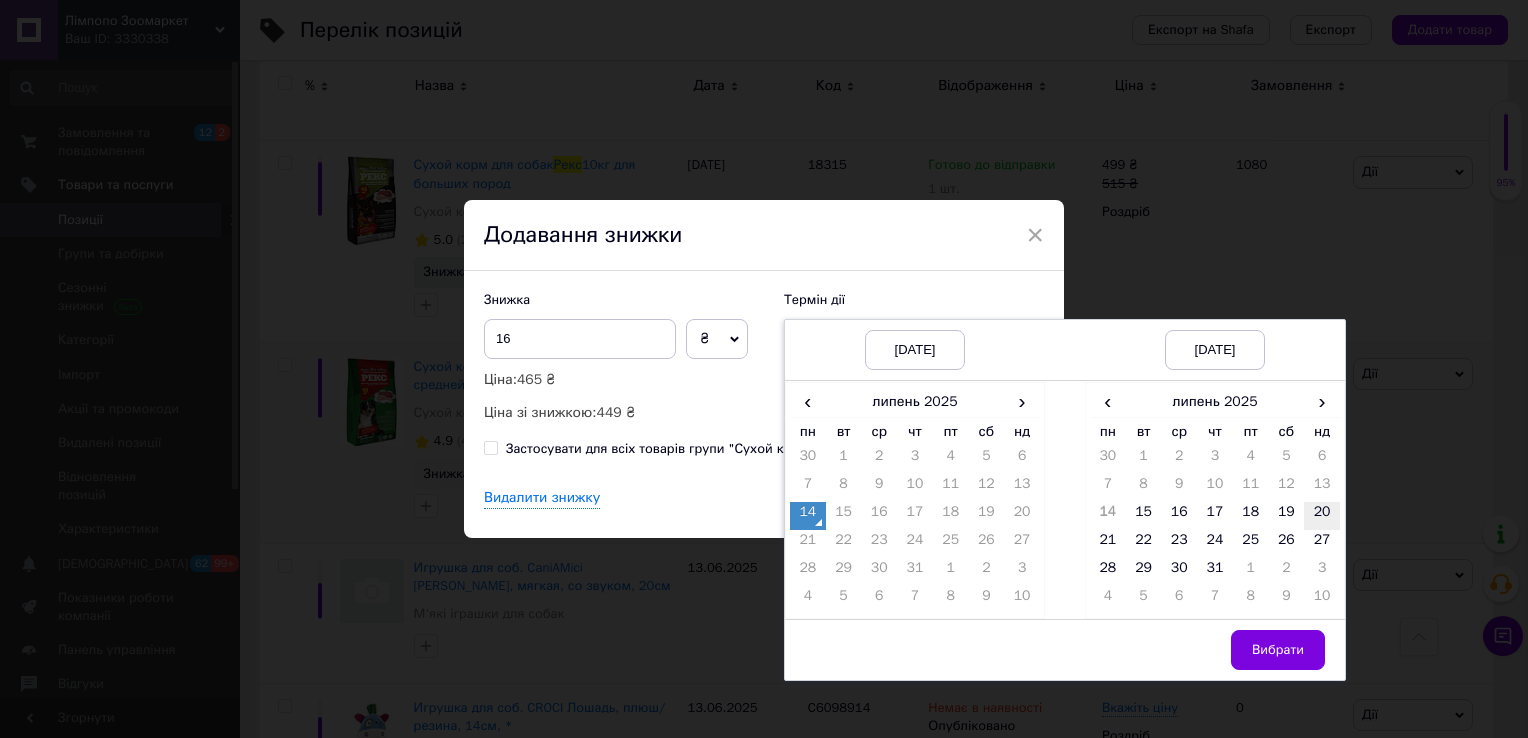 click on "20" at bounding box center [1322, 516] 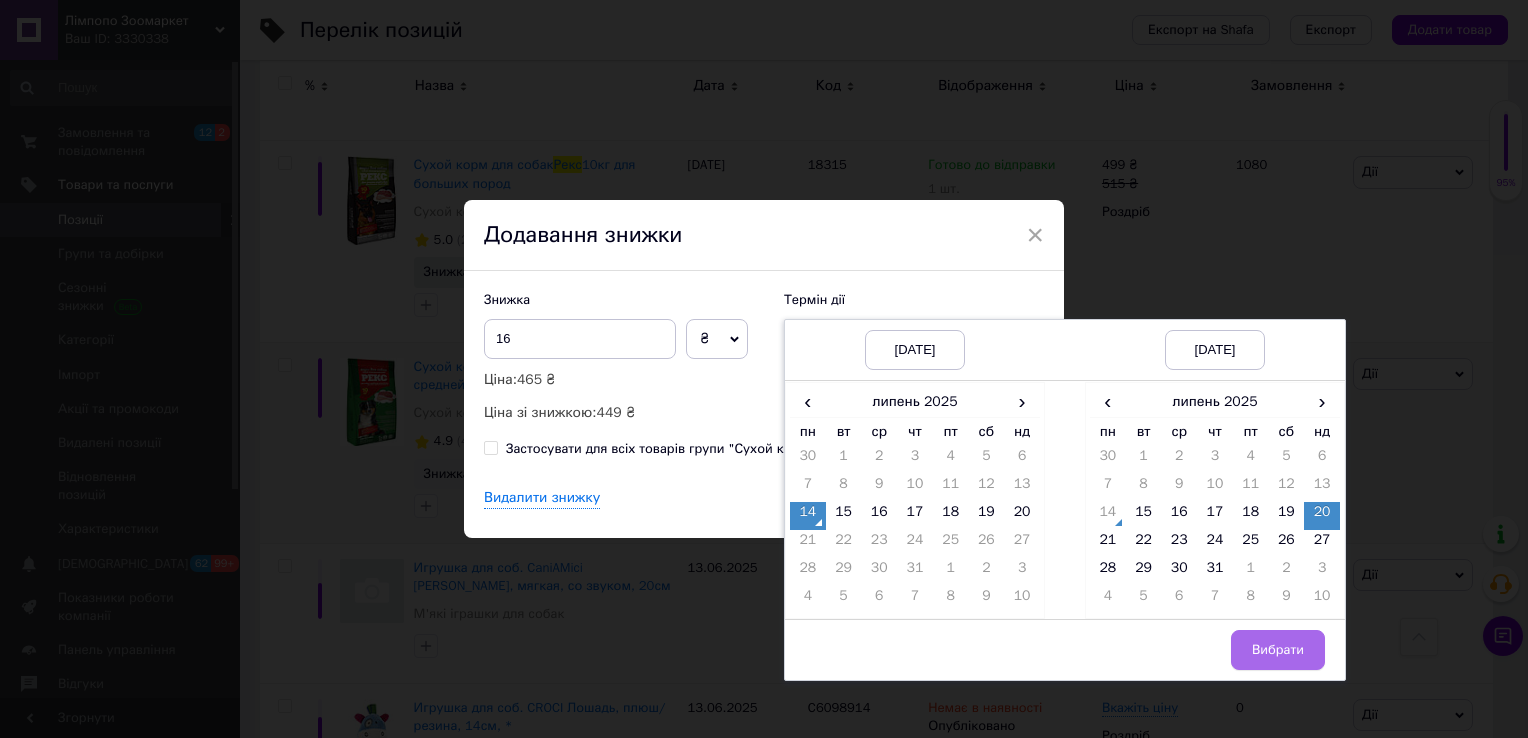 click on "Вибрати" at bounding box center [1278, 650] 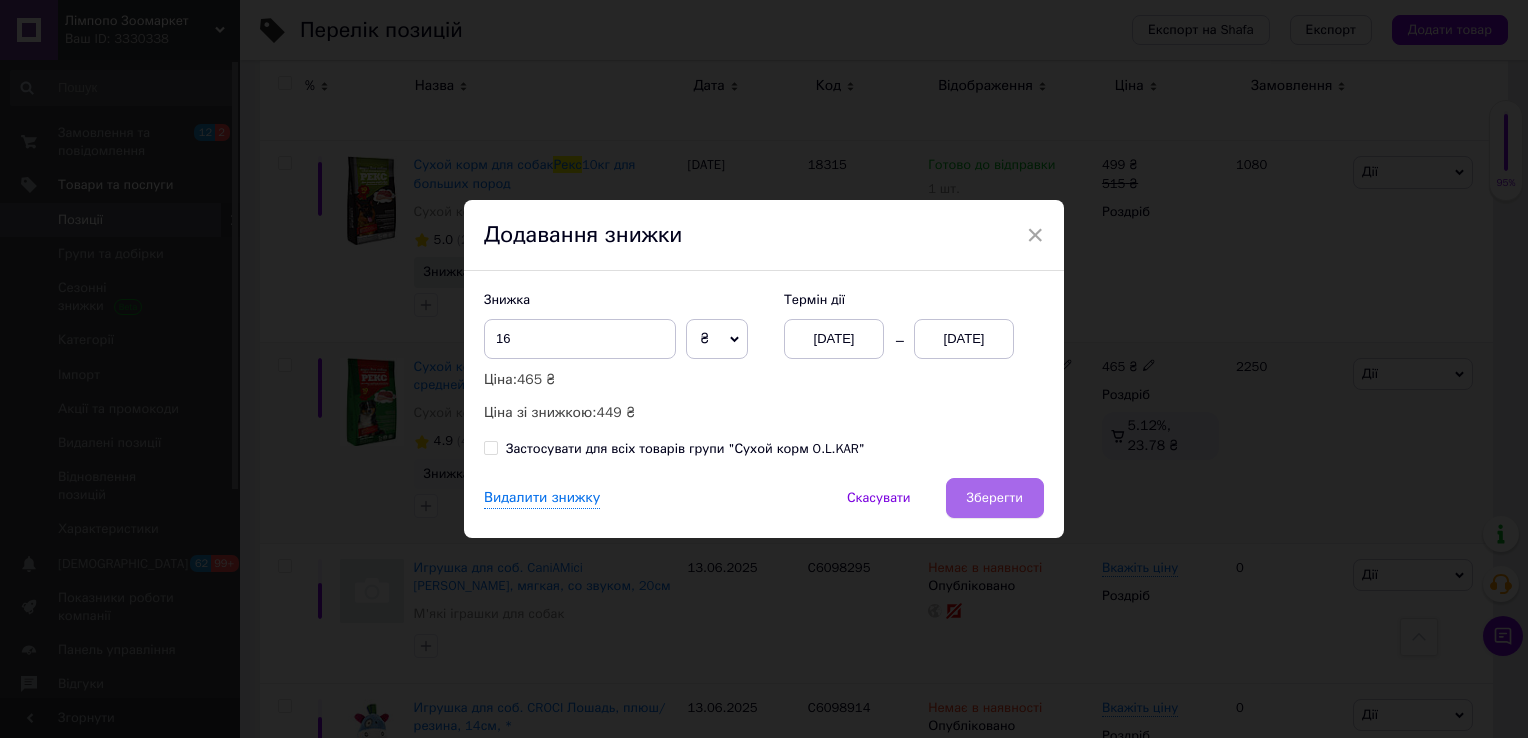 click on "Зберегти" at bounding box center [995, 498] 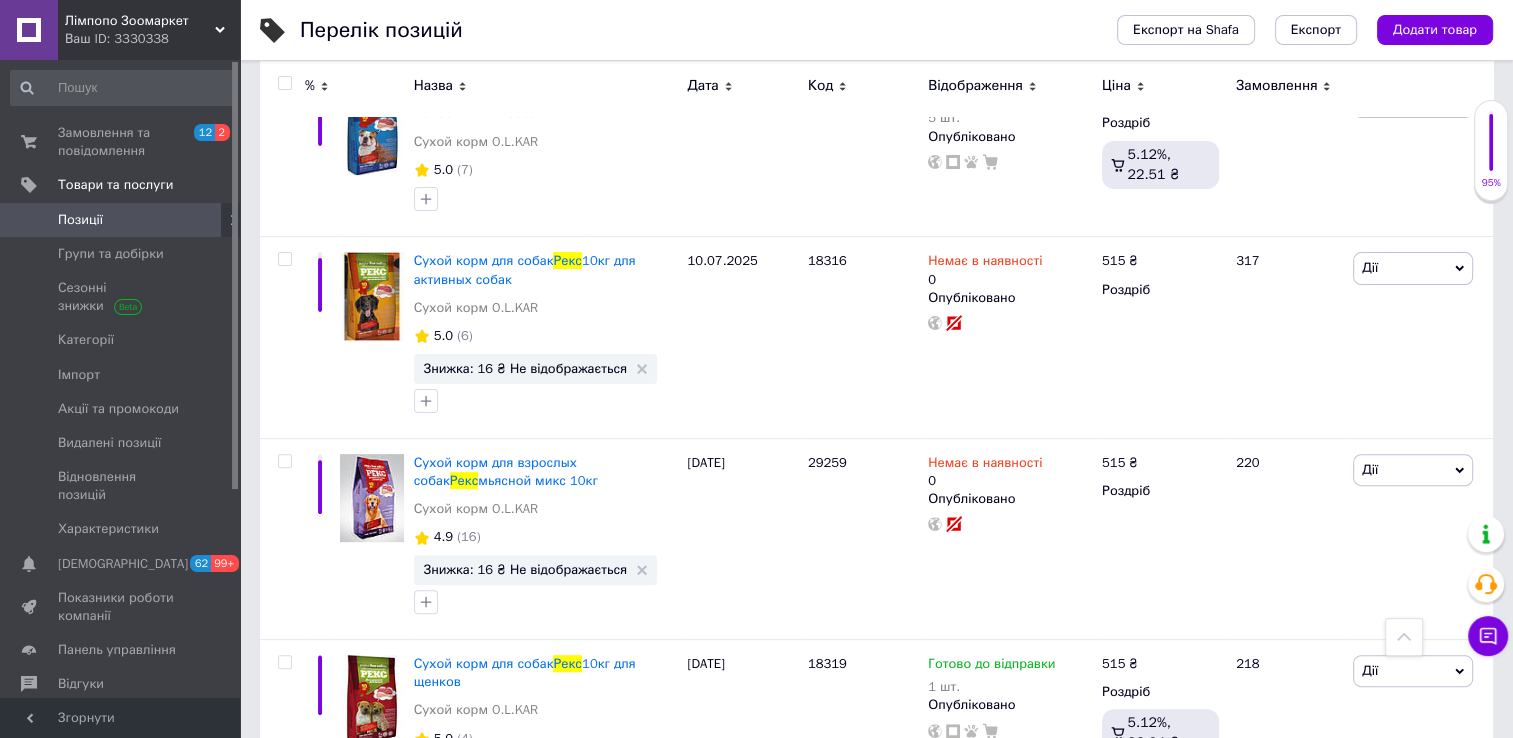 scroll, scrollTop: 500, scrollLeft: 0, axis: vertical 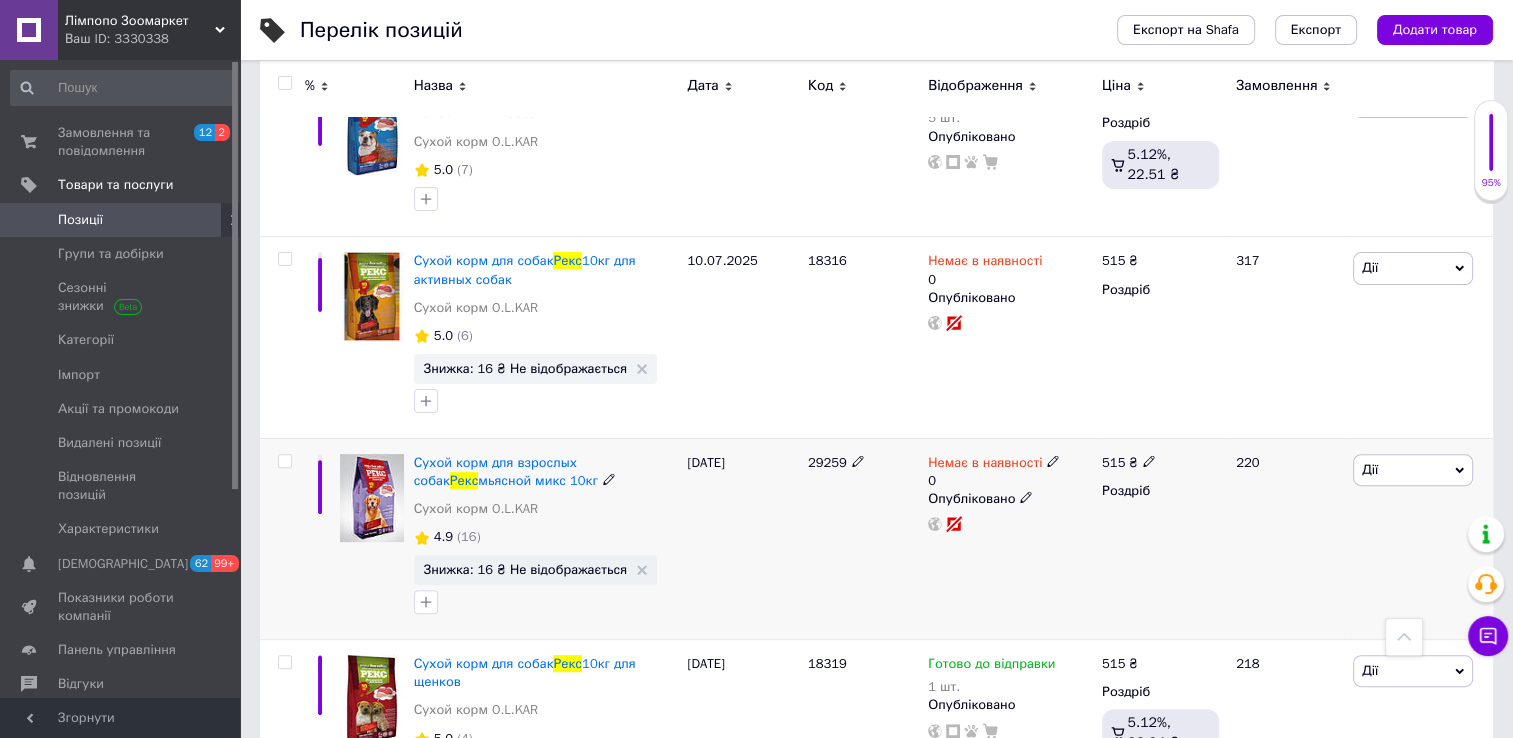 click 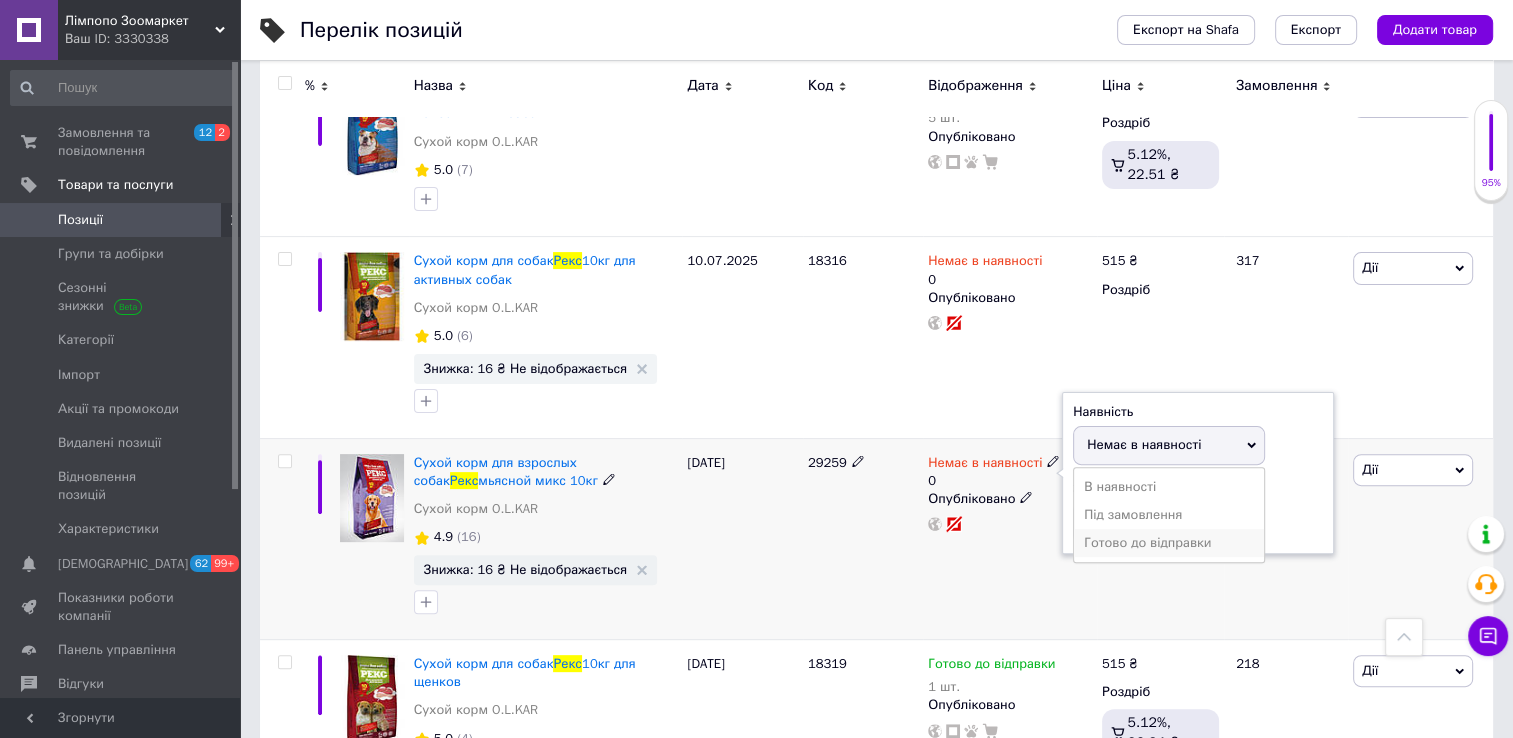click on "Готово до відправки" at bounding box center [1169, 543] 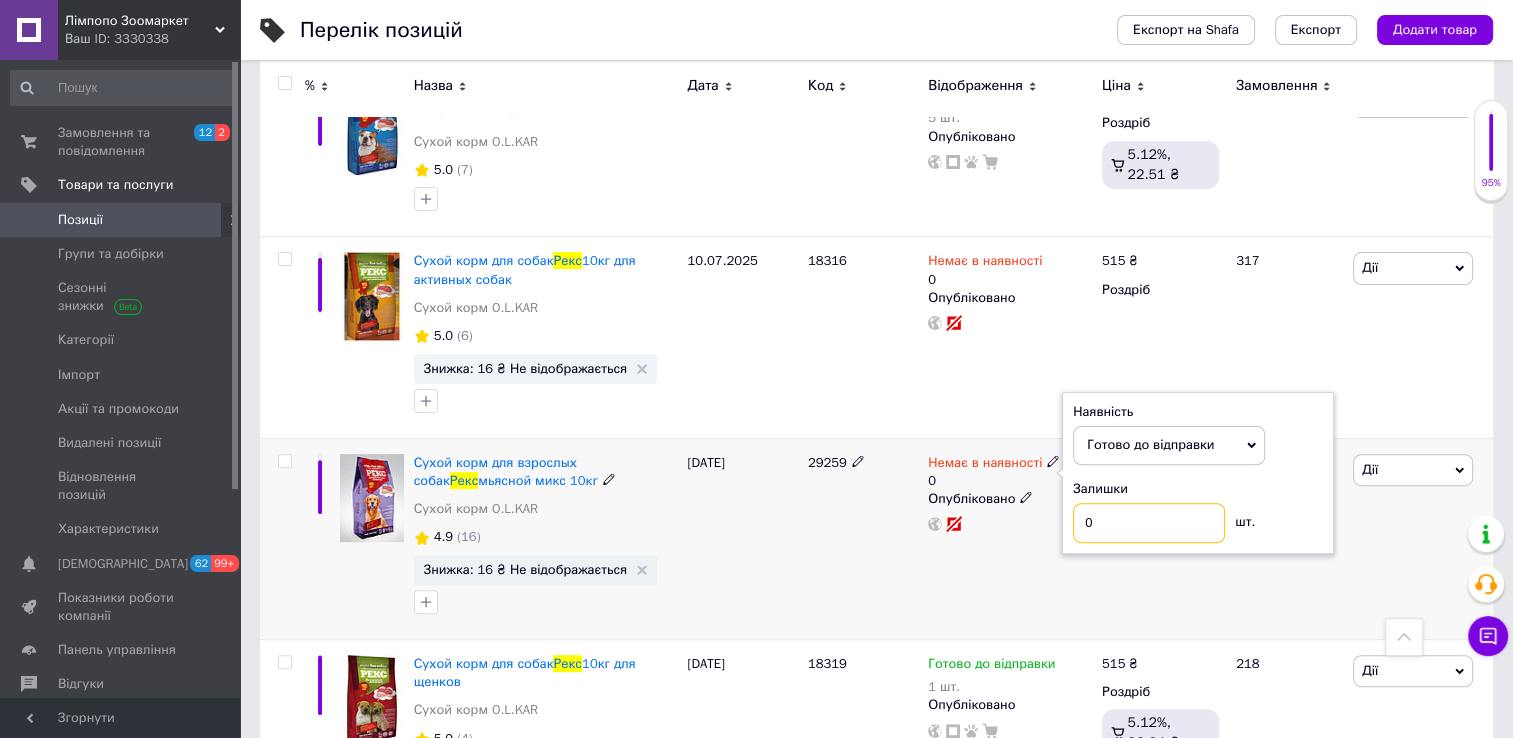 click on "0" at bounding box center [1149, 523] 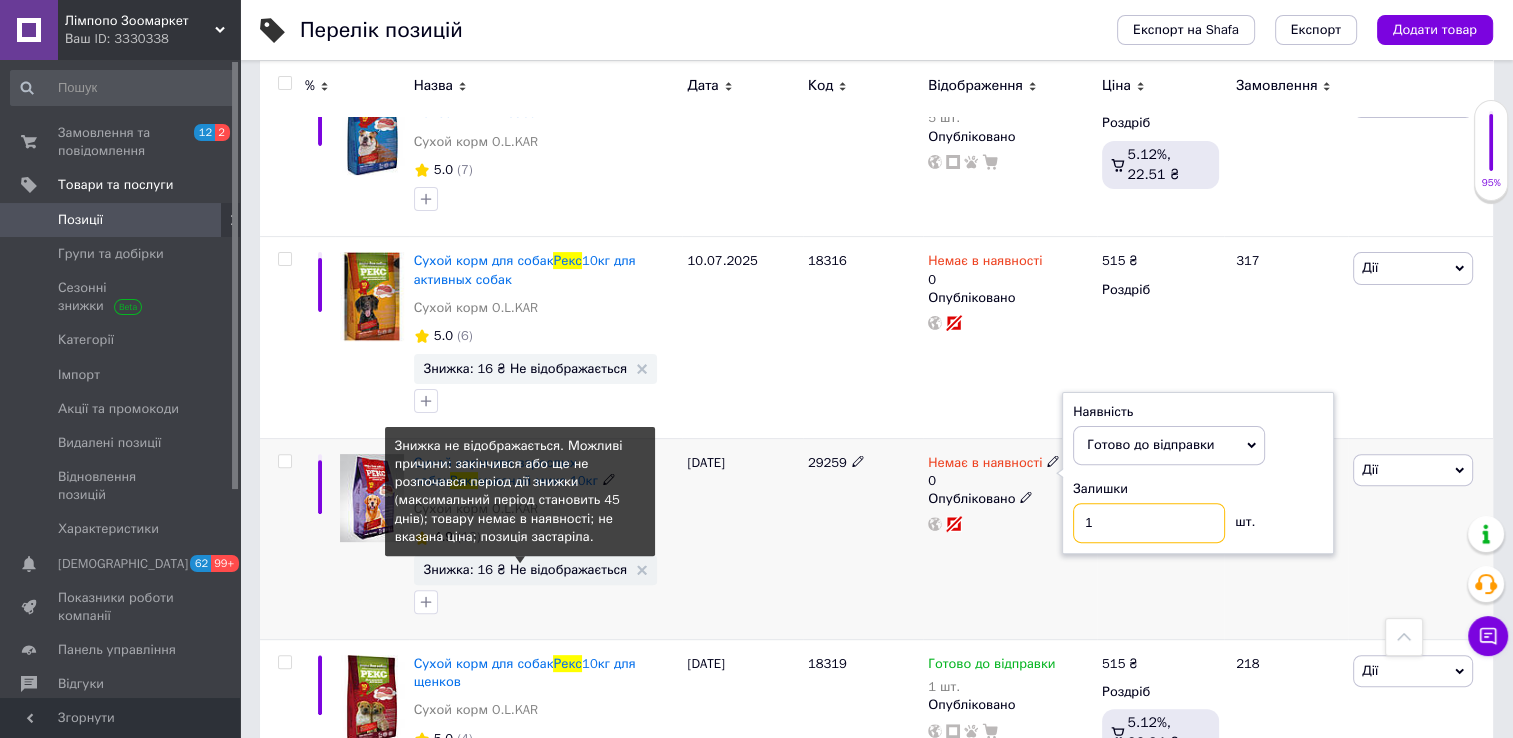 type on "1" 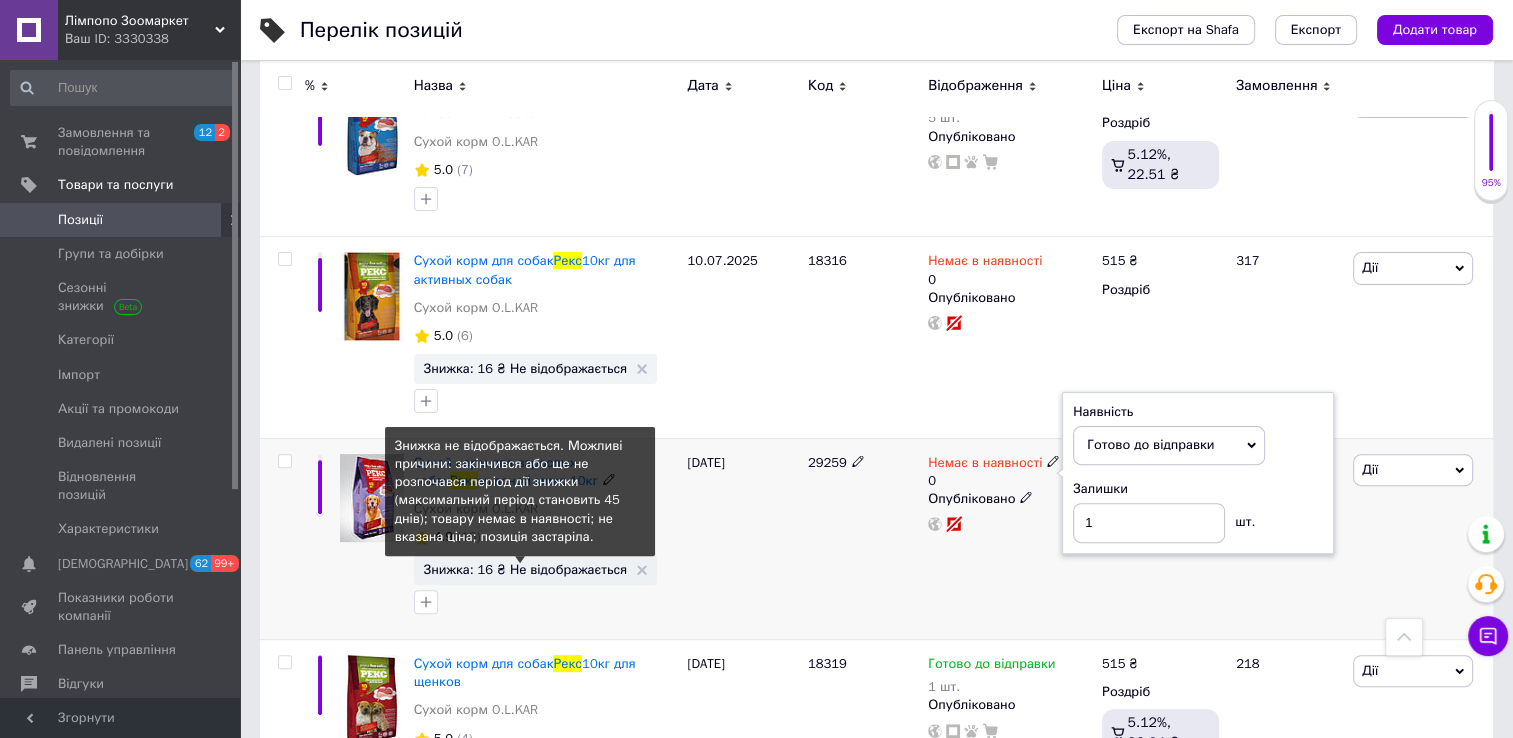 click on "Знижка: 16 ₴ Не відображається" at bounding box center [525, 569] 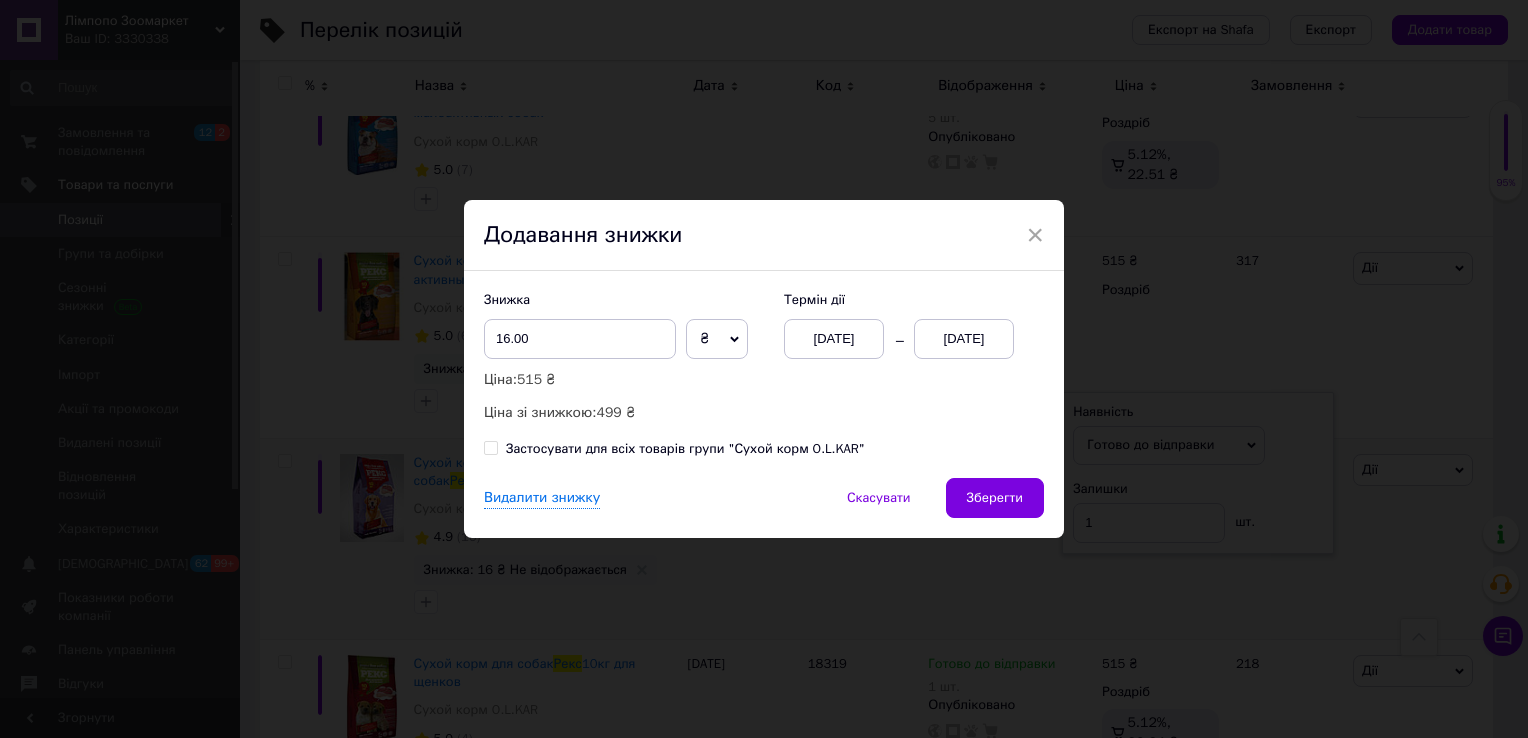 click on "[DATE]" at bounding box center [964, 339] 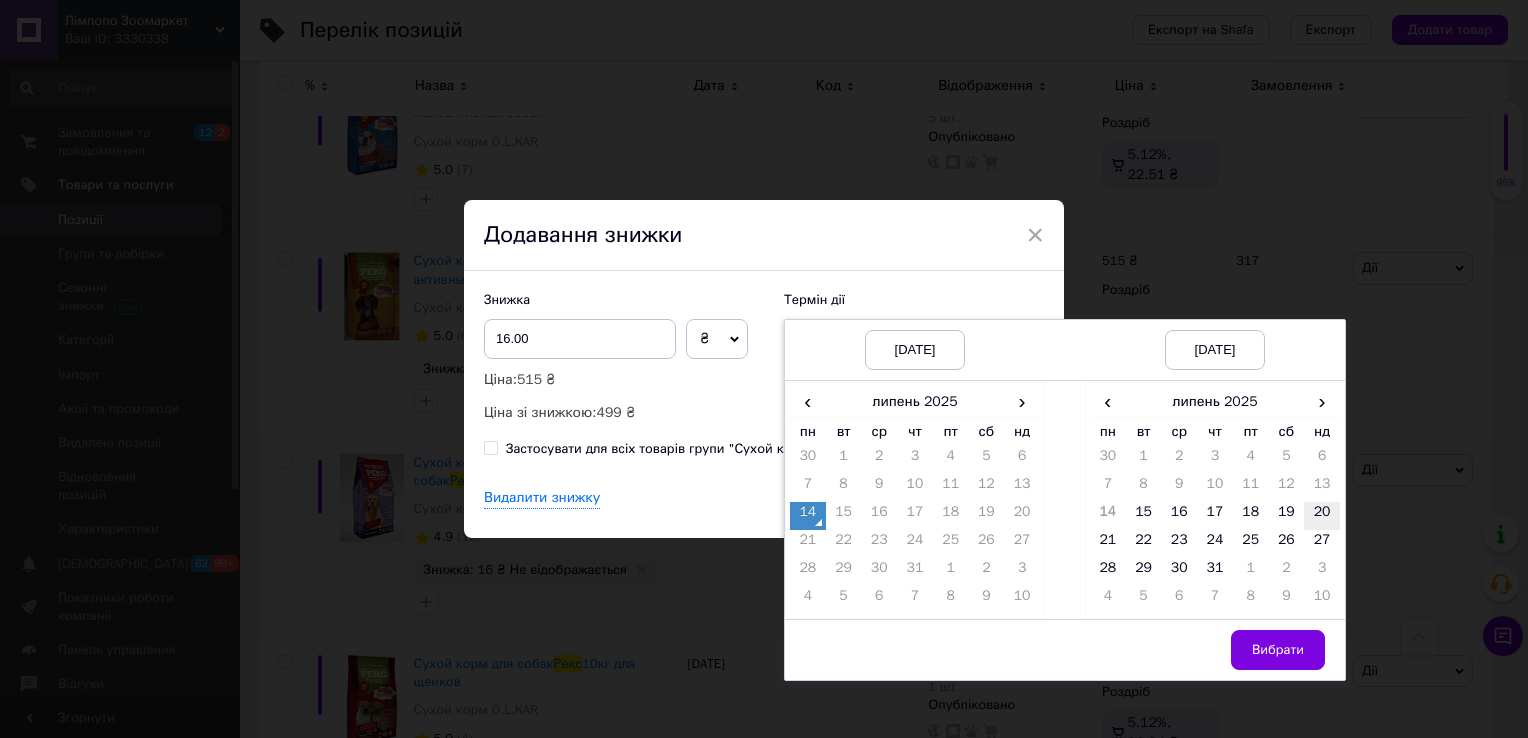 click on "20" at bounding box center (1322, 516) 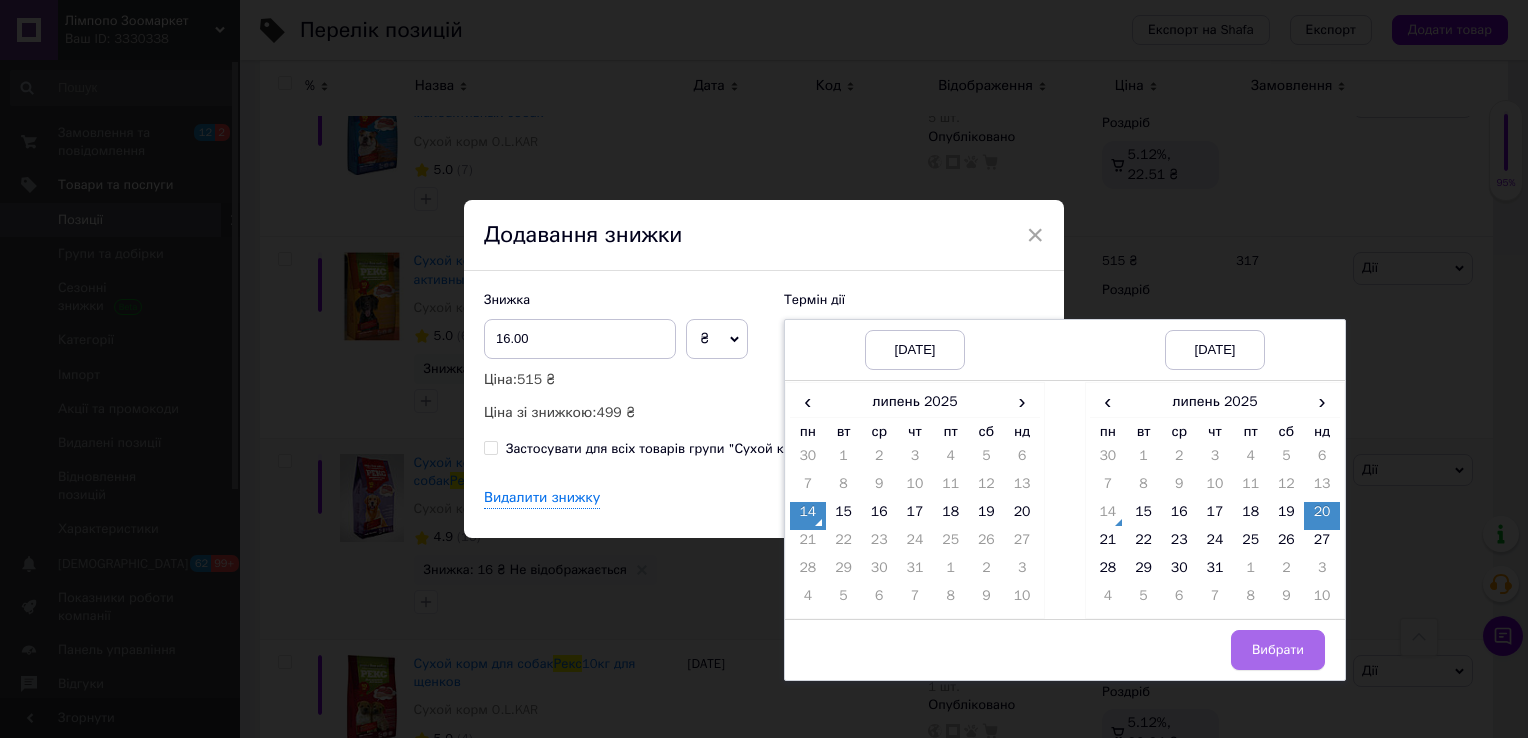 click on "Вибрати" at bounding box center [1278, 650] 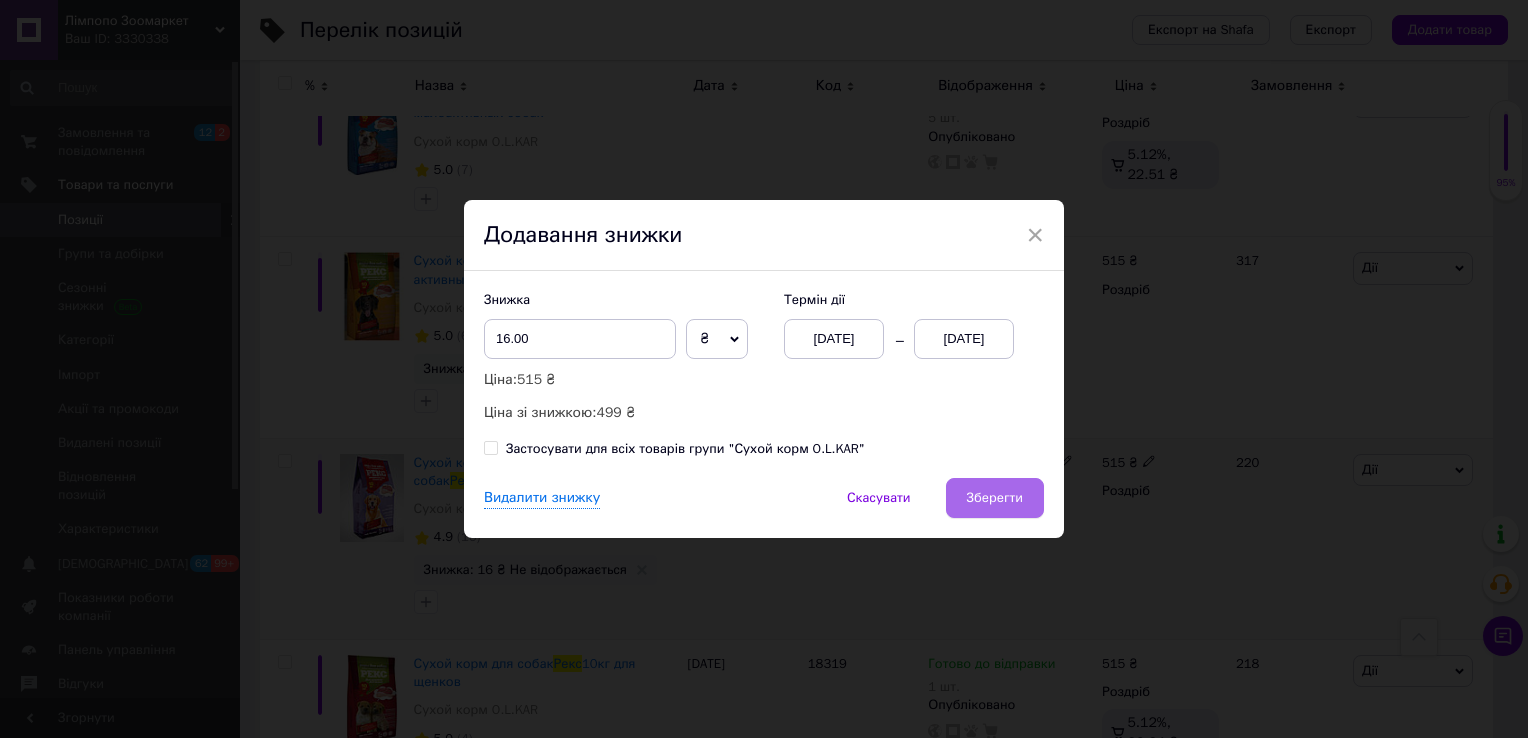 click on "Зберегти" at bounding box center (995, 498) 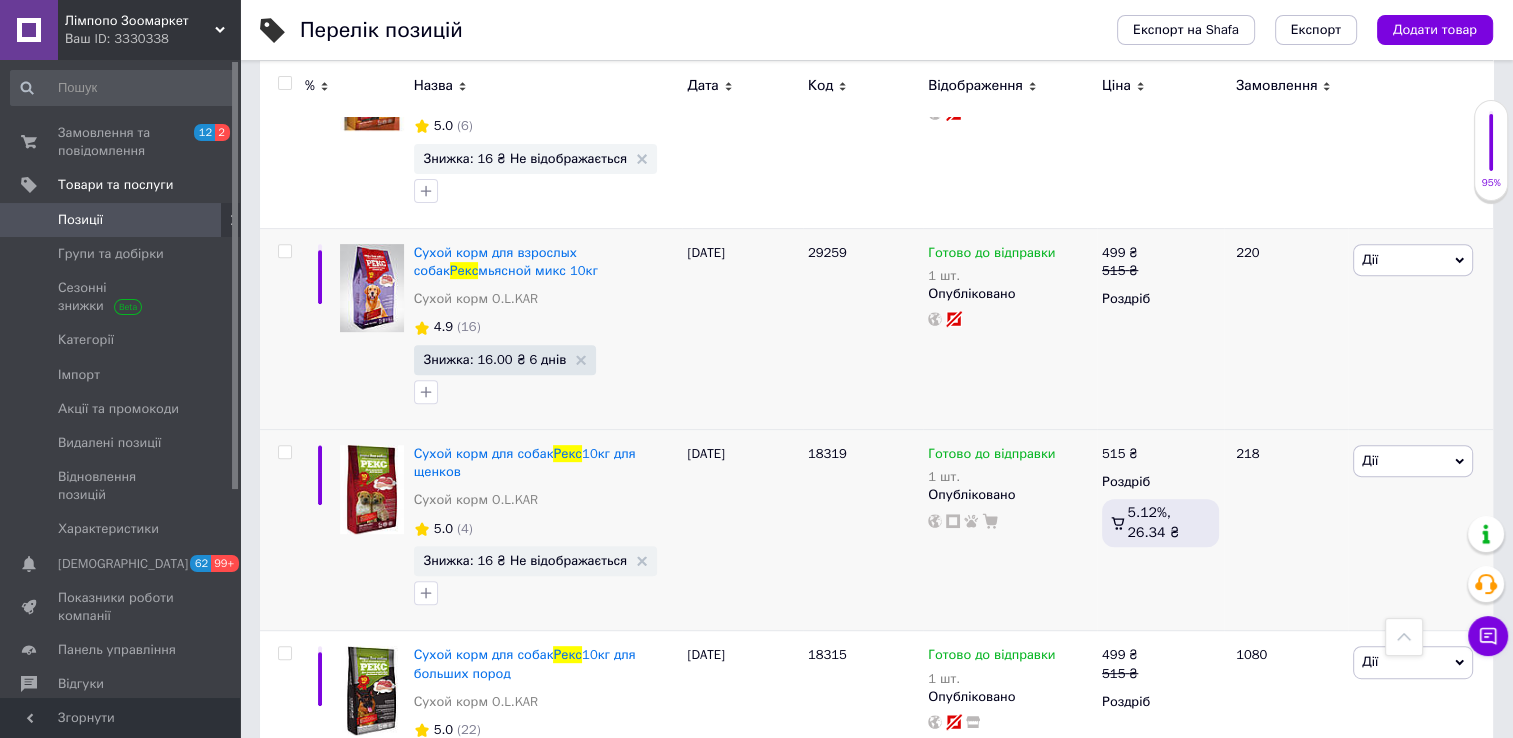scroll, scrollTop: 700, scrollLeft: 0, axis: vertical 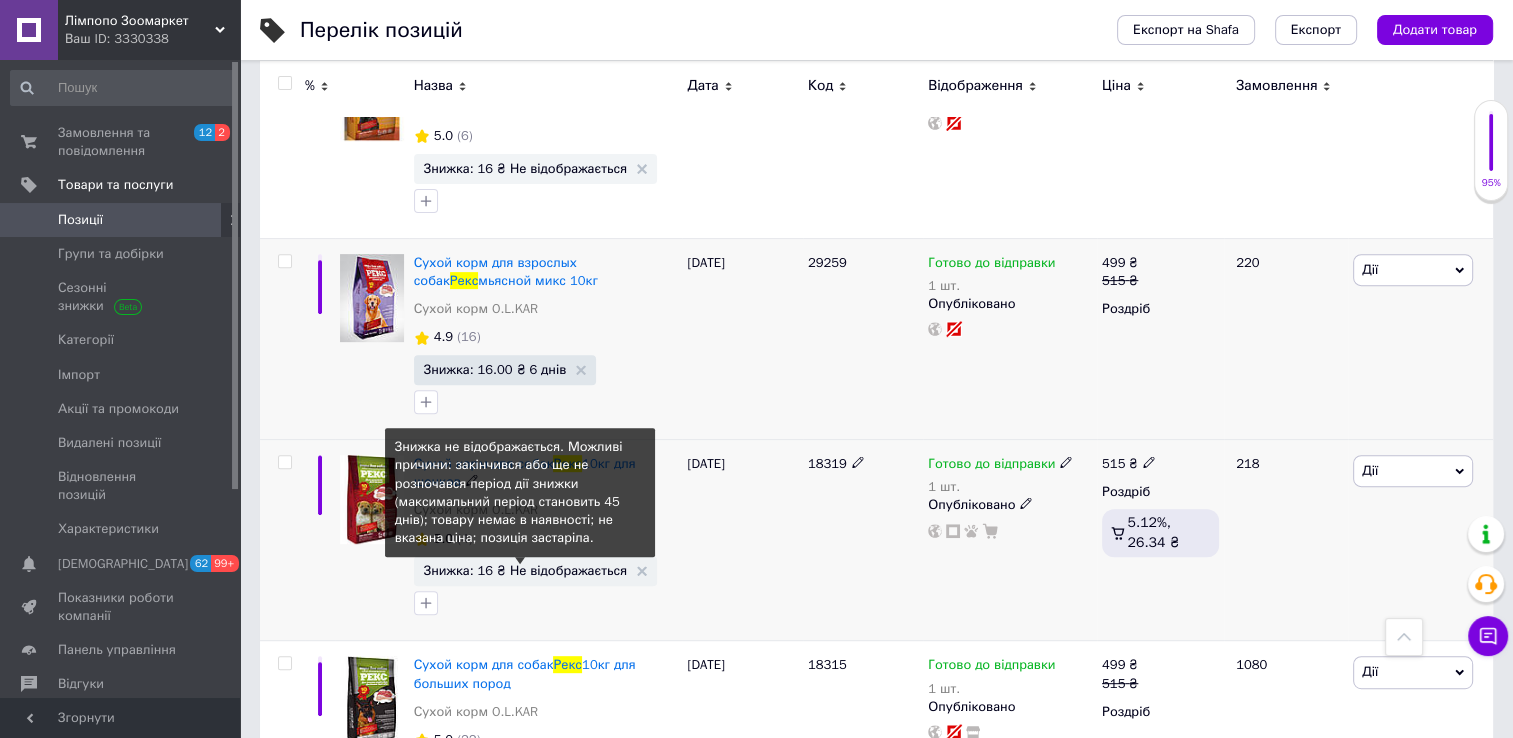 click on "Знижка: 16 ₴ Не відображається" at bounding box center (525, 570) 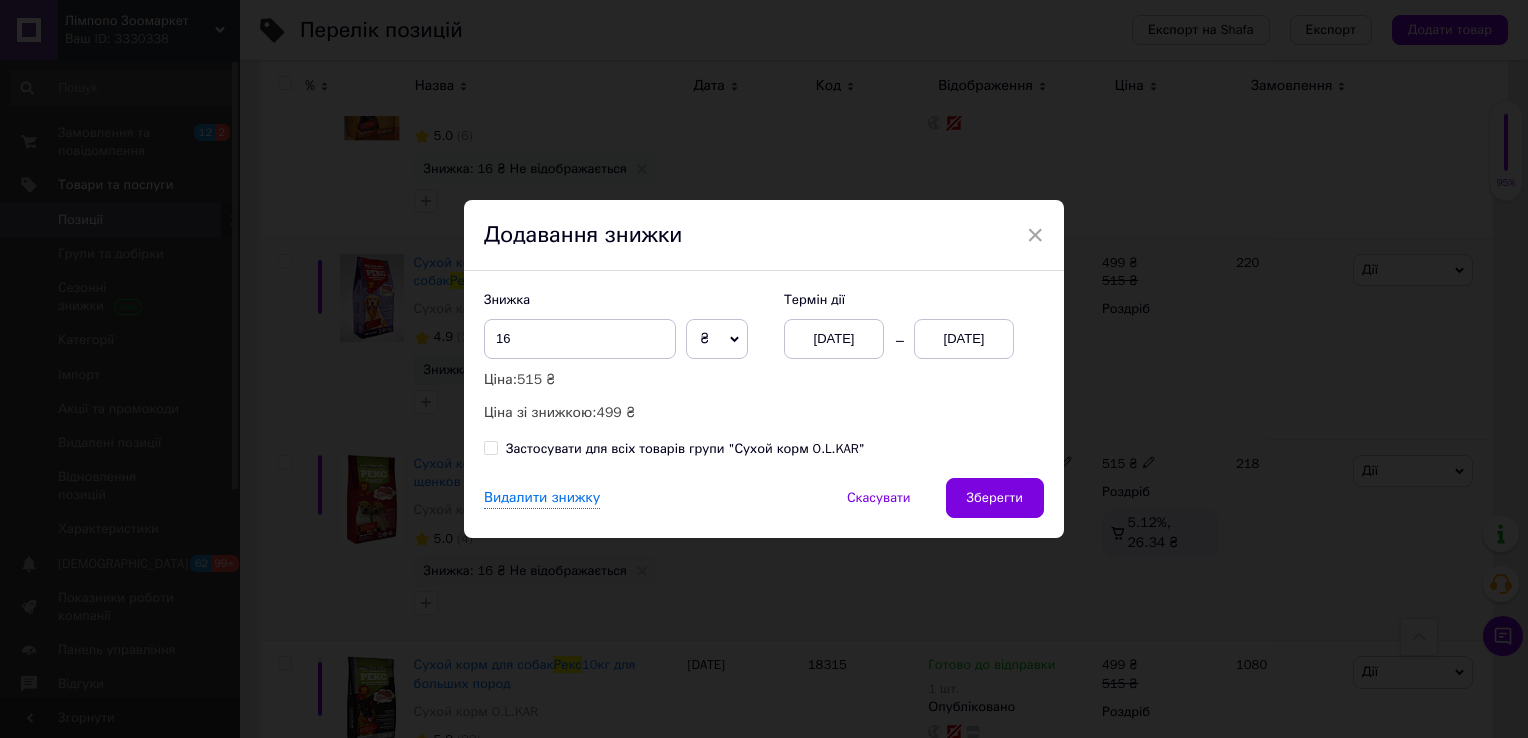 click on "[DATE]" at bounding box center [964, 339] 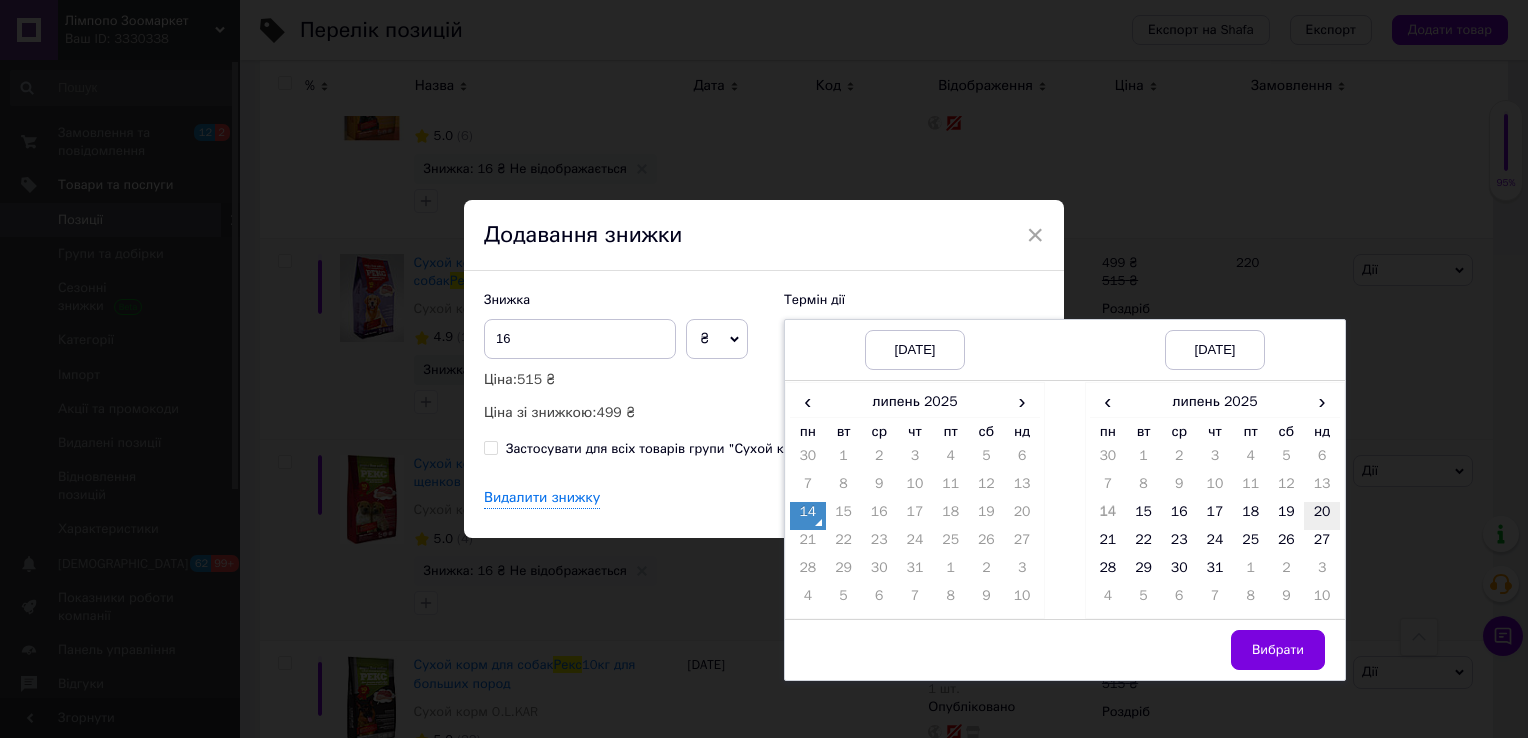 click on "20" at bounding box center (1322, 516) 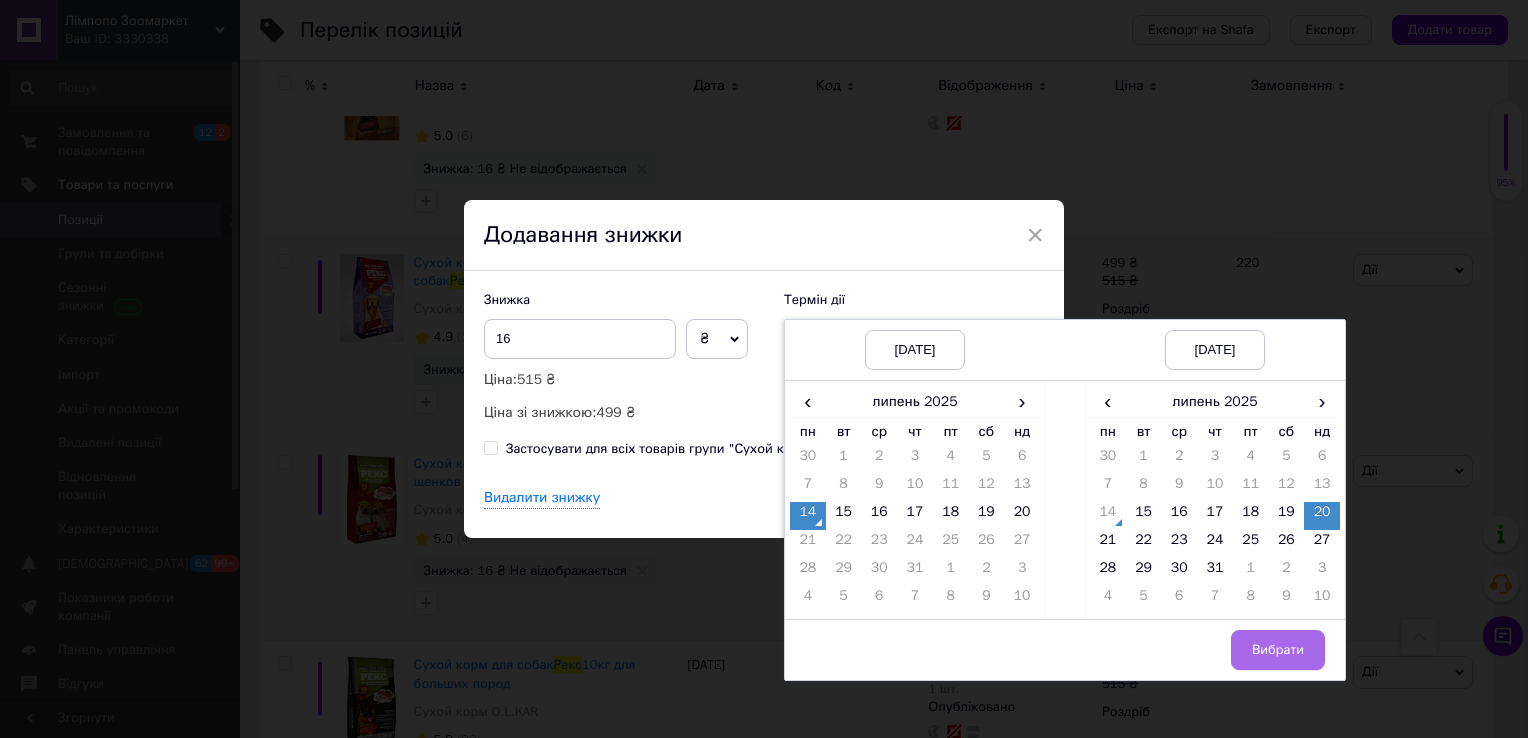 click on "Вибрати" at bounding box center (1278, 650) 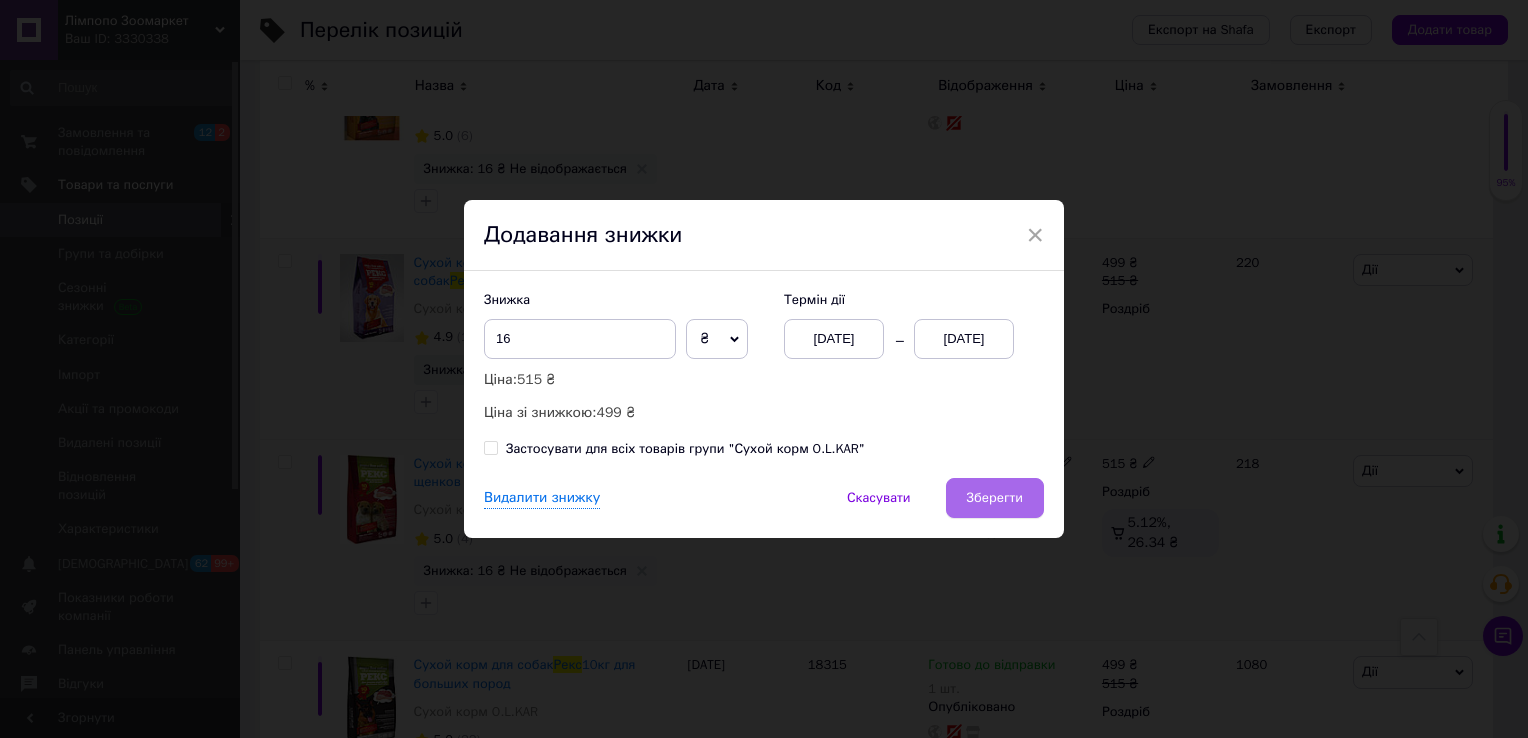 click on "Зберегти" at bounding box center [995, 498] 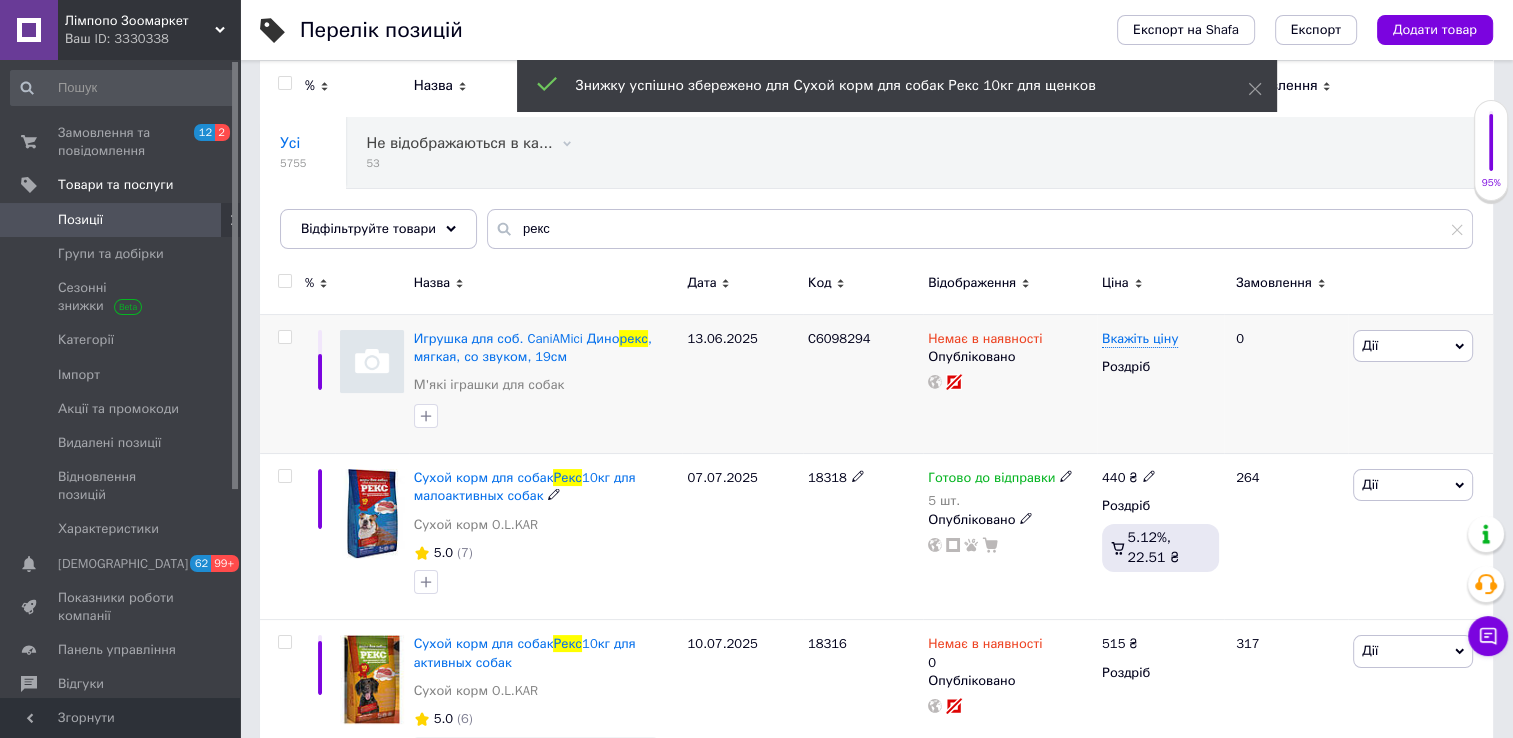 scroll, scrollTop: 0, scrollLeft: 0, axis: both 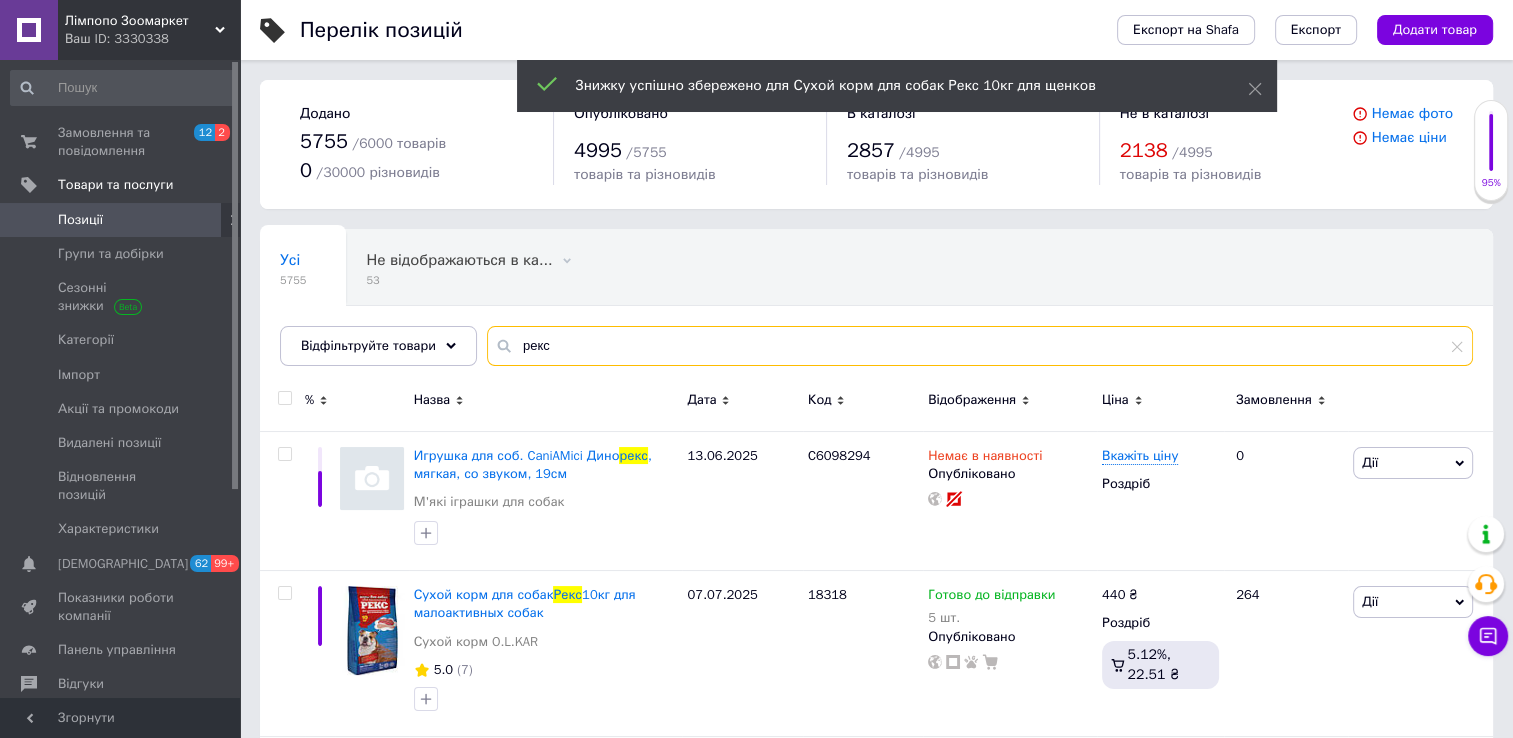 click on "рекс" at bounding box center [980, 346] 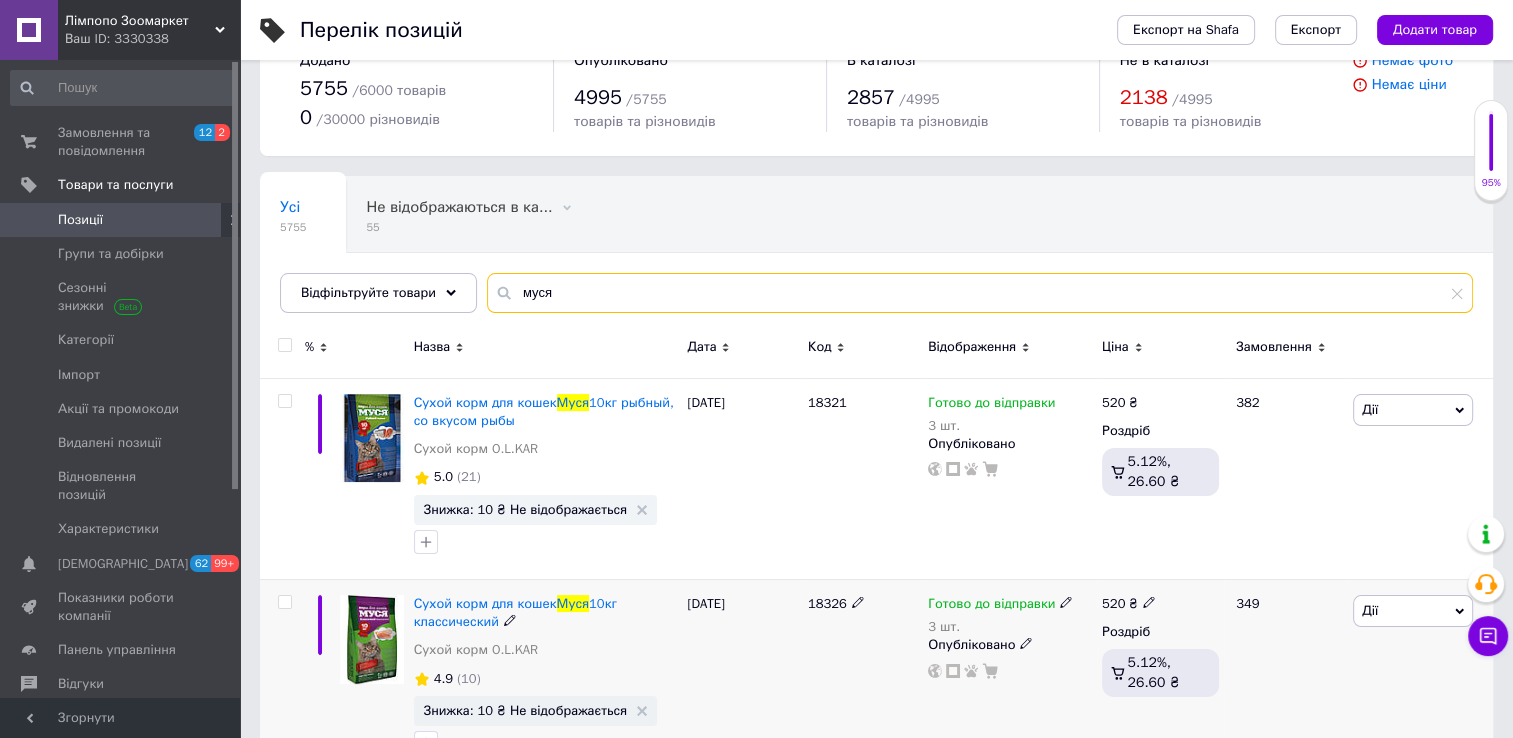 scroll, scrollTop: 100, scrollLeft: 0, axis: vertical 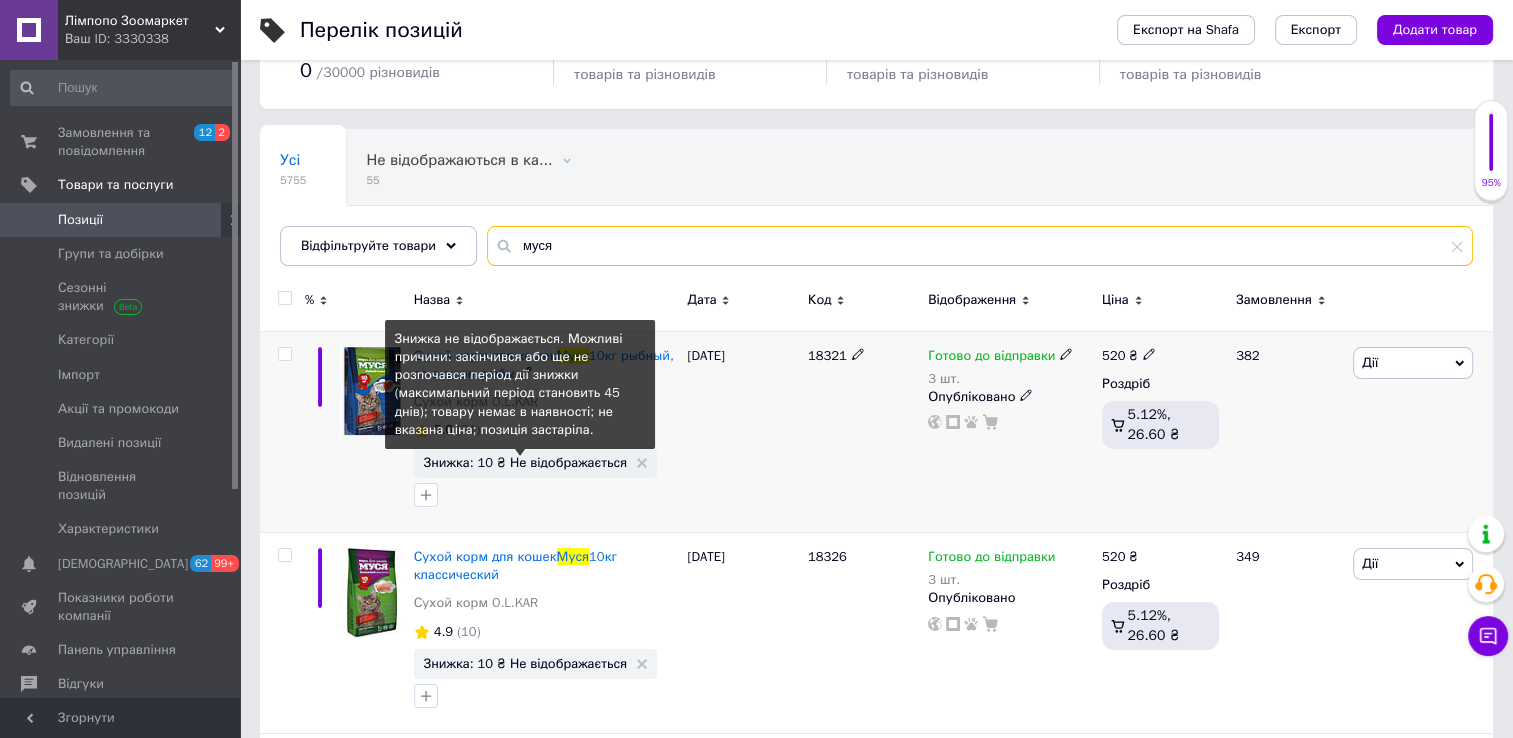 type on "муся" 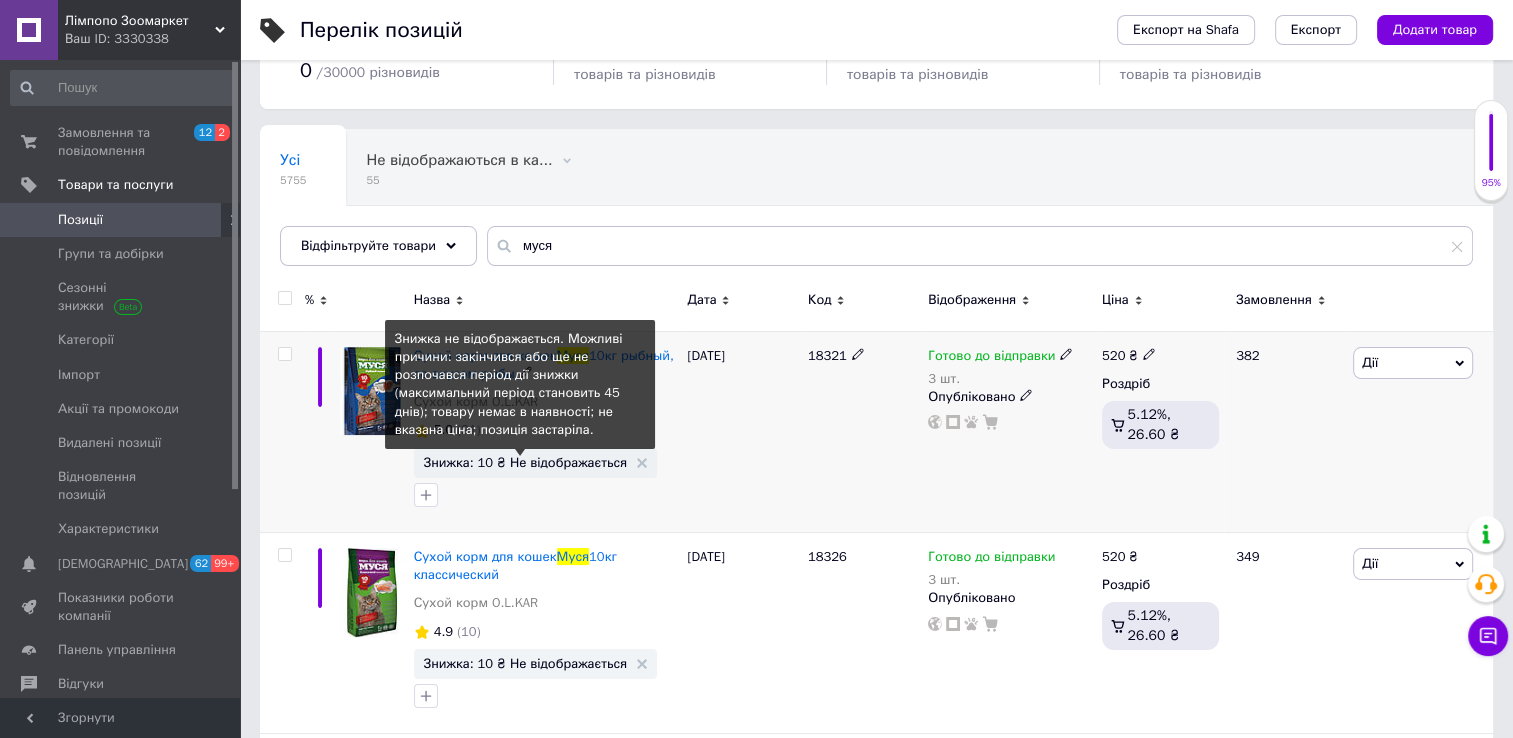 click on "Знижка: 10 ₴ Не відображається" at bounding box center [525, 462] 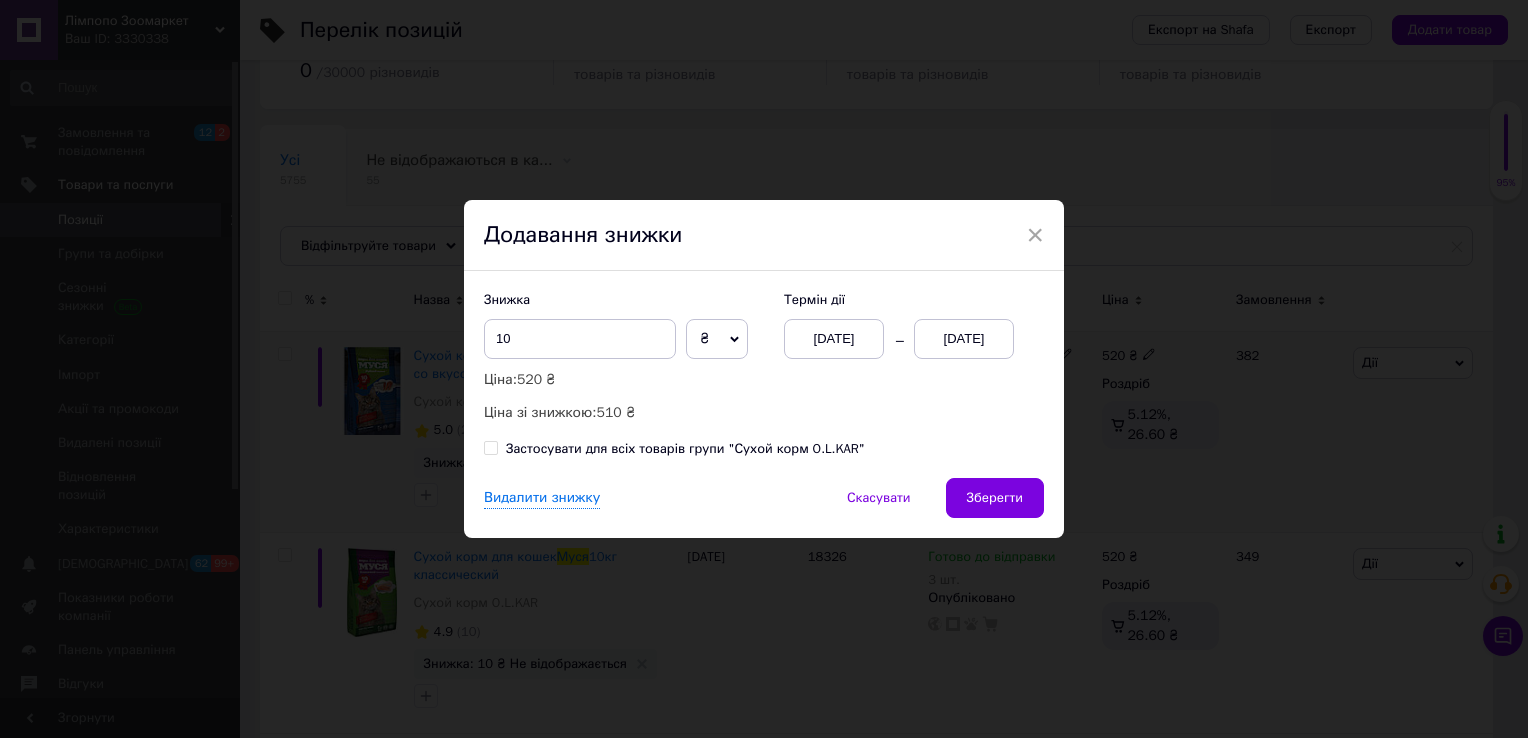 click on "[DATE]" at bounding box center (964, 339) 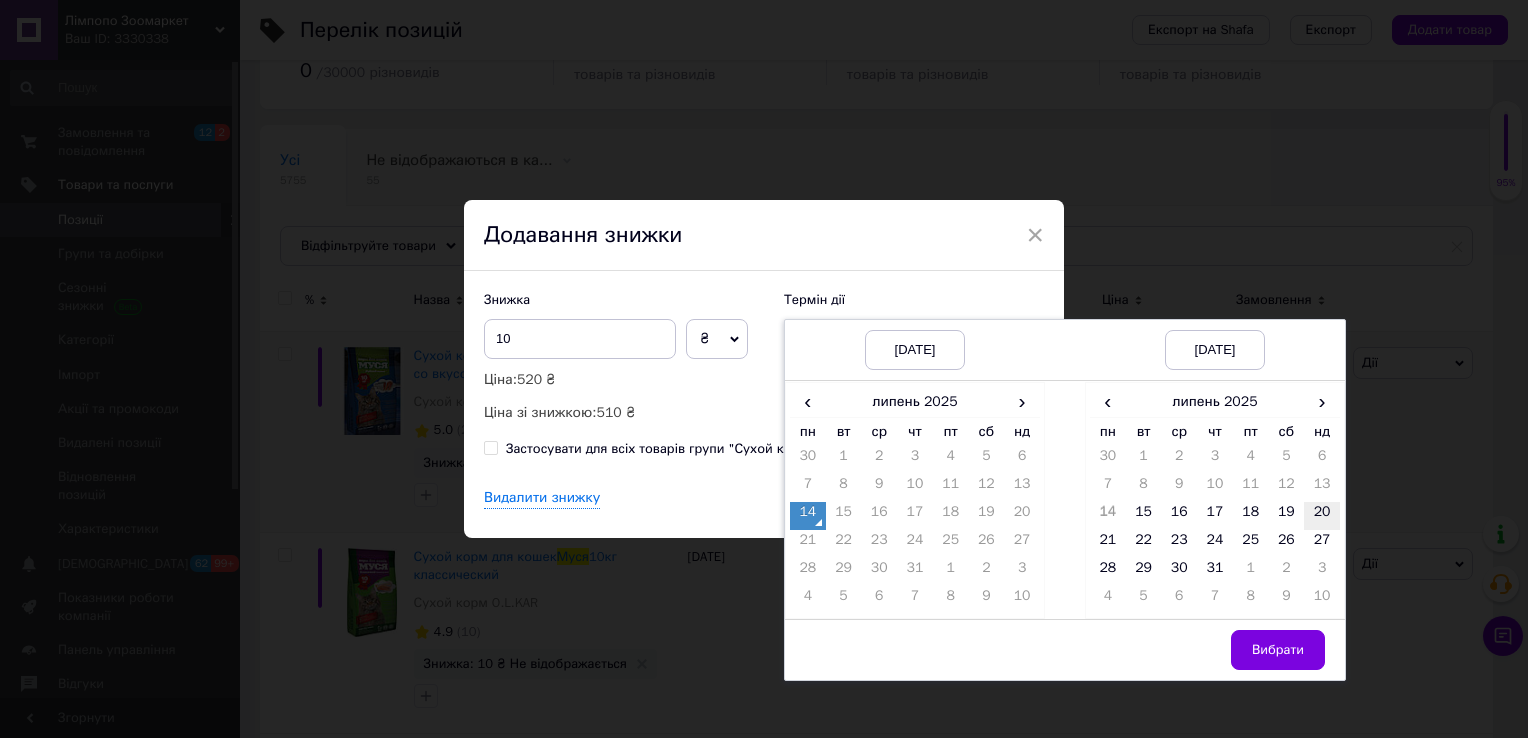 click on "20" at bounding box center (1322, 516) 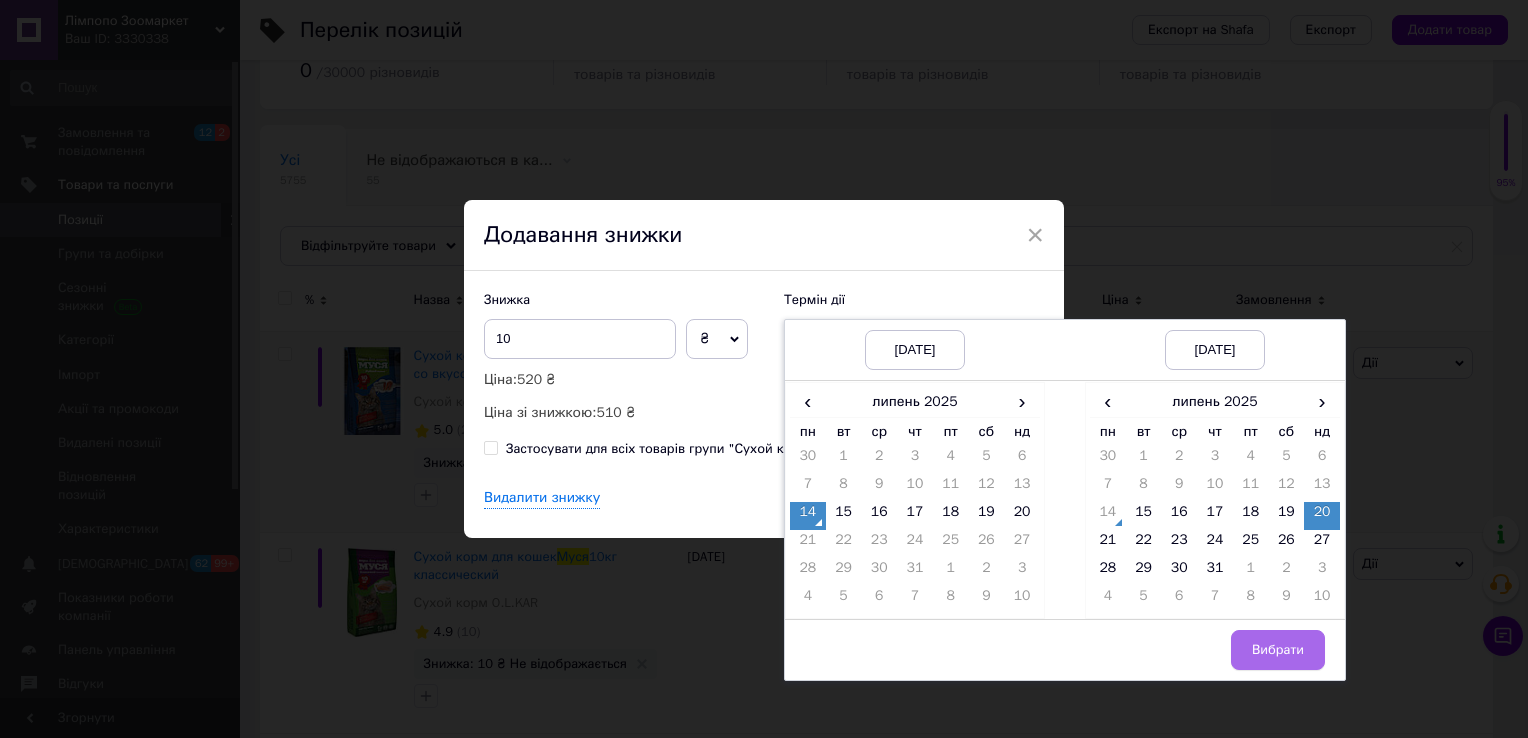 click on "Вибрати" at bounding box center (1278, 650) 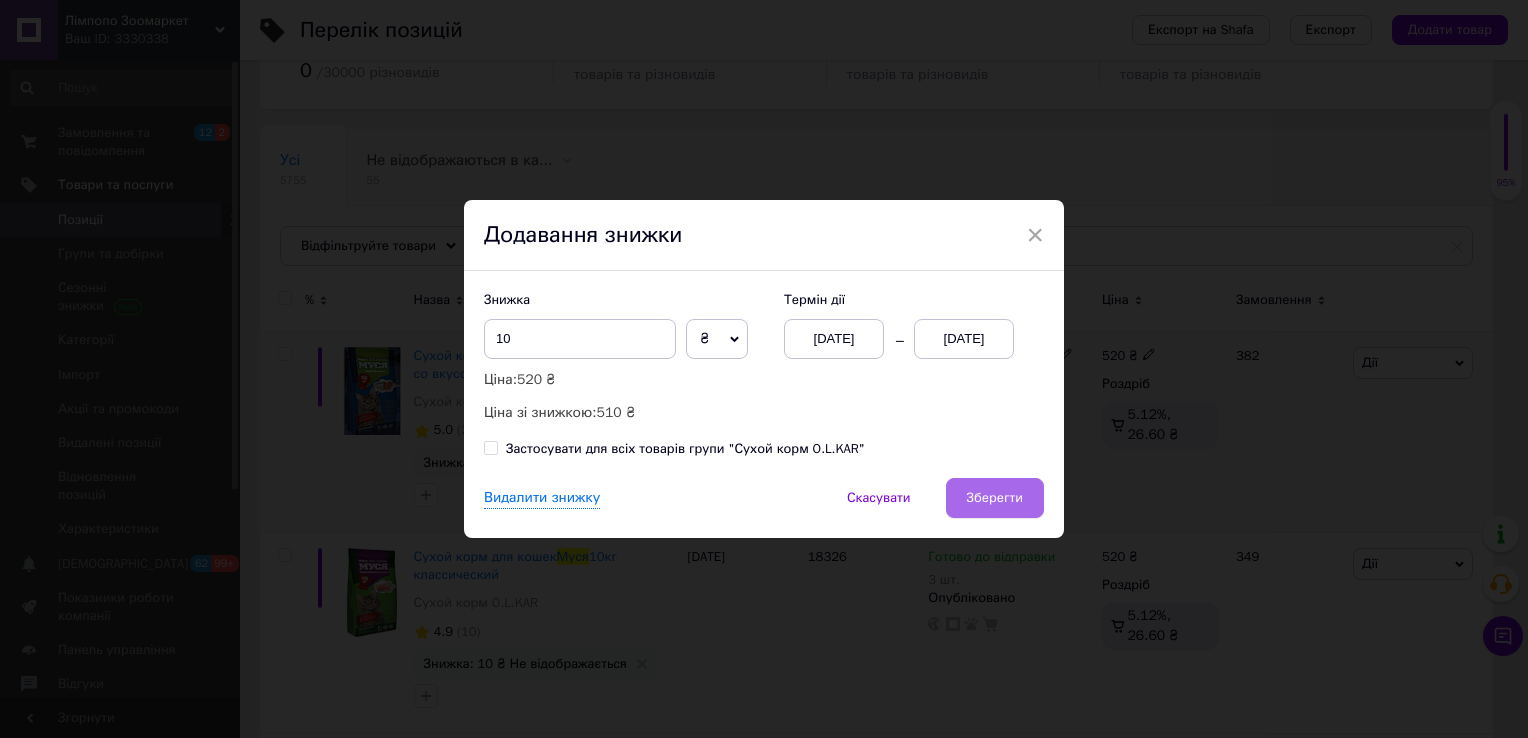 click on "Зберегти" at bounding box center (995, 498) 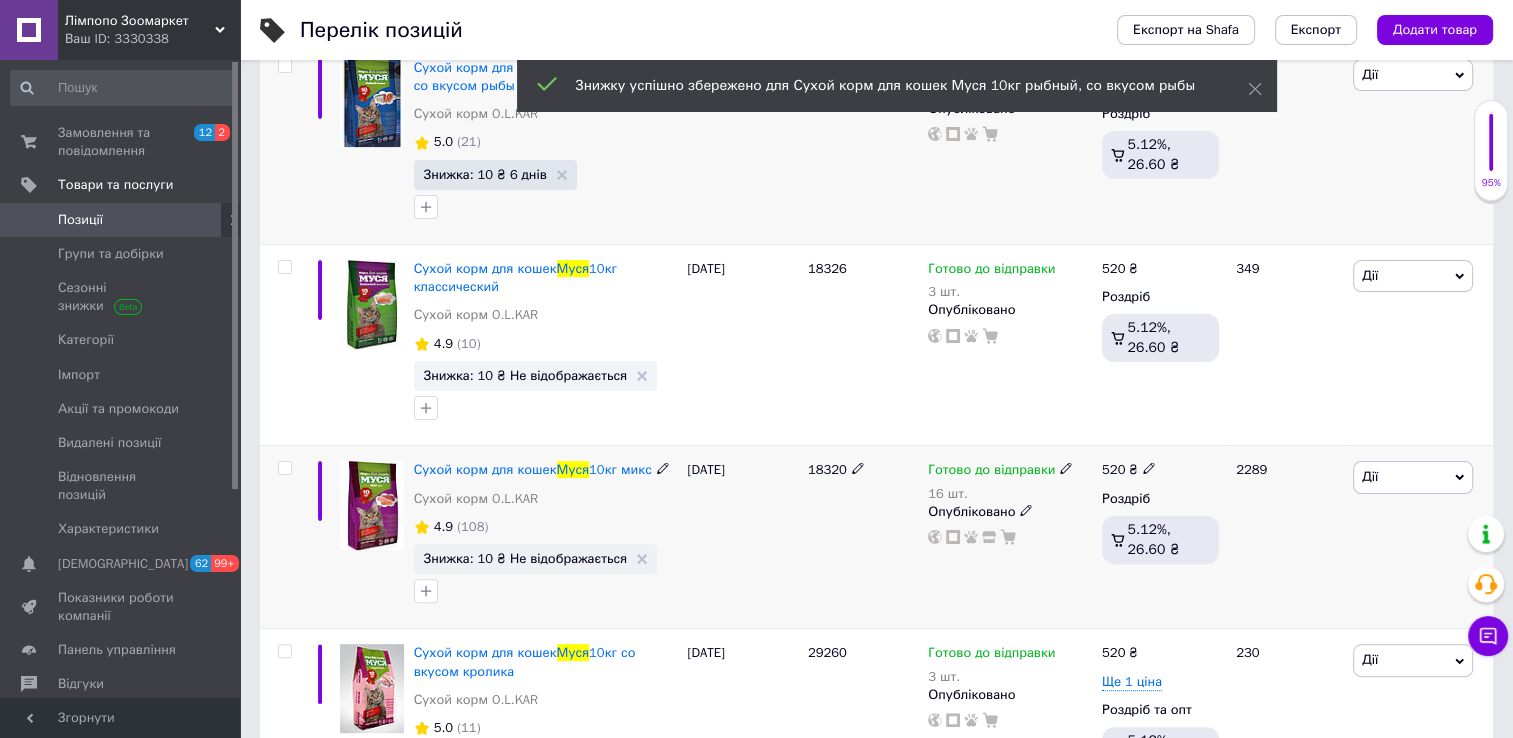 scroll, scrollTop: 400, scrollLeft: 0, axis: vertical 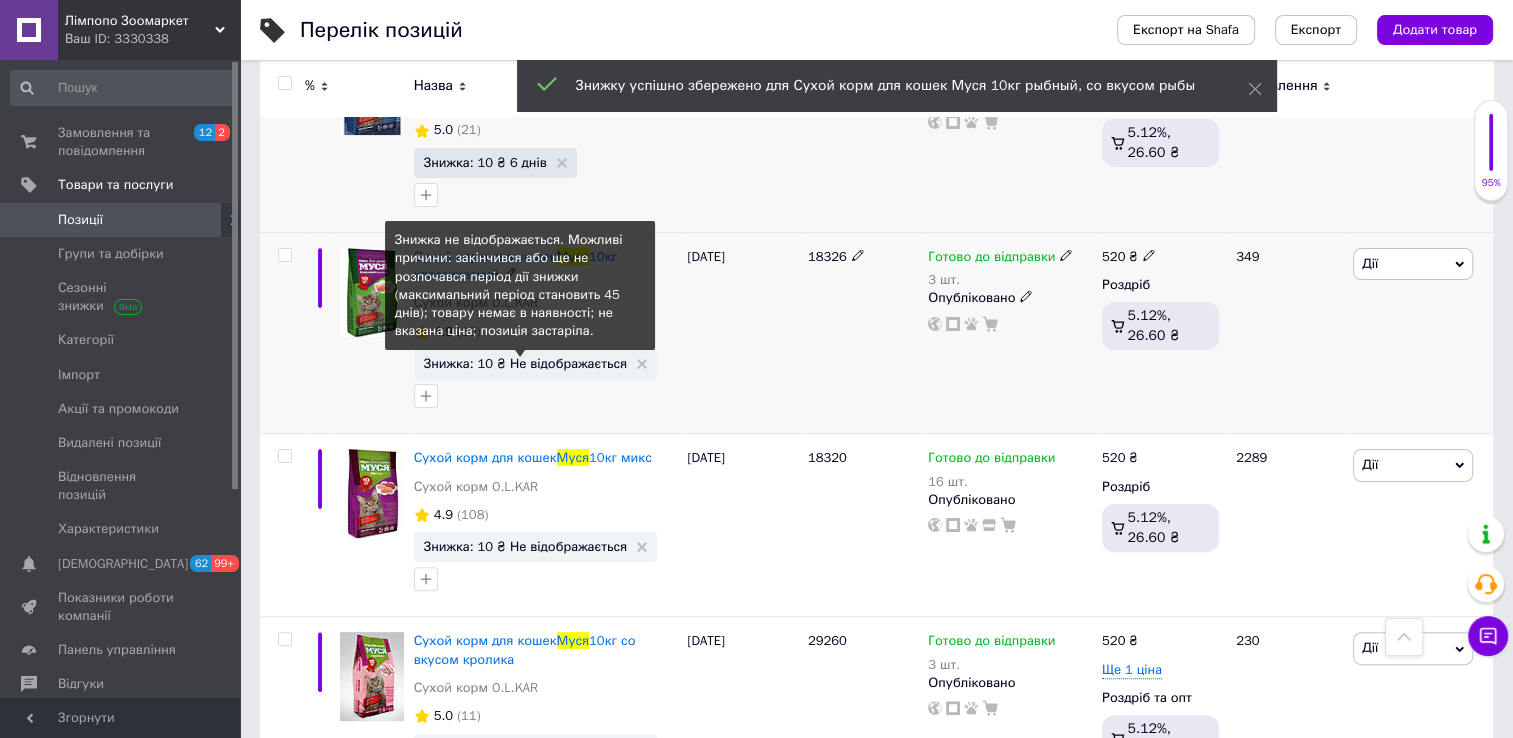 click on "Знижка: 10 ₴ Не відображається" at bounding box center (525, 363) 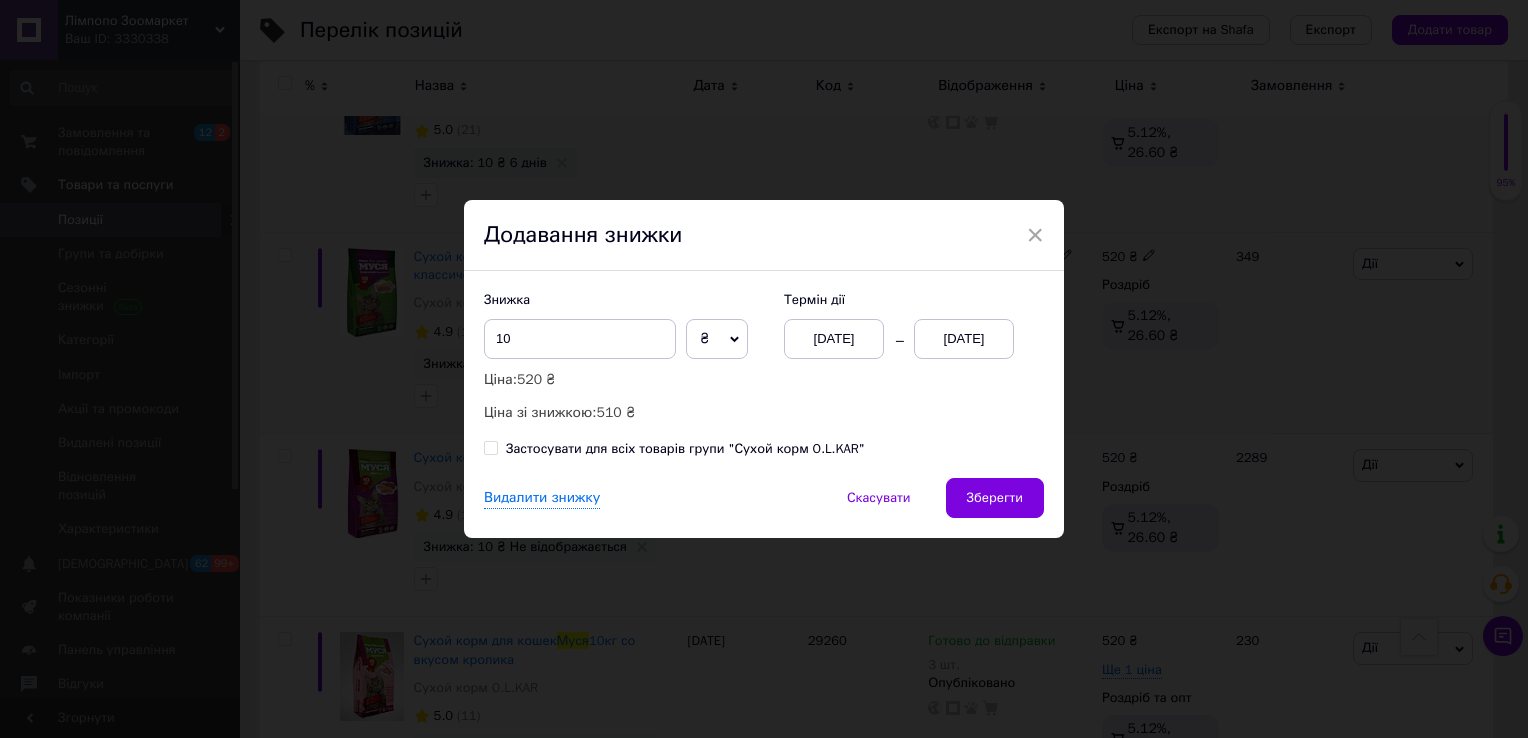 click on "[DATE]" at bounding box center [964, 339] 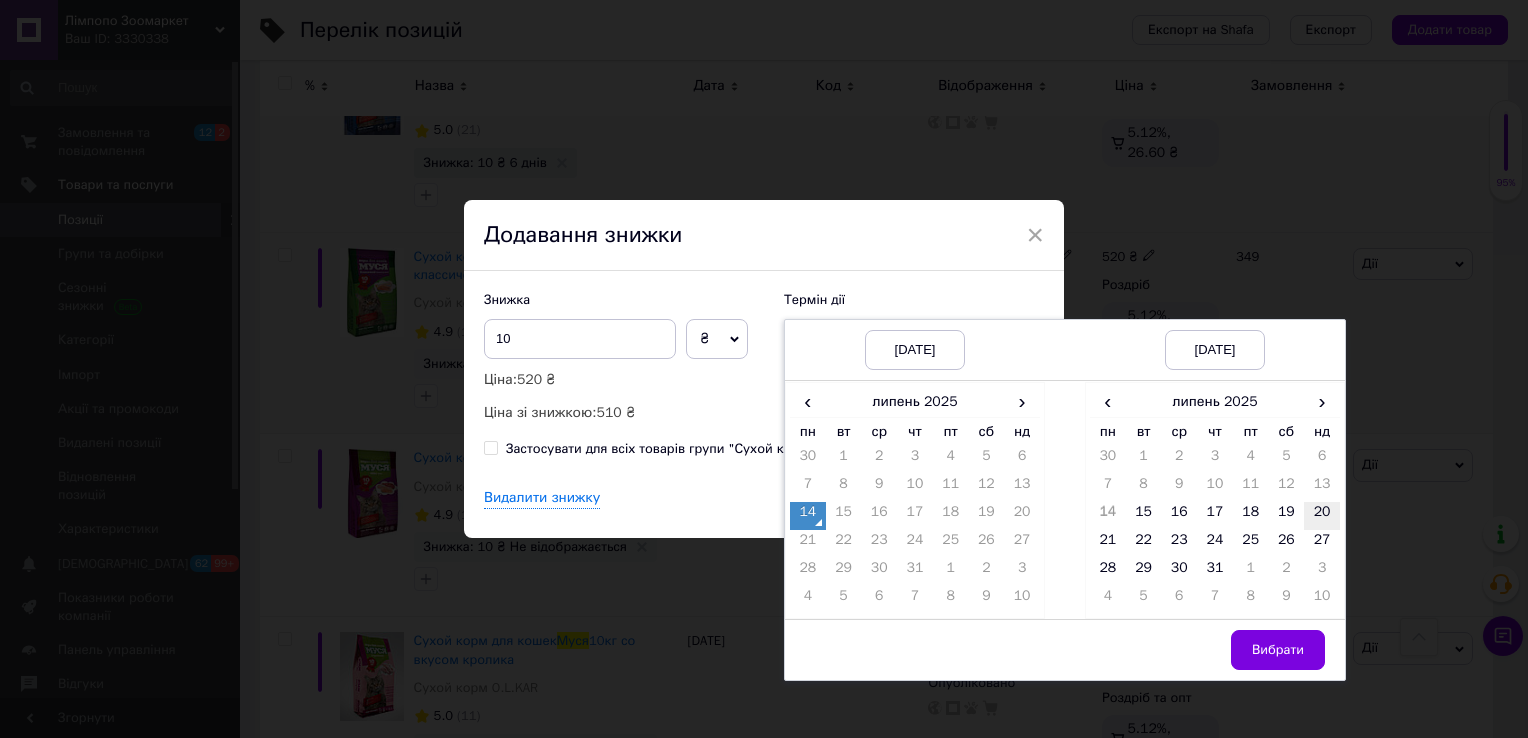 click on "20" at bounding box center (1322, 516) 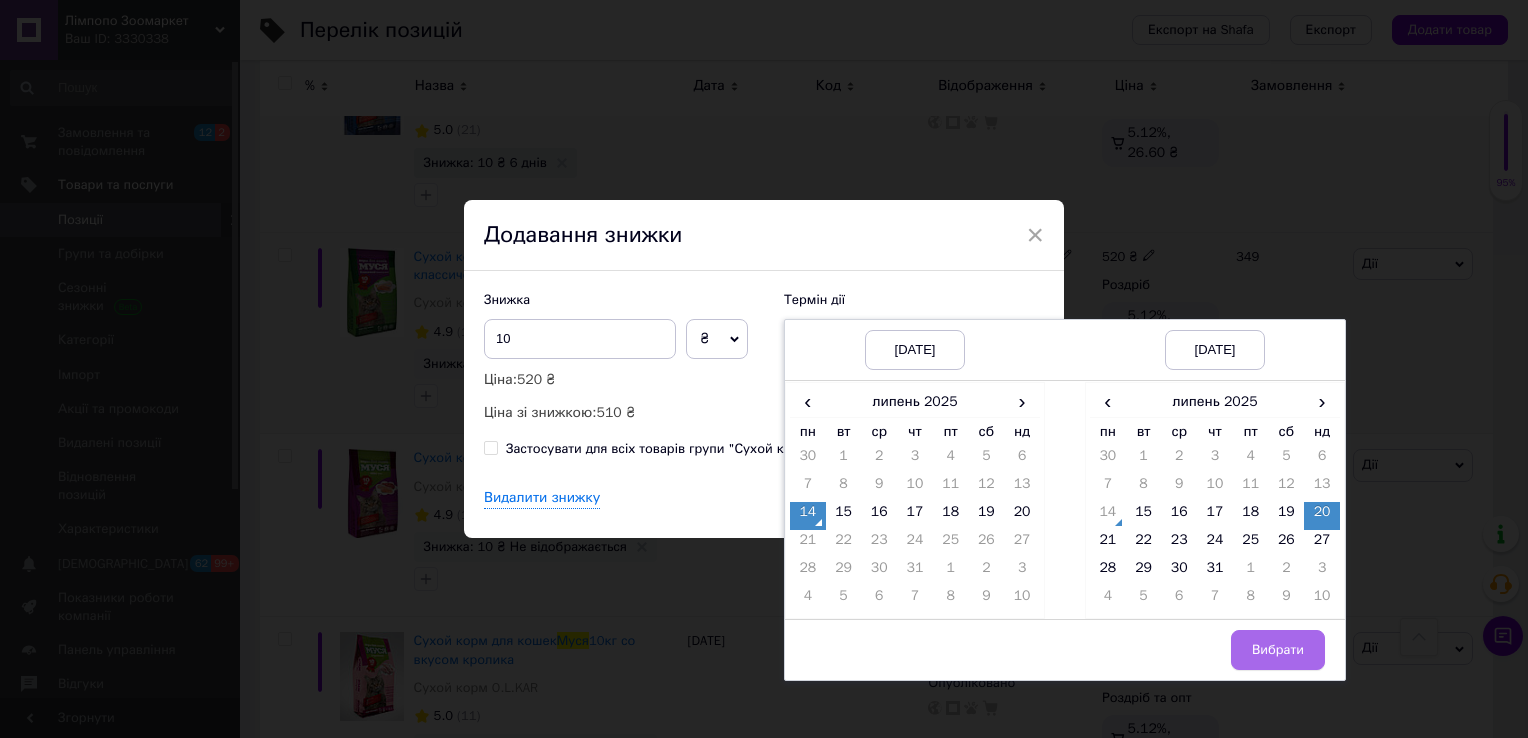 click on "Вибрати" at bounding box center (1278, 650) 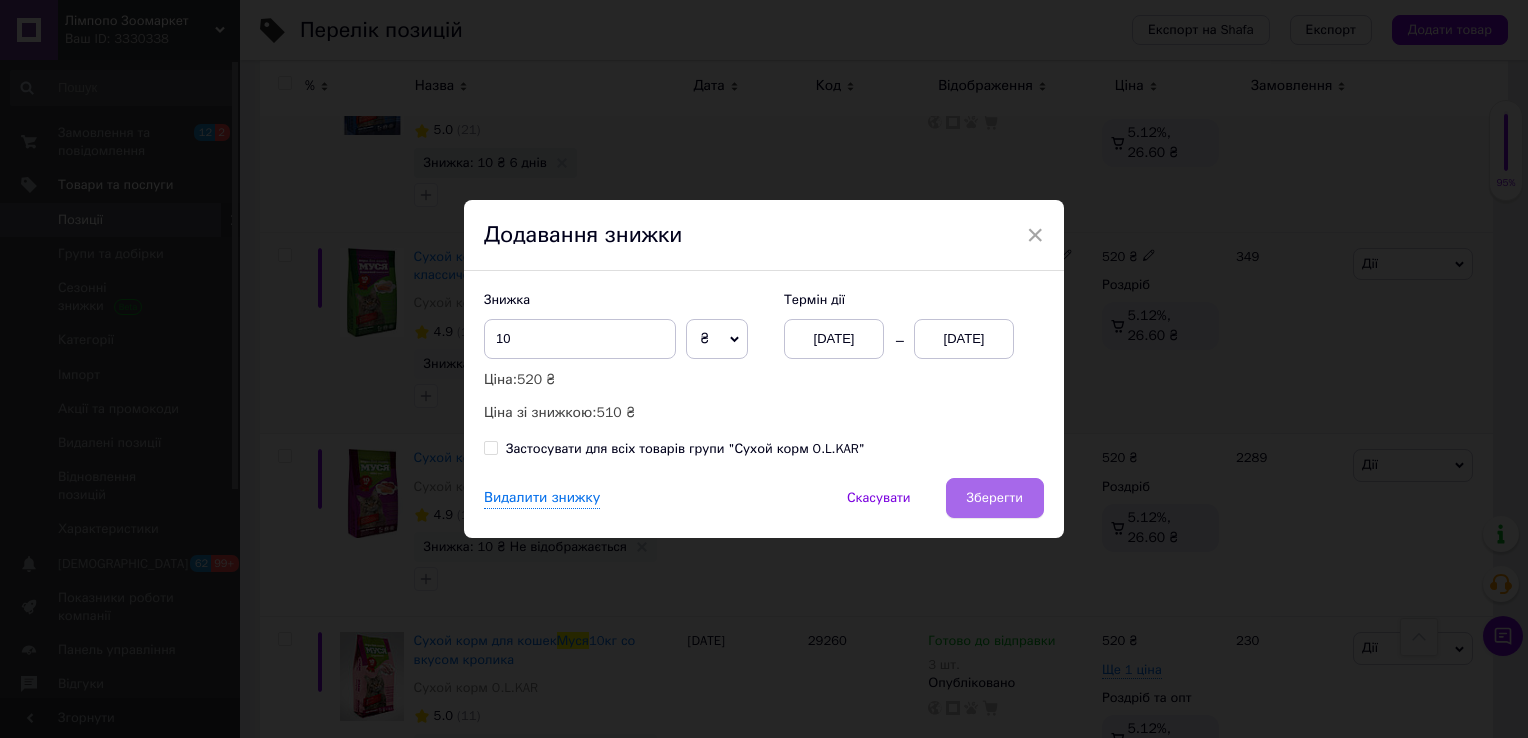 click on "Зберегти" at bounding box center (995, 498) 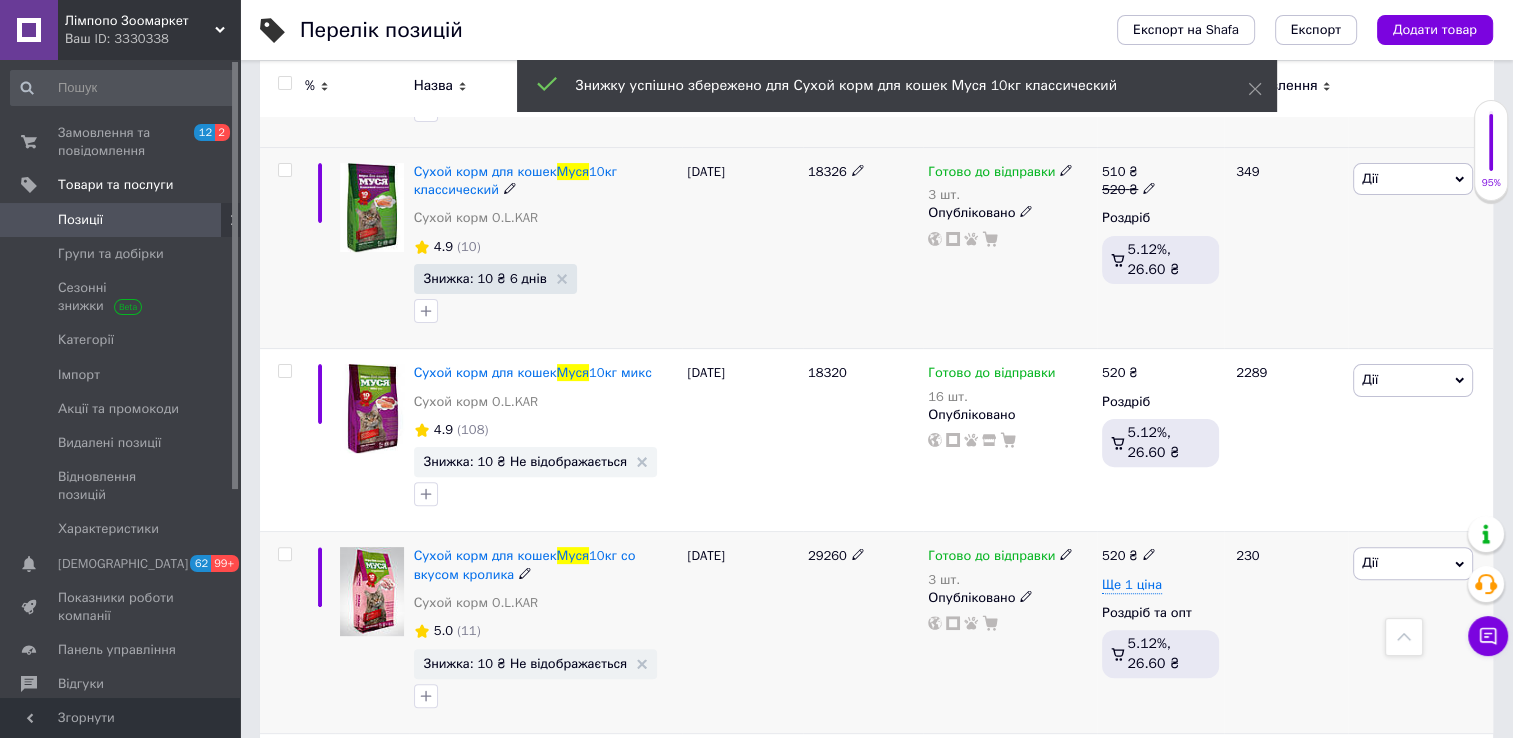 scroll, scrollTop: 600, scrollLeft: 0, axis: vertical 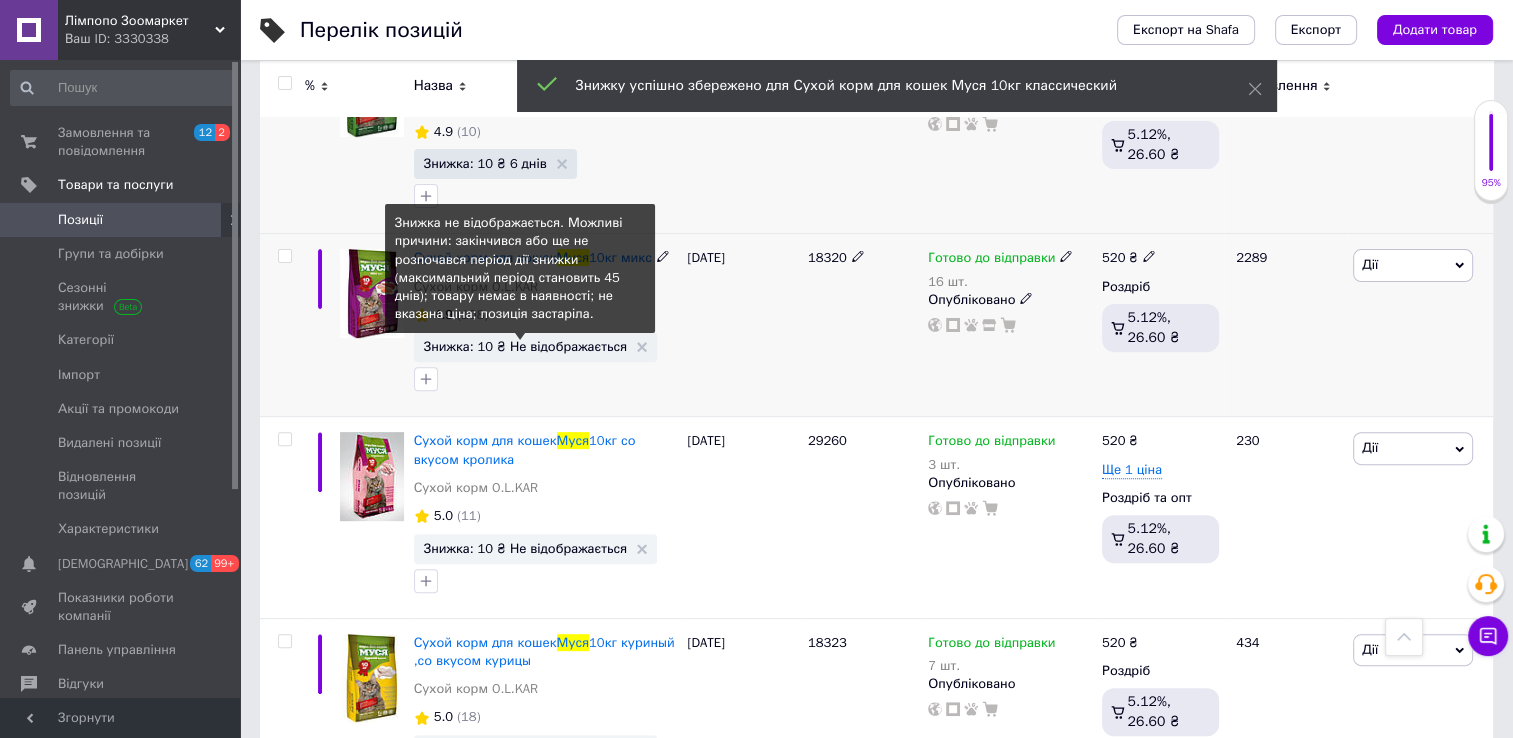 click on "Знижка: 10 ₴ Не відображається" at bounding box center (525, 346) 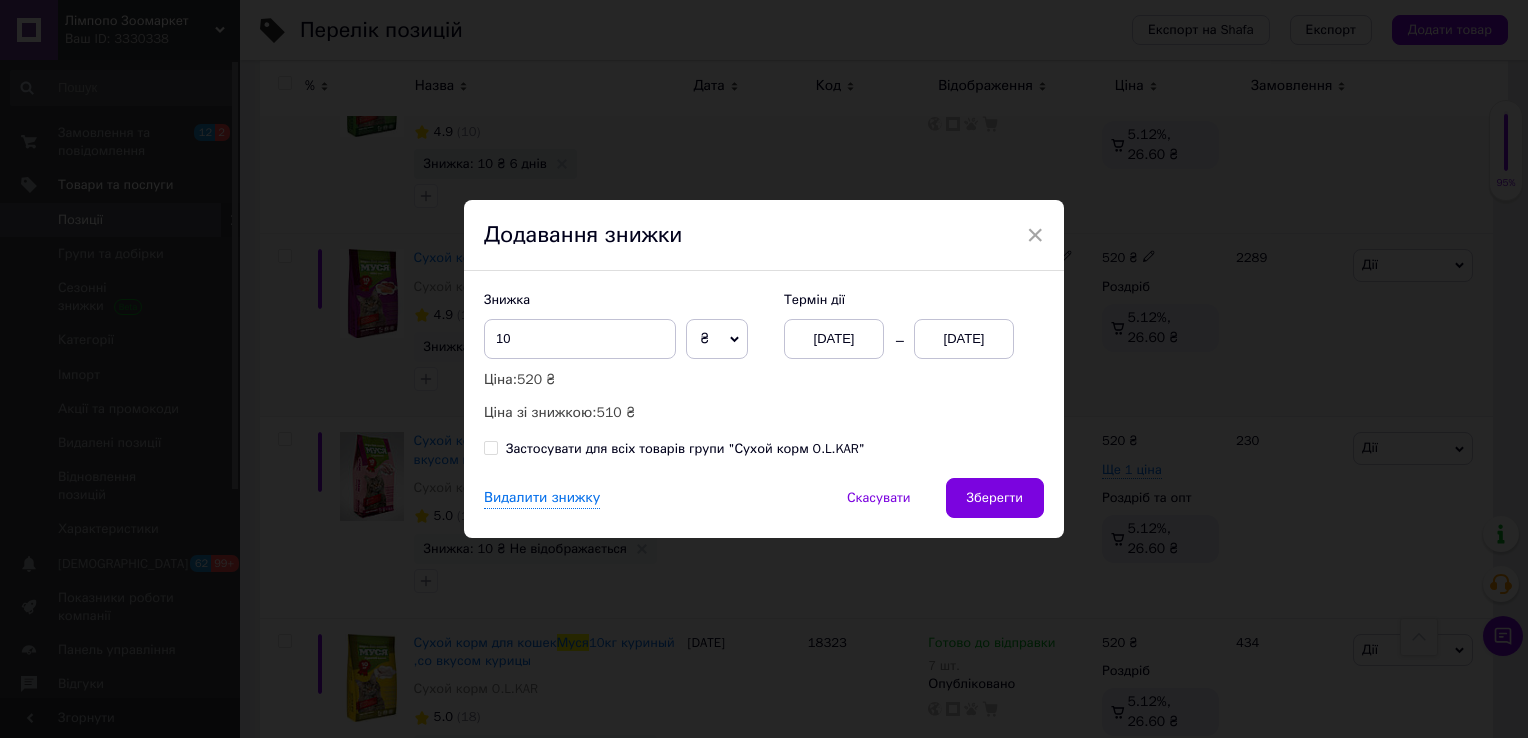 click on "[DATE]" at bounding box center (964, 339) 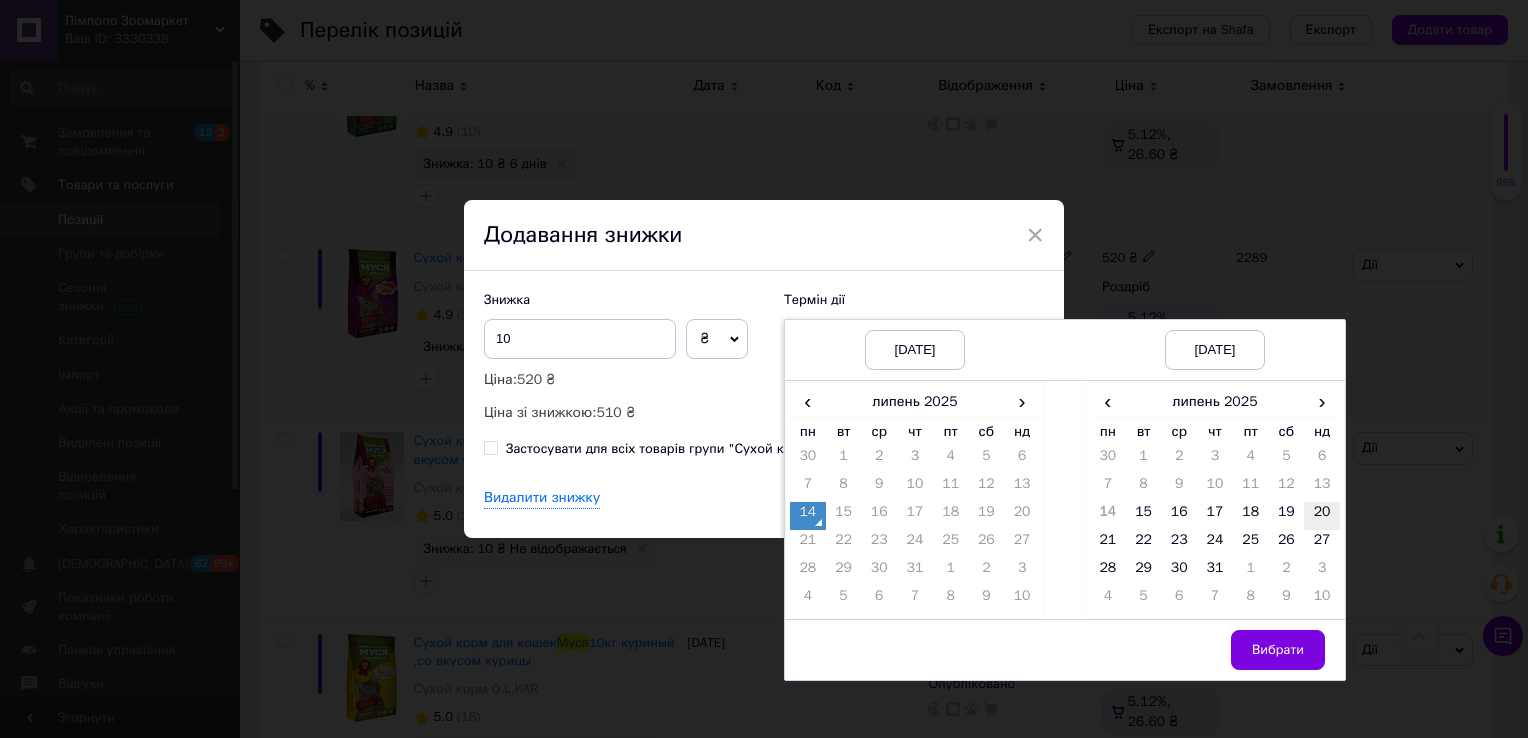 click on "20" at bounding box center [1322, 516] 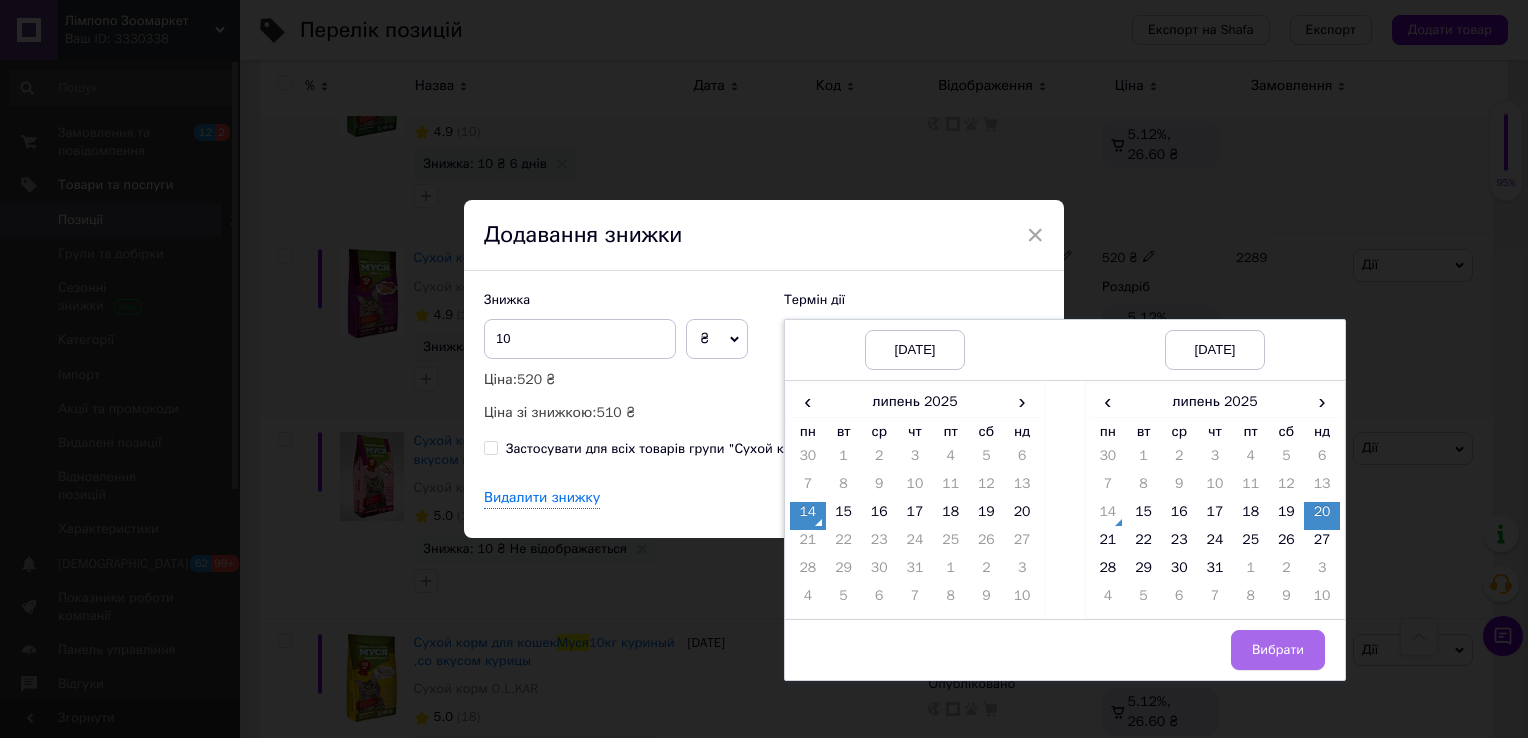 click on "Вибрати" at bounding box center [1278, 650] 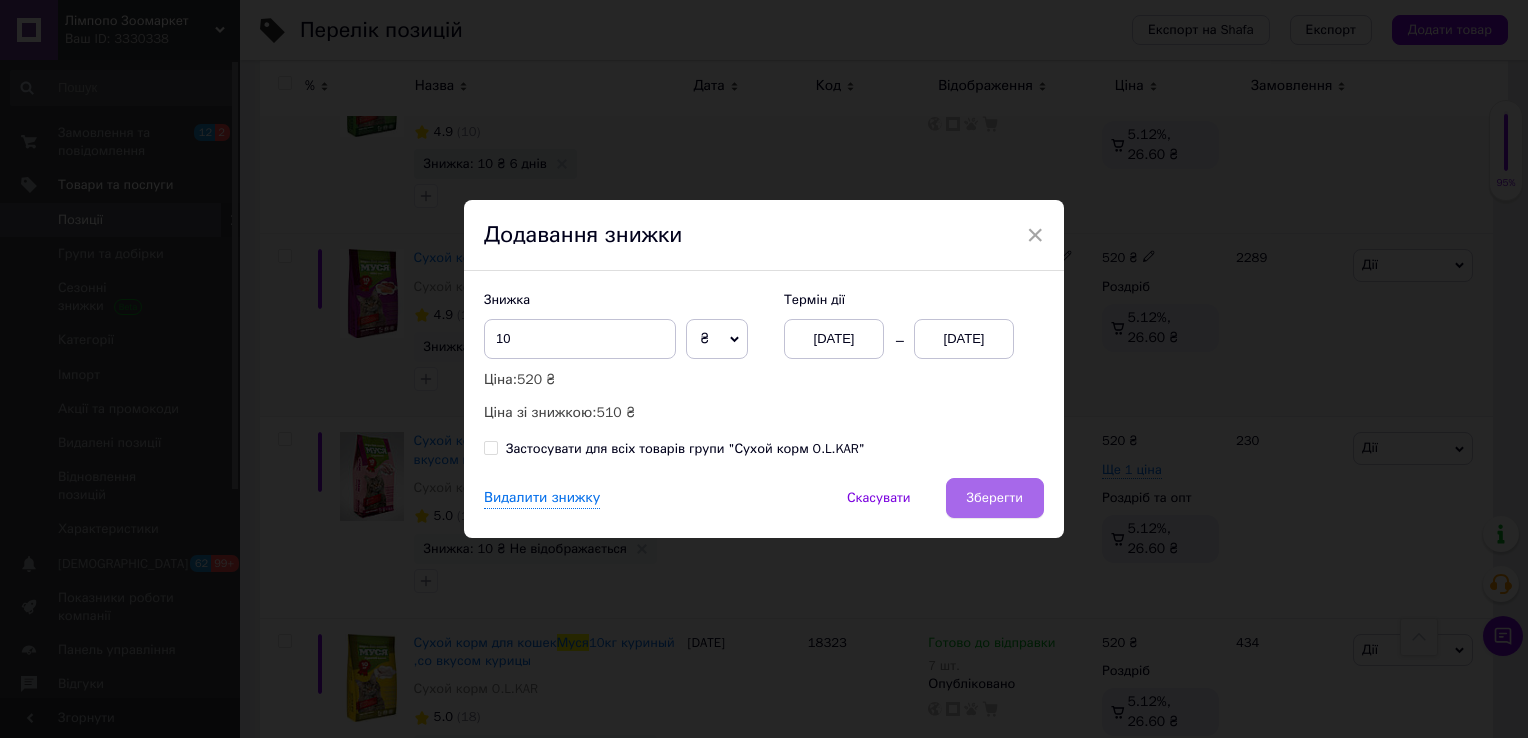 click on "Зберегти" at bounding box center [995, 498] 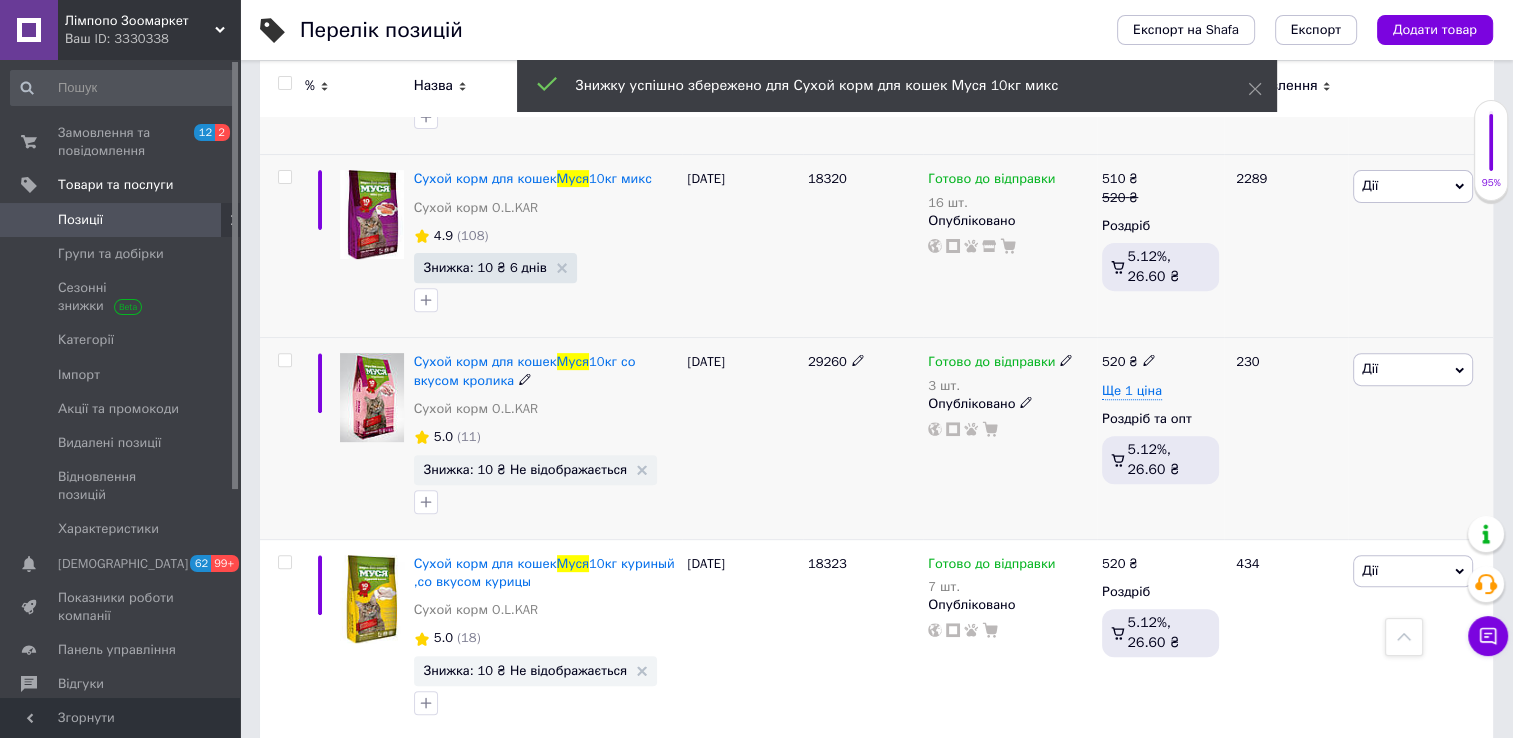 scroll, scrollTop: 700, scrollLeft: 0, axis: vertical 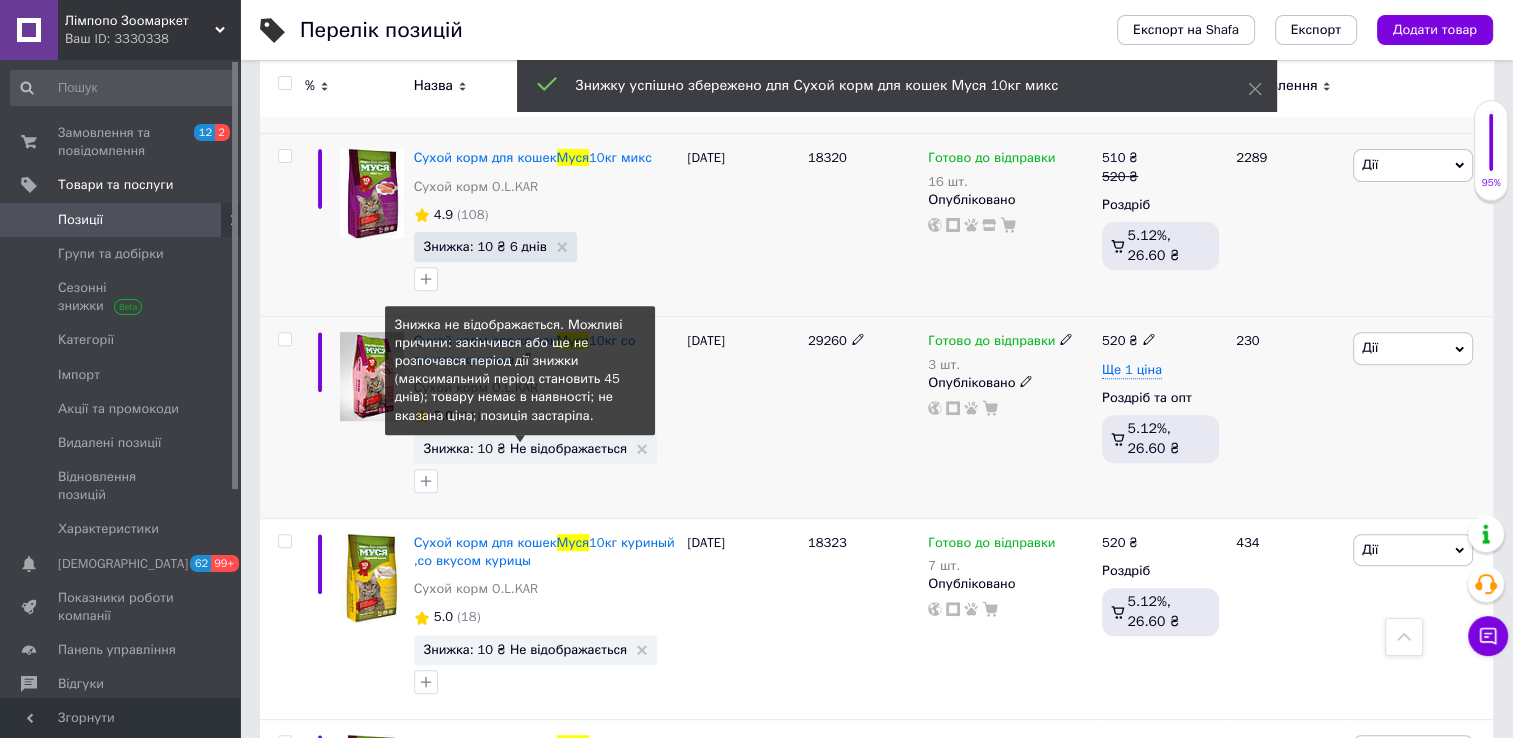 click on "Знижка: 10 ₴ Не відображається" at bounding box center [525, 448] 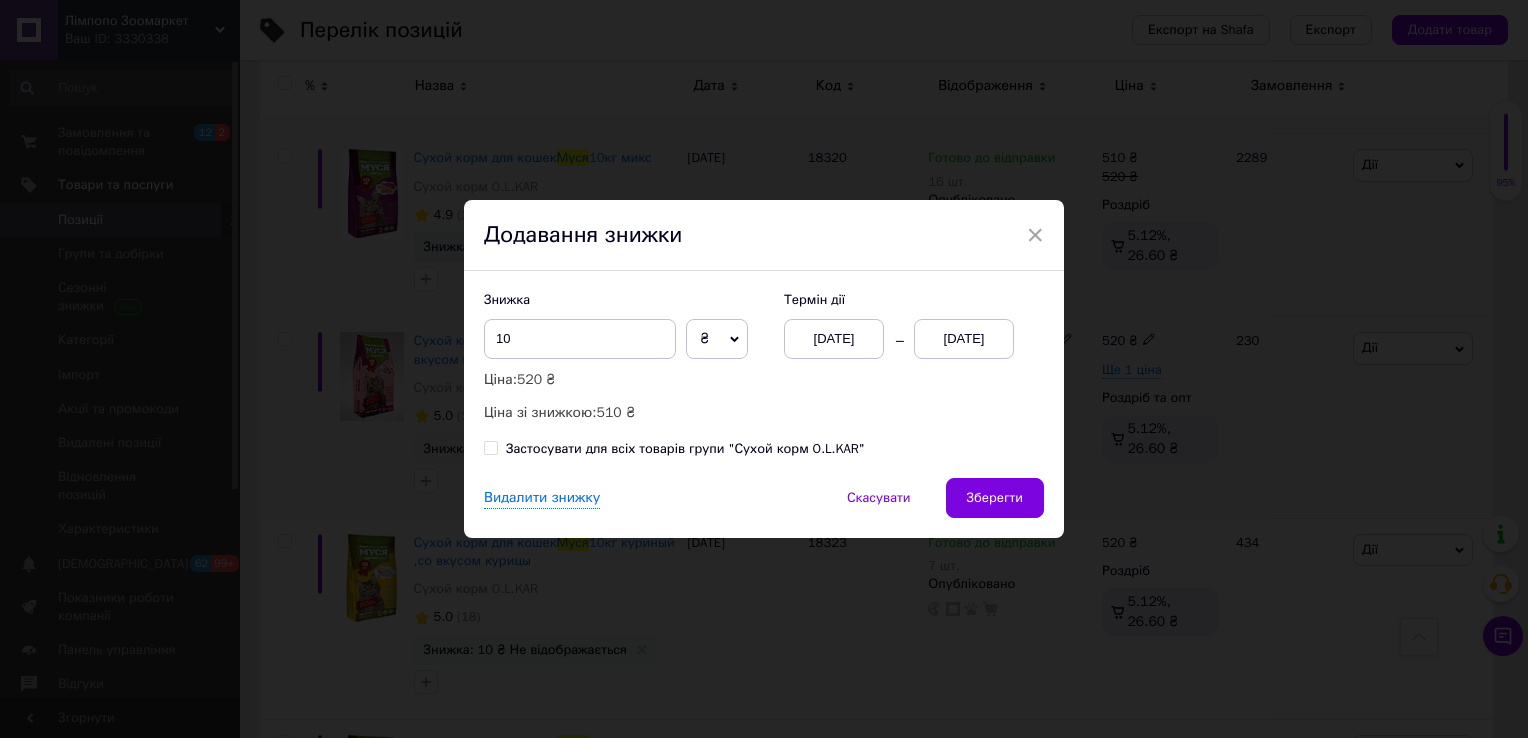 click on "[DATE]" at bounding box center (964, 339) 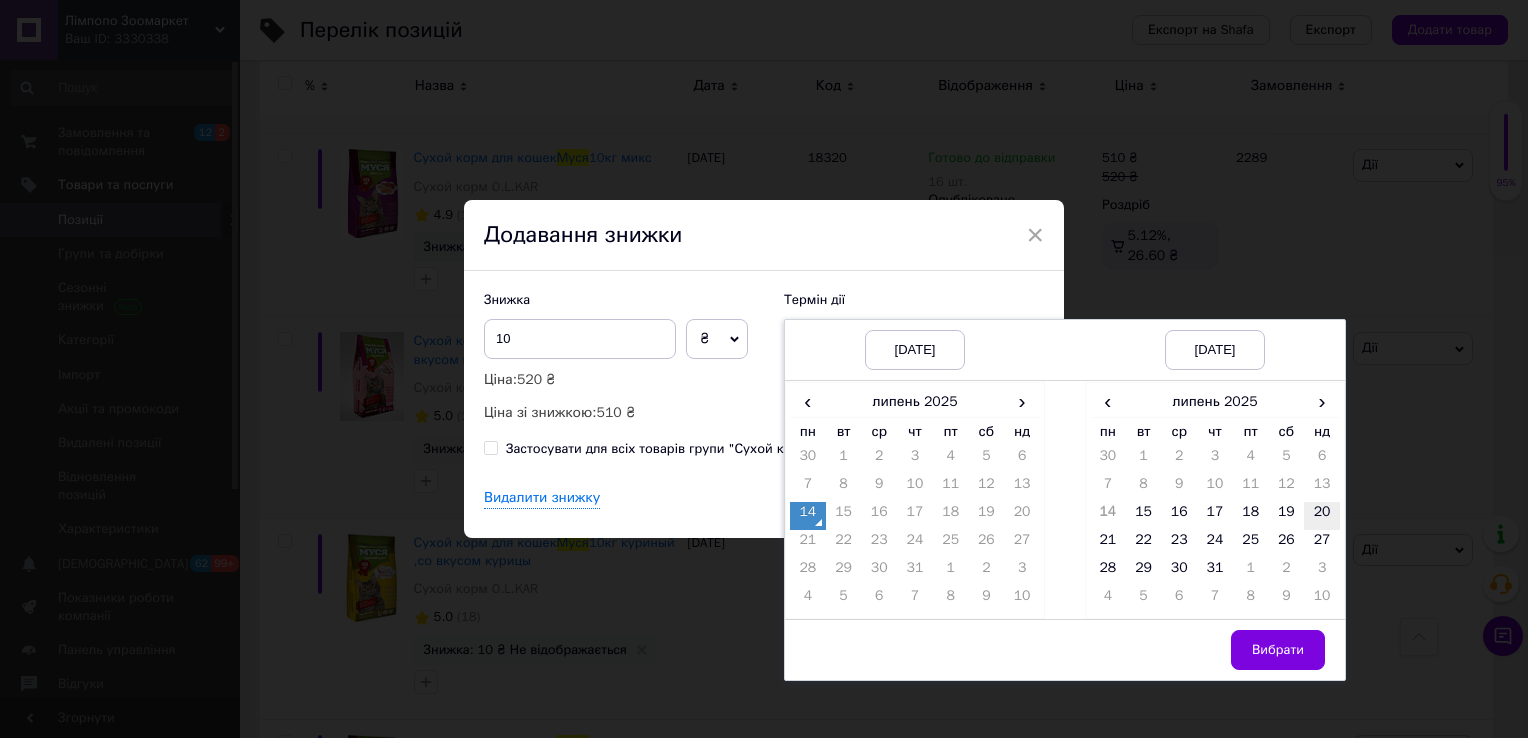 click on "20" at bounding box center (1322, 516) 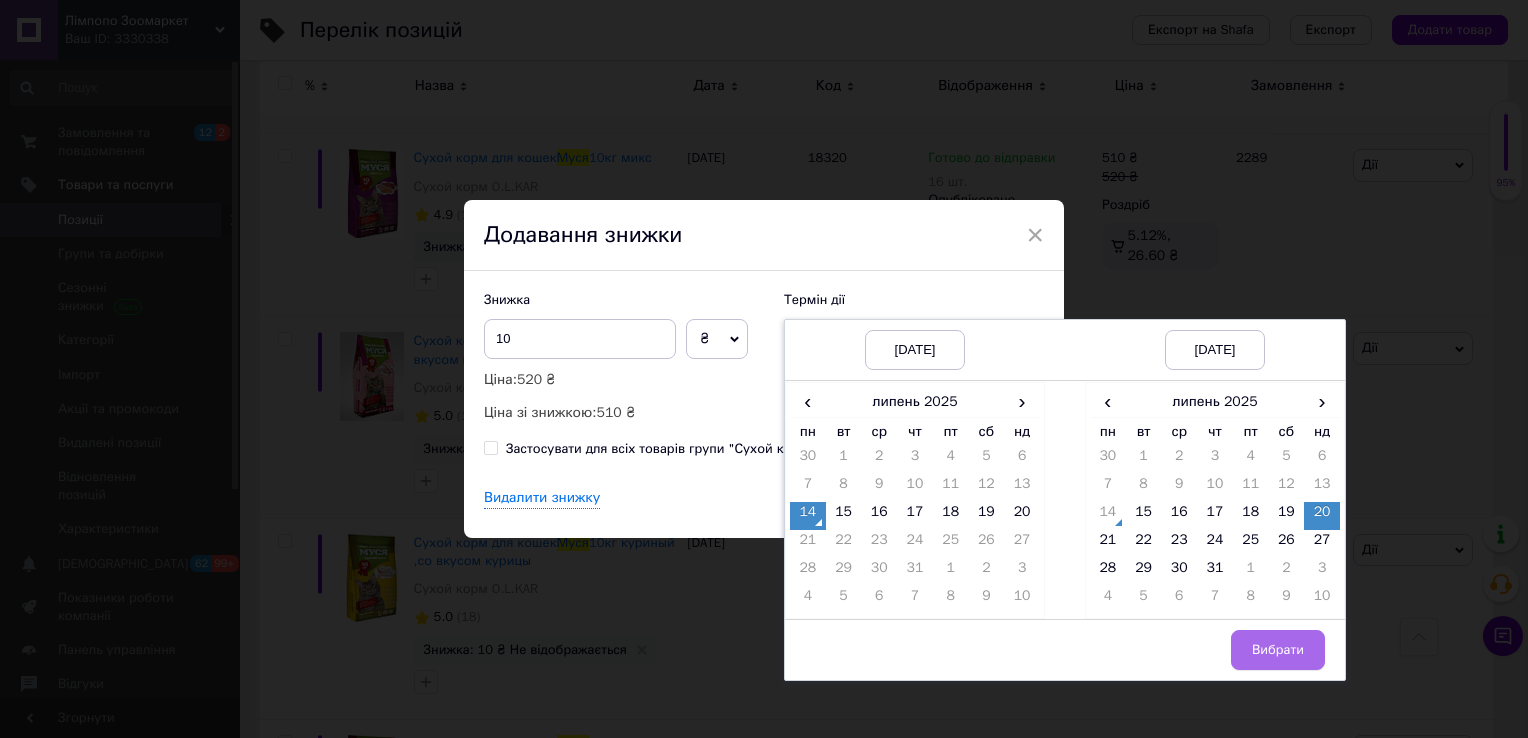 click on "Вибрати" at bounding box center [1278, 650] 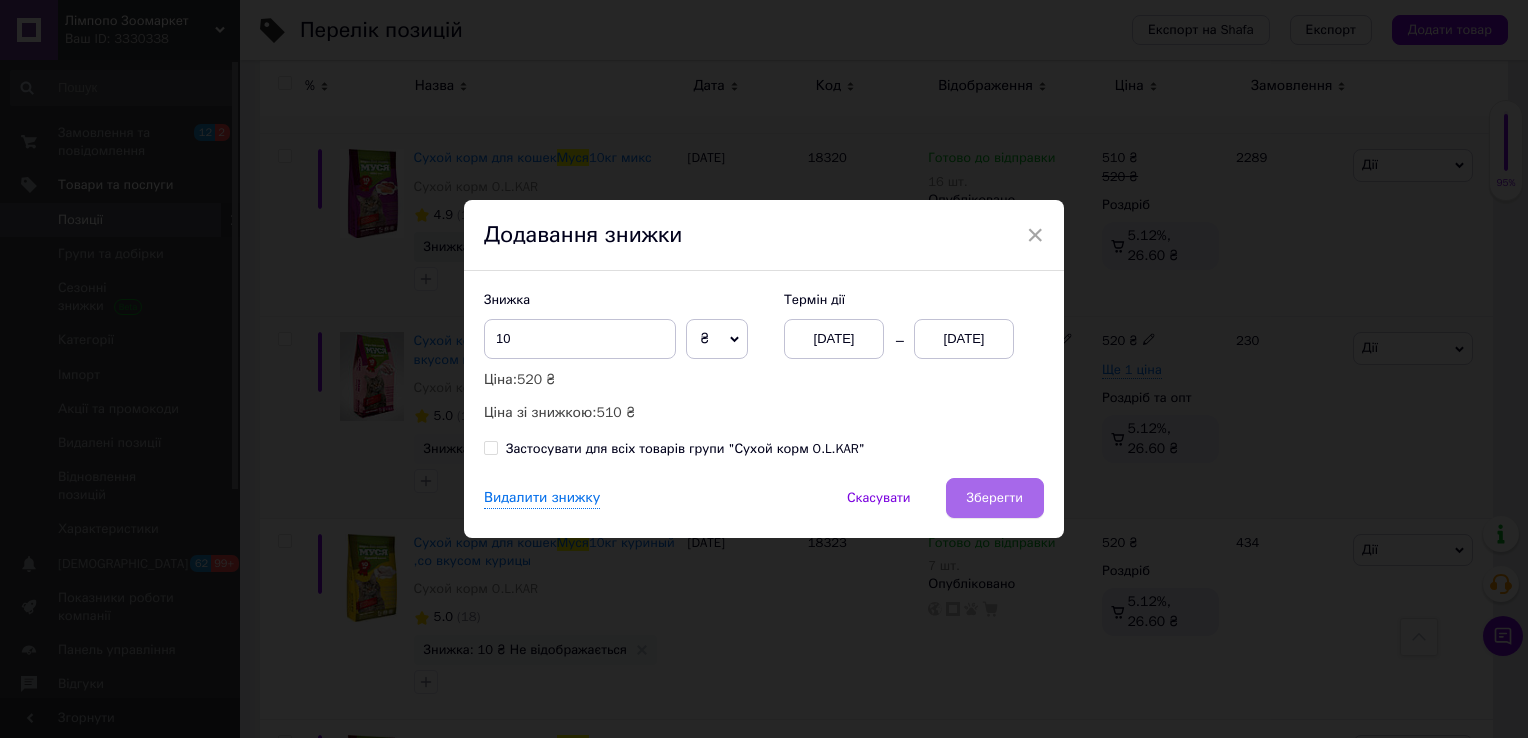 click on "Зберегти" at bounding box center (995, 498) 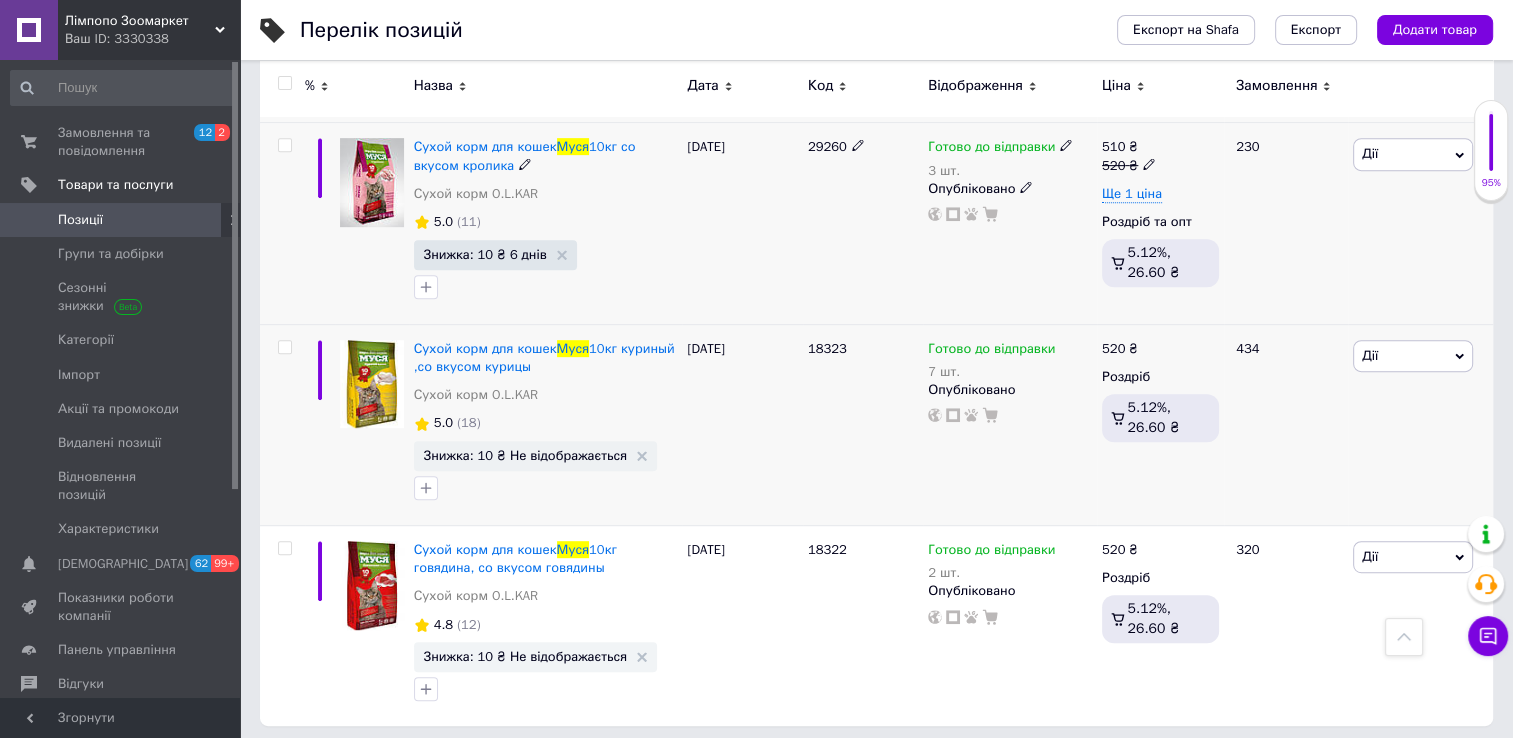 scroll, scrollTop: 900, scrollLeft: 0, axis: vertical 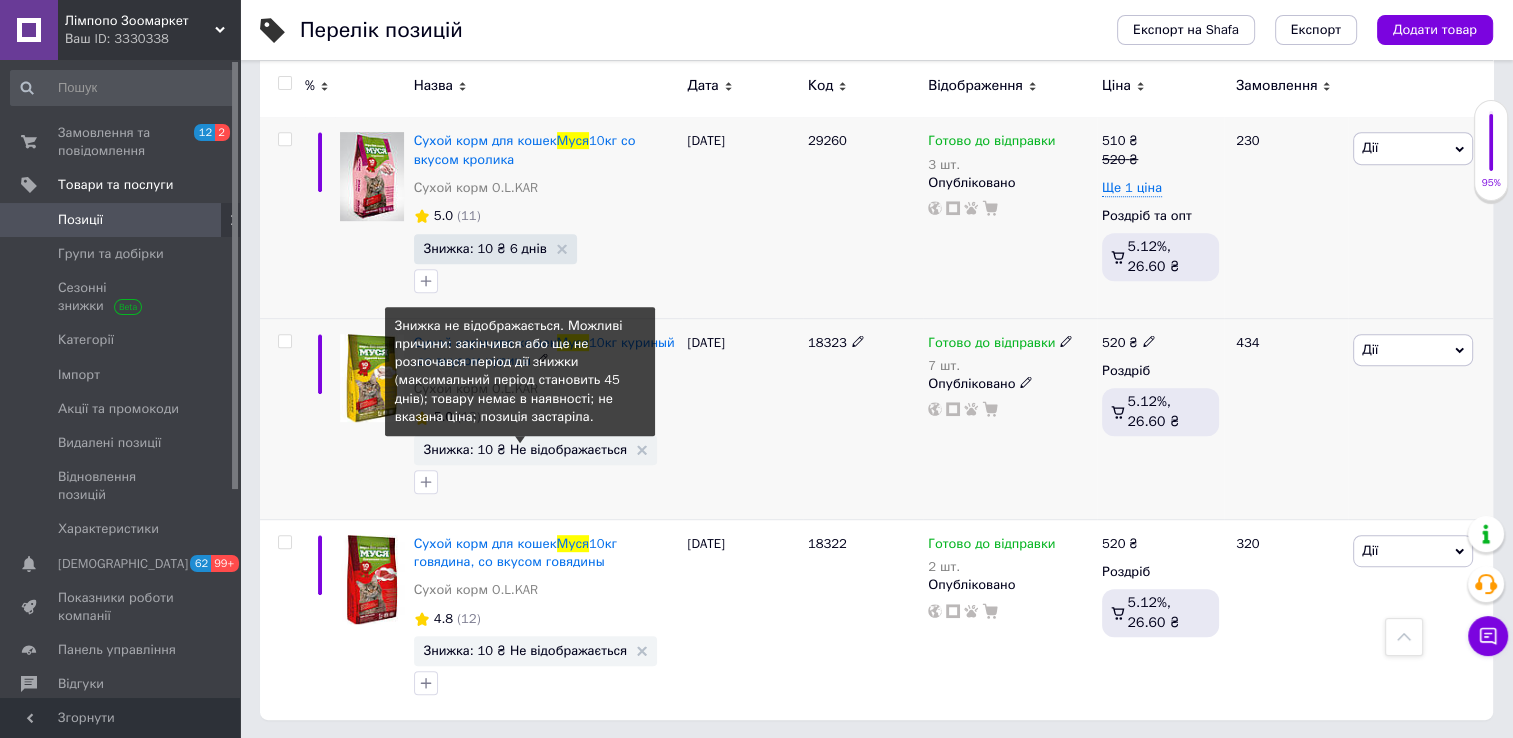 click on "Знижка: 10 ₴ Не відображається" at bounding box center (525, 449) 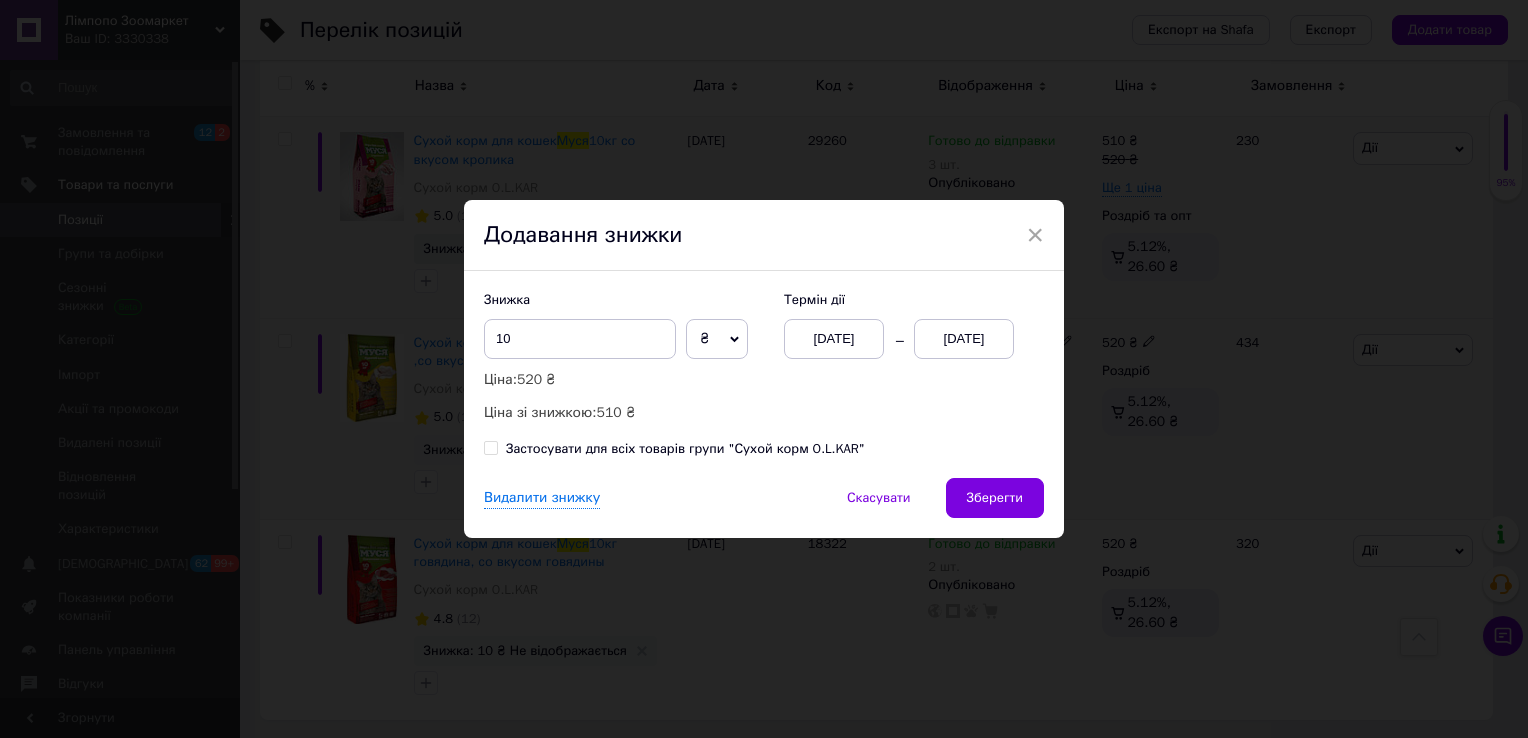 click on "[DATE]" at bounding box center (964, 339) 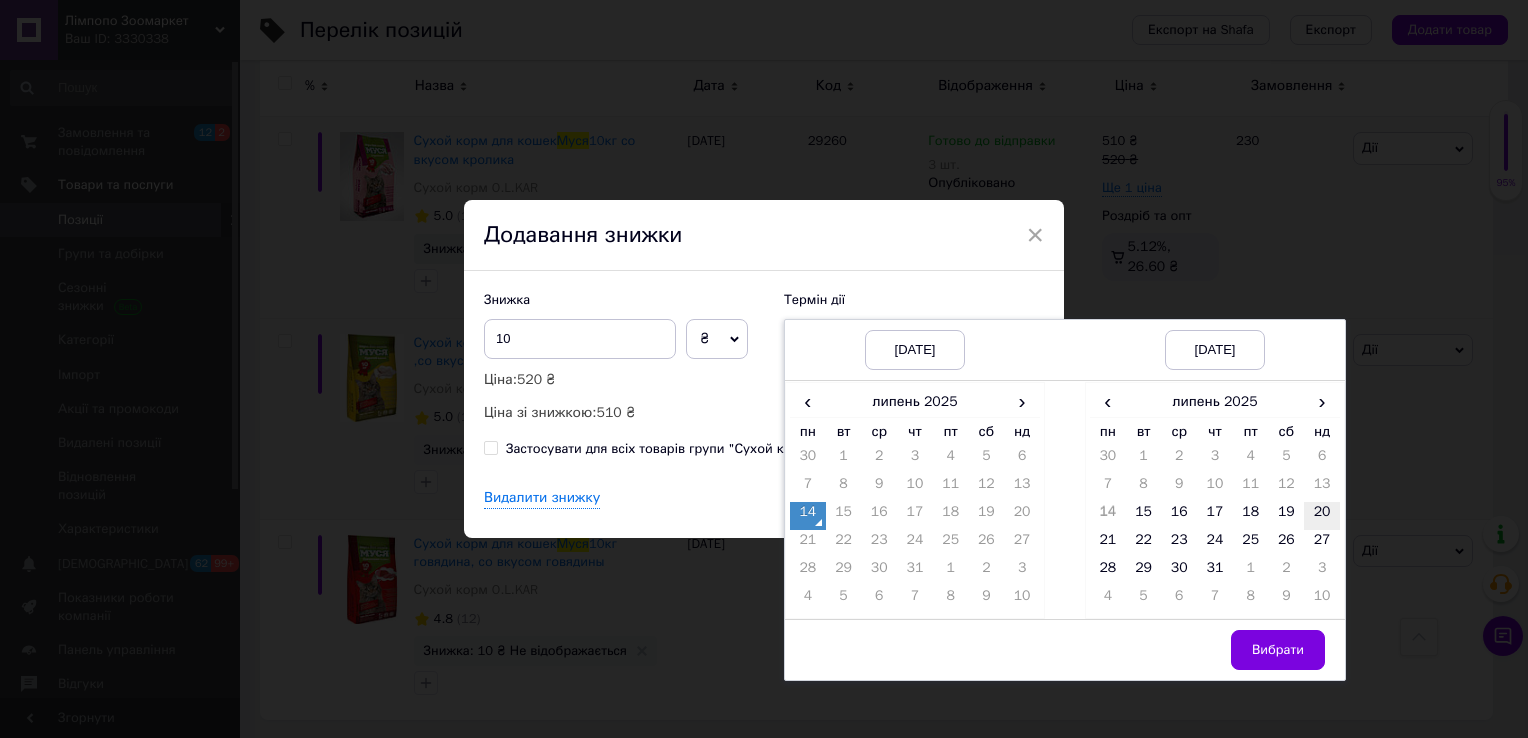 click on "20" at bounding box center (1322, 516) 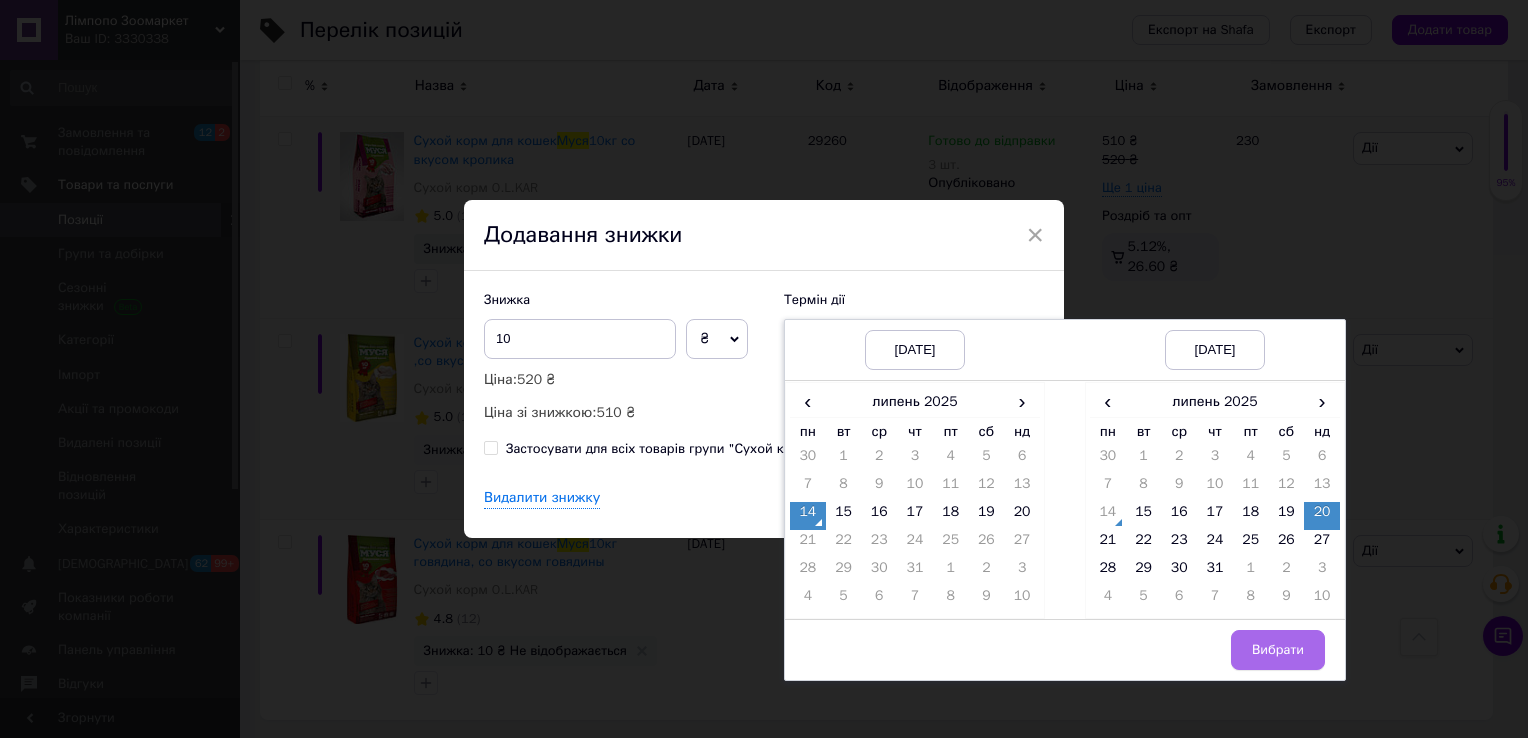 click on "Вибрати" at bounding box center (1278, 650) 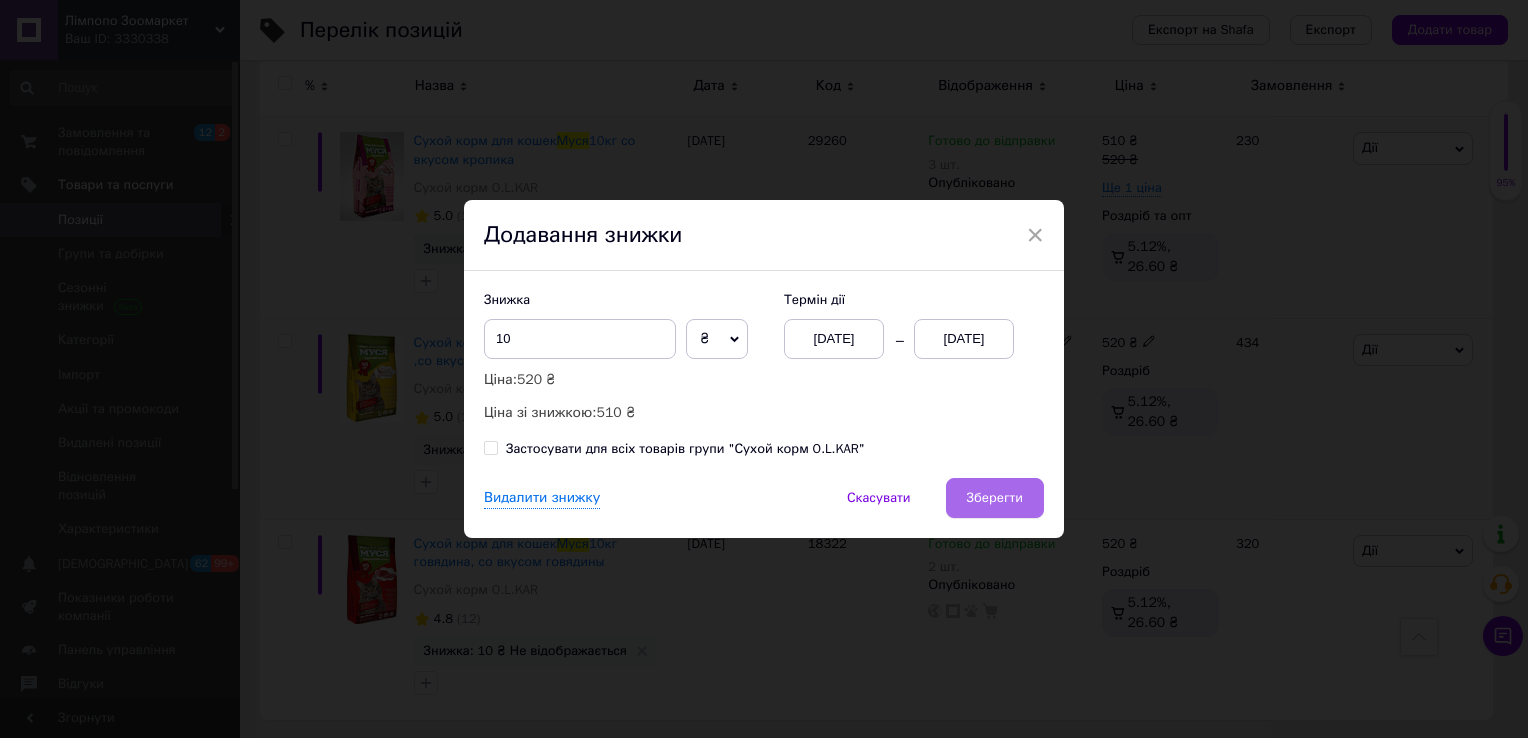 click on "Зберегти" at bounding box center [995, 498] 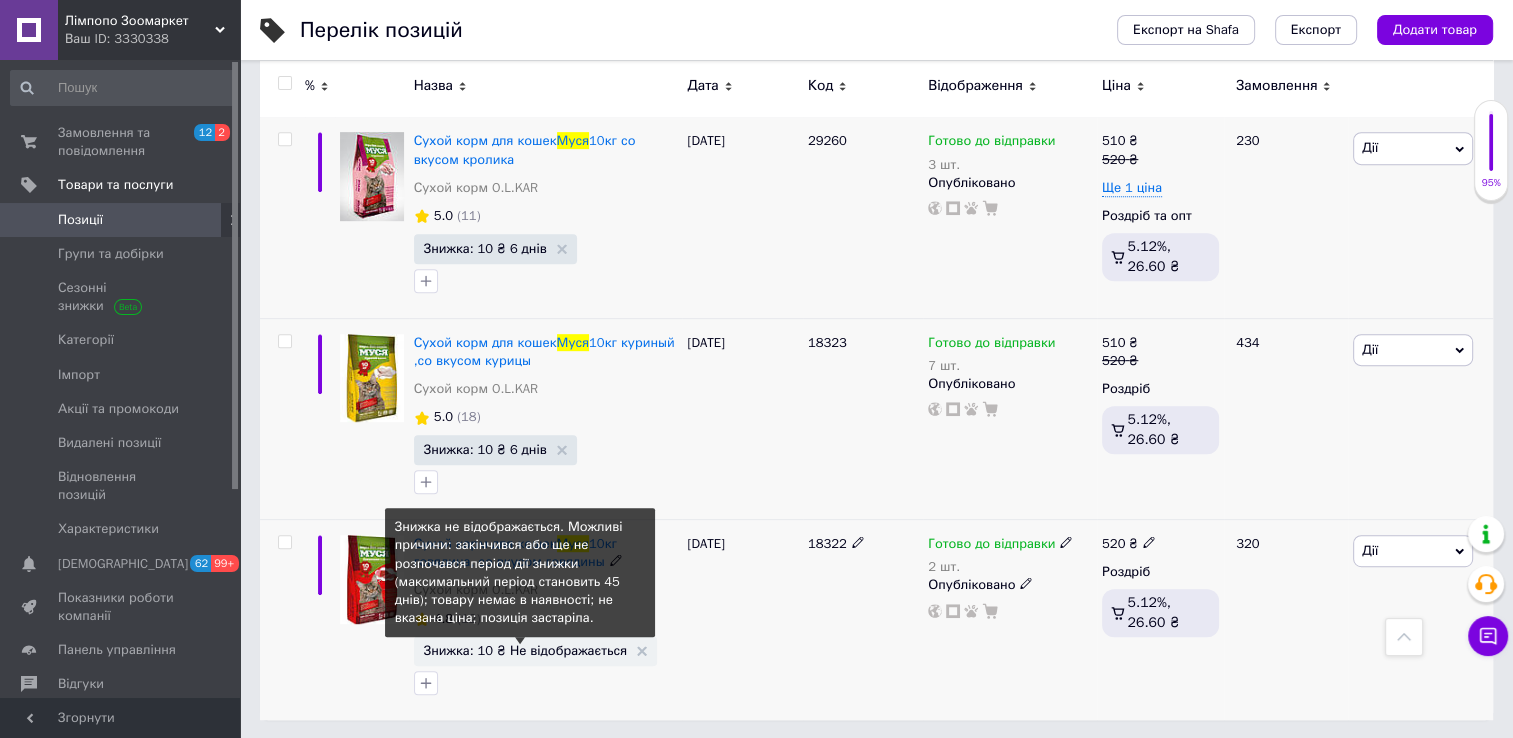 click on "Знижка: 10 ₴ Не відображається" at bounding box center [525, 650] 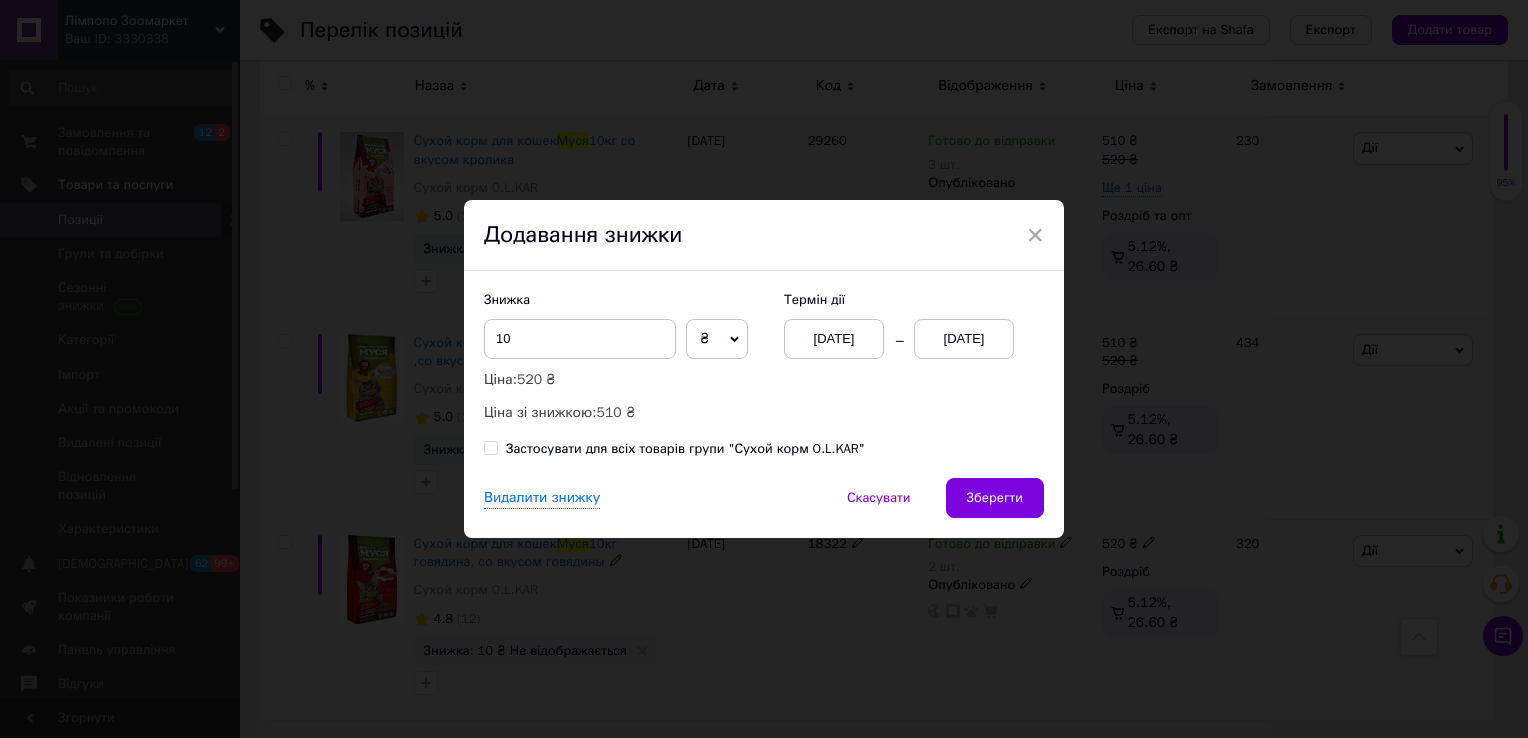 click on "[DATE]" at bounding box center (964, 339) 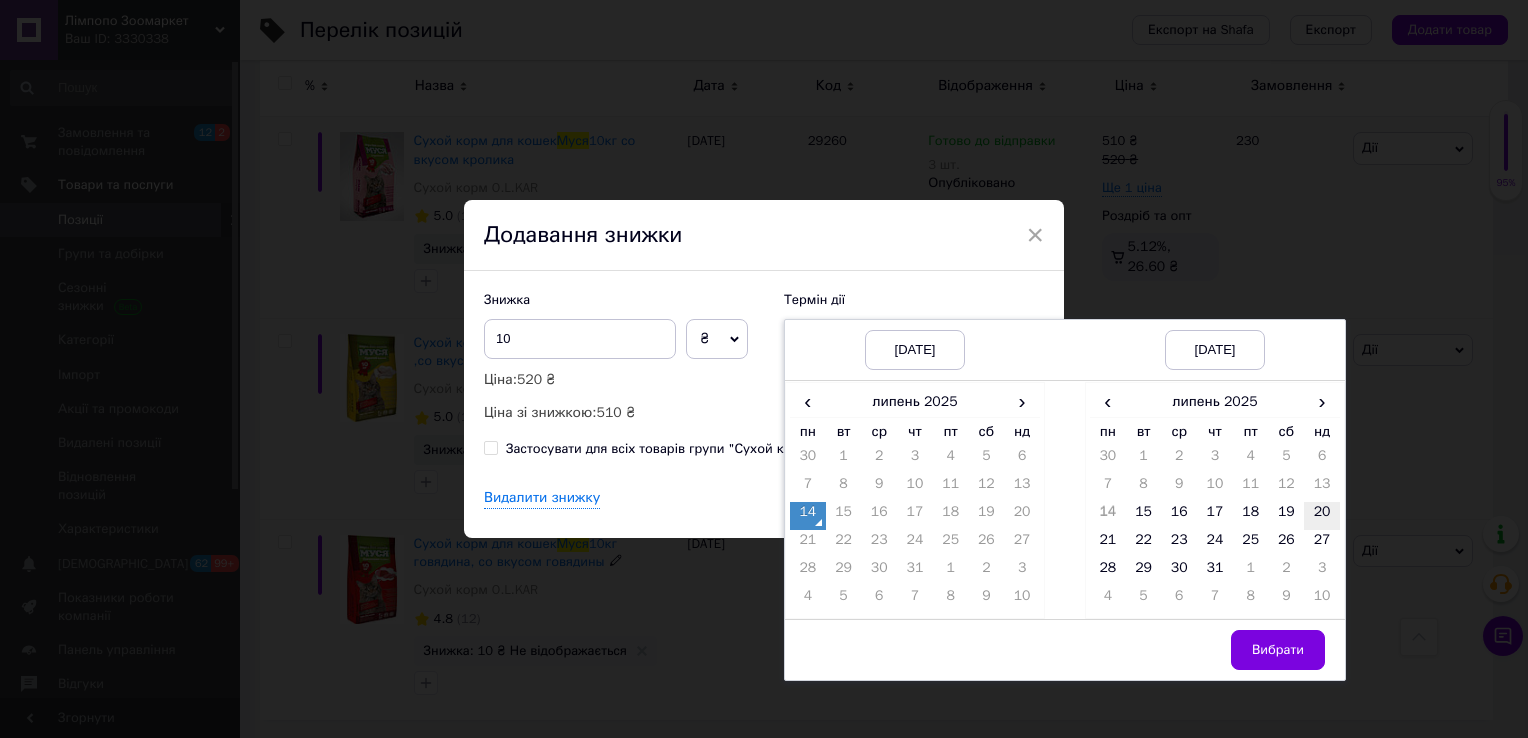 click on "20" at bounding box center (1322, 516) 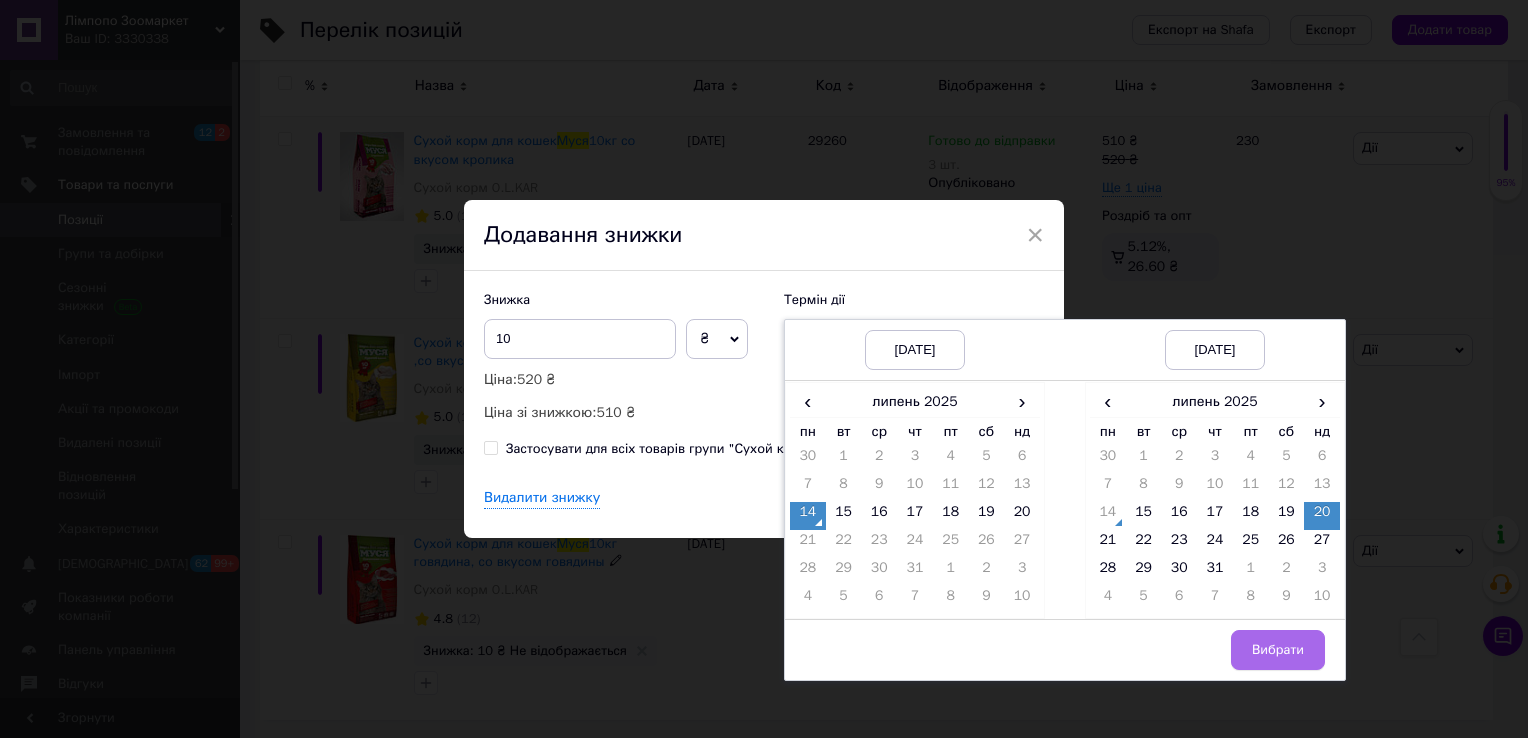 click on "Вибрати" at bounding box center (1278, 650) 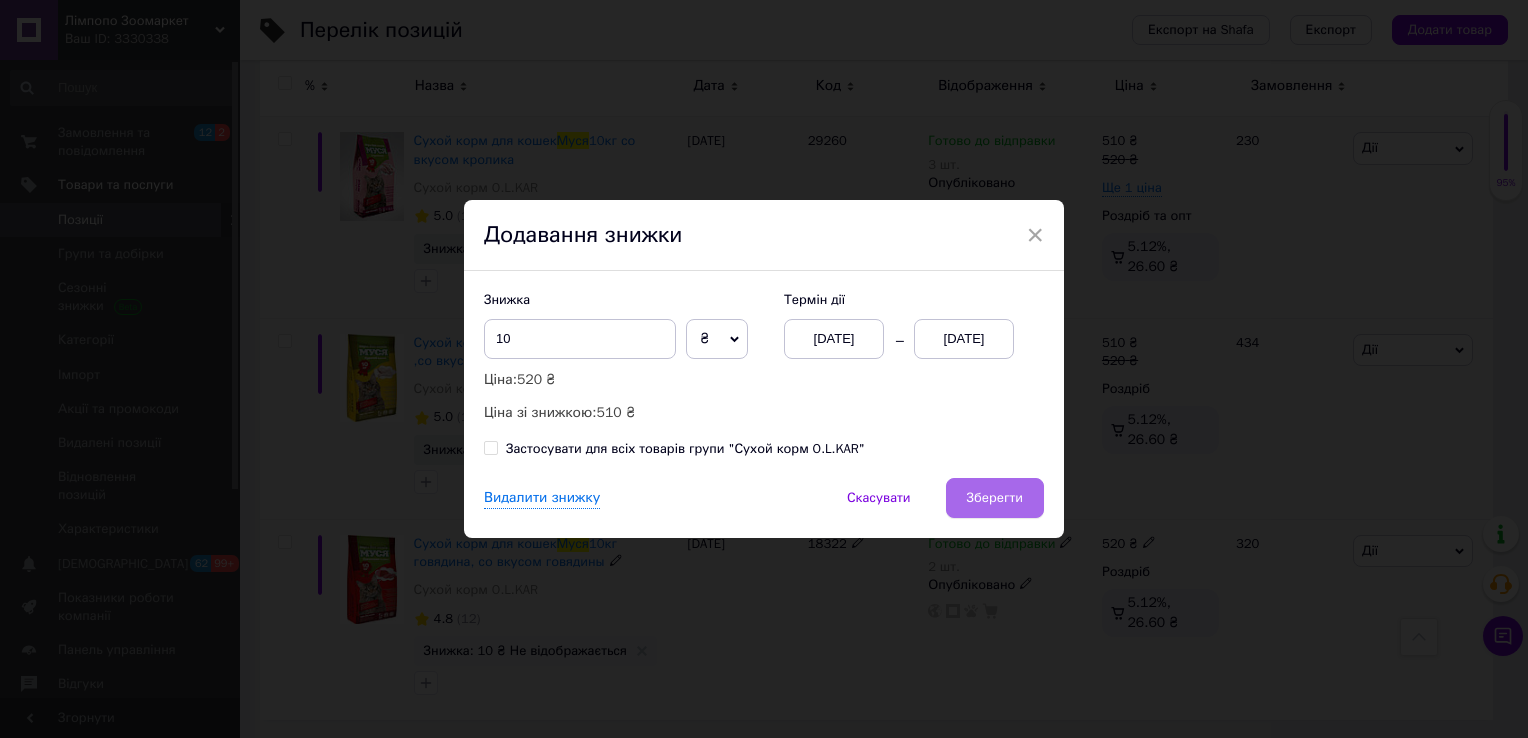 click on "Зберегти" at bounding box center (995, 498) 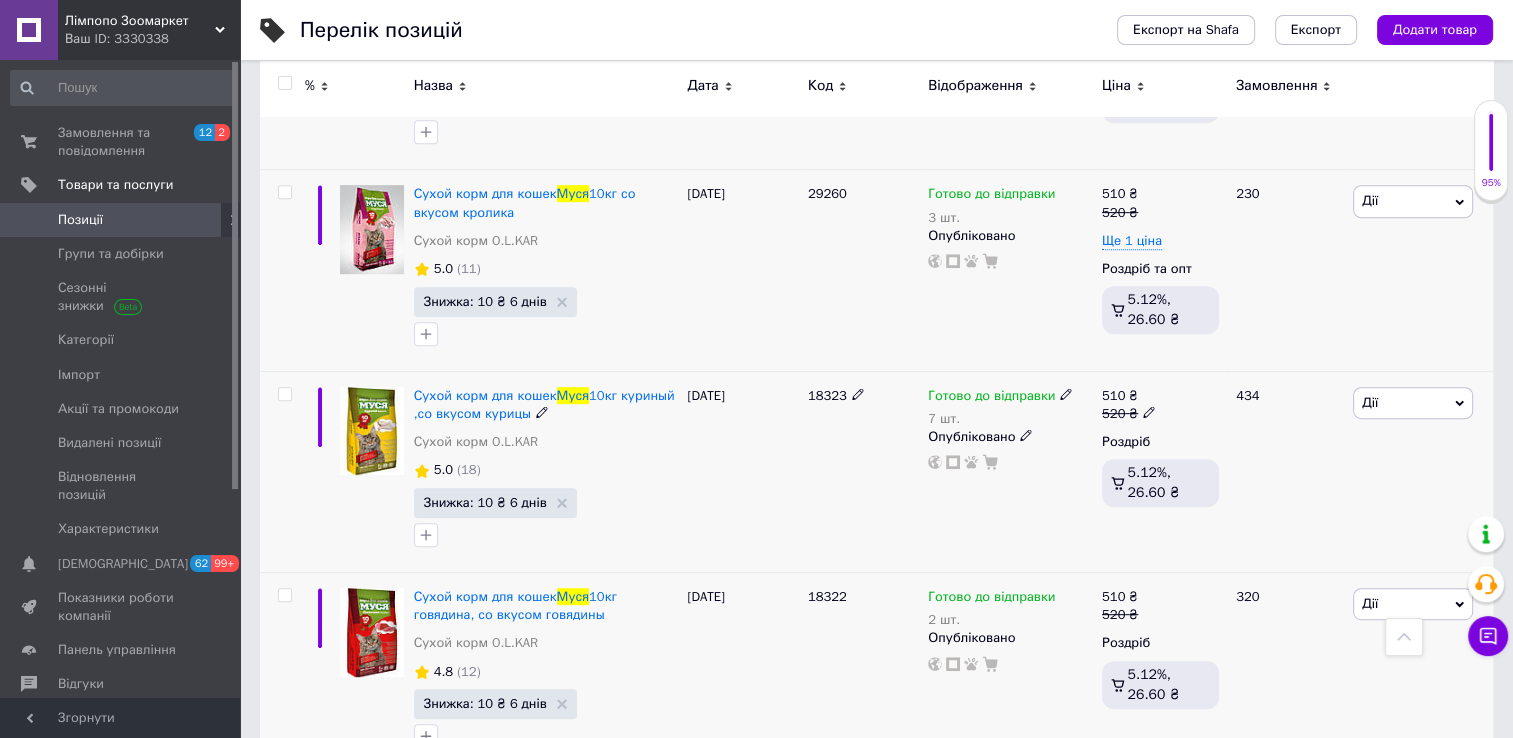 scroll, scrollTop: 900, scrollLeft: 0, axis: vertical 